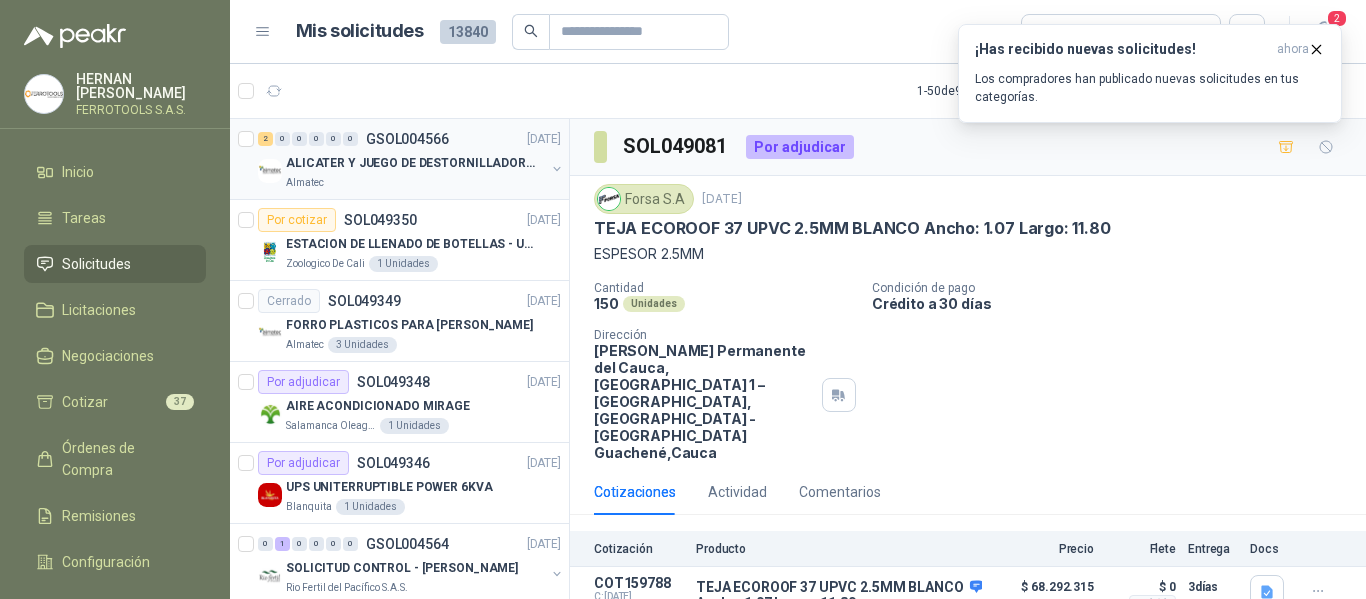 scroll, scrollTop: 0, scrollLeft: 0, axis: both 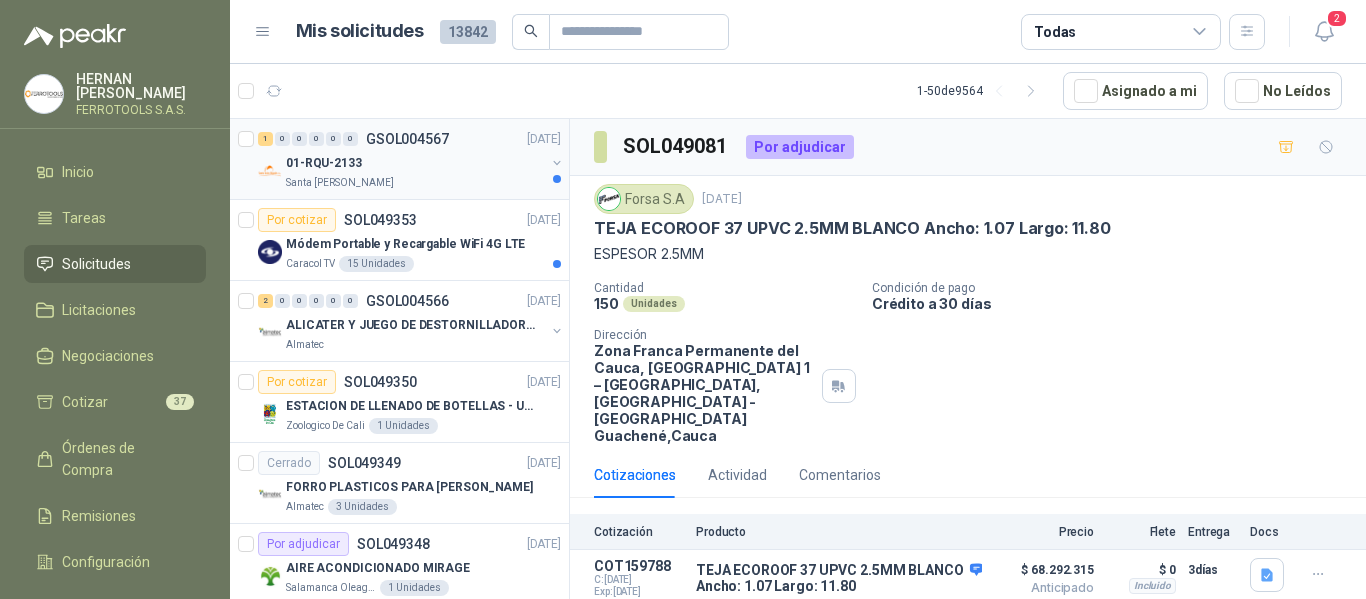 click on "Santa [PERSON_NAME]" at bounding box center [415, 183] 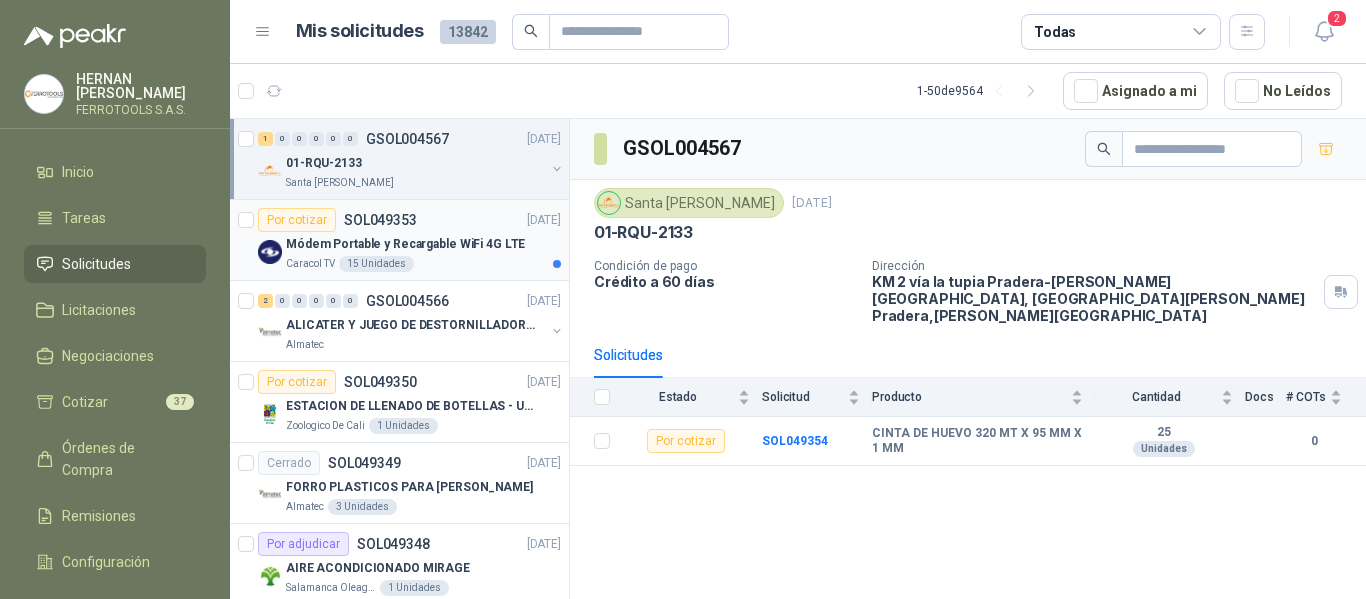 click on "Caracol TV 15   Unidades" at bounding box center (423, 264) 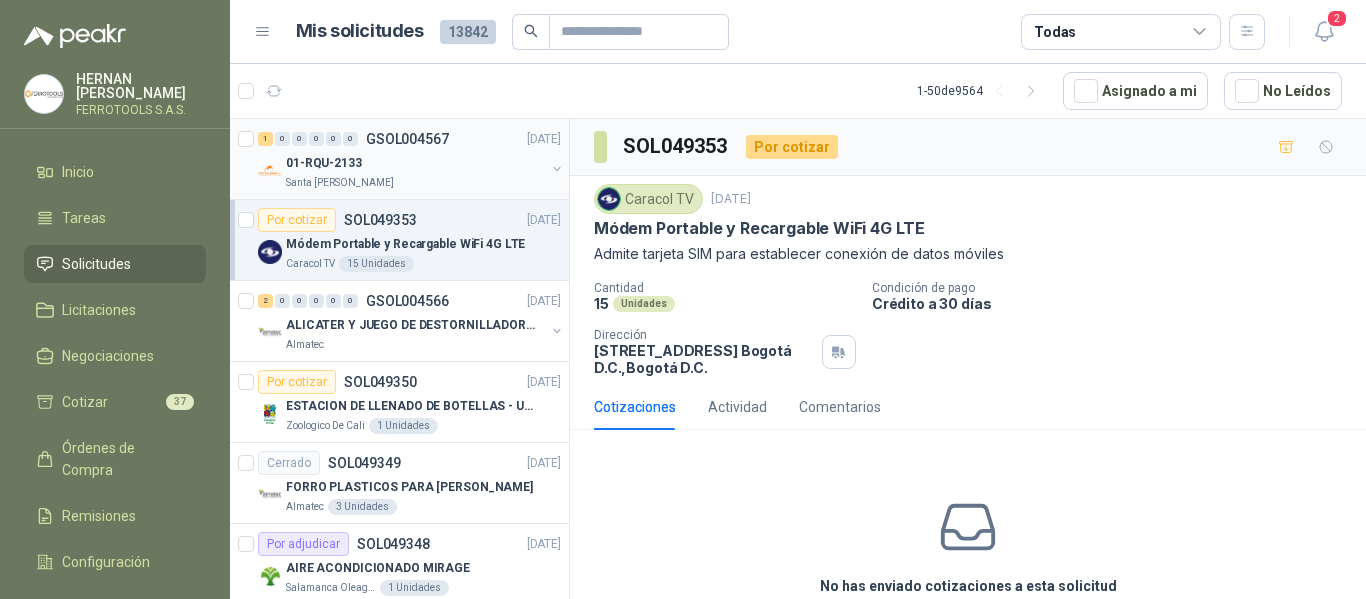 click on "01-RQU-2133" at bounding box center (415, 163) 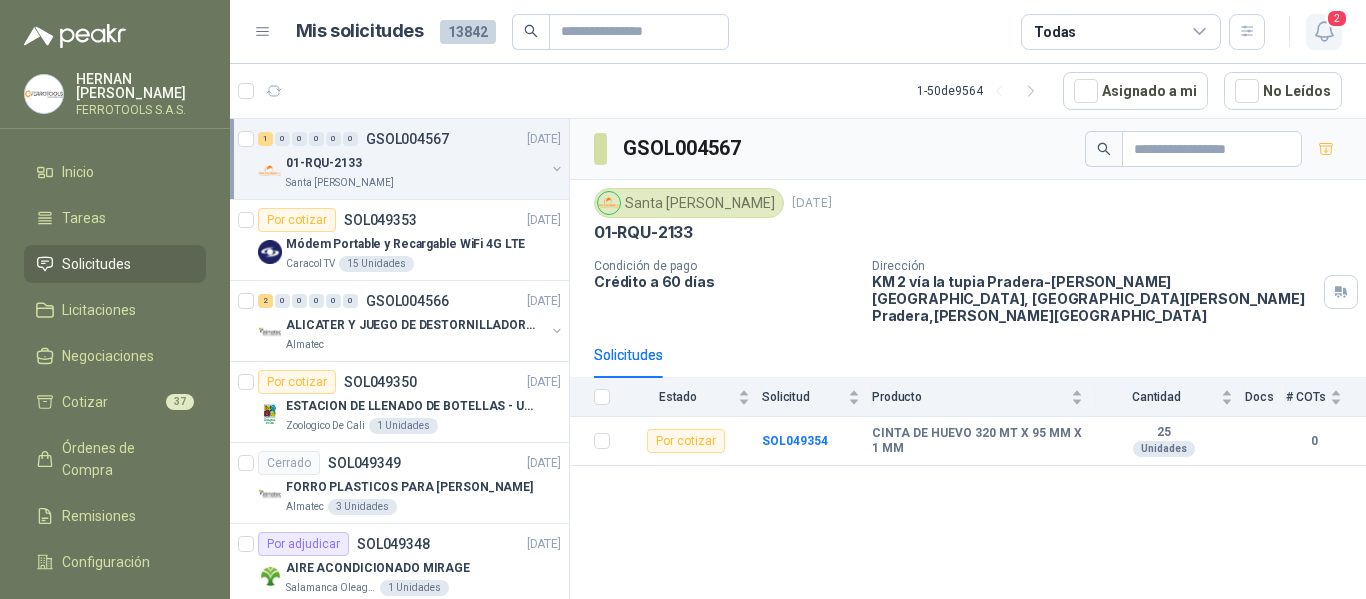 click on "2" at bounding box center [1337, 18] 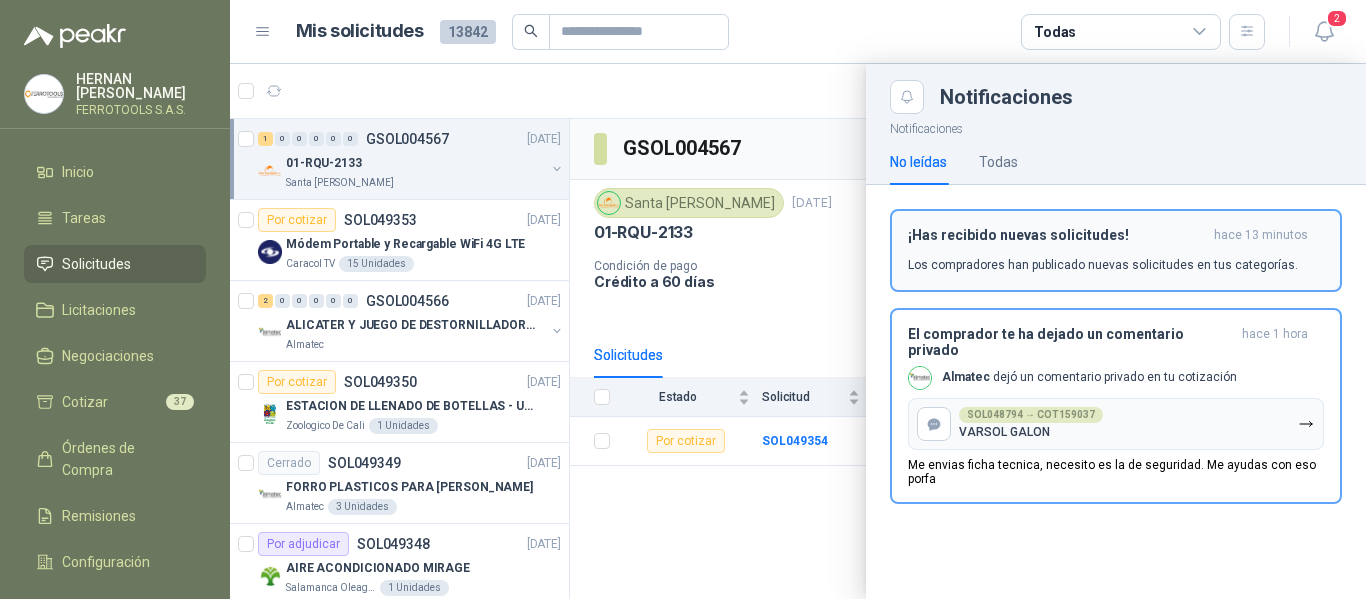 click on "Los compradores han publicado nuevas solicitudes en tus categorías." at bounding box center [1103, 265] 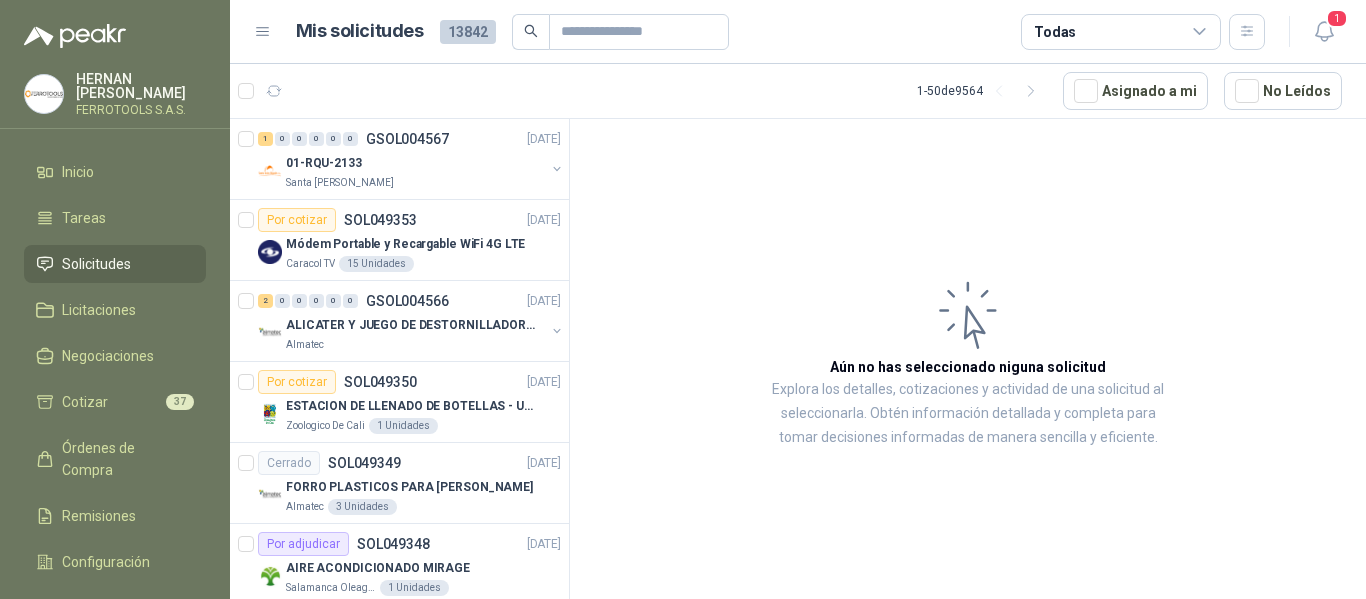 click on "1 - 50  de  9564 Asignado a mi No Leídos" at bounding box center [798, 91] 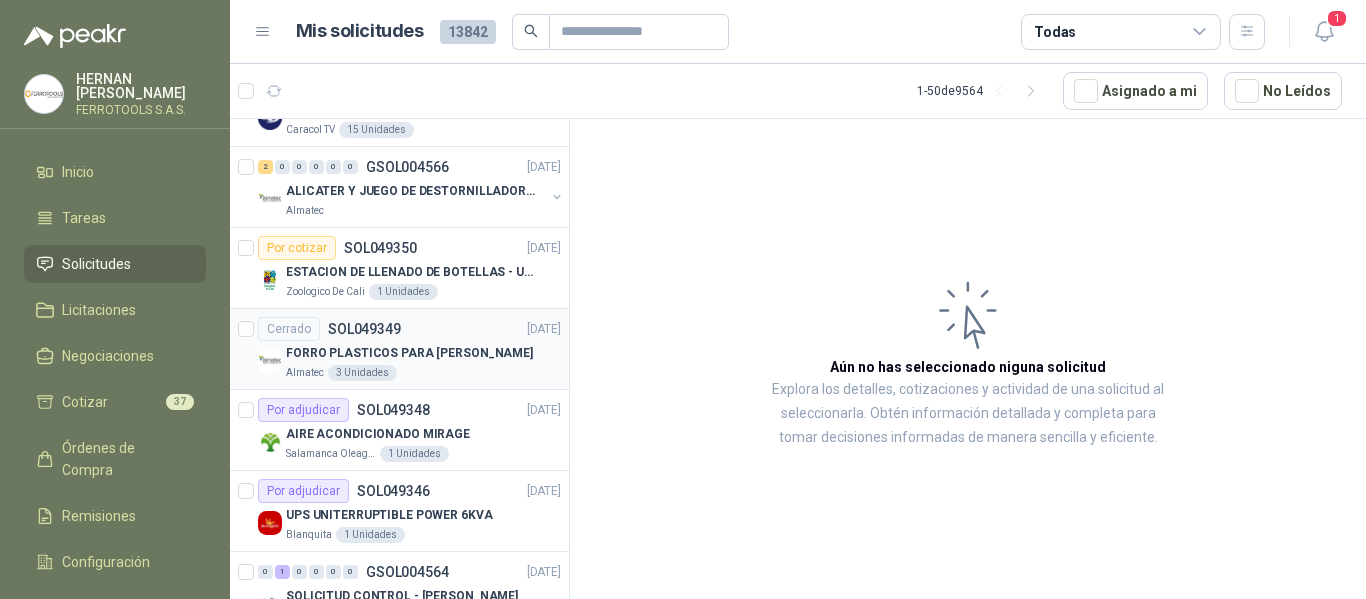 scroll, scrollTop: 135, scrollLeft: 0, axis: vertical 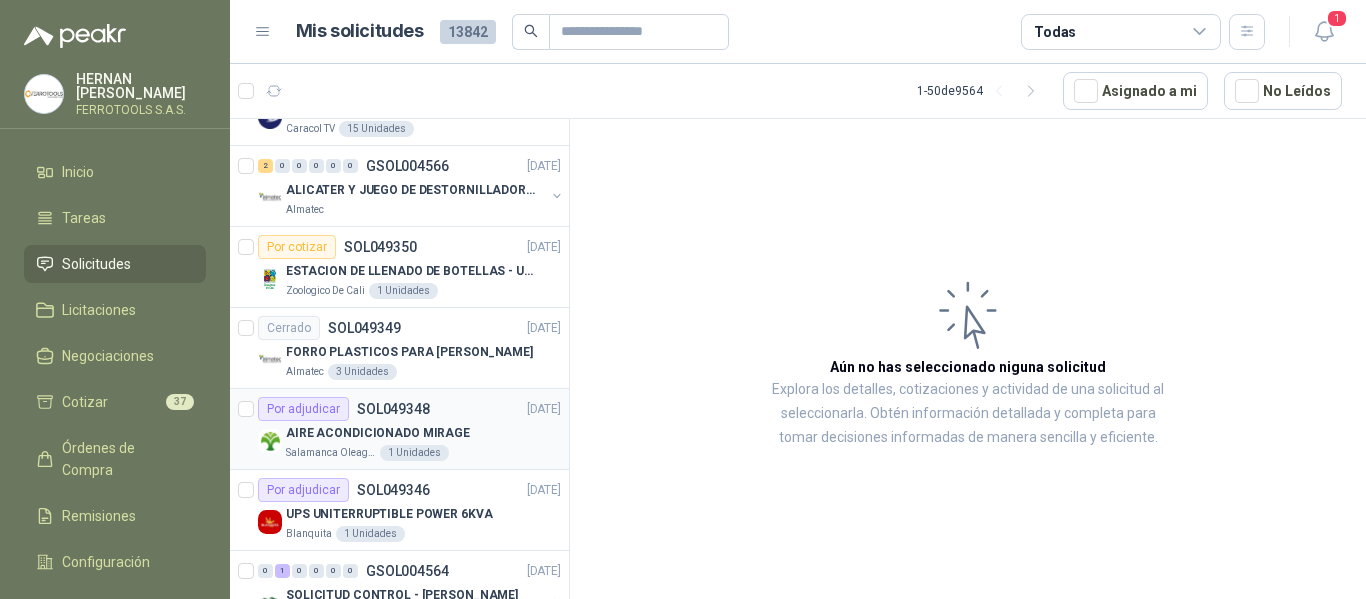 click on "AIRE ACONDICIONADO MIRAGE" at bounding box center (423, 433) 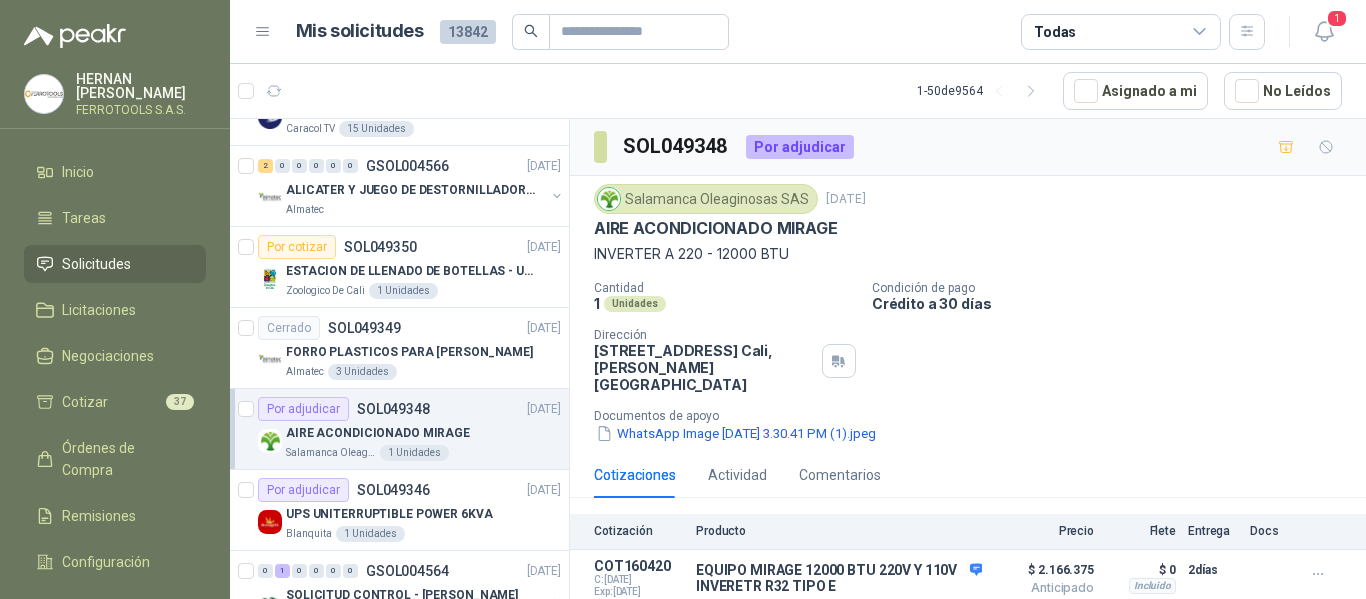 scroll, scrollTop: 82, scrollLeft: 0, axis: vertical 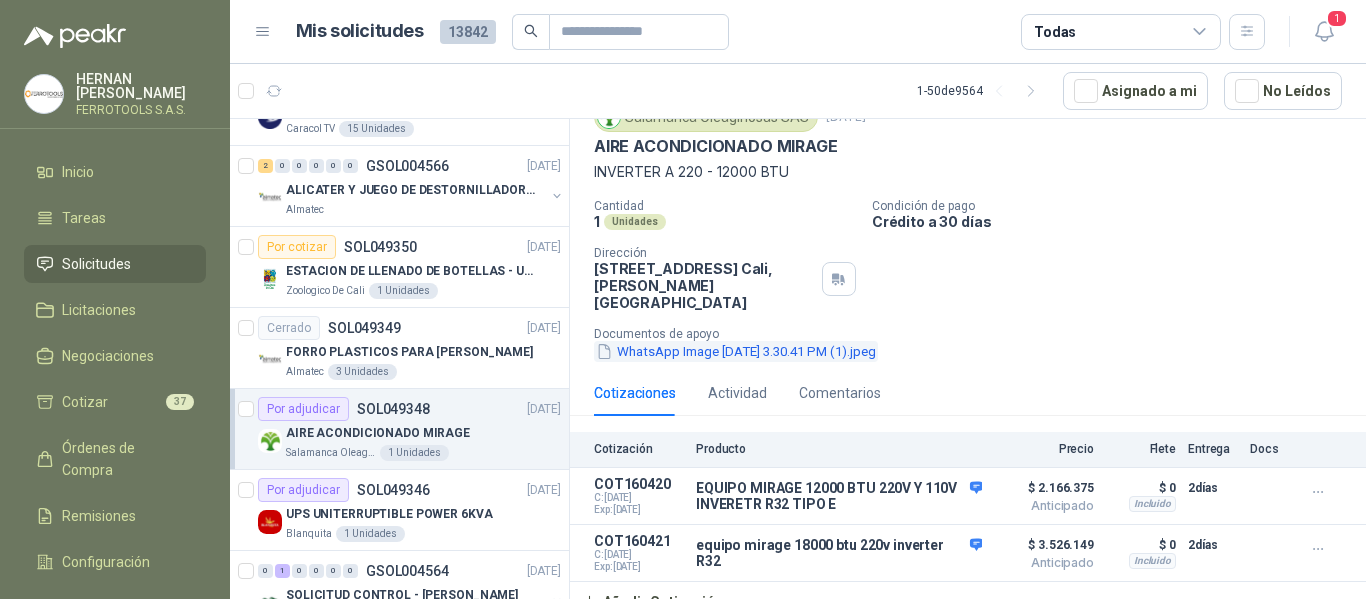 click on "WhatsApp Image [DATE] 3.30.41 PM (1).jpeg" at bounding box center [736, 351] 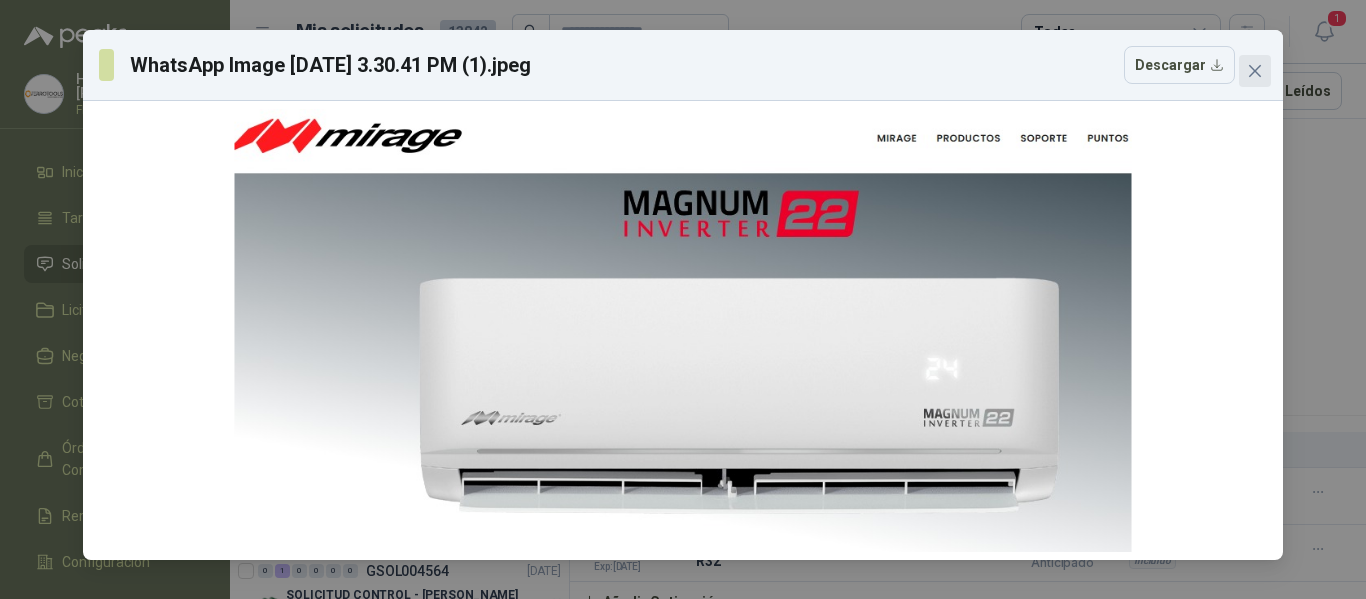 click 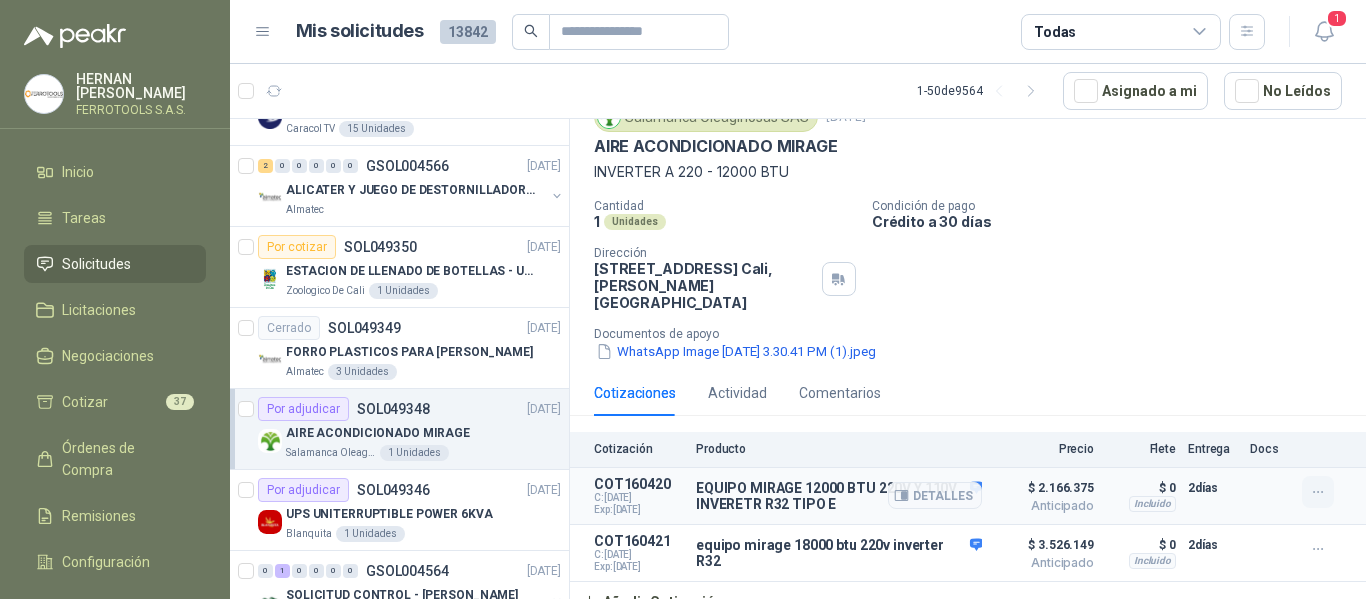 click 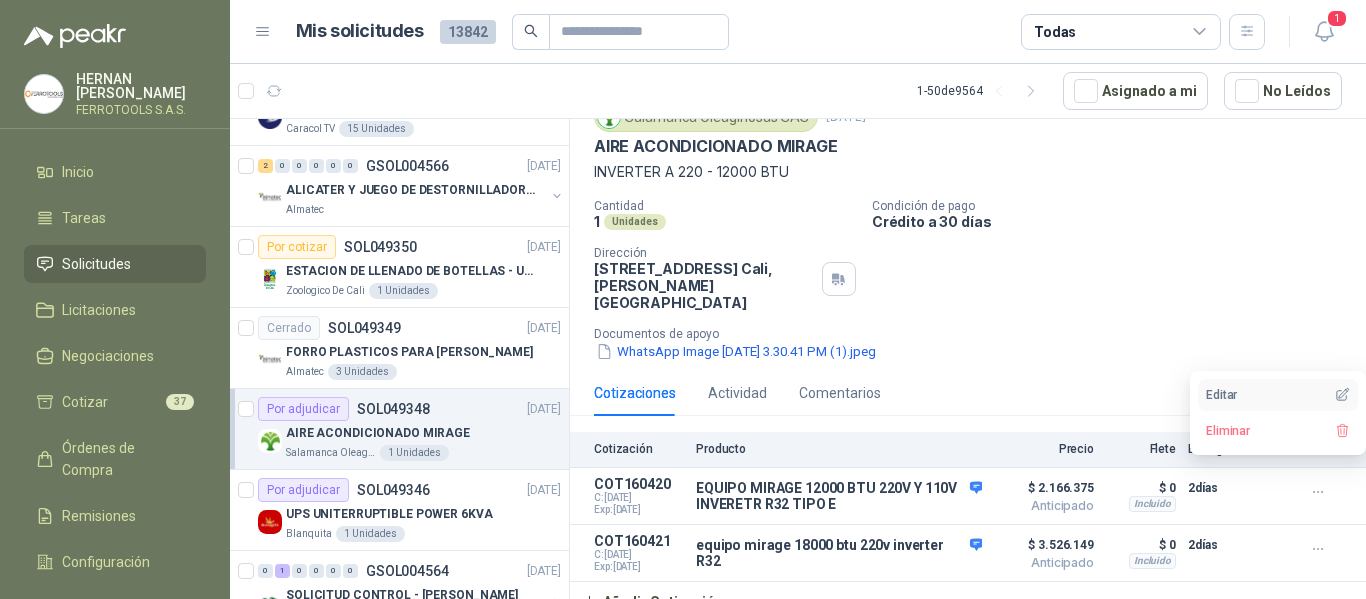 click on "Editar" at bounding box center [1278, 395] 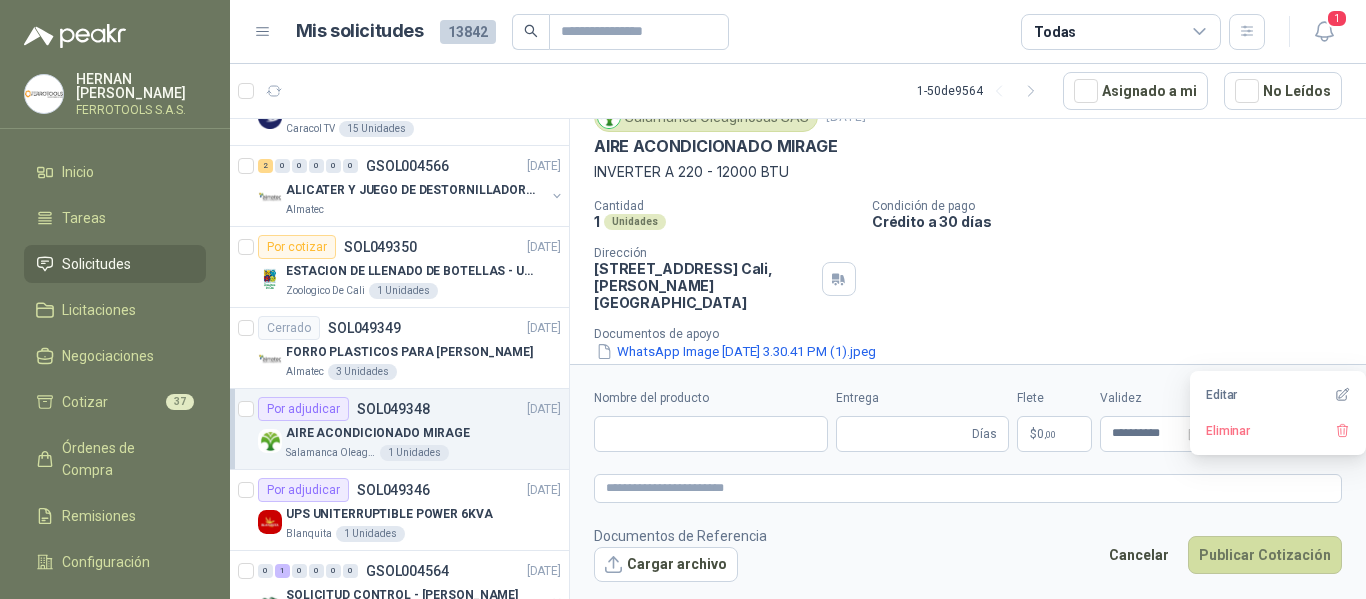 type 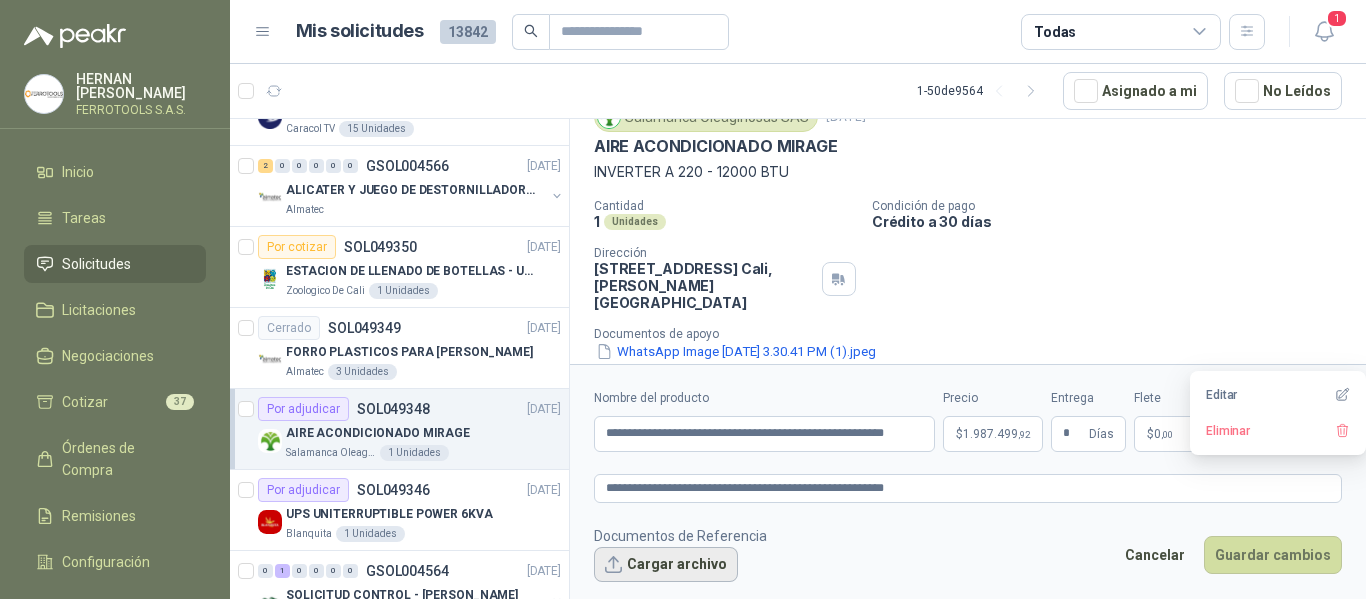 click on "Cargar archivo" at bounding box center [666, 565] 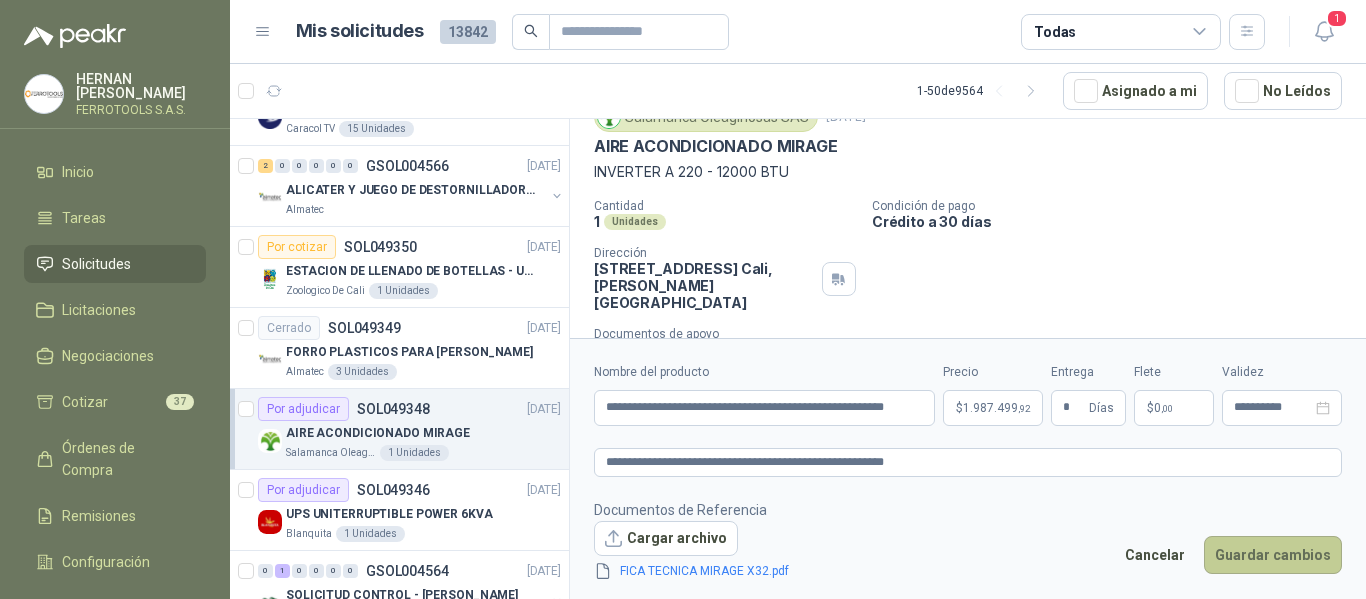 click on "Guardar cambios" at bounding box center (1273, 555) 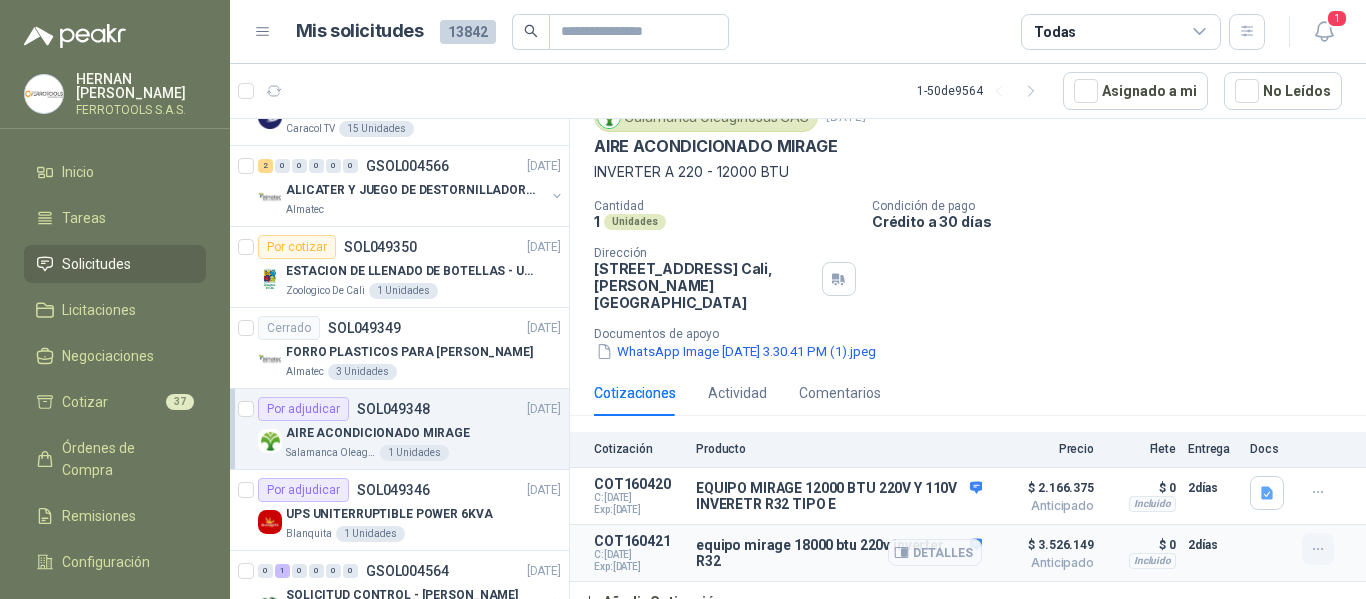 click 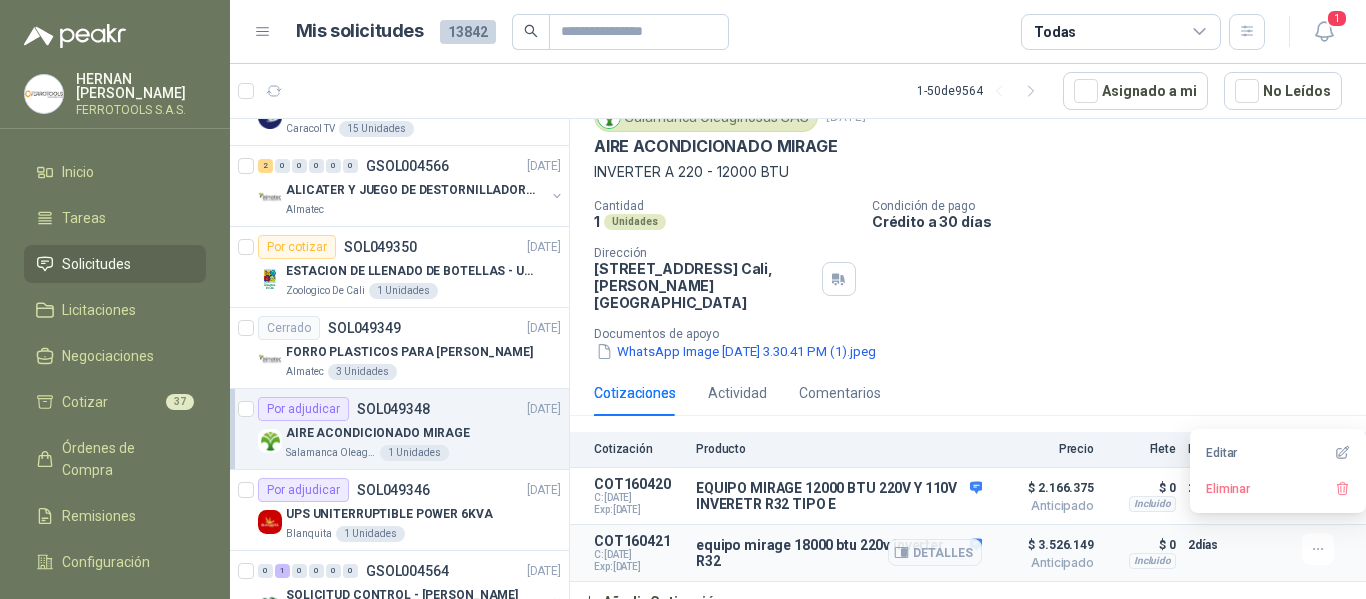 type 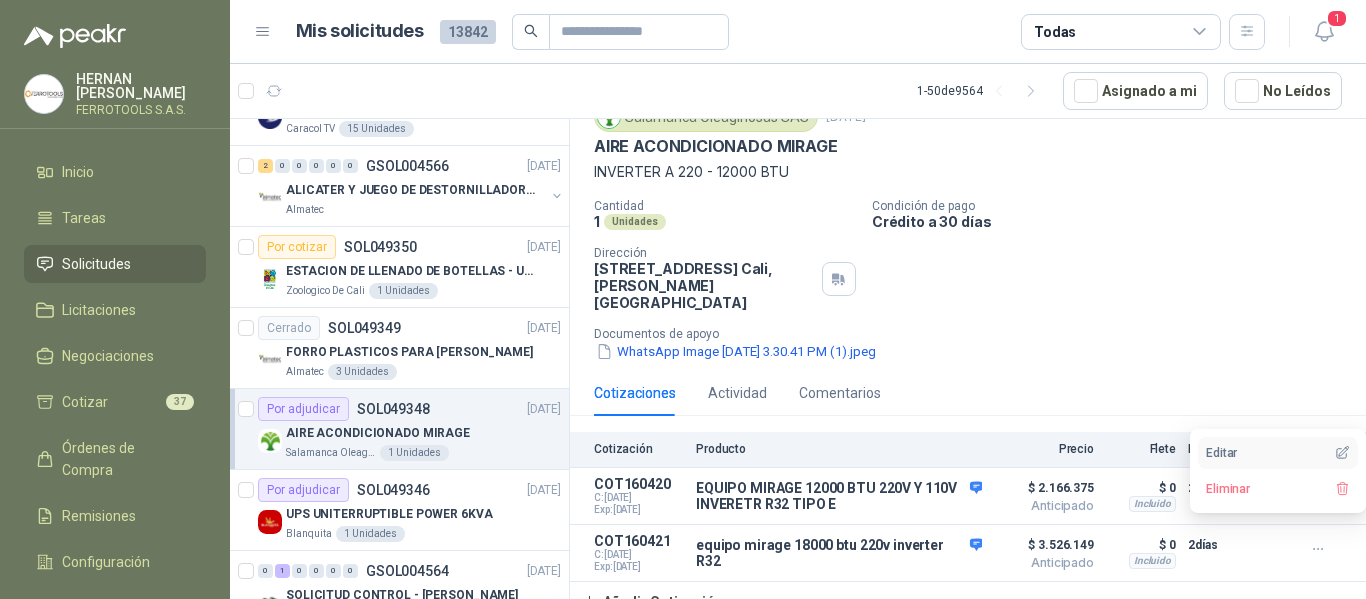 click on "Editar" at bounding box center (1278, 453) 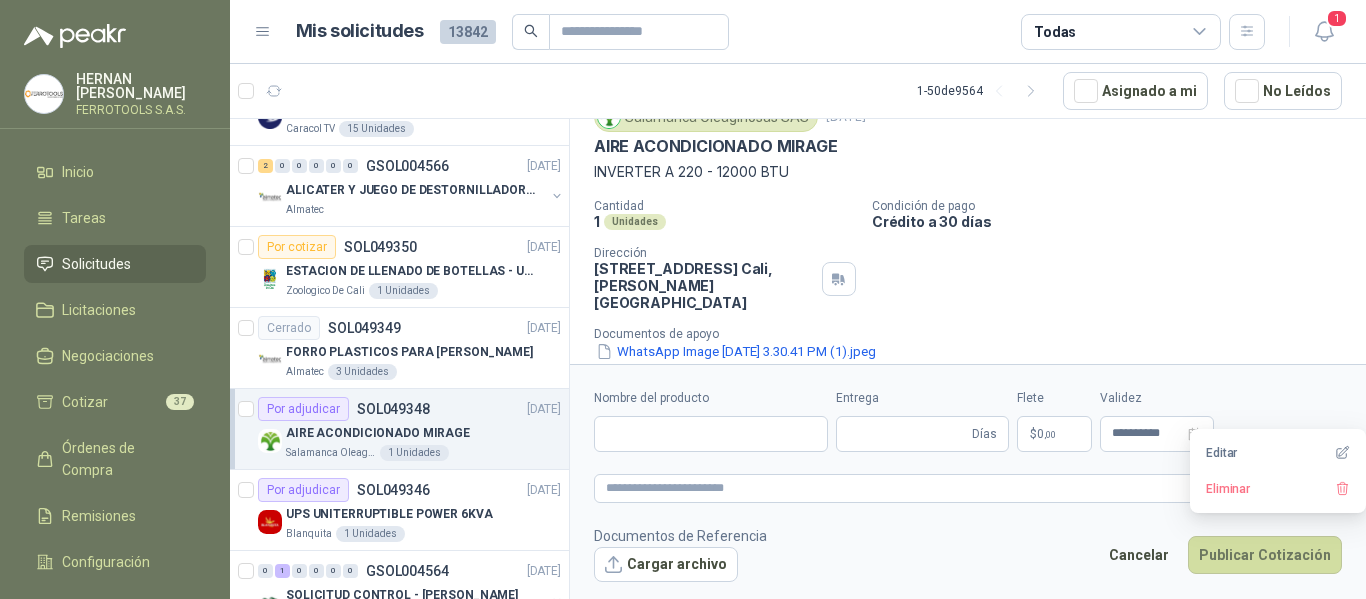 type 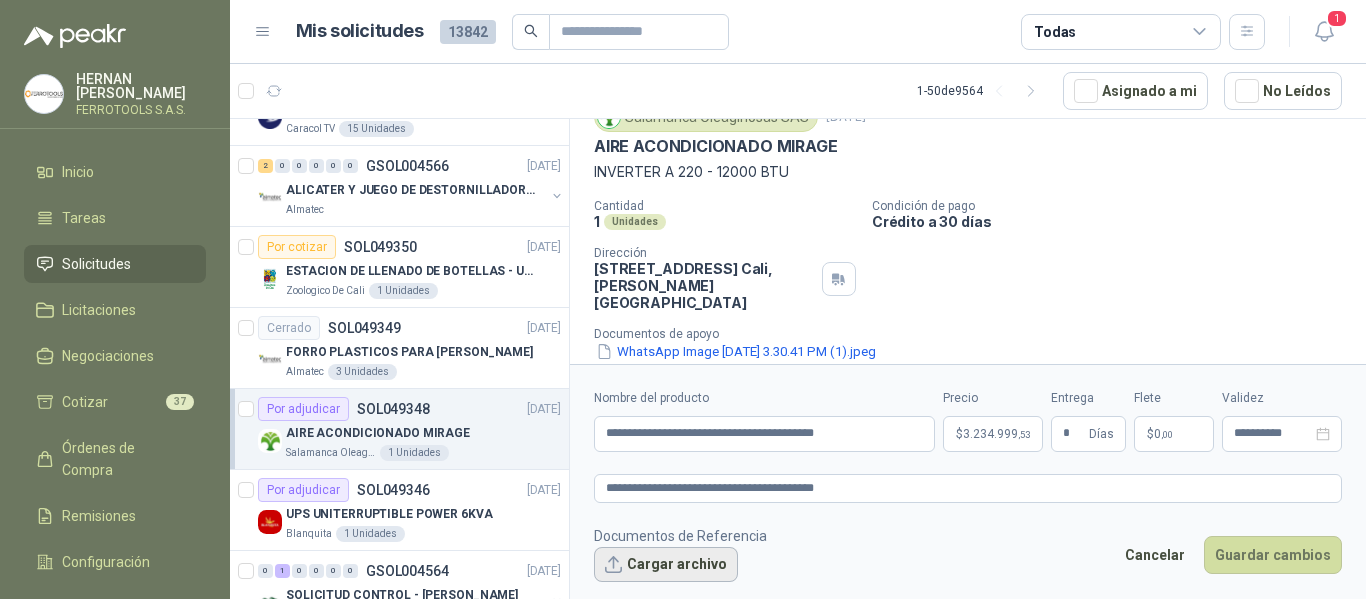 click on "Cargar archivo" at bounding box center (666, 565) 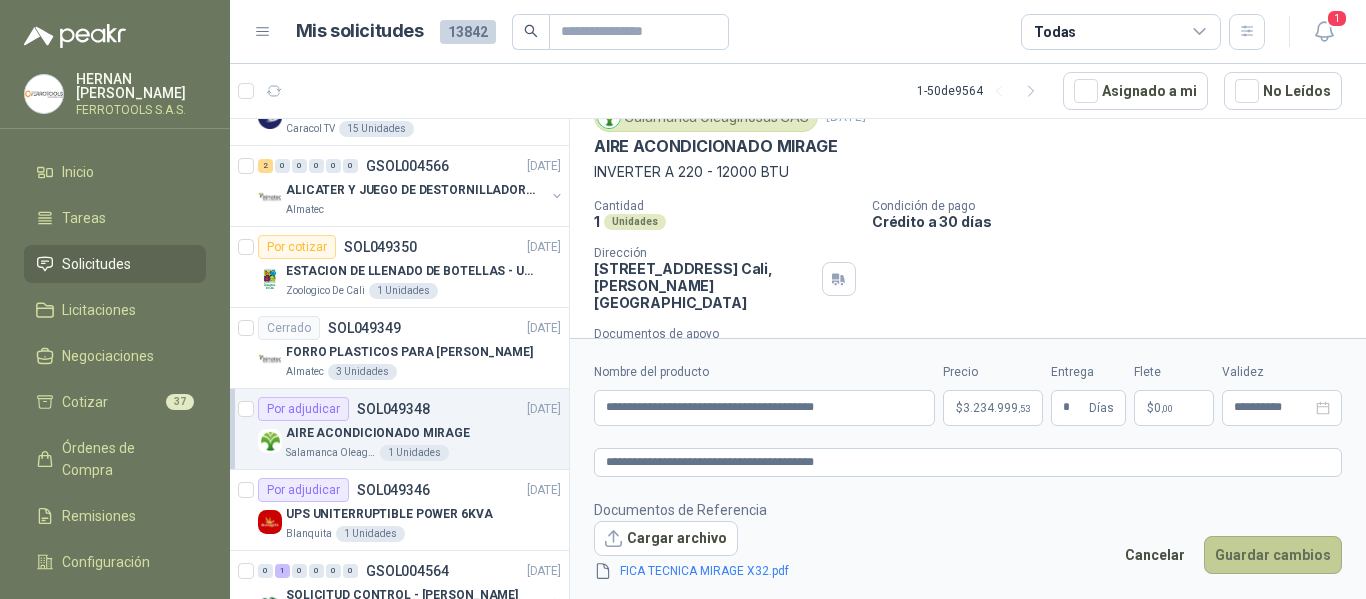 click on "Guardar cambios" at bounding box center (1273, 555) 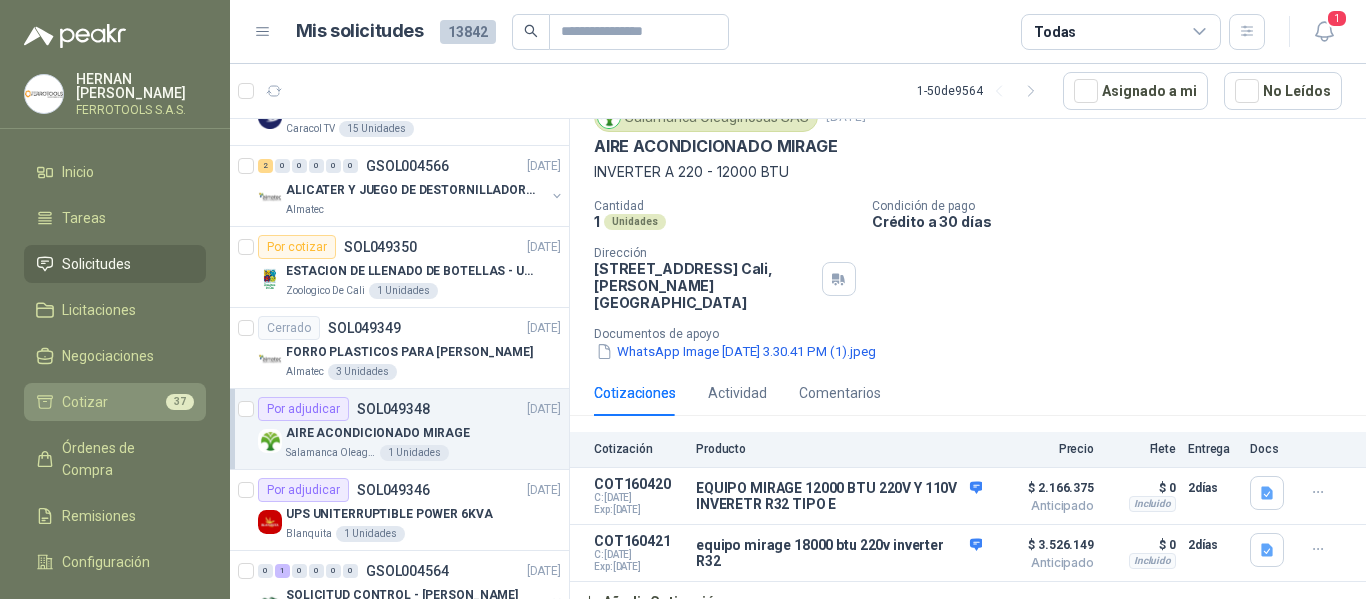 click on "Cotizar 37" at bounding box center (115, 402) 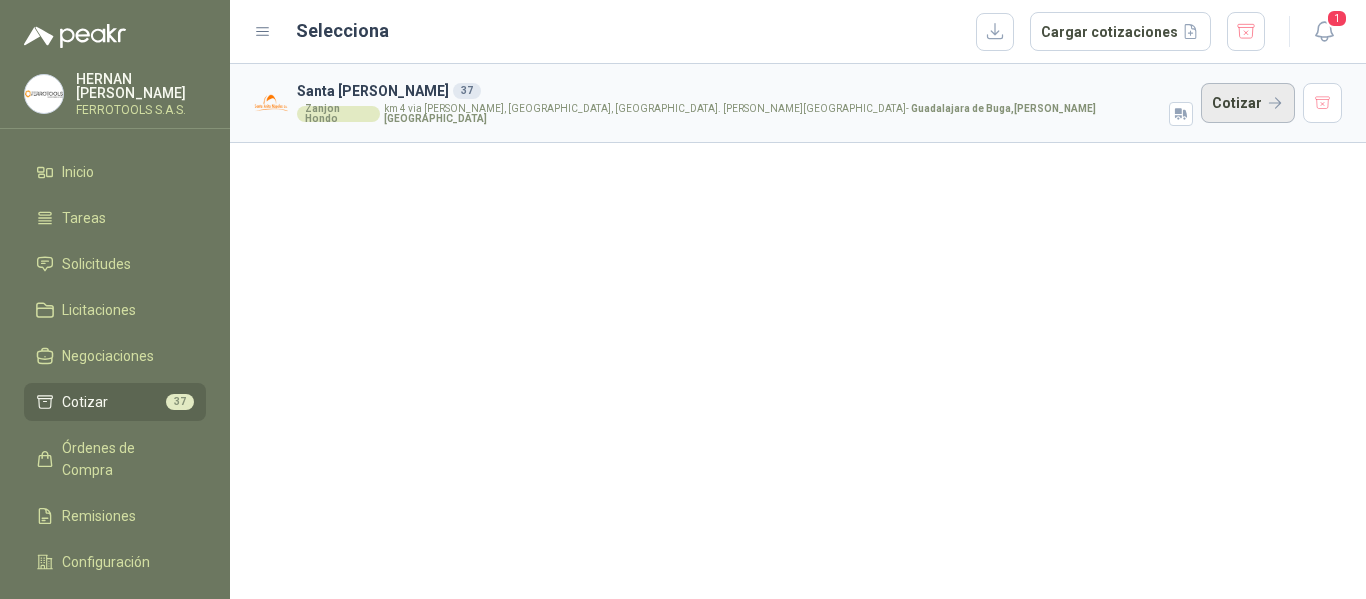 click on "Cotizar" at bounding box center [1248, 103] 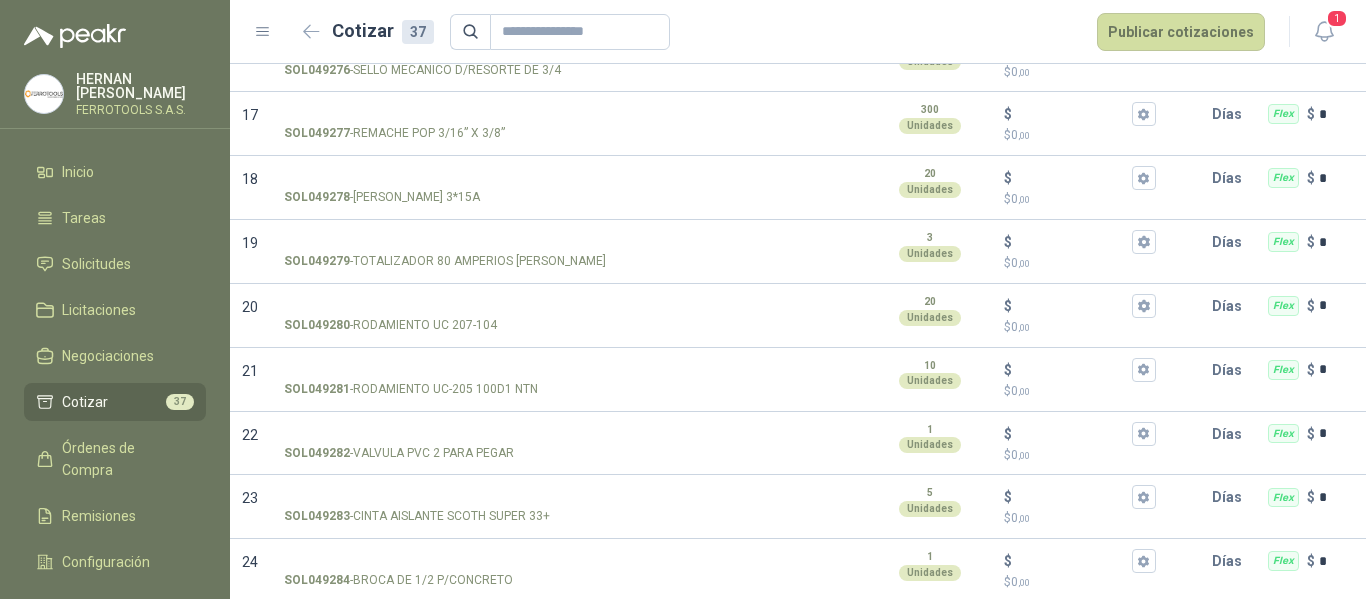 scroll, scrollTop: 1192, scrollLeft: 0, axis: vertical 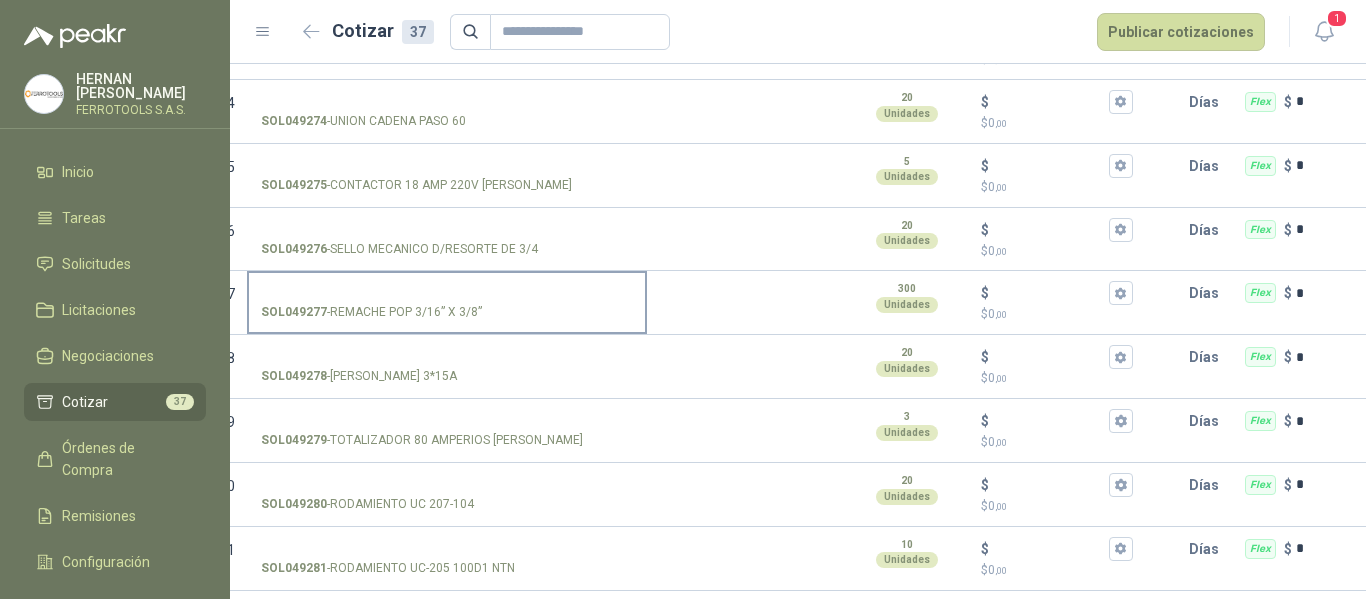 click on "SOL049277  -  REMACHE POP 3/16” X 3/8”" at bounding box center [447, 301] 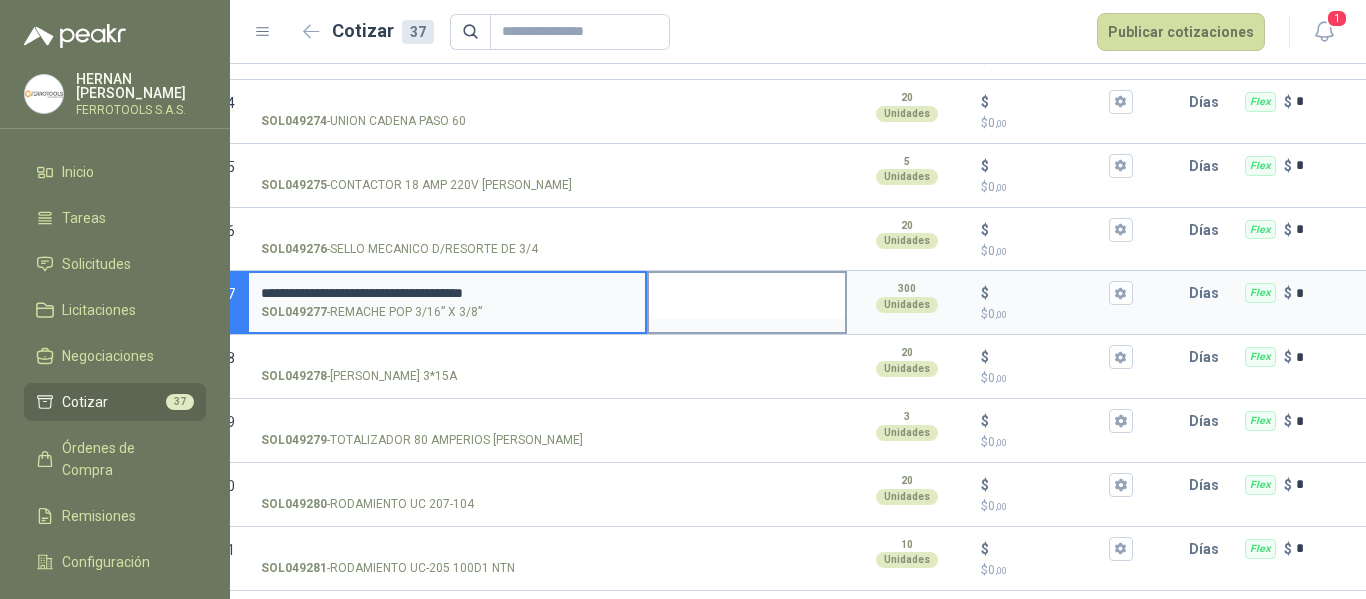 click at bounding box center [747, 296] 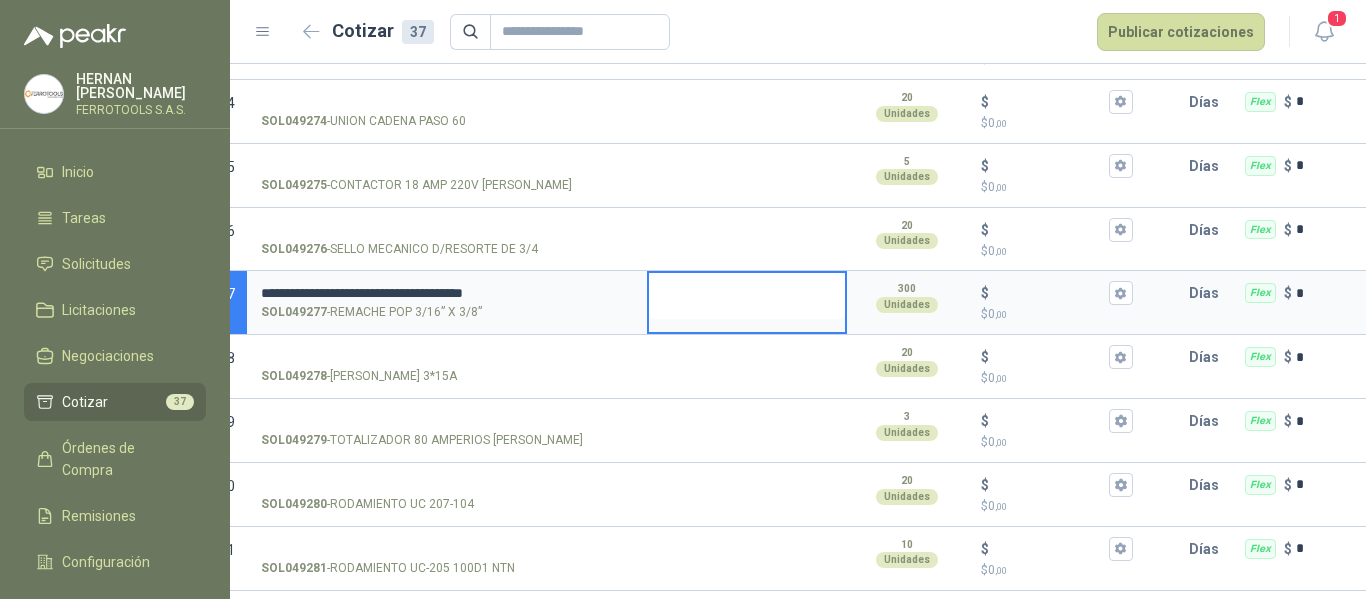type 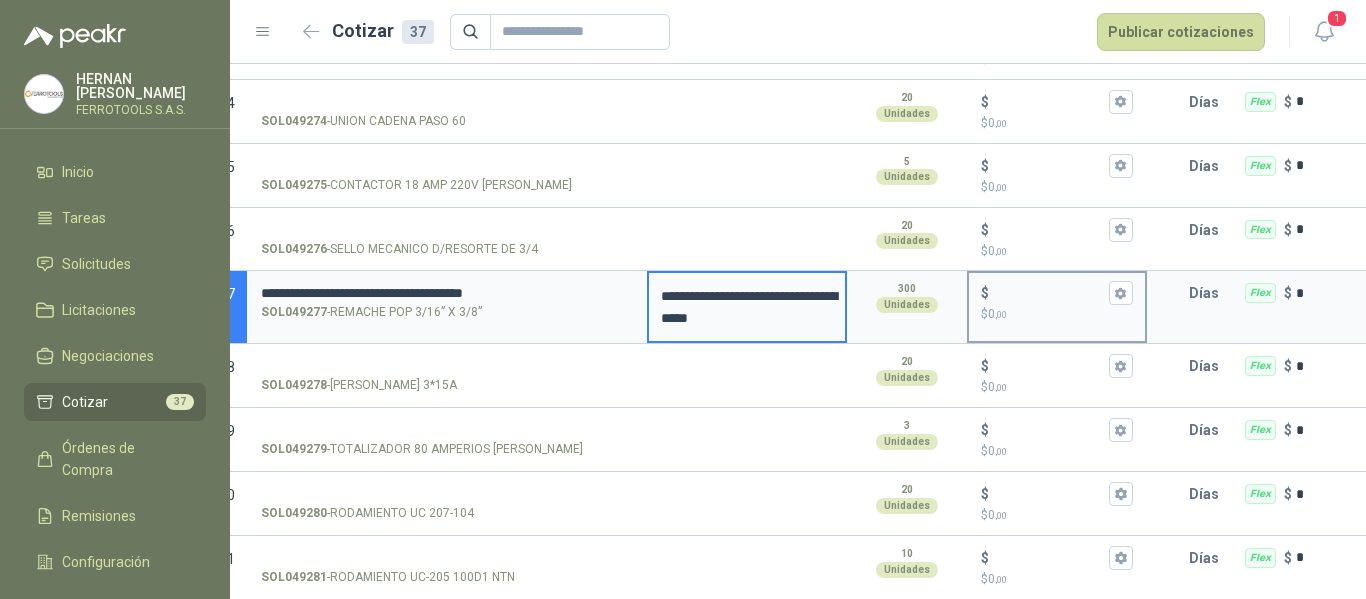 click on "$  0 ,00" at bounding box center (1057, 314) 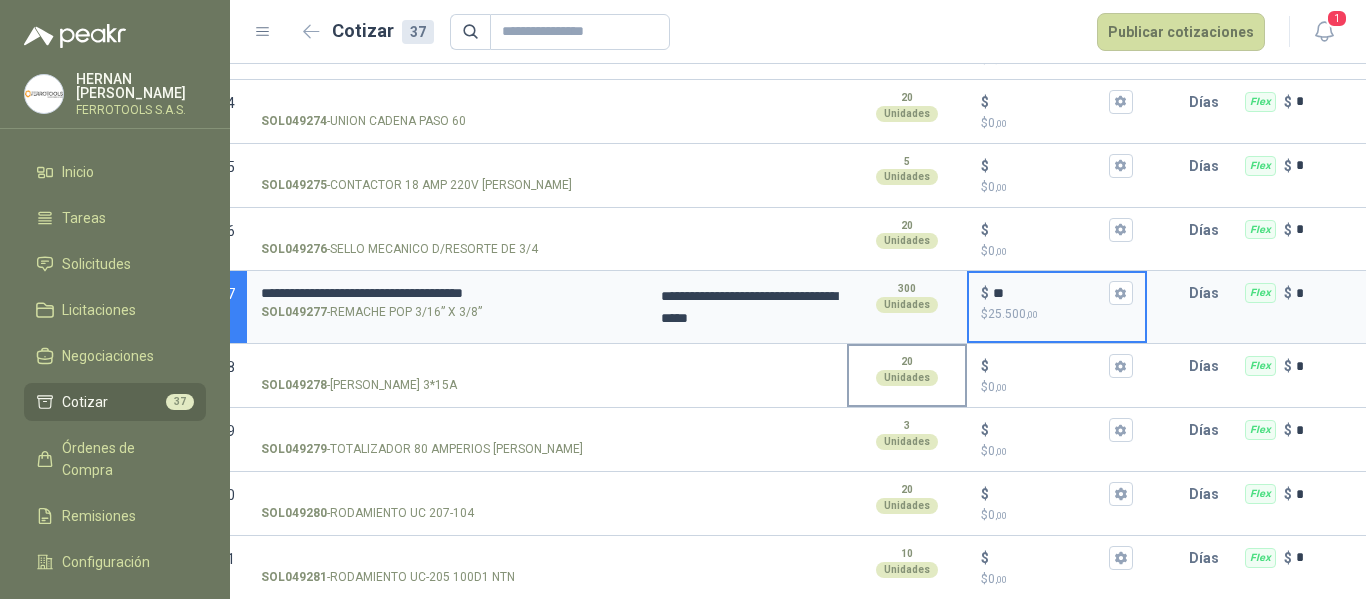 type on "**" 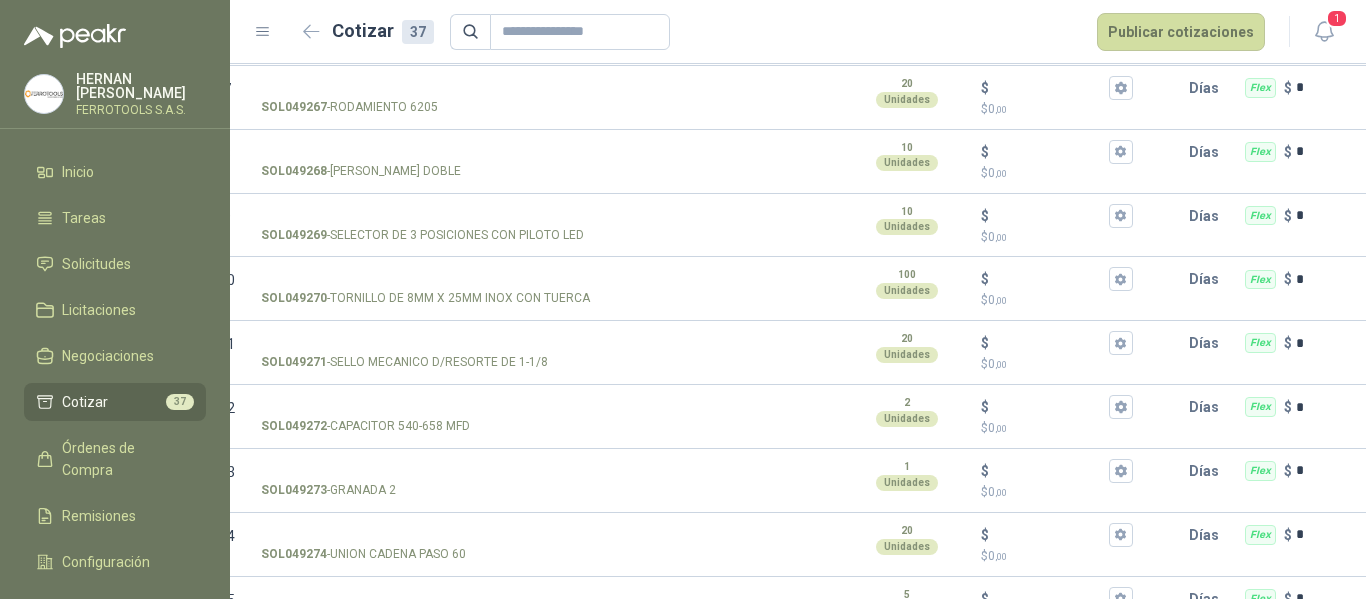 scroll, scrollTop: 581, scrollLeft: 0, axis: vertical 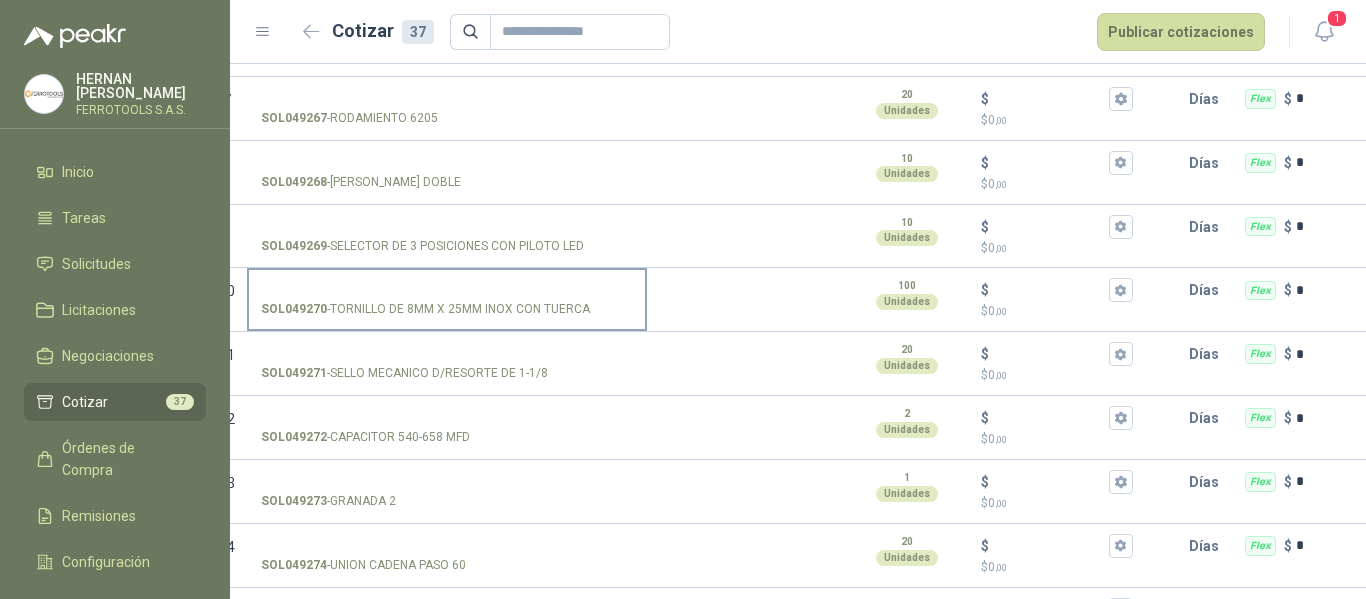 click on "SOL049270  -  TORNILLO DE 8MM X 25MM INOX CON TUERCA" at bounding box center (447, 290) 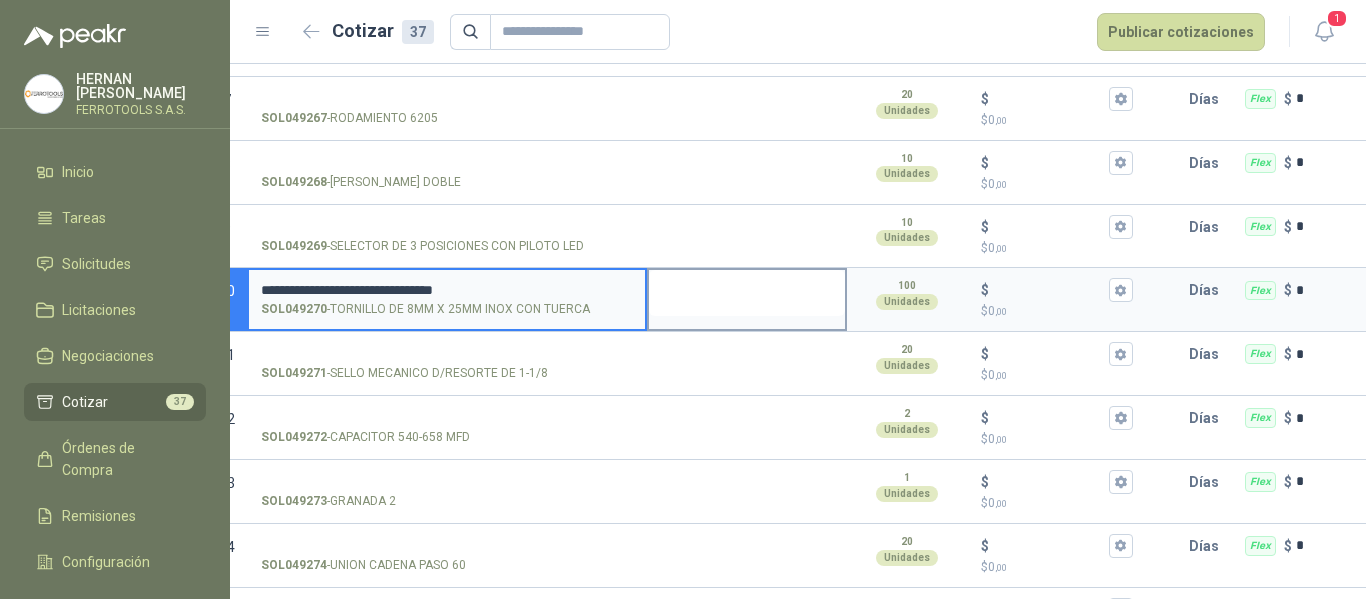 click at bounding box center [747, 293] 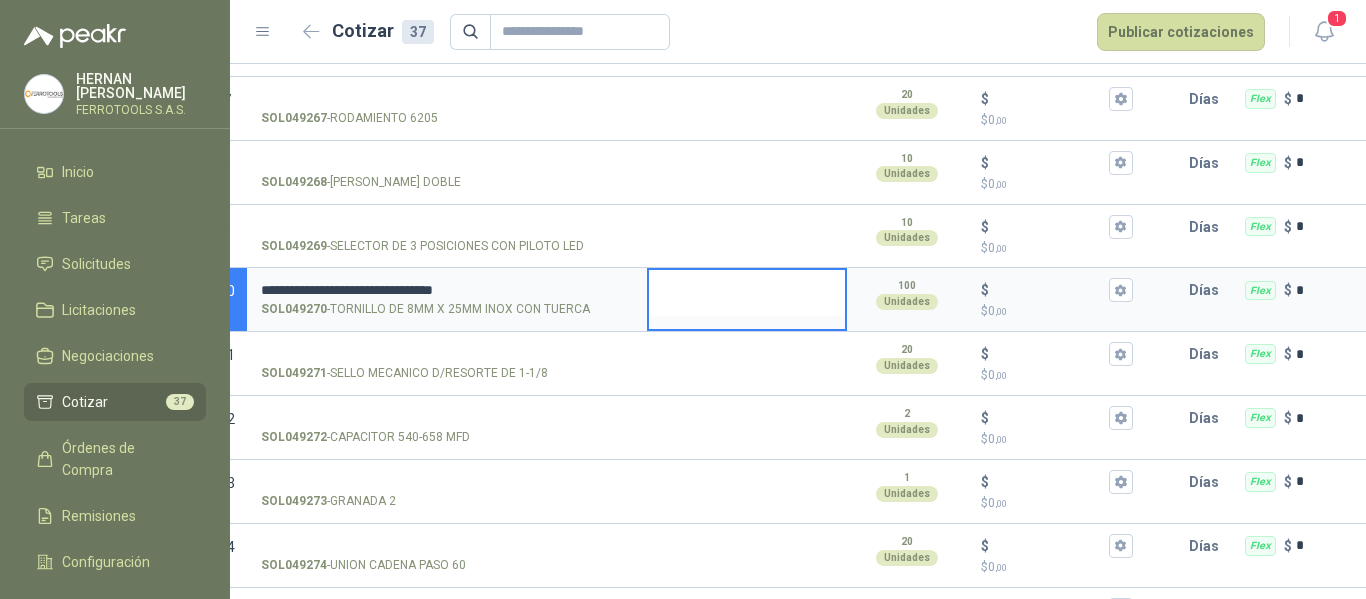 type 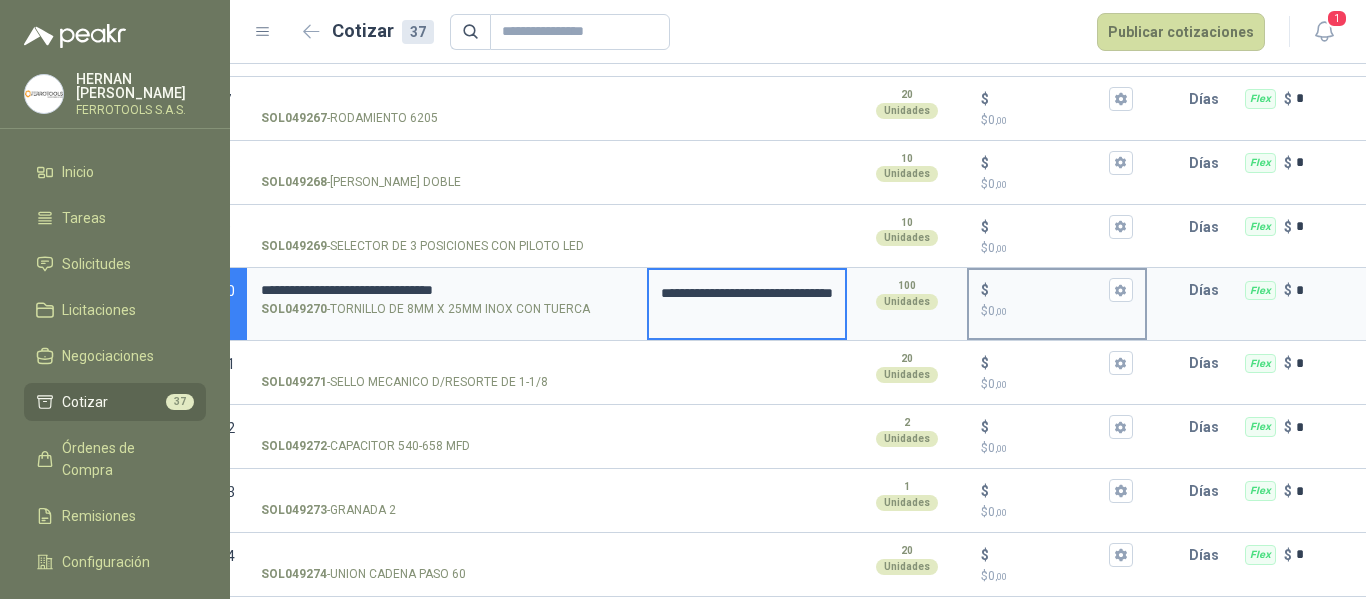 click on "$" at bounding box center [1057, 290] 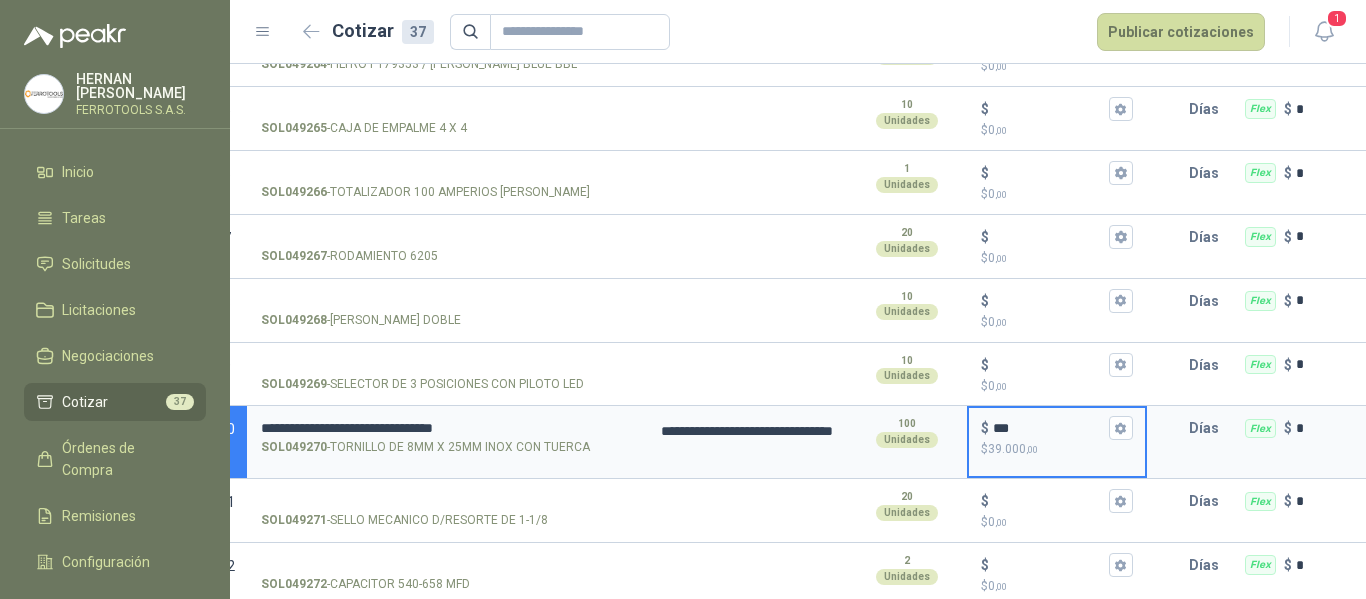 scroll, scrollTop: 427, scrollLeft: 0, axis: vertical 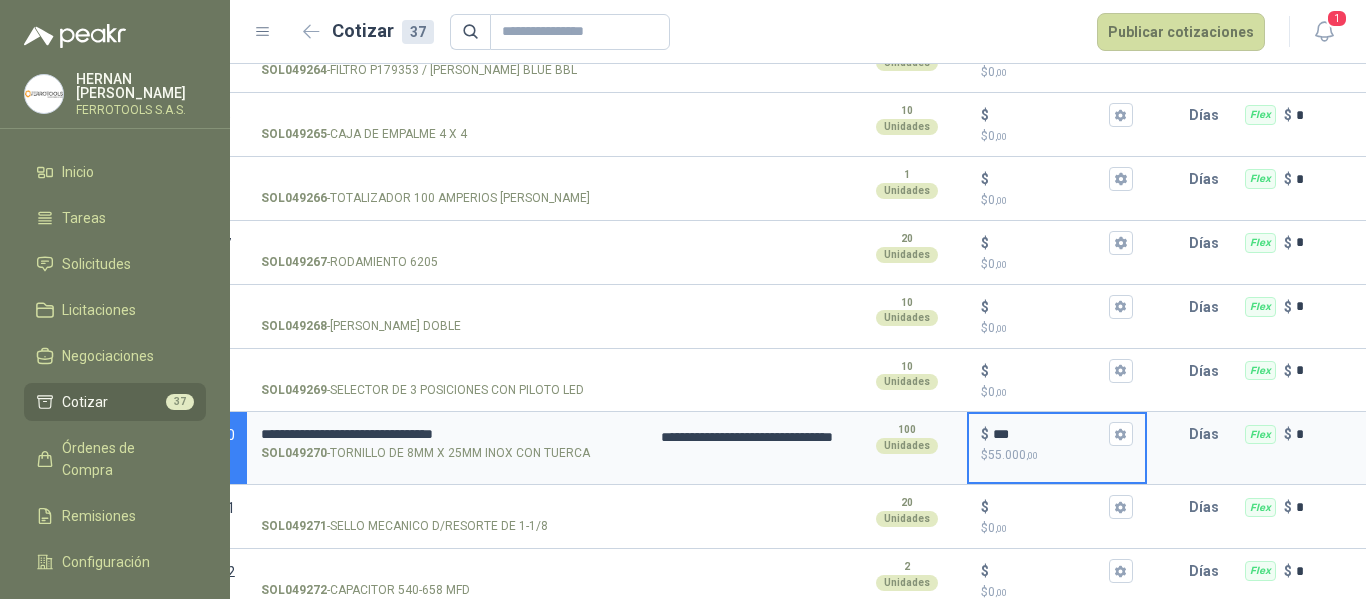 type on "***" 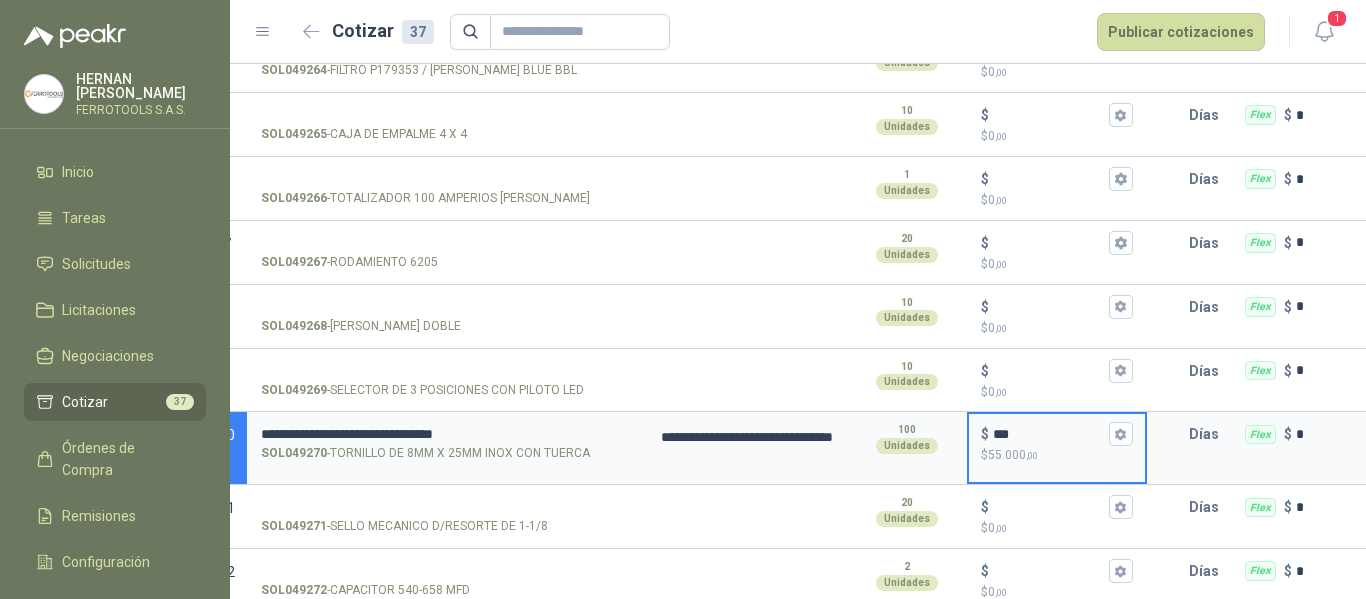 type 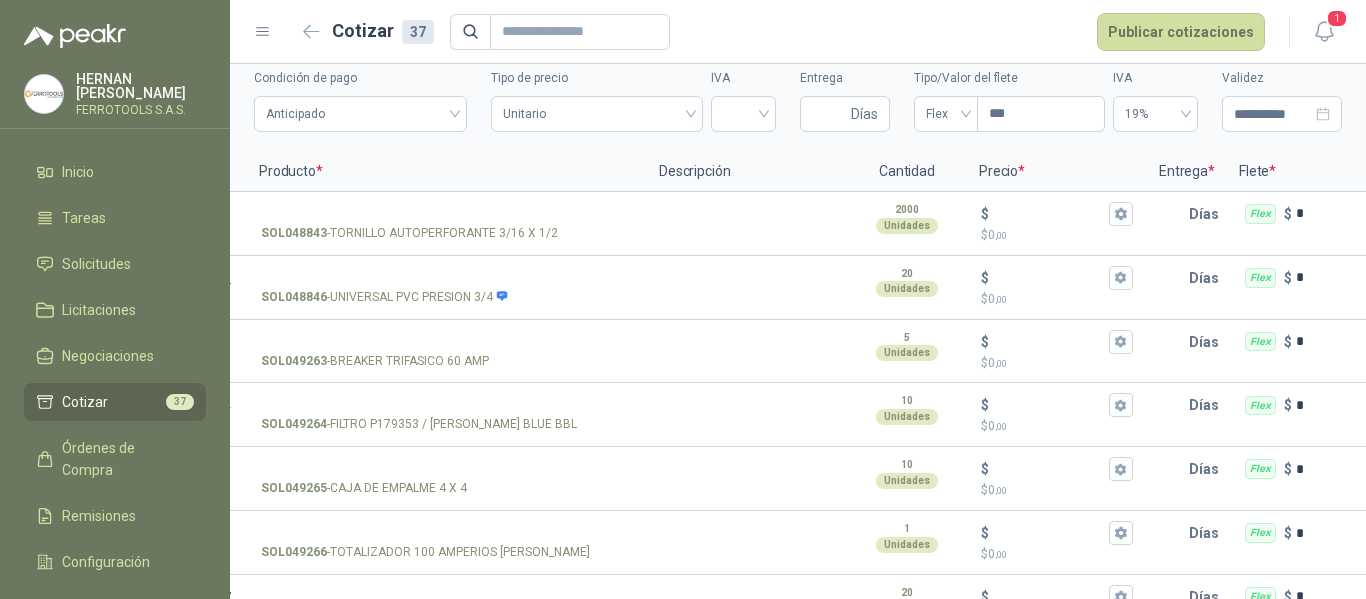 scroll, scrollTop: 0, scrollLeft: 0, axis: both 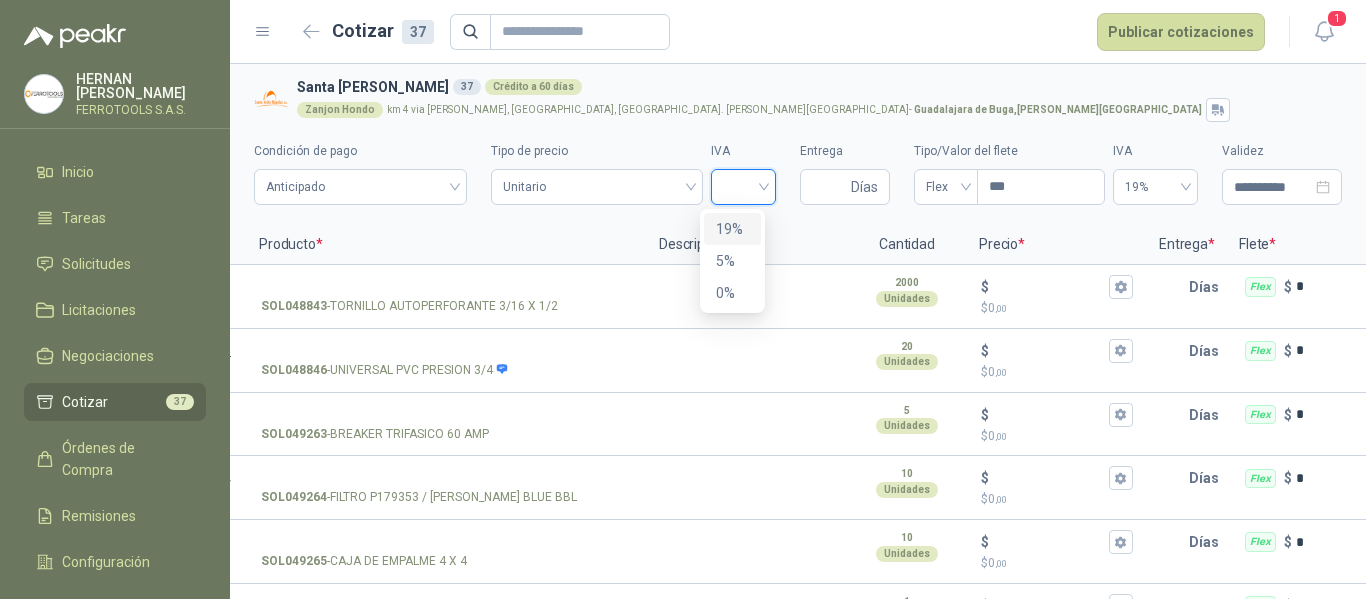 click at bounding box center (743, 185) 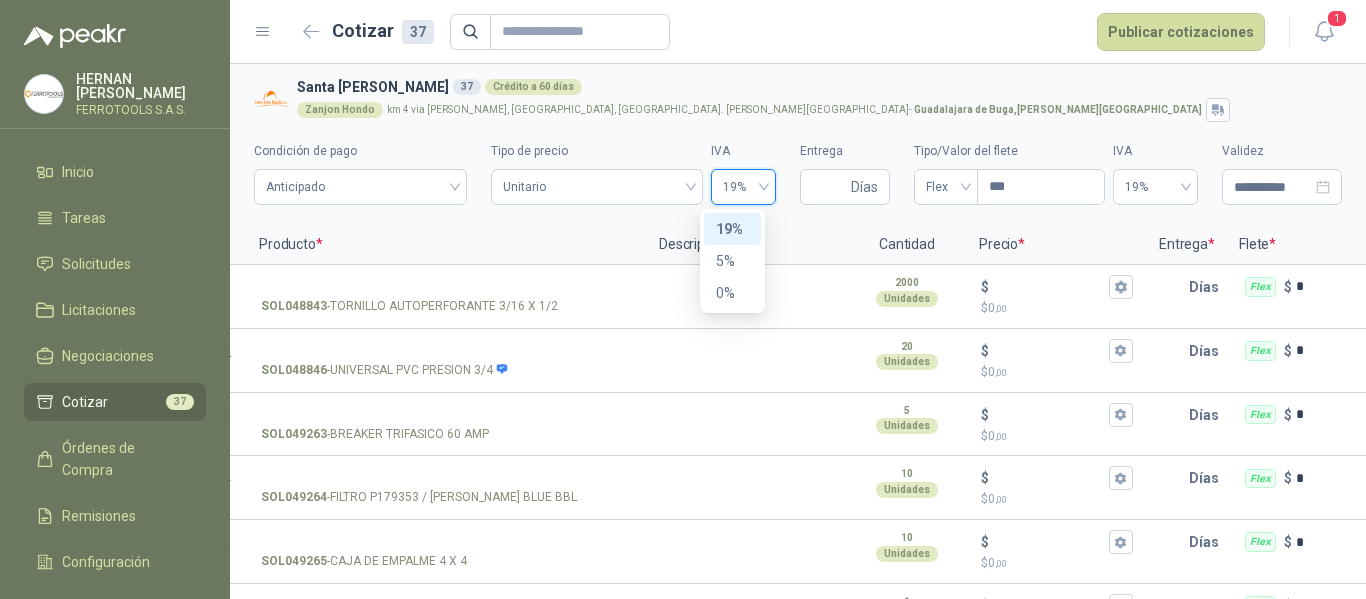 type 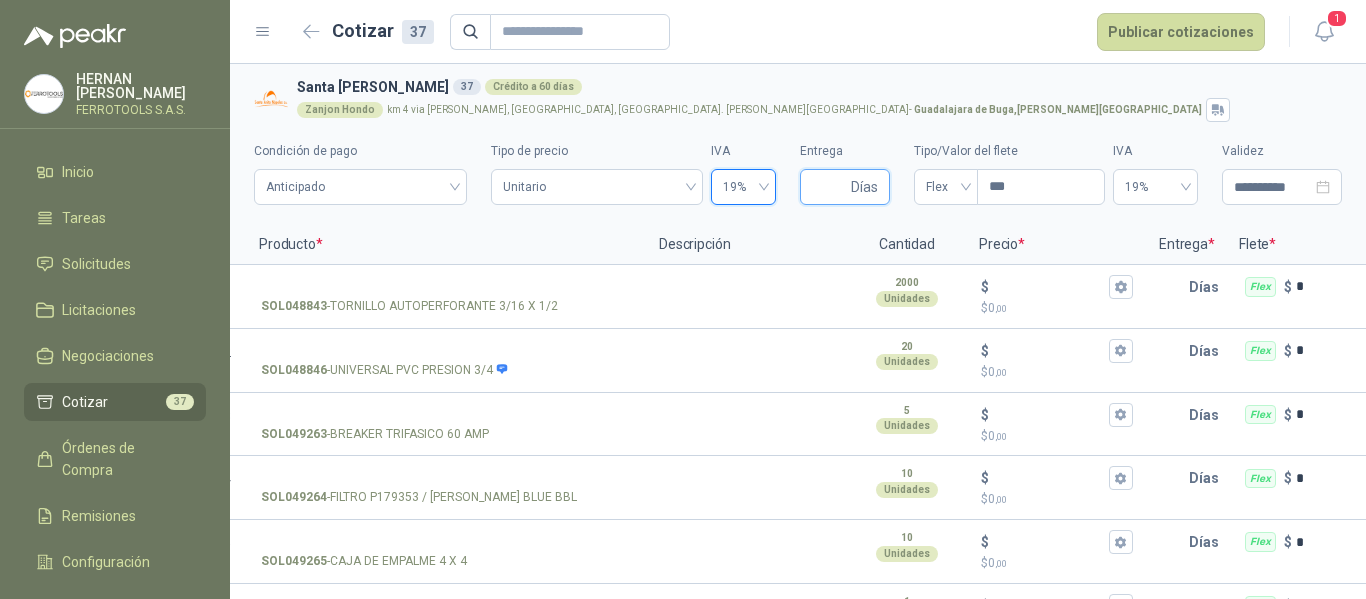 click on "Entrega" at bounding box center (829, 187) 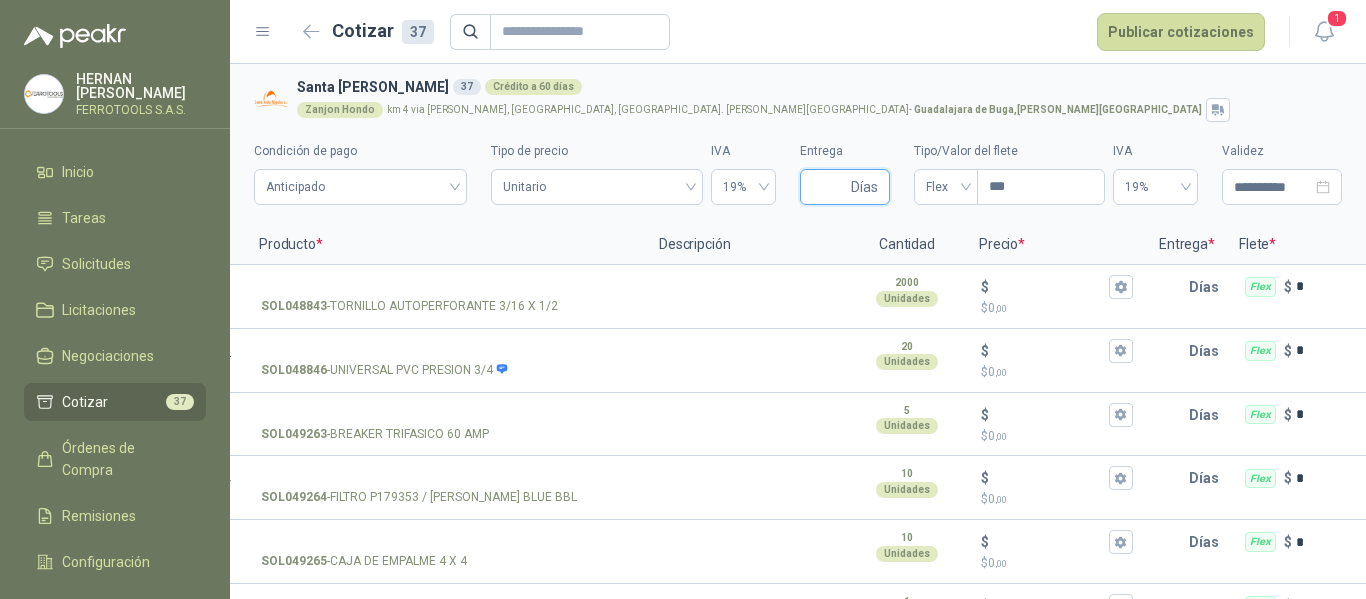 type on "*" 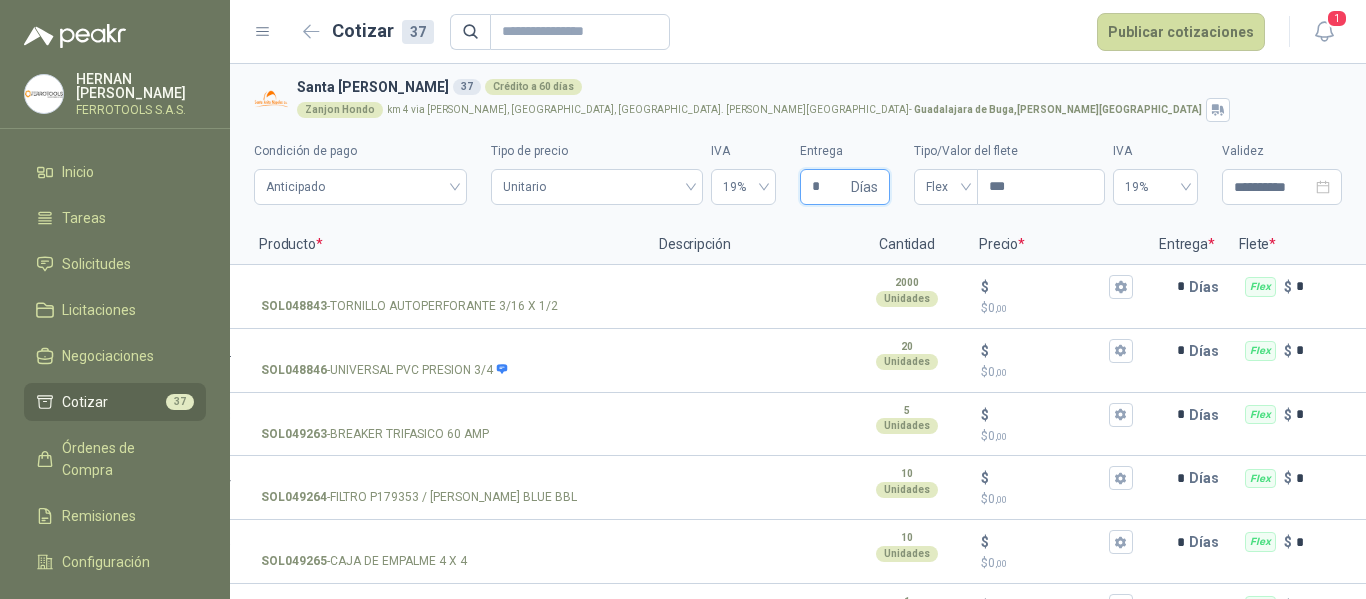 type 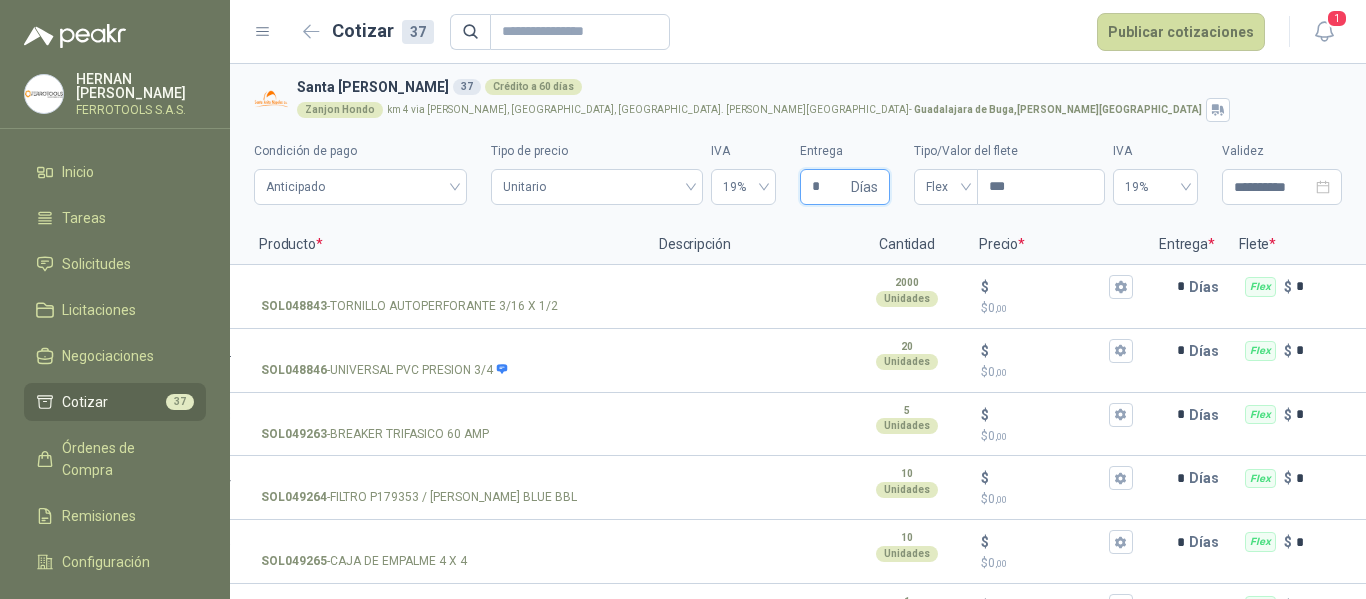 type on "*" 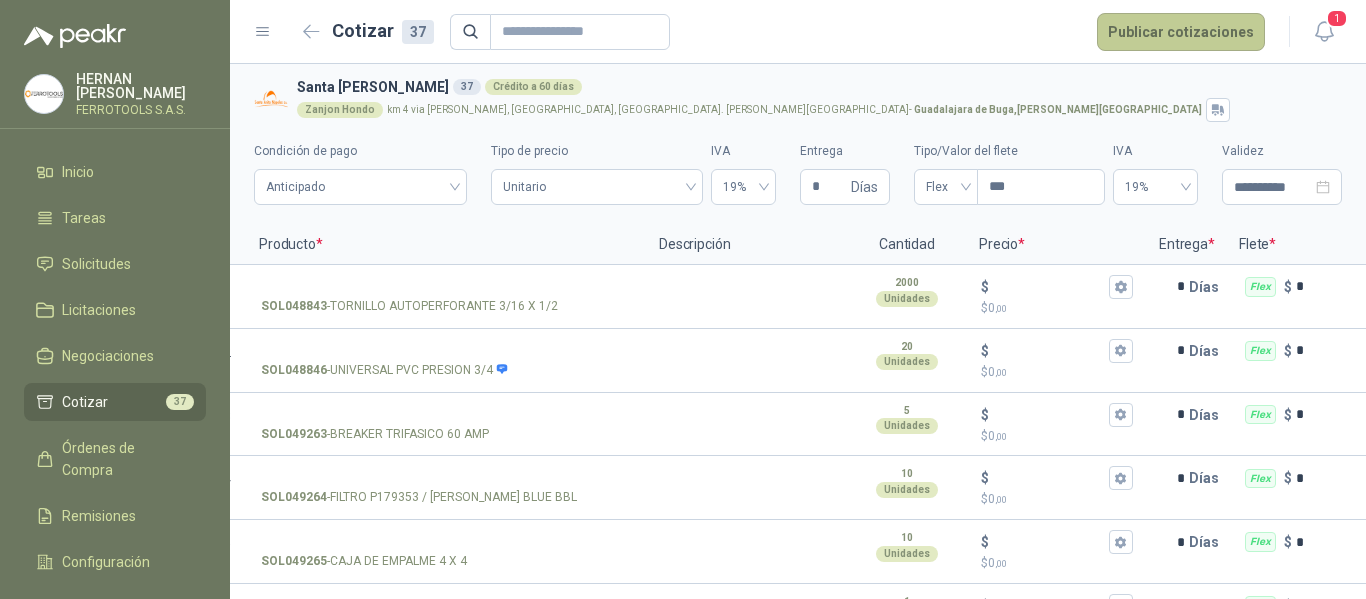 click on "Publicar cotizaciones" at bounding box center (1181, 32) 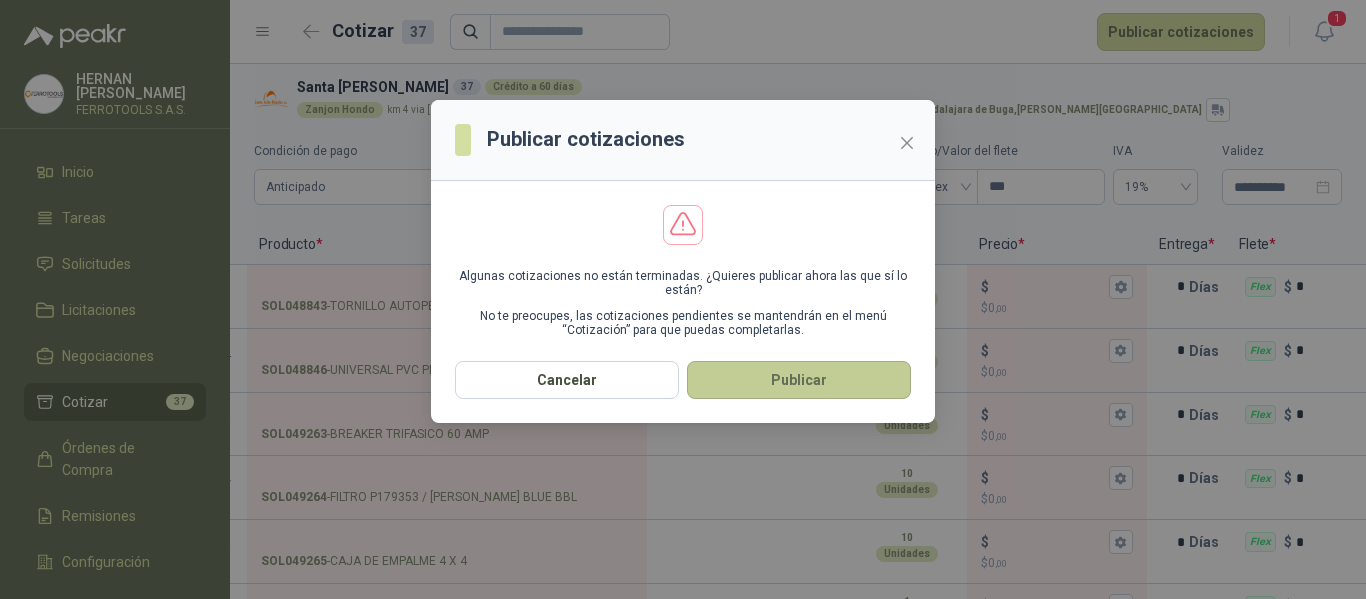 click on "Publicar" at bounding box center (799, 380) 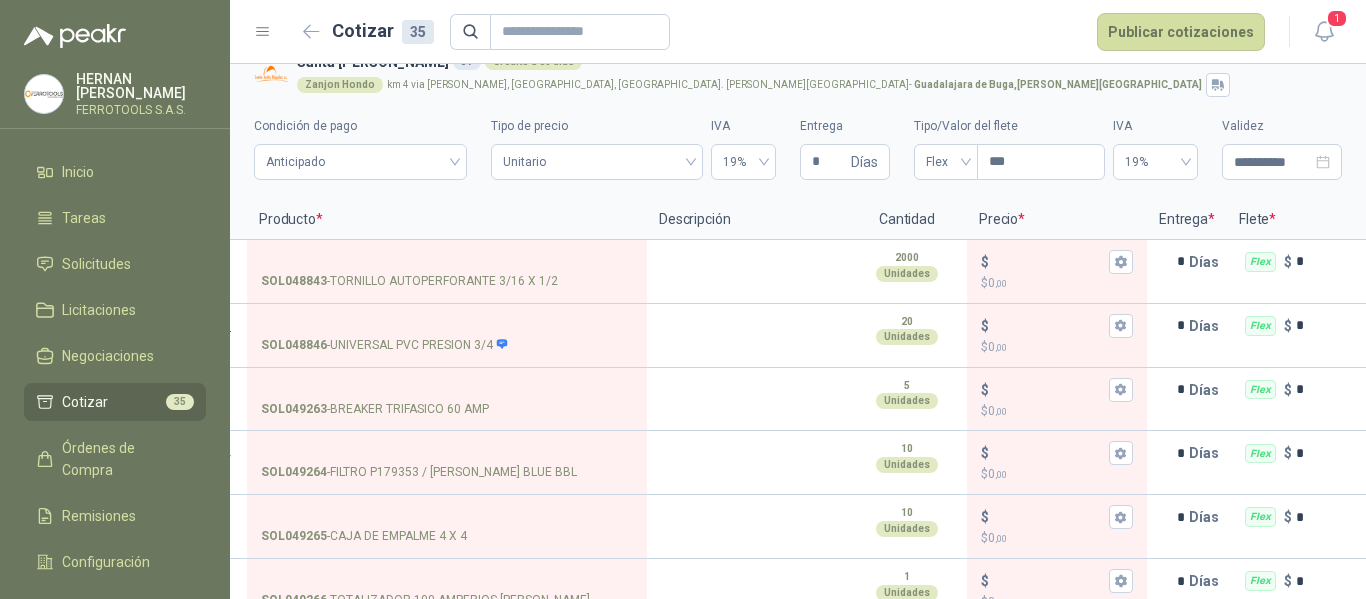 scroll, scrollTop: 0, scrollLeft: 0, axis: both 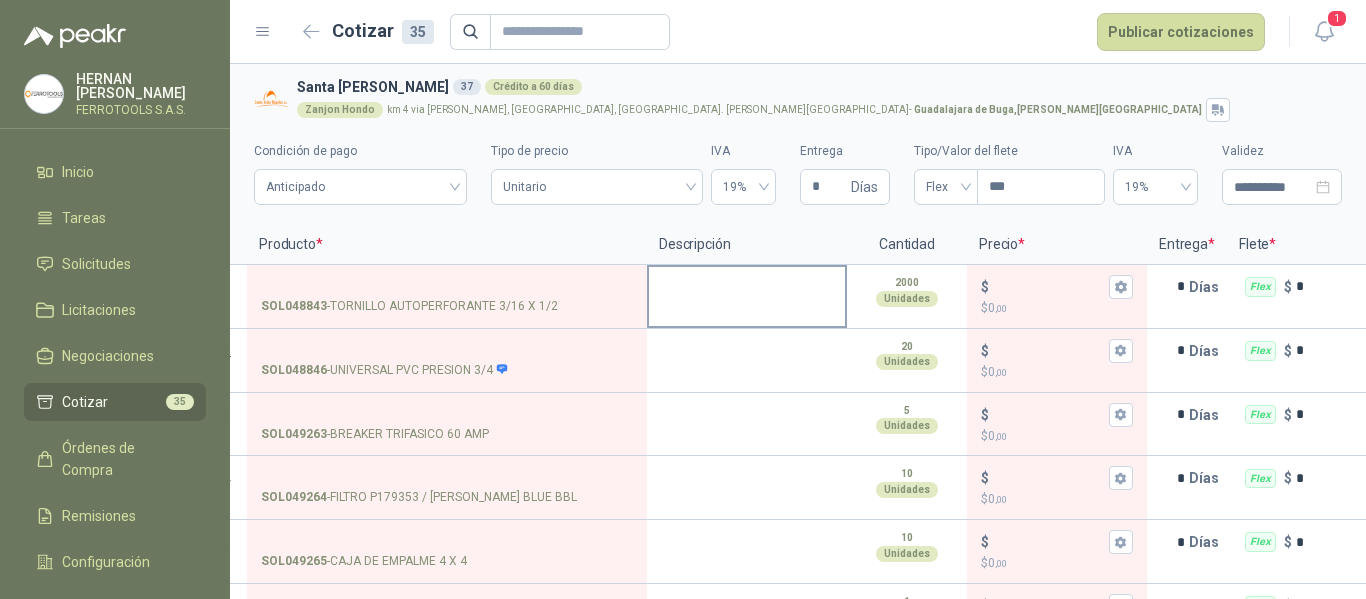 type 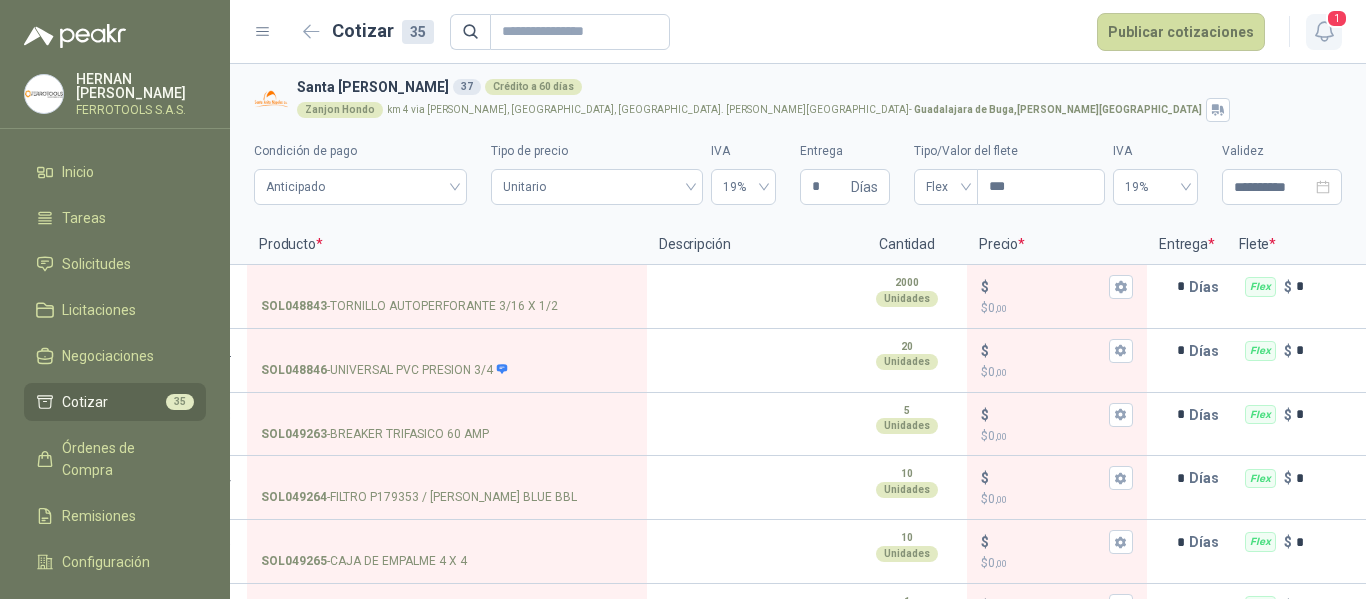 click 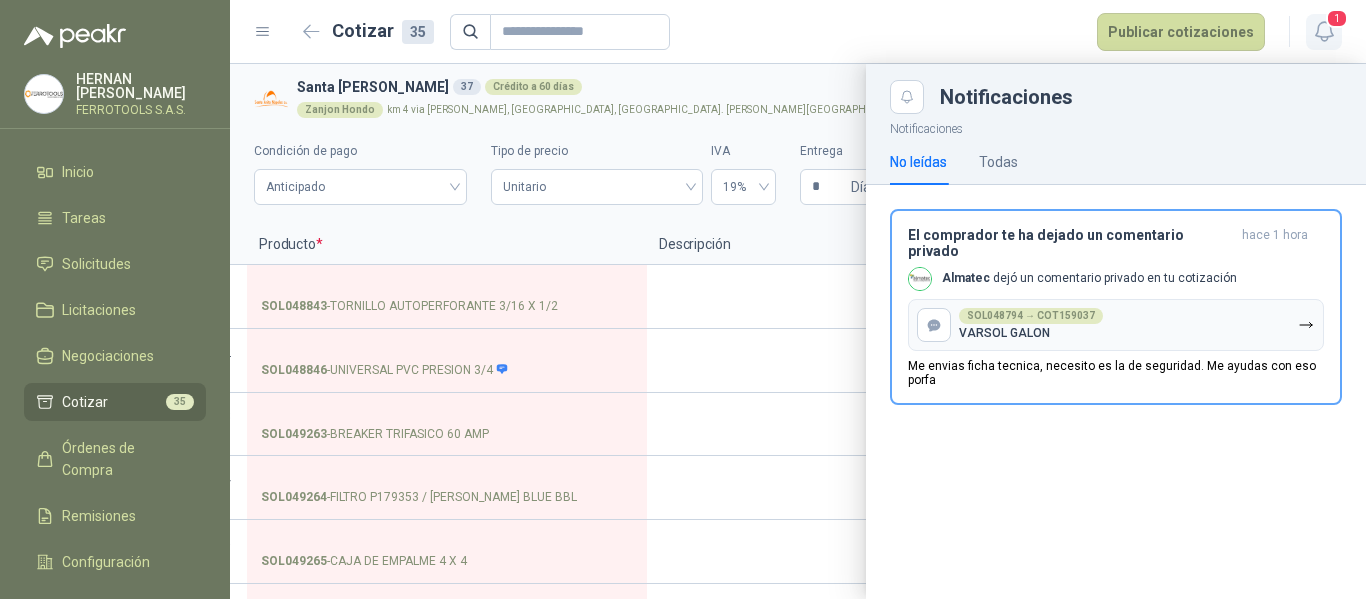 click 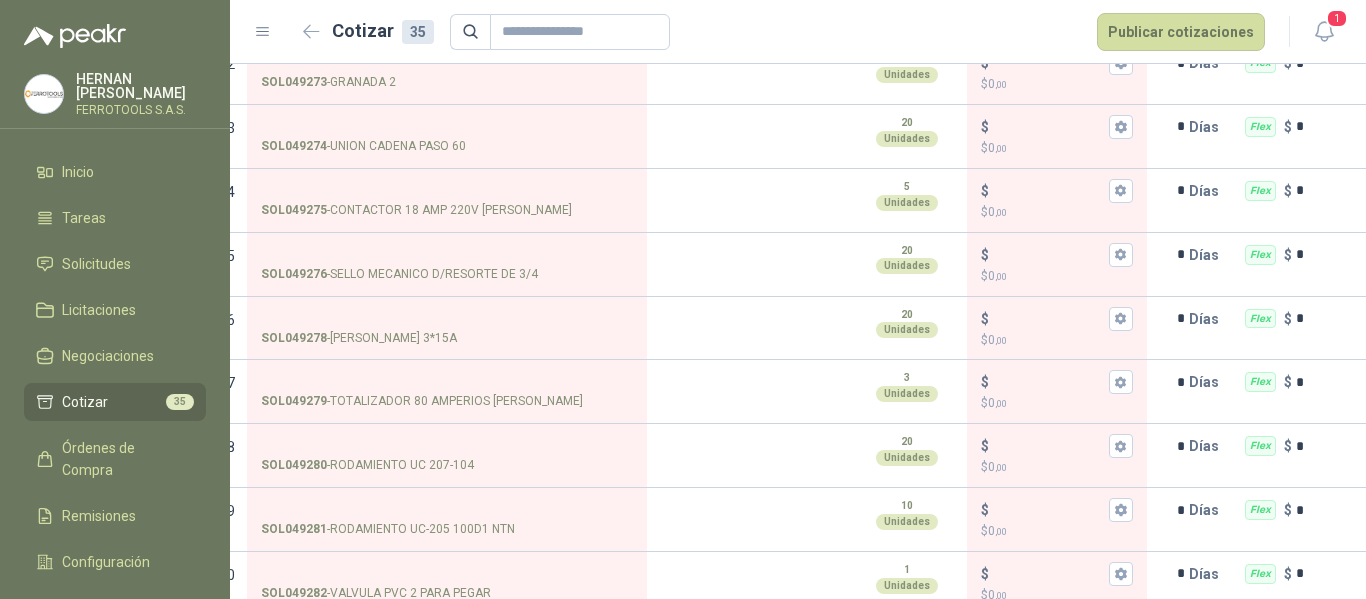 scroll, scrollTop: 929, scrollLeft: 0, axis: vertical 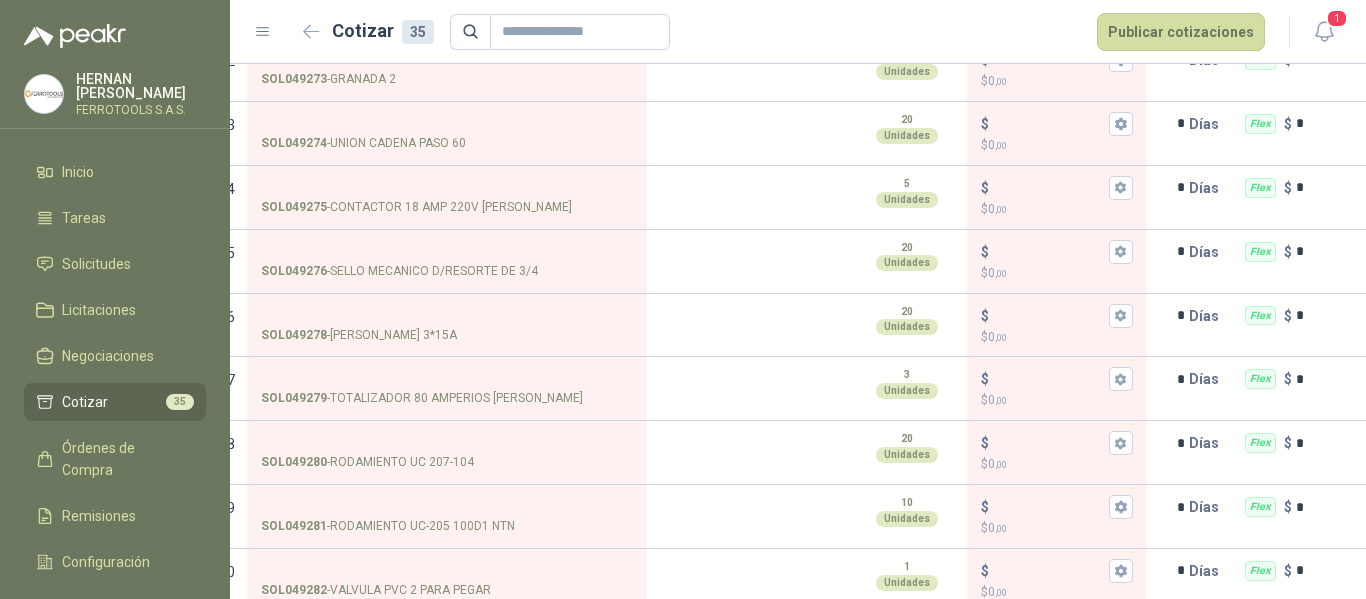 type 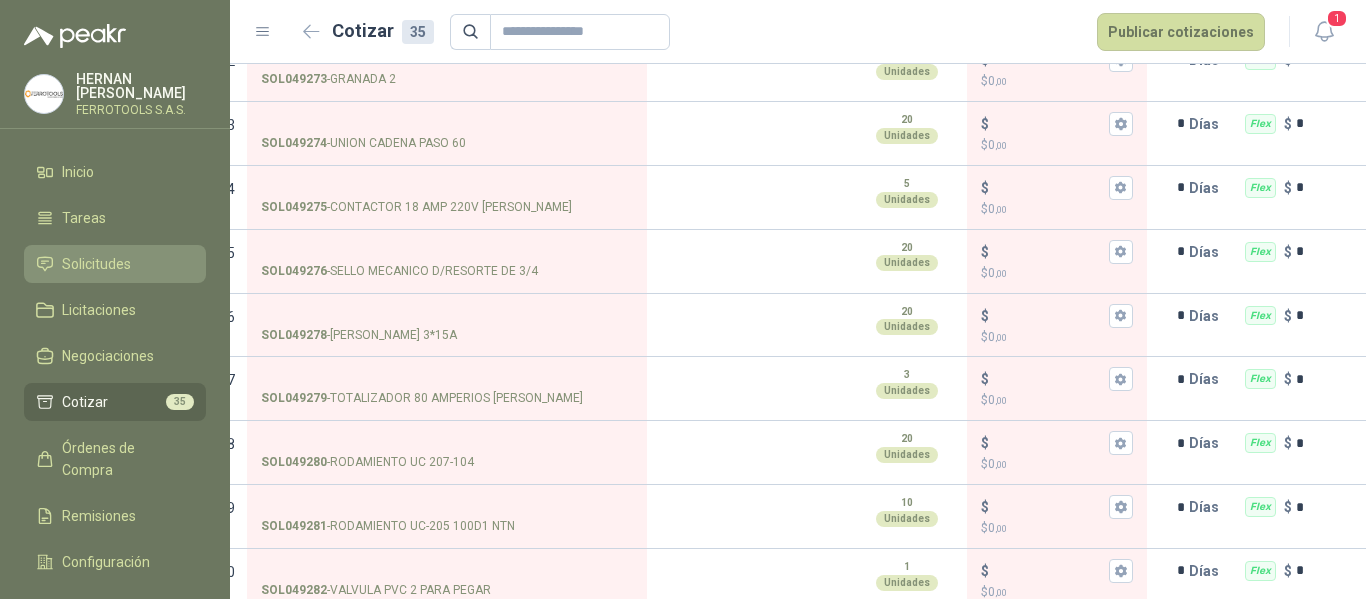 click on "Solicitudes" at bounding box center [96, 264] 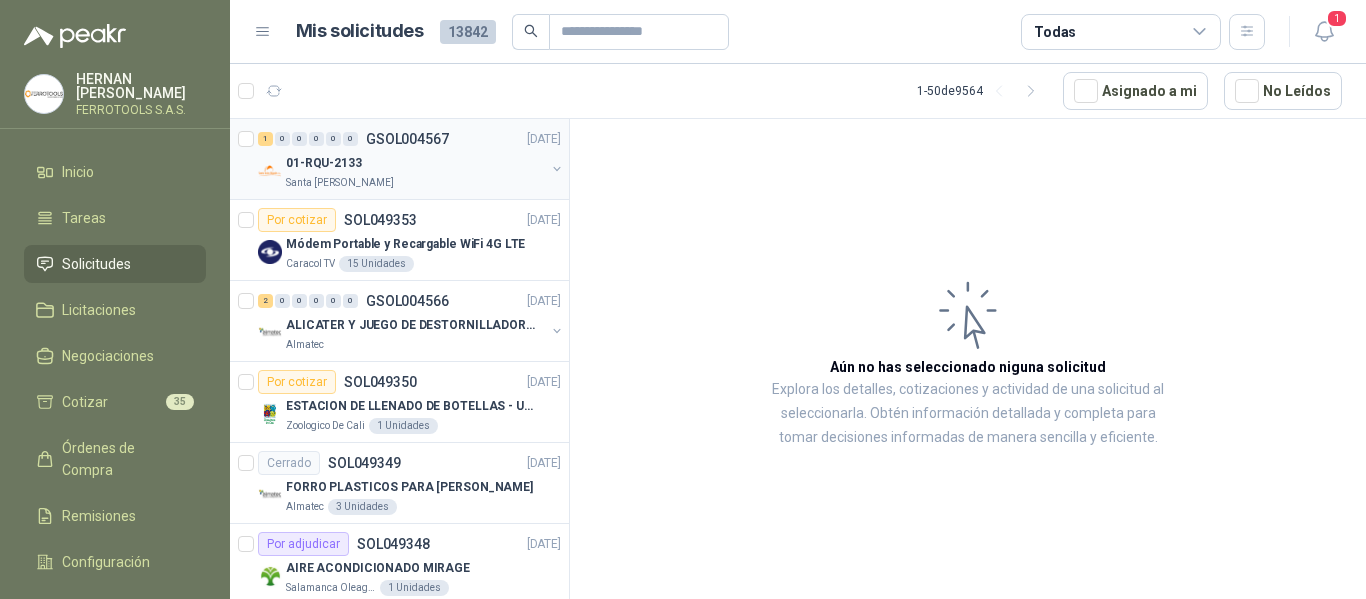 click on "01-RQU-2133" at bounding box center [415, 163] 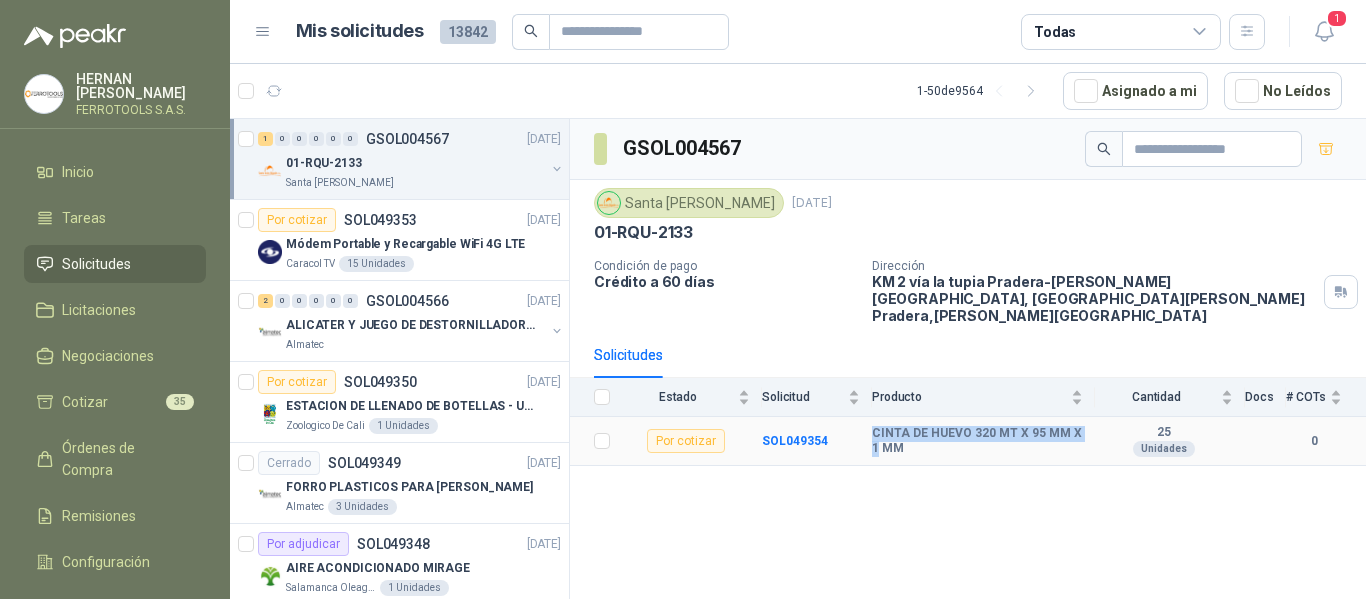 drag, startPoint x: 871, startPoint y: 418, endPoint x: 1083, endPoint y: 413, distance: 212.05896 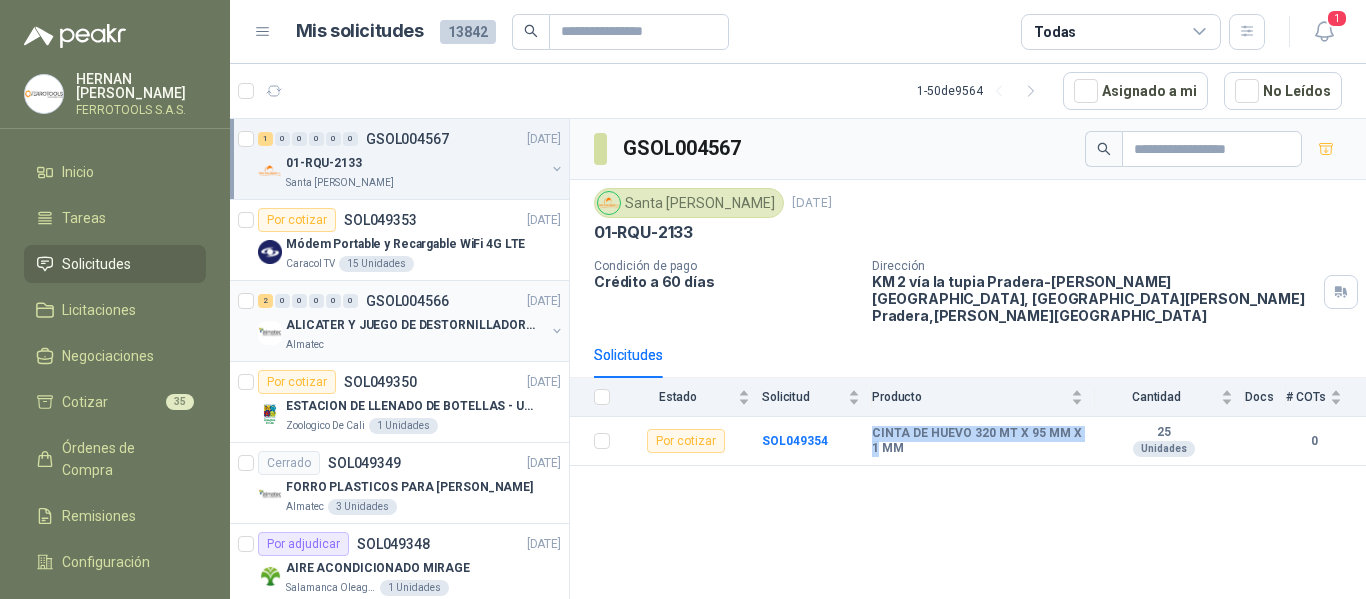 click on "Almatec" at bounding box center [415, 345] 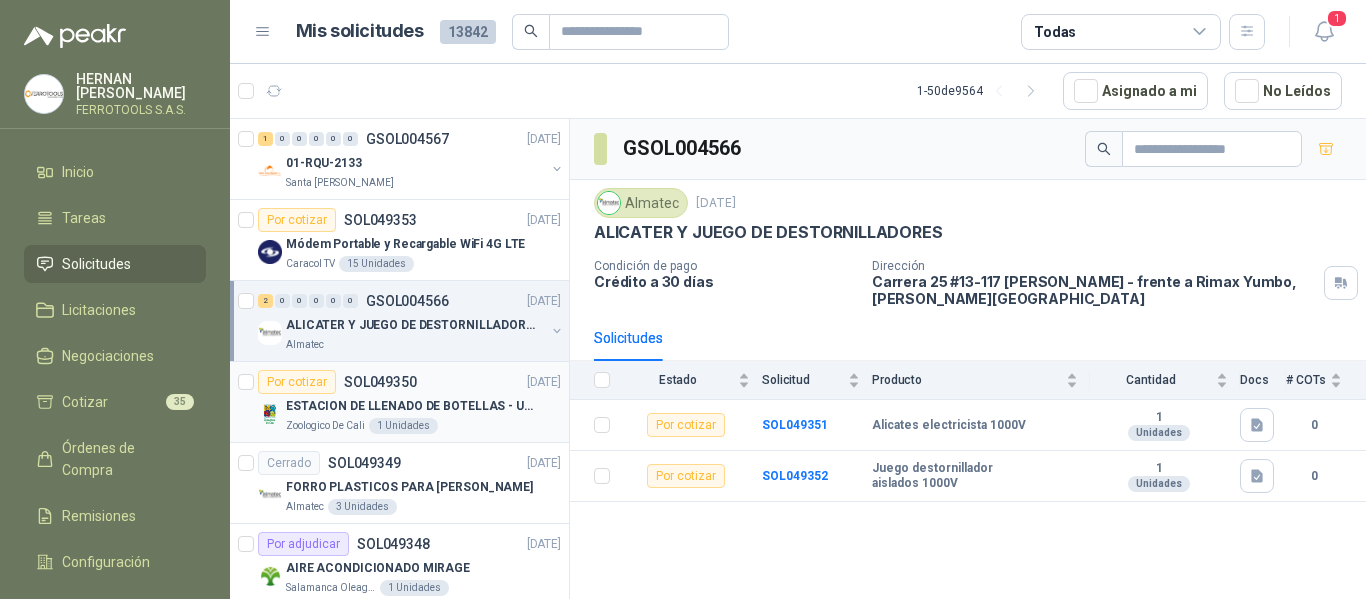 click on "Zoologico De Cali  1   Unidades" at bounding box center [423, 426] 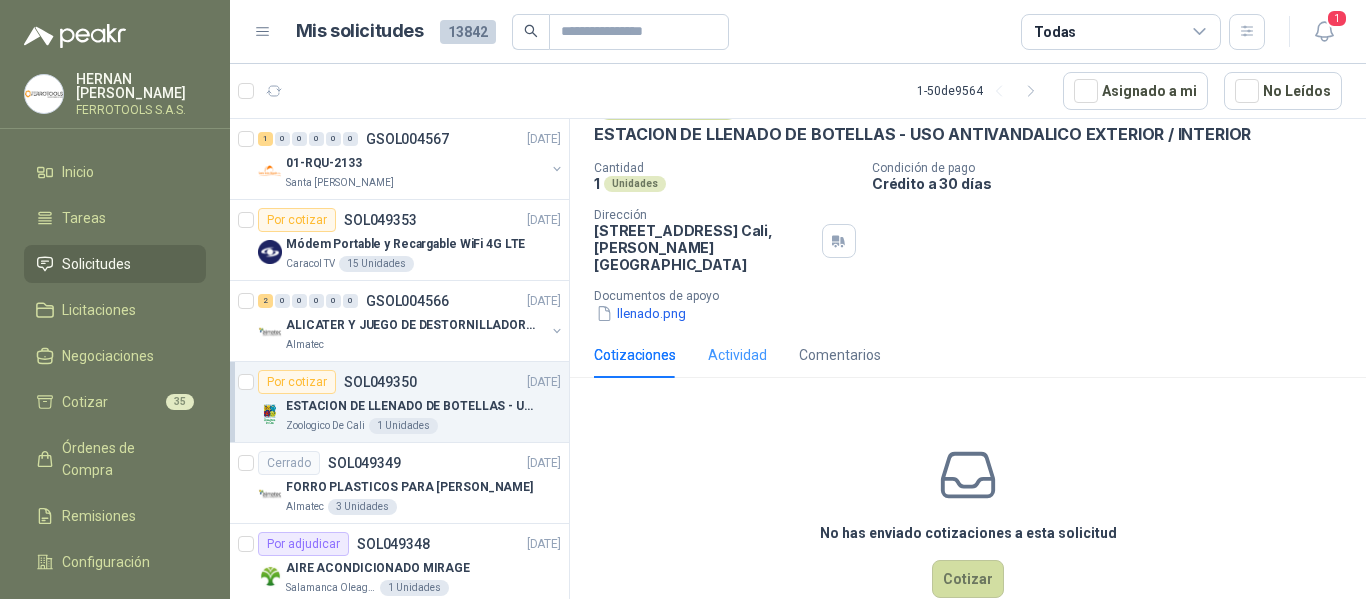 scroll, scrollTop: 120, scrollLeft: 0, axis: vertical 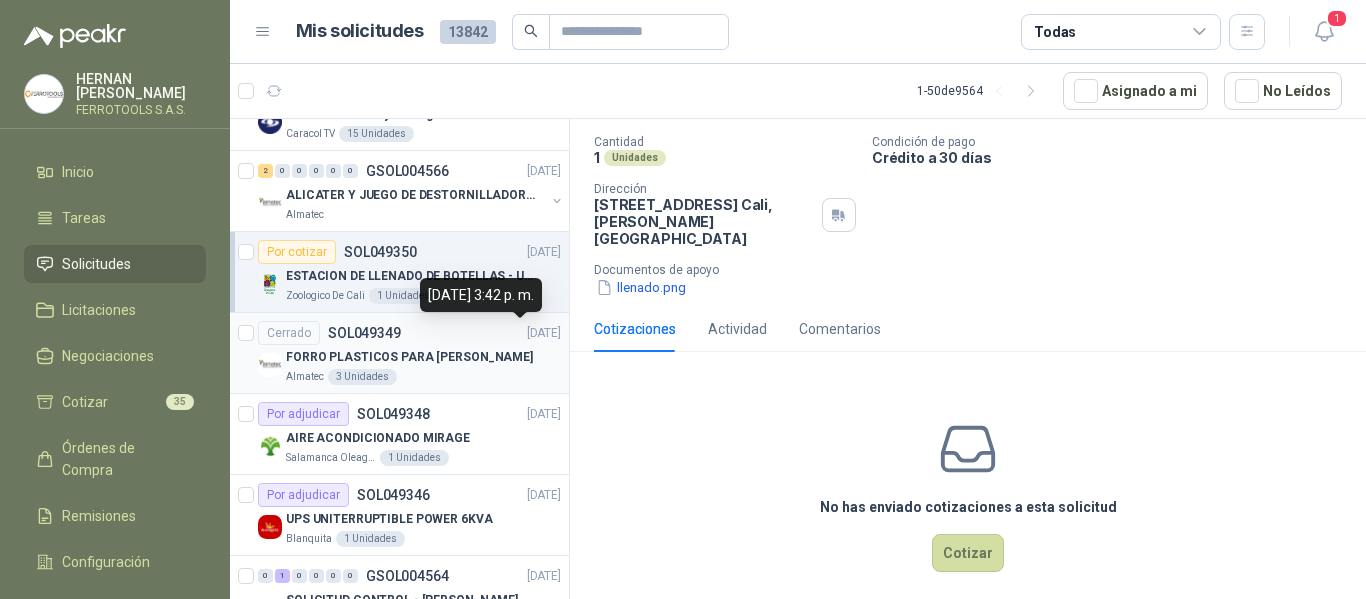 click on "[DATE]" at bounding box center [544, 333] 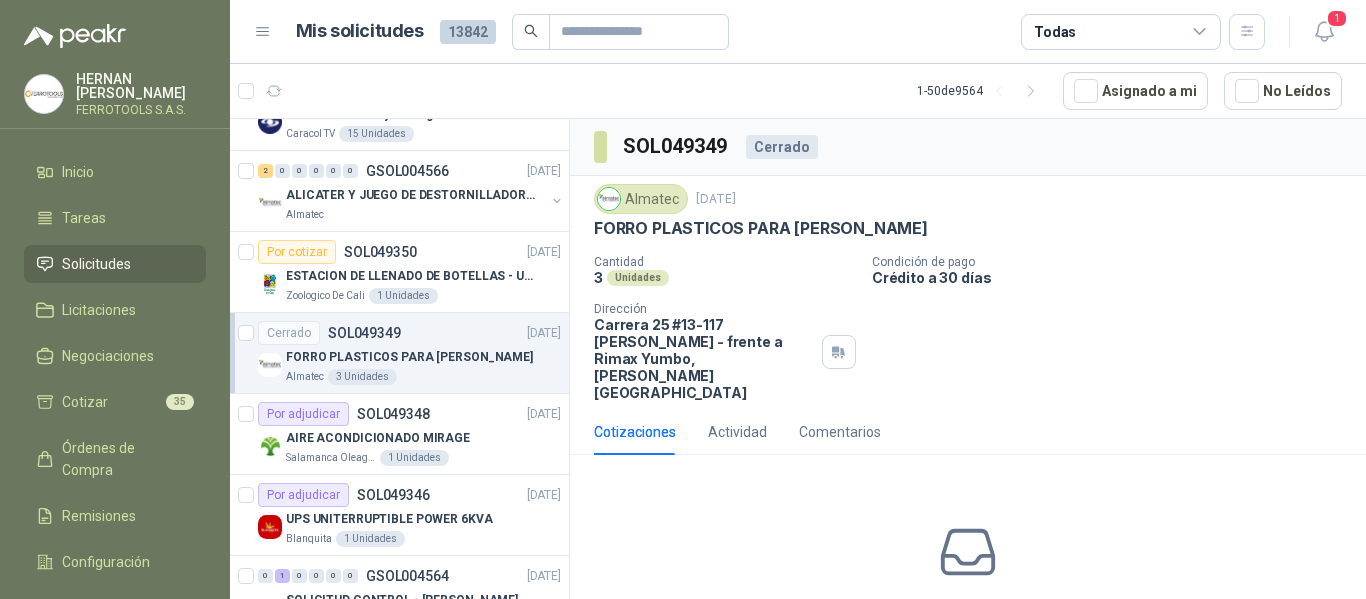 scroll, scrollTop: 32, scrollLeft: 0, axis: vertical 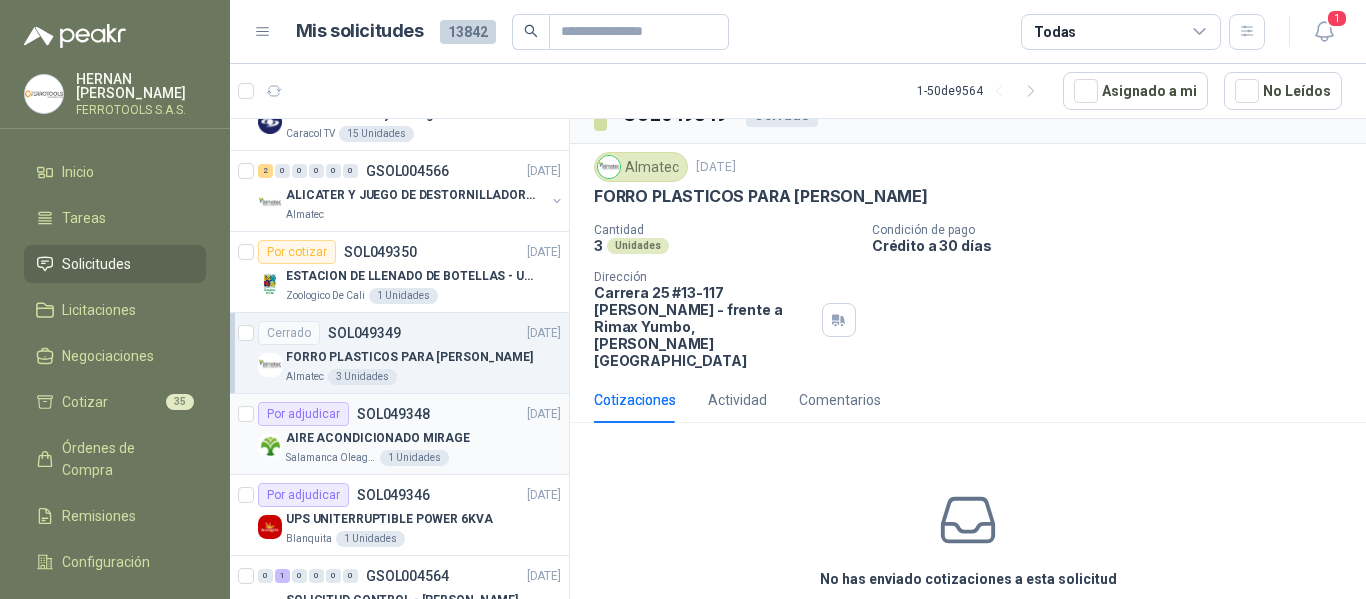 click on "Por adjudicar SOL049348 [DATE]" at bounding box center (409, 414) 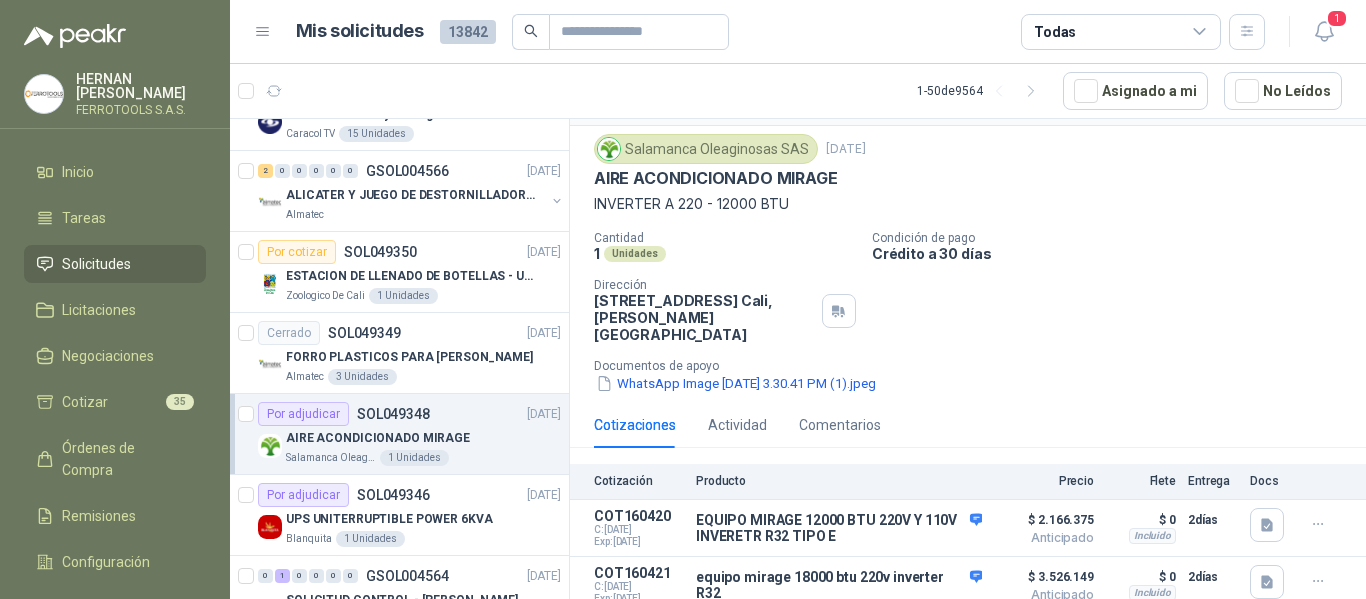 scroll, scrollTop: 82, scrollLeft: 0, axis: vertical 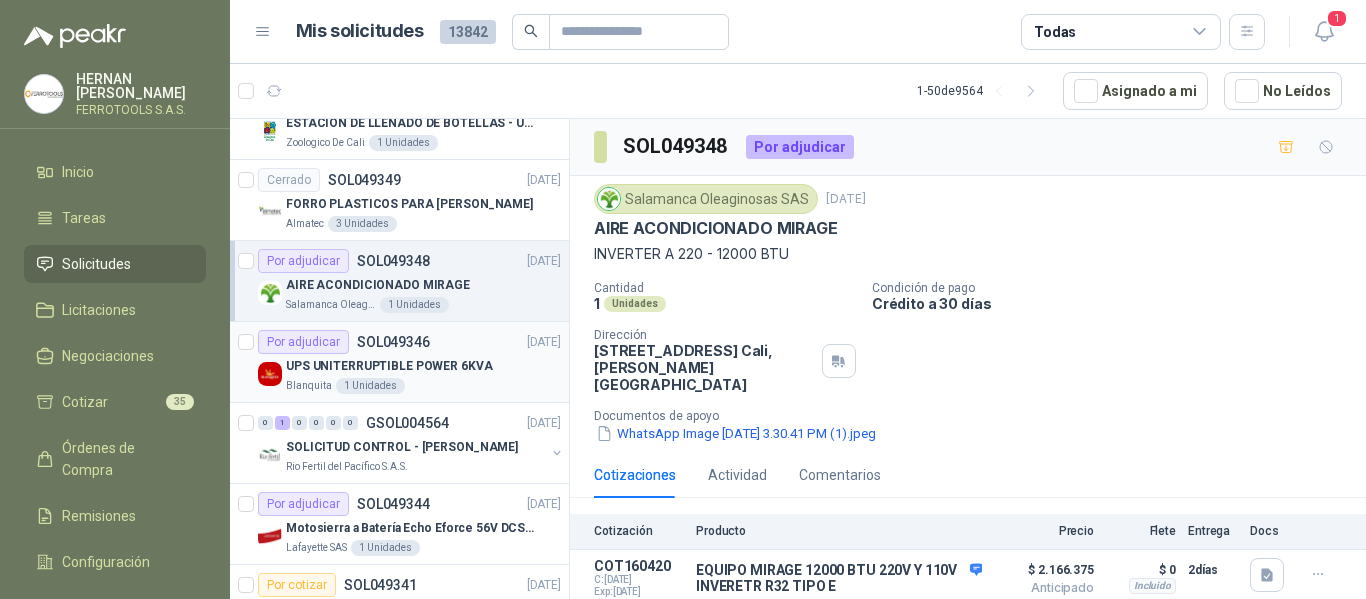 click on "UPS UNITERRUPTIBLE POWER 6KVA" at bounding box center (423, 366) 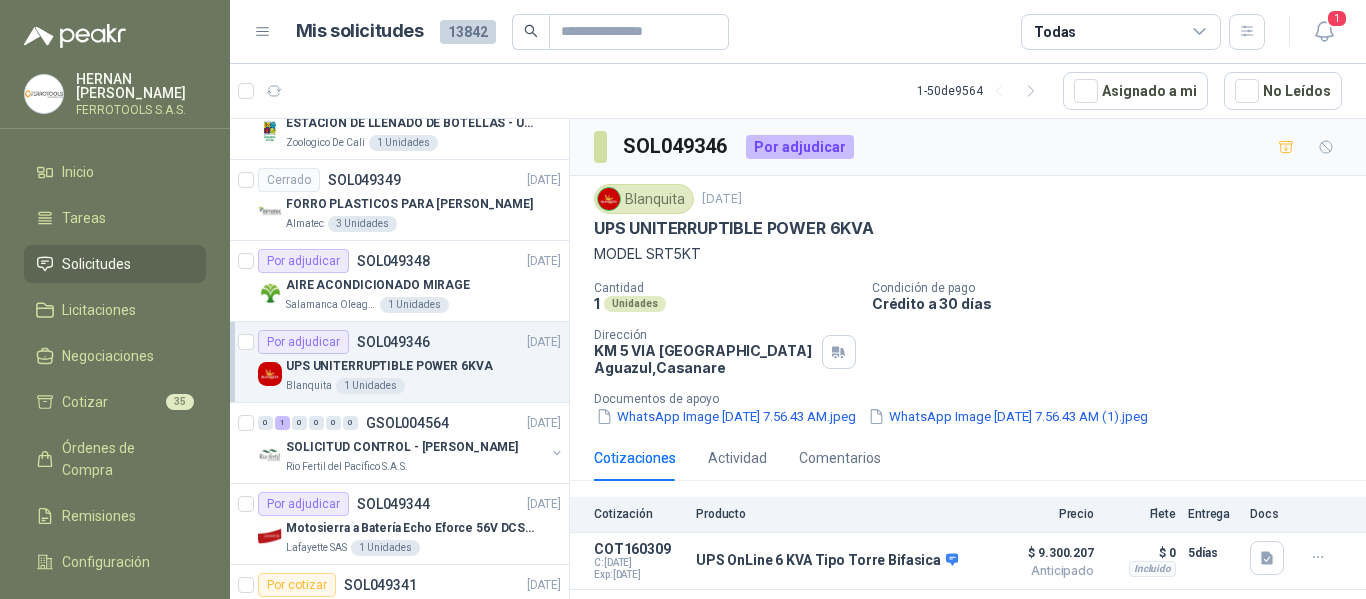 scroll, scrollTop: 24, scrollLeft: 0, axis: vertical 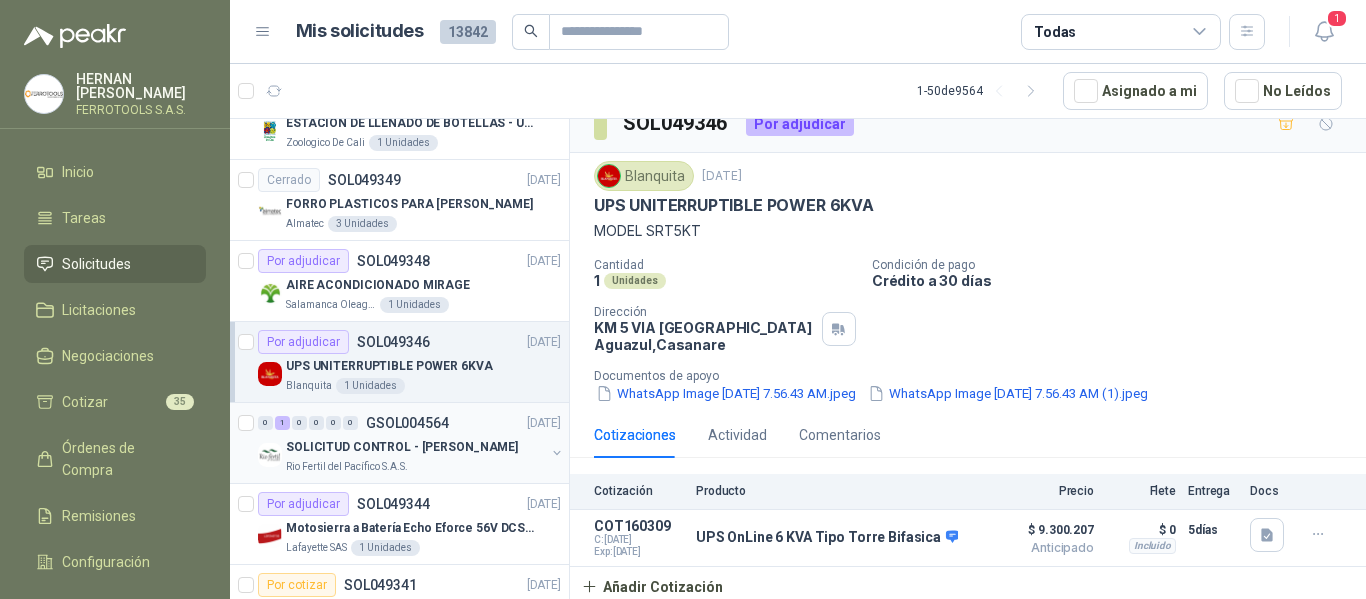 click on "SOLICITUD CONTROL - [PERSON_NAME]" at bounding box center (402, 447) 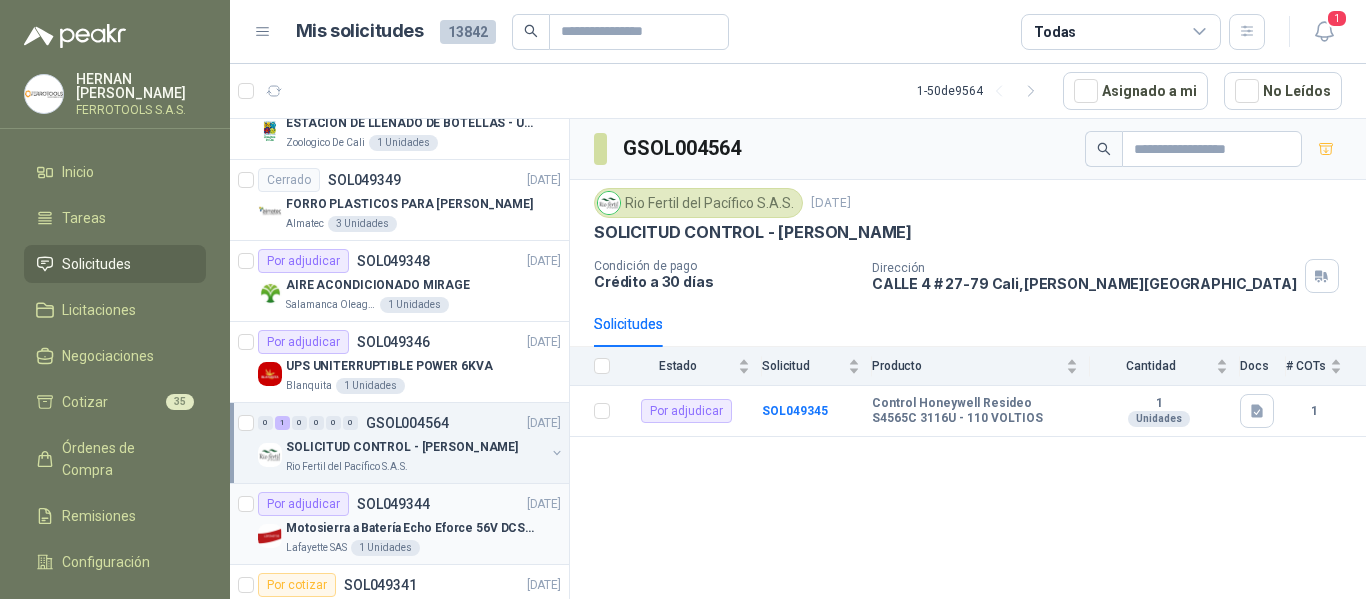 click on "Motosierra a Batería Echo Eforce 56V DCS-5000; 45 CM" at bounding box center [410, 528] 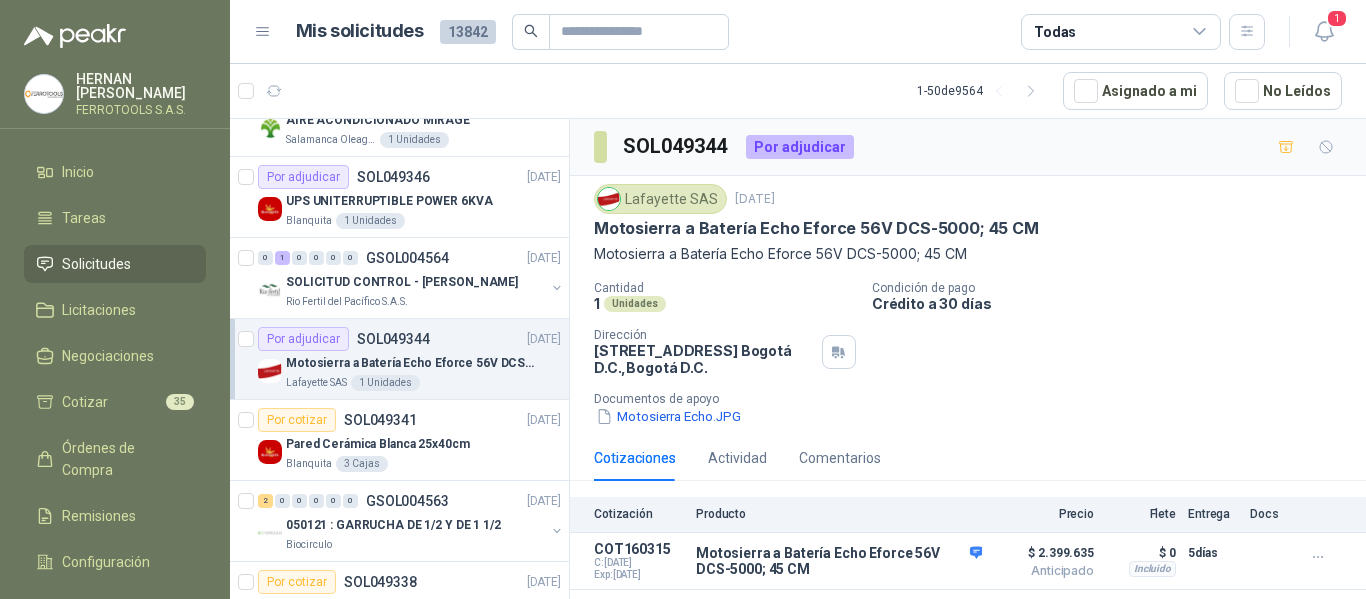 scroll, scrollTop: 455, scrollLeft: 0, axis: vertical 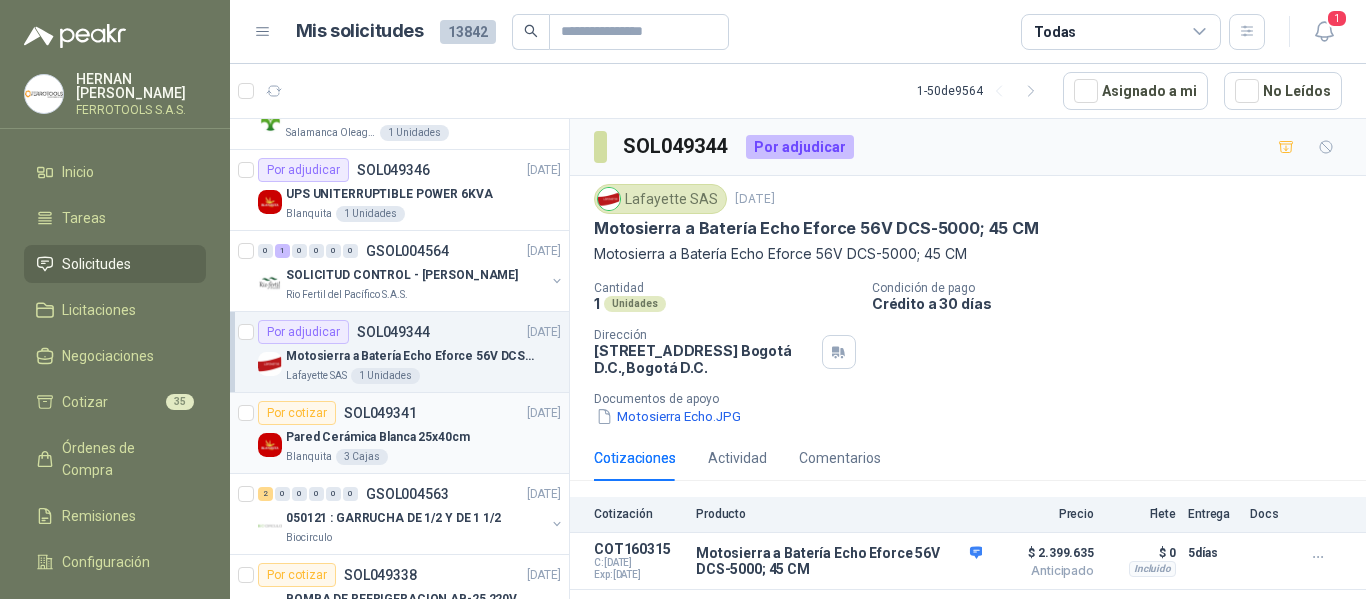click on "Pared Cerámica Blanca 25x40cm" at bounding box center (423, 437) 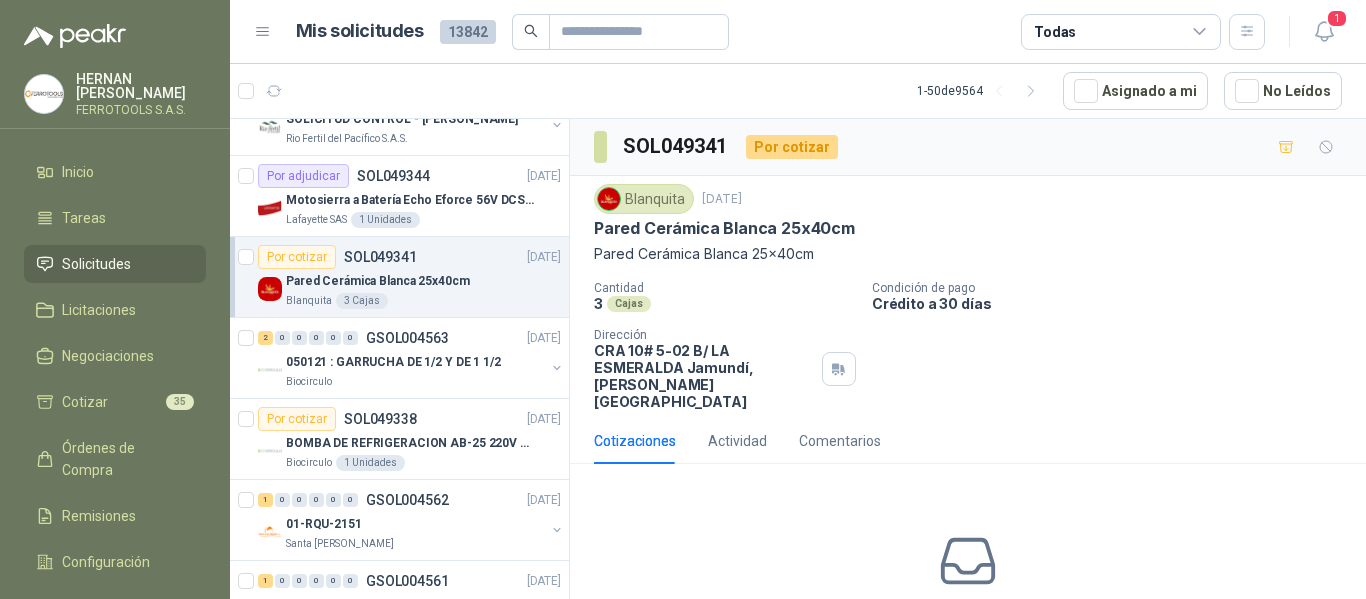 scroll, scrollTop: 614, scrollLeft: 0, axis: vertical 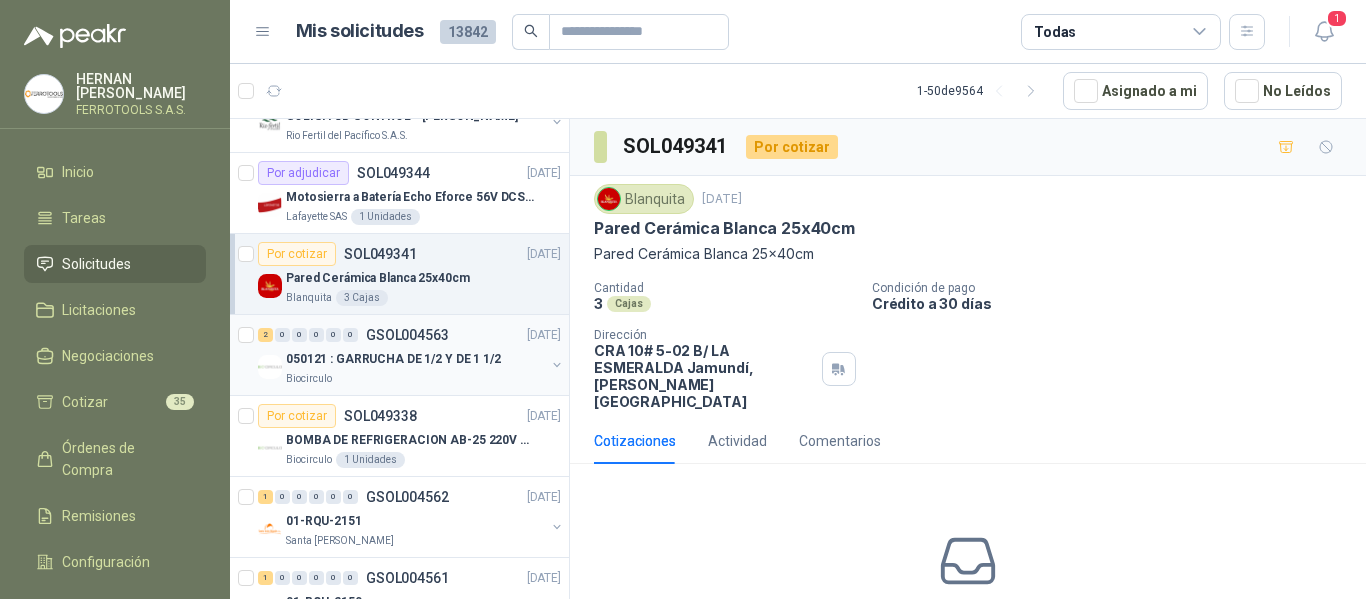 click on "050121 : GARRUCHA DE 1/2 Y DE 1 1/2" at bounding box center (393, 359) 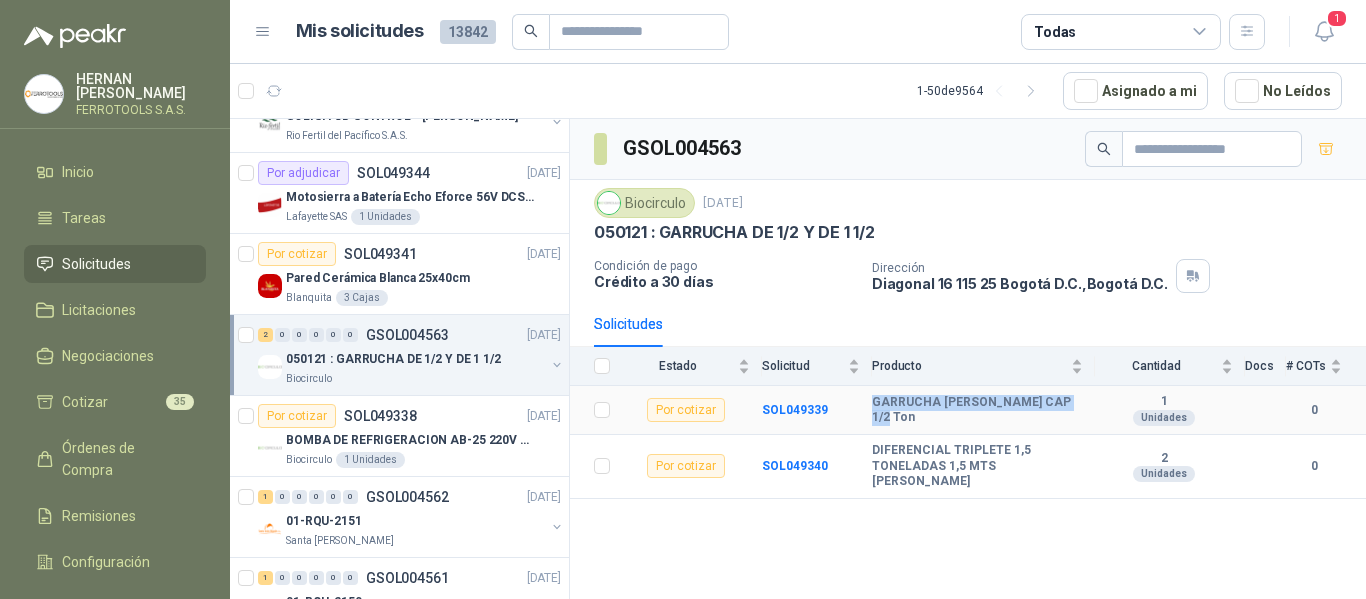 drag, startPoint x: 869, startPoint y: 410, endPoint x: 1072, endPoint y: 415, distance: 203.06157 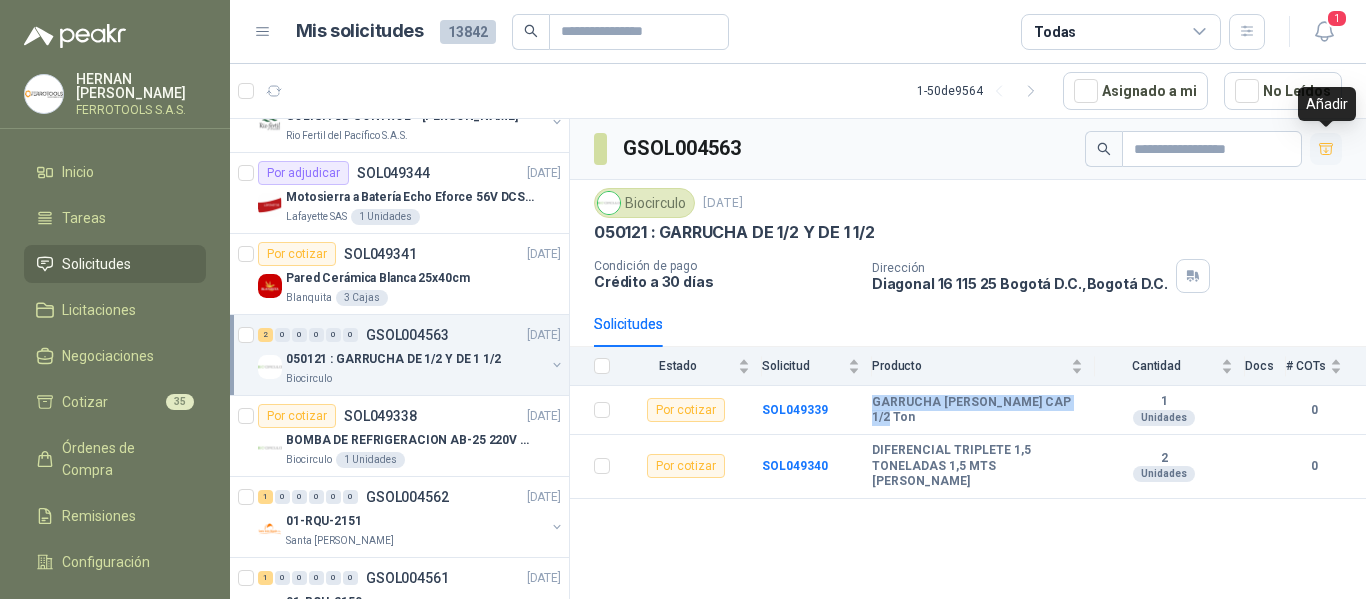 click 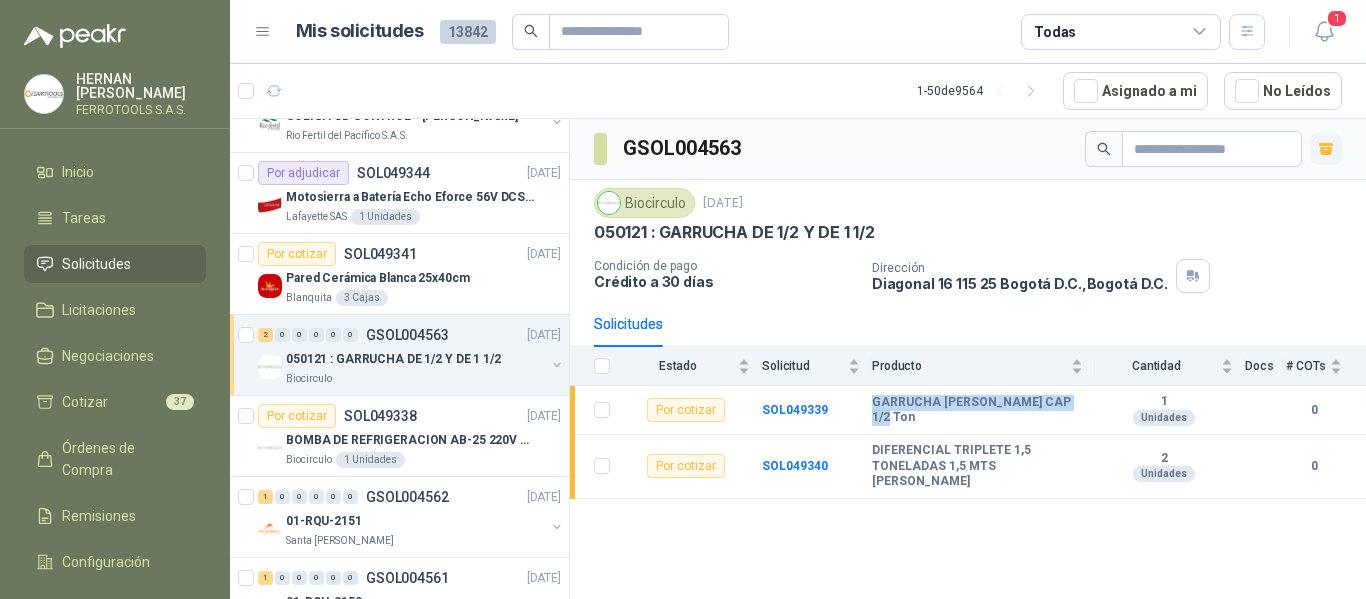 type 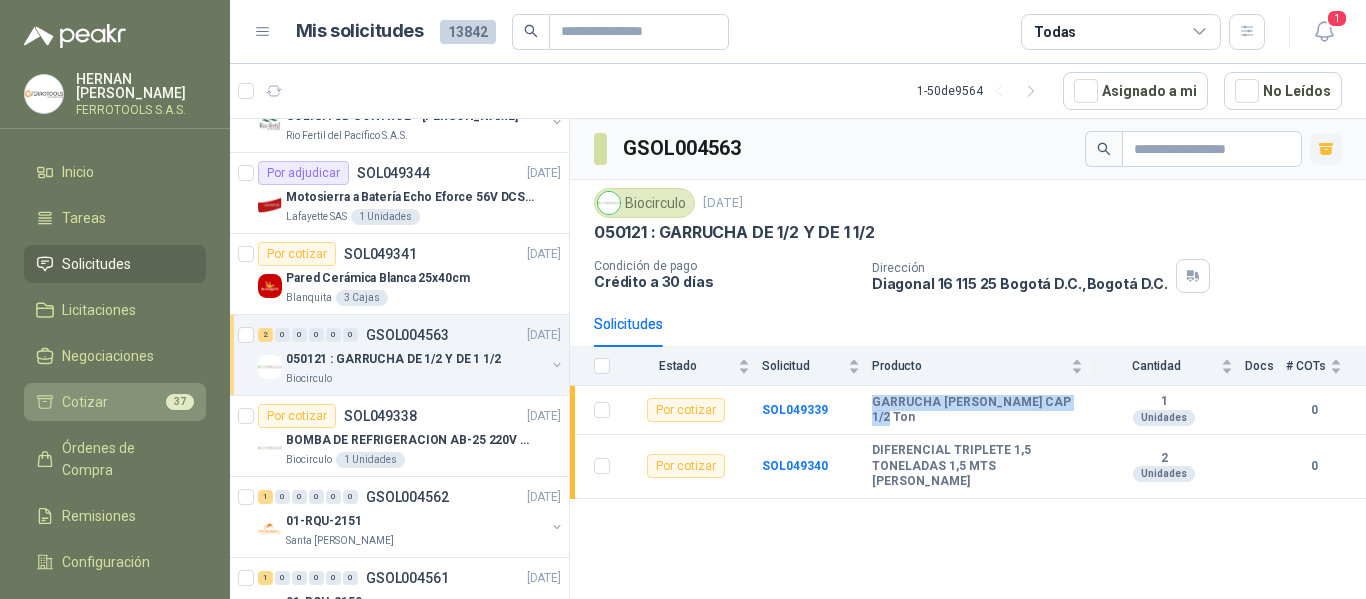 click on "Cotizar 37" at bounding box center (115, 402) 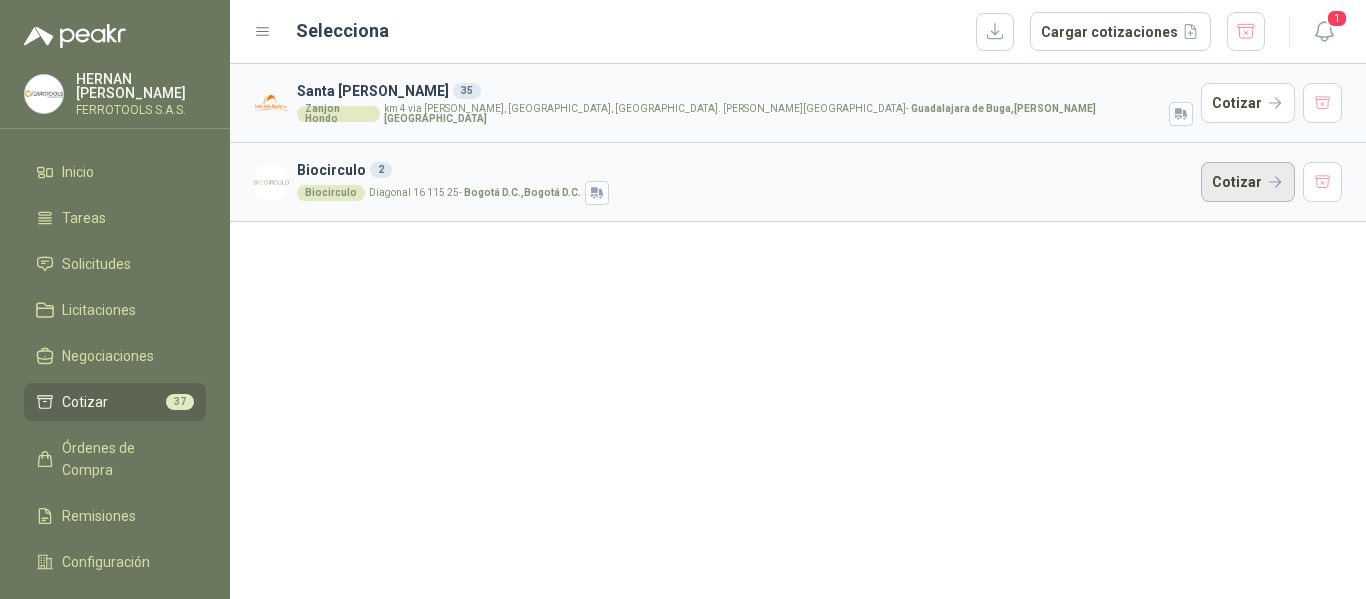 click on "Cotizar" at bounding box center (1248, 182) 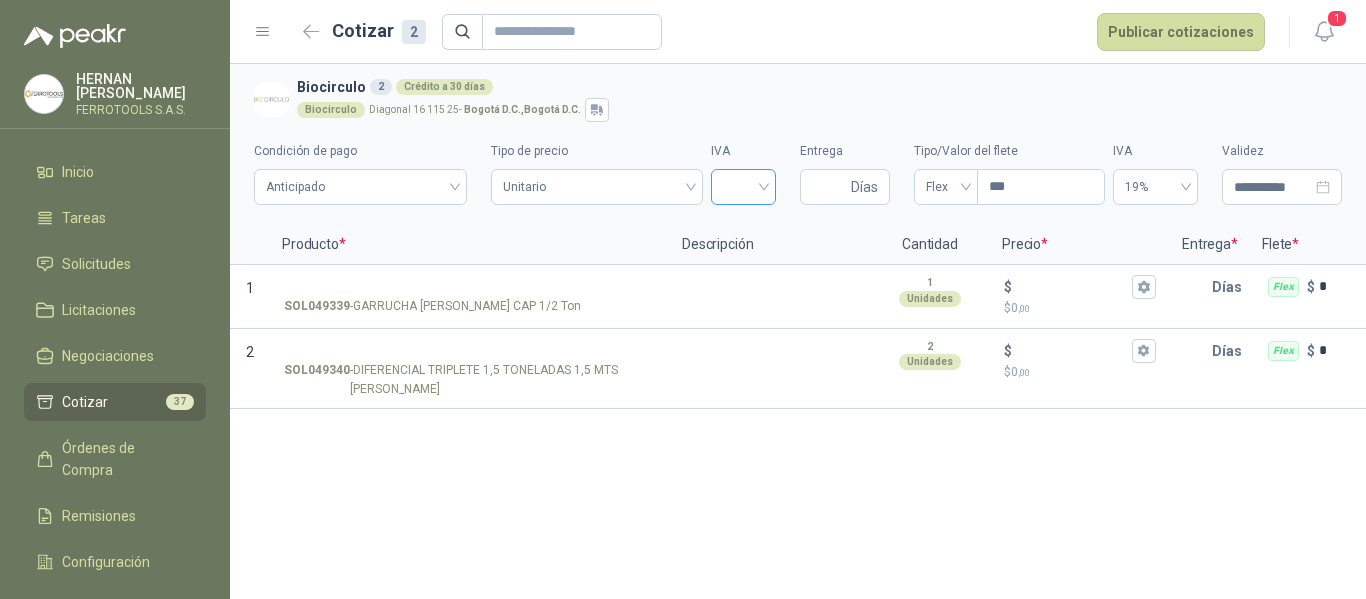 click at bounding box center (743, 185) 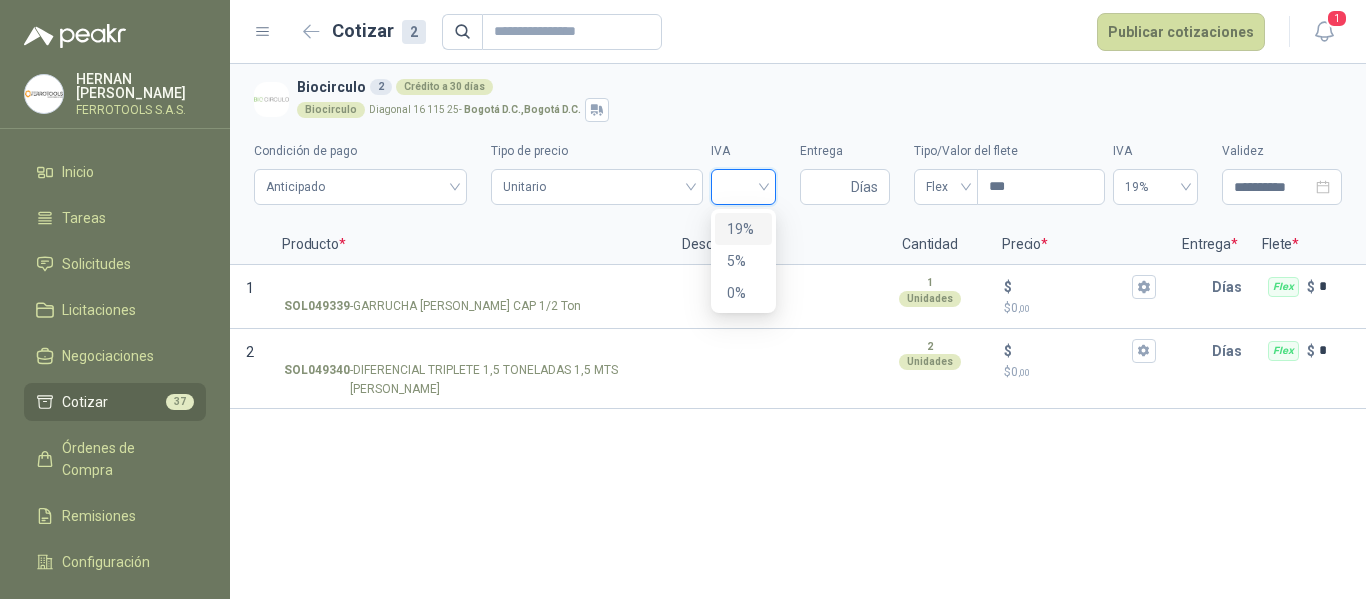 click on "19%" at bounding box center [743, 229] 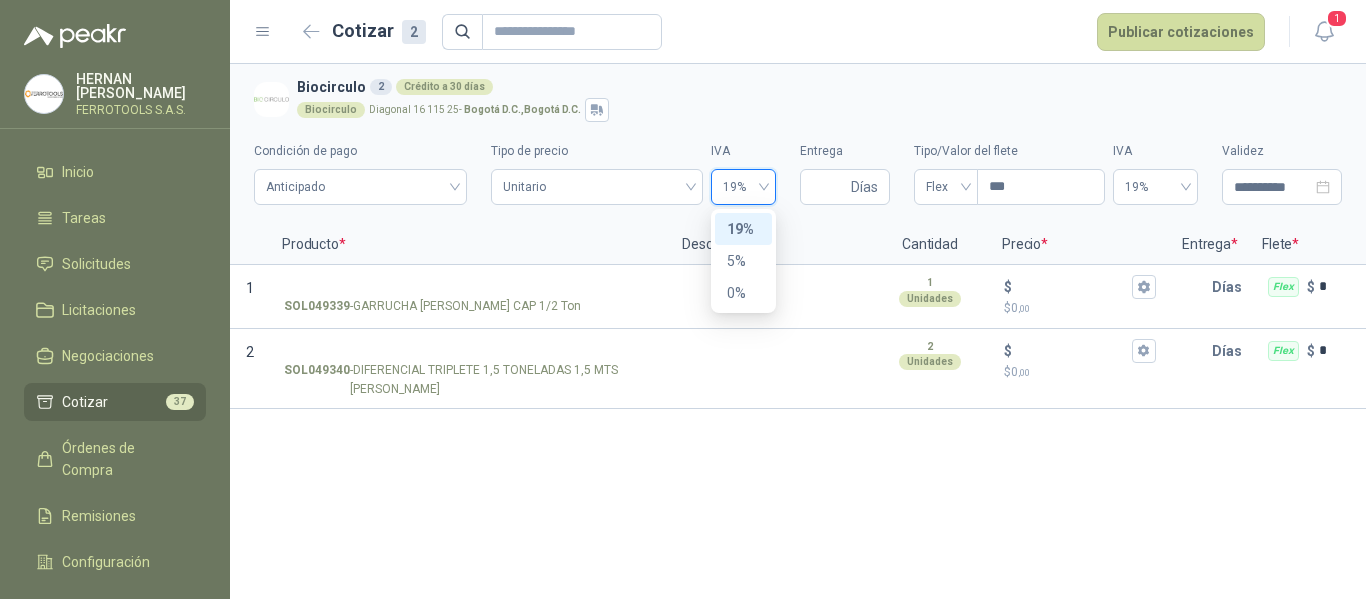 type 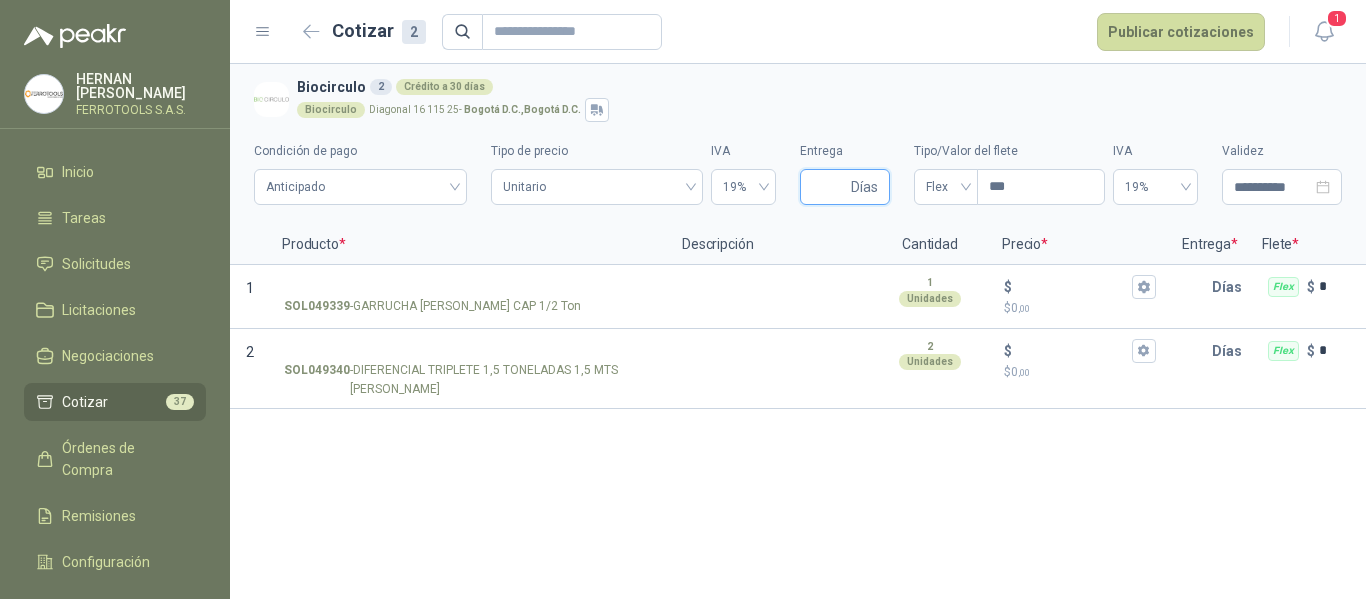click on "Entrega" at bounding box center (829, 187) 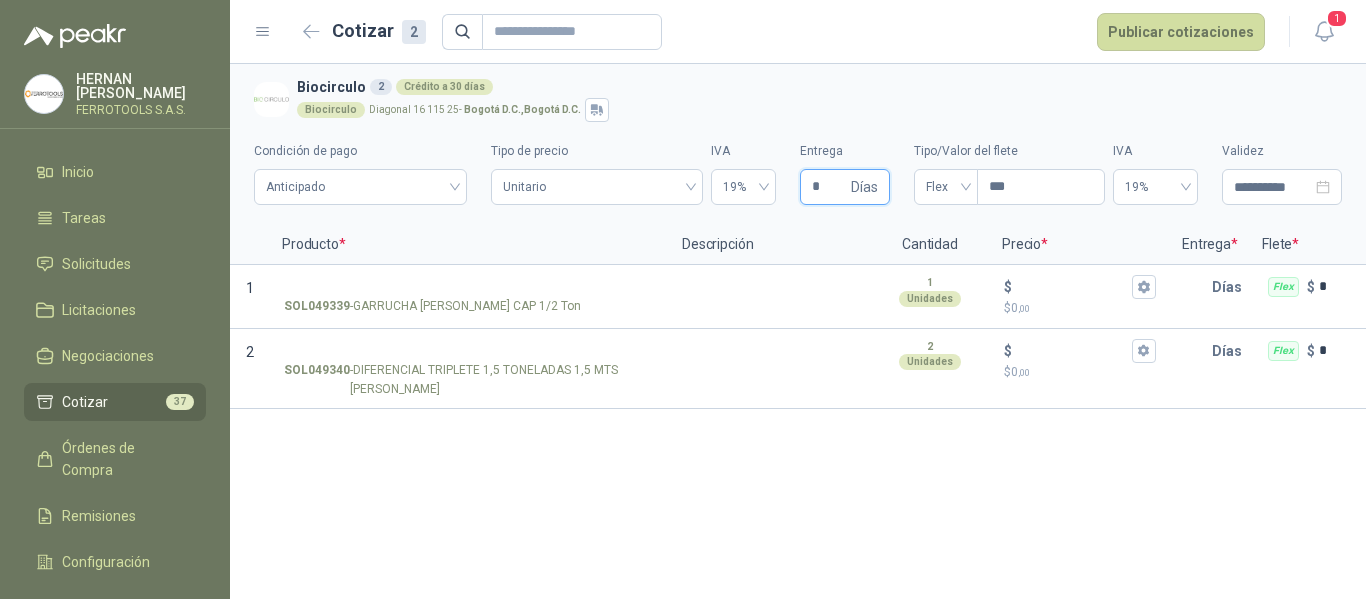 type 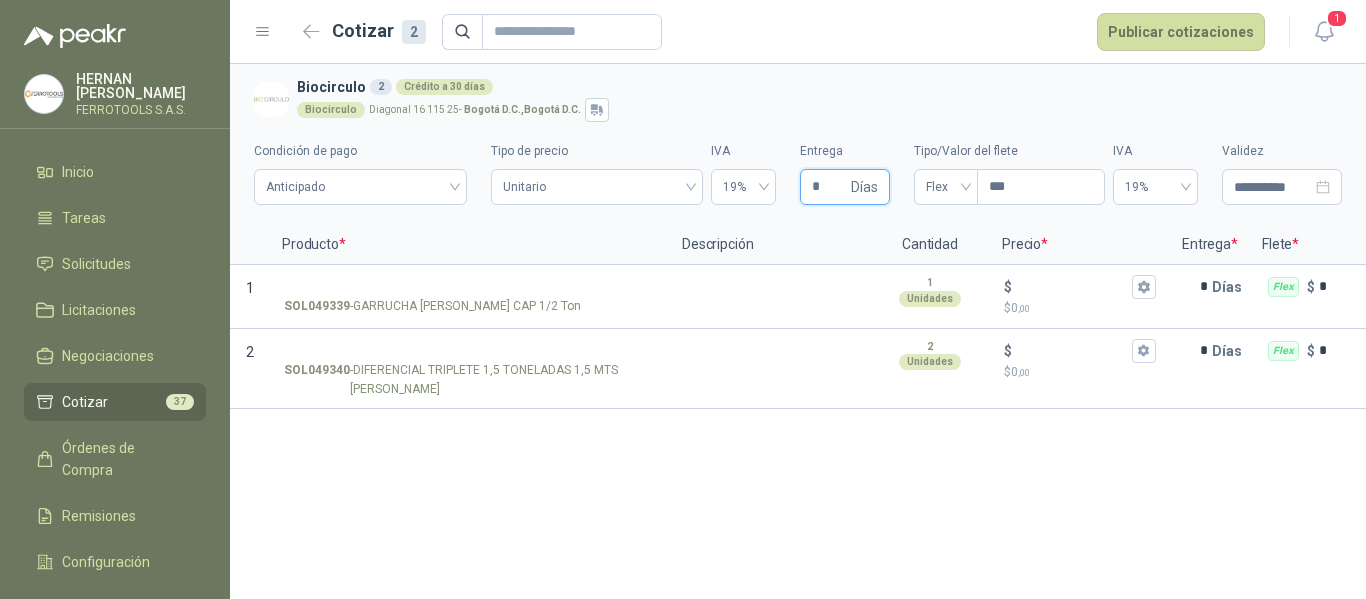 type on "*" 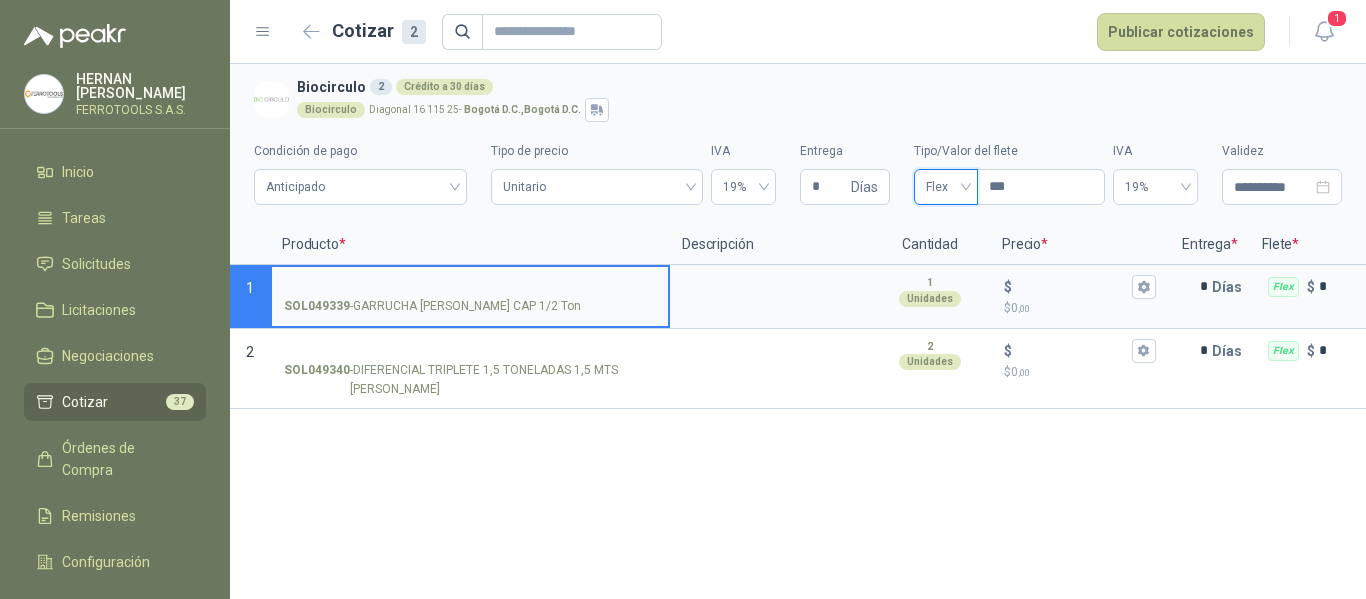 click on "SOL049339  -  GARRUCHA [PERSON_NAME] CAP 1/2 Ton" at bounding box center [470, 287] 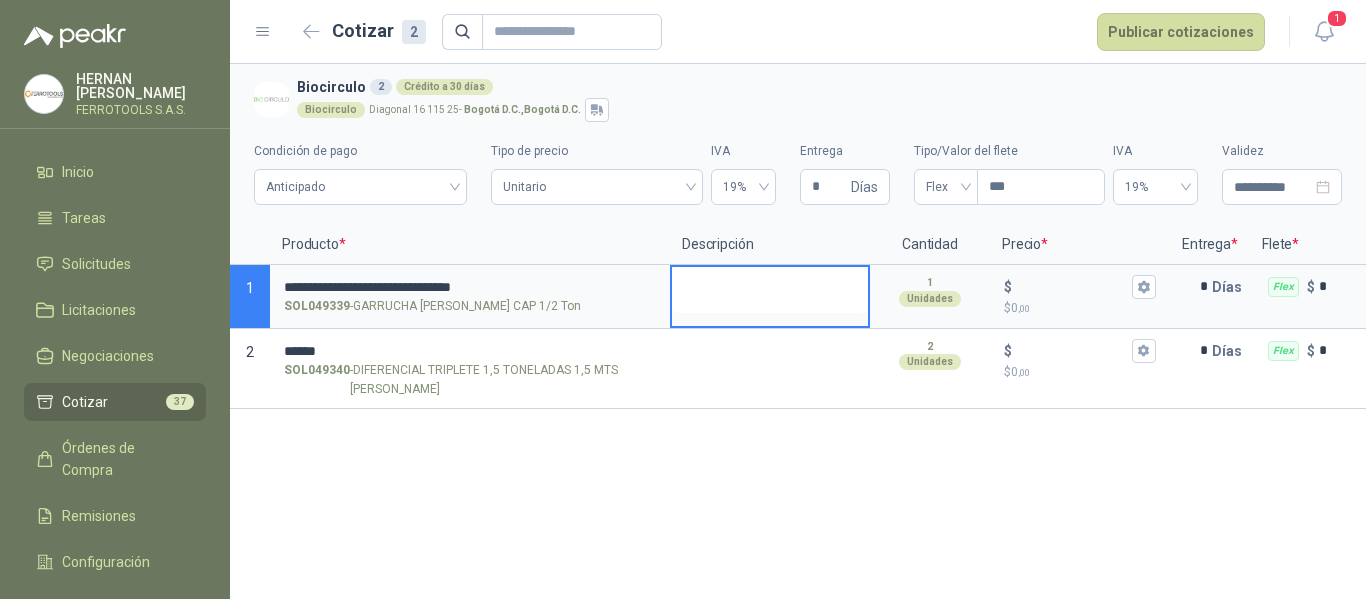 click at bounding box center [770, 290] 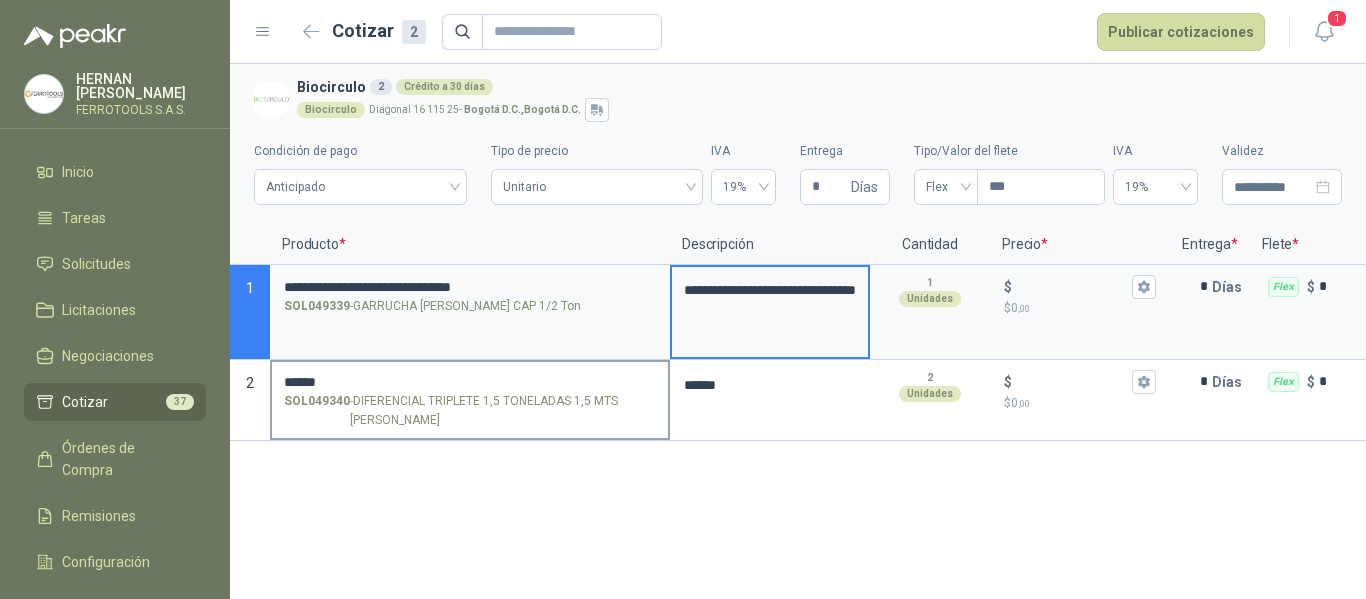 type on "**********" 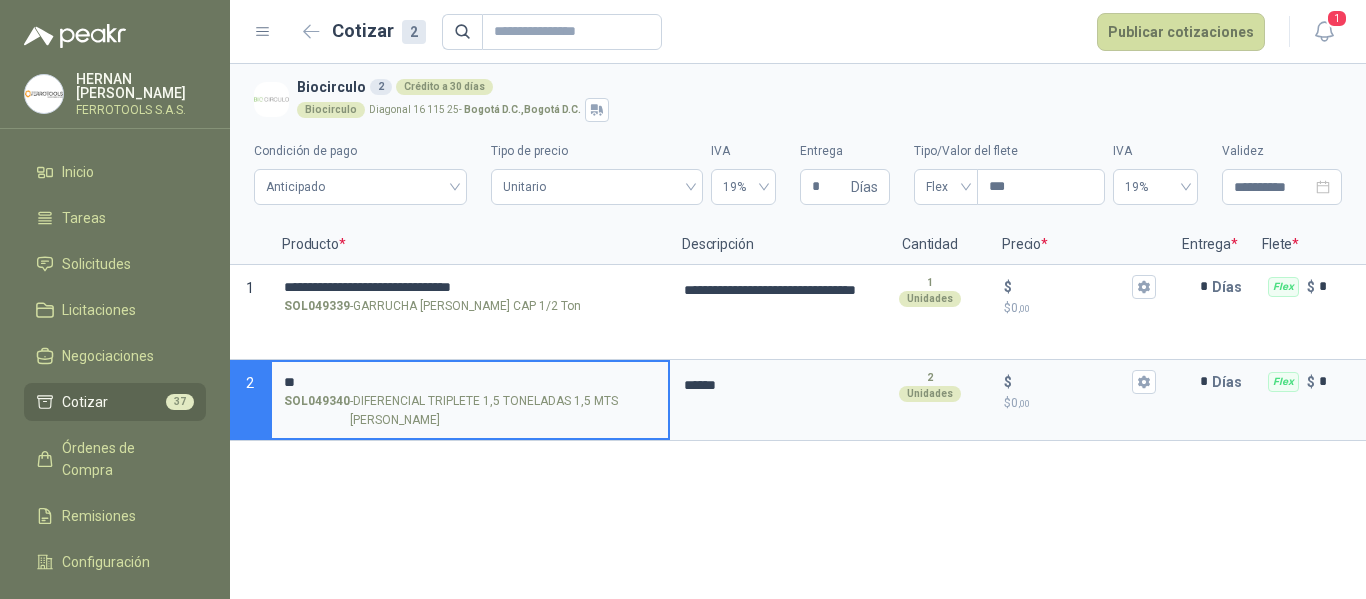 type on "*" 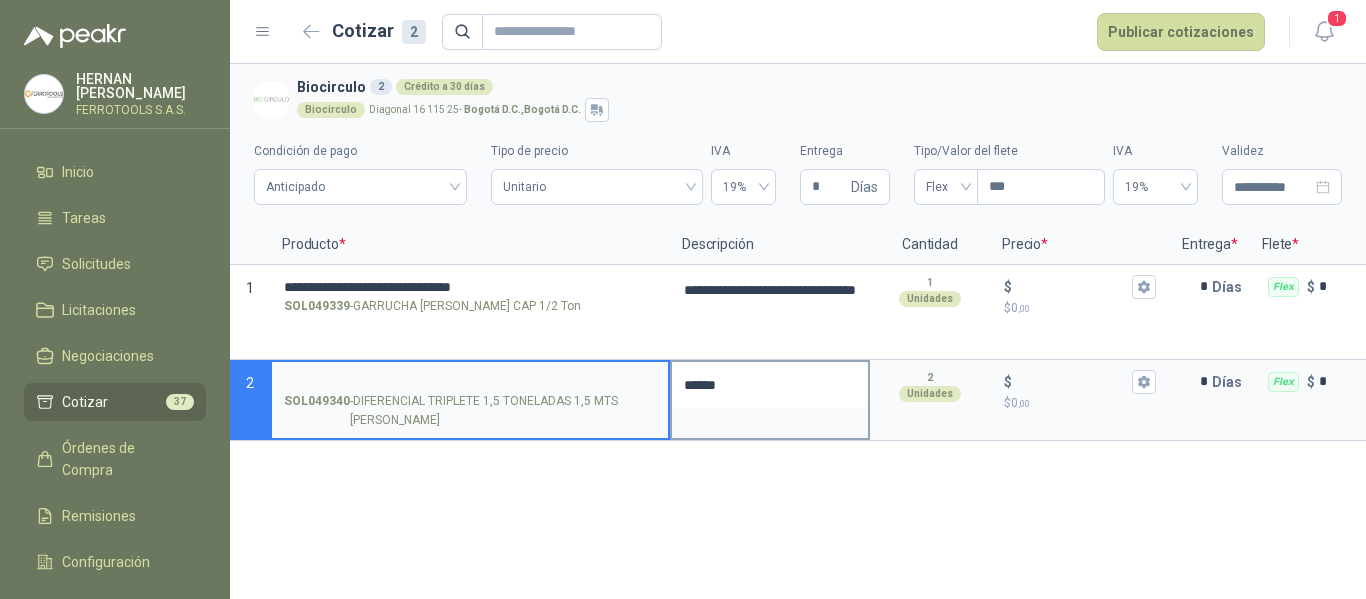 type 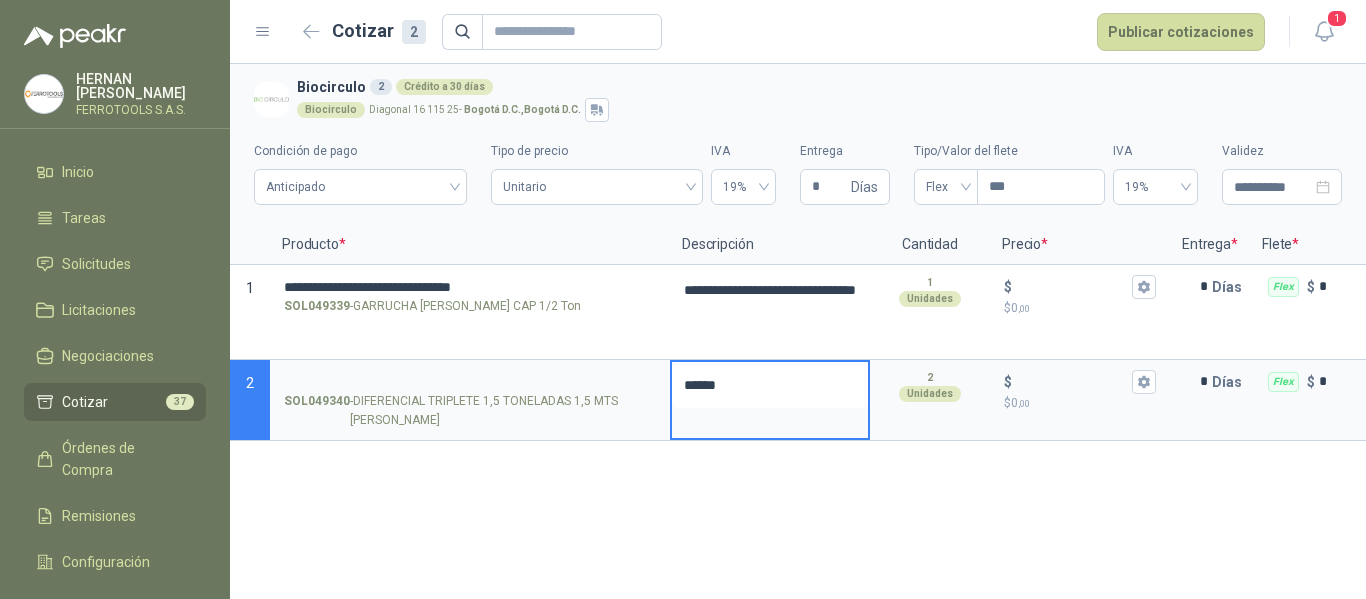 click on "******" at bounding box center [770, 385] 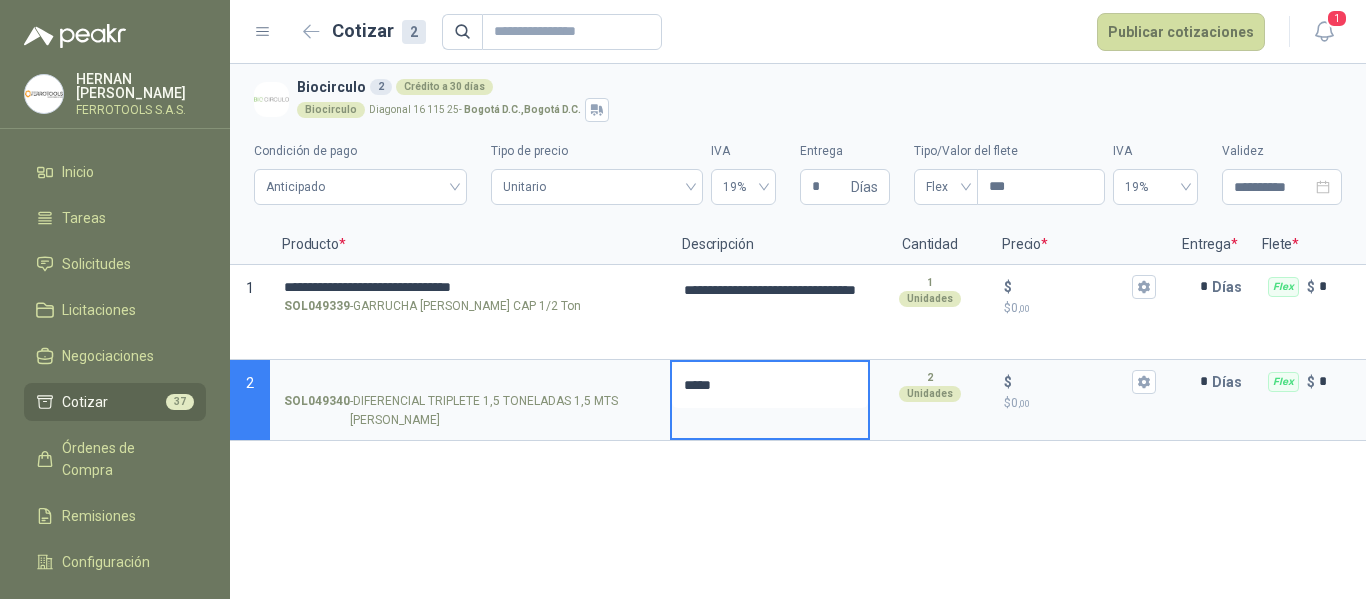 type 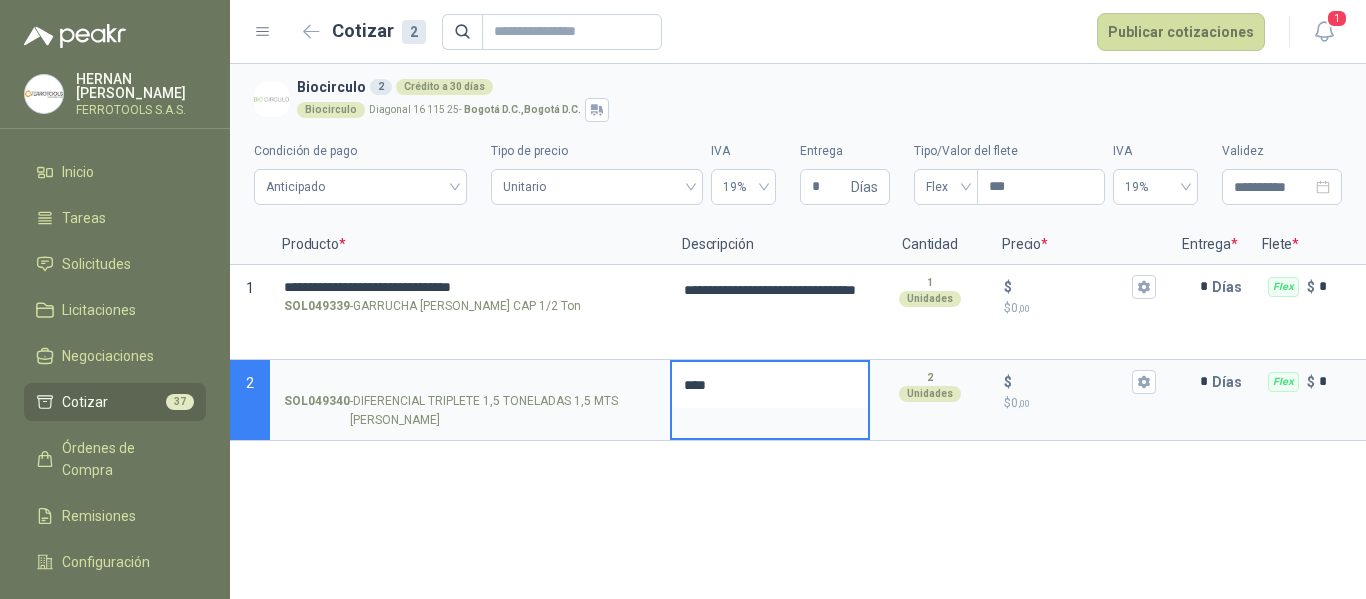 type 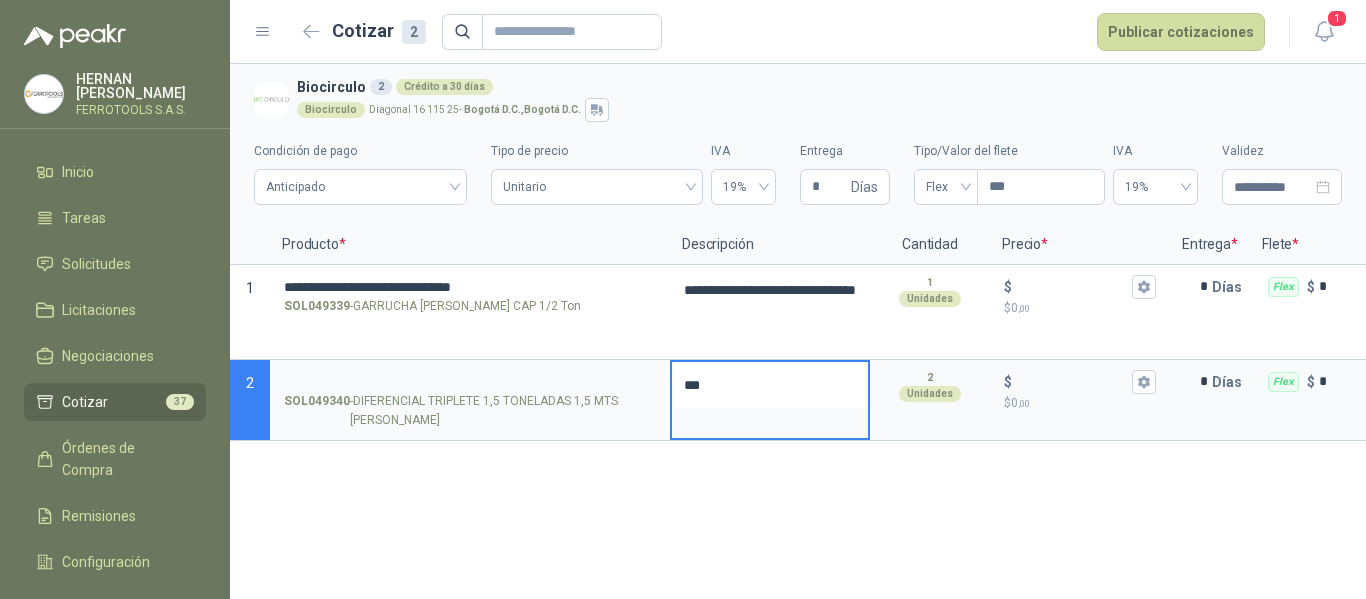 type 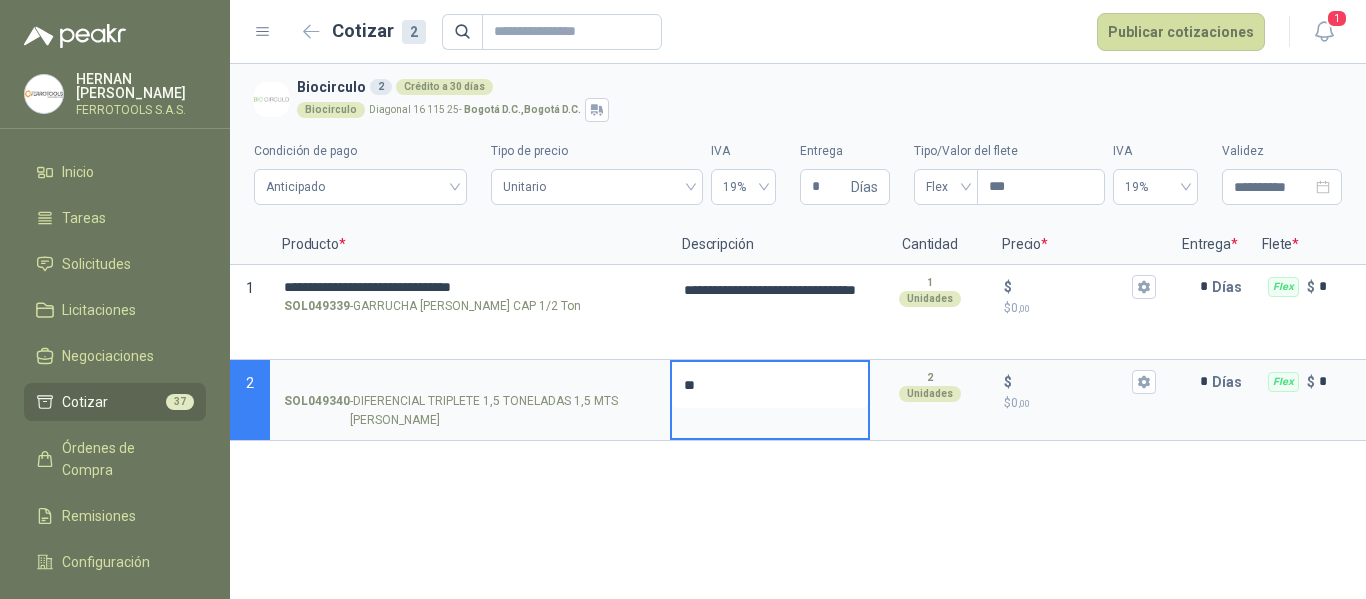 type 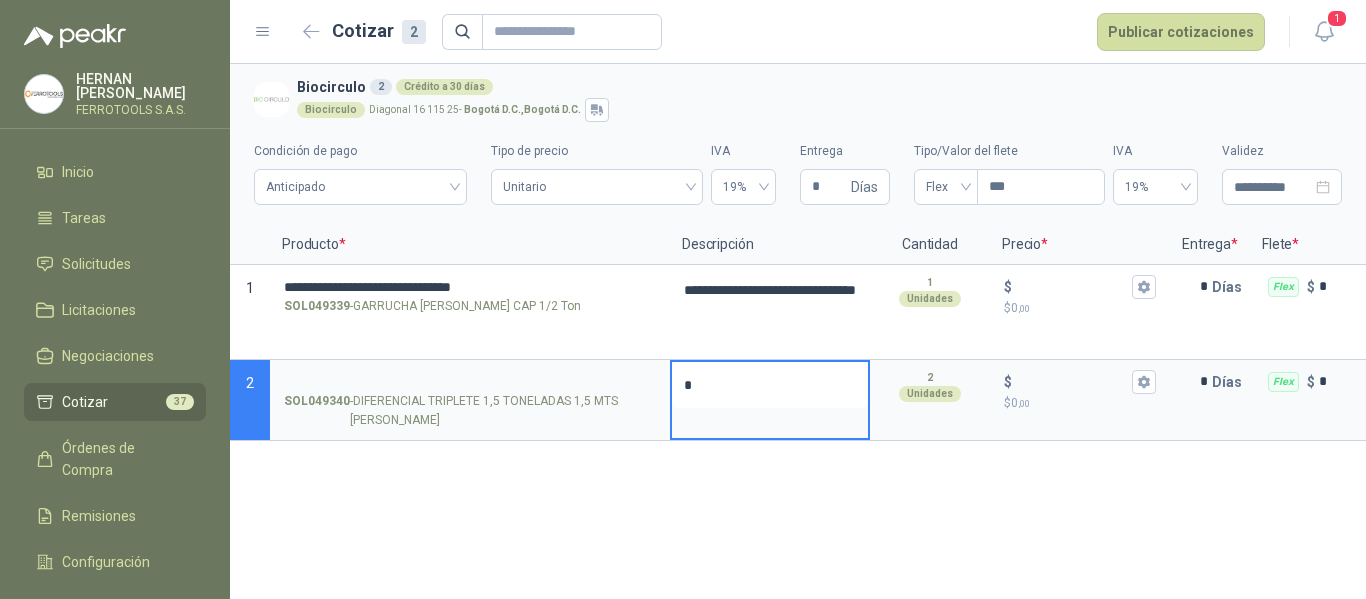 type 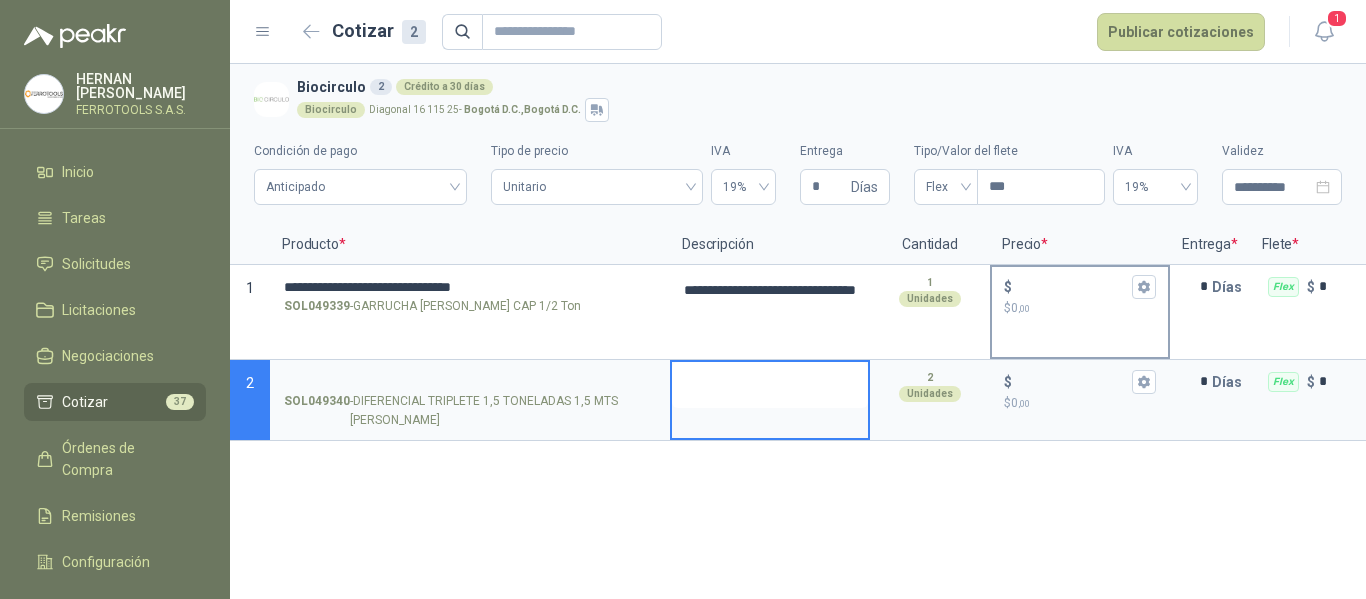 type 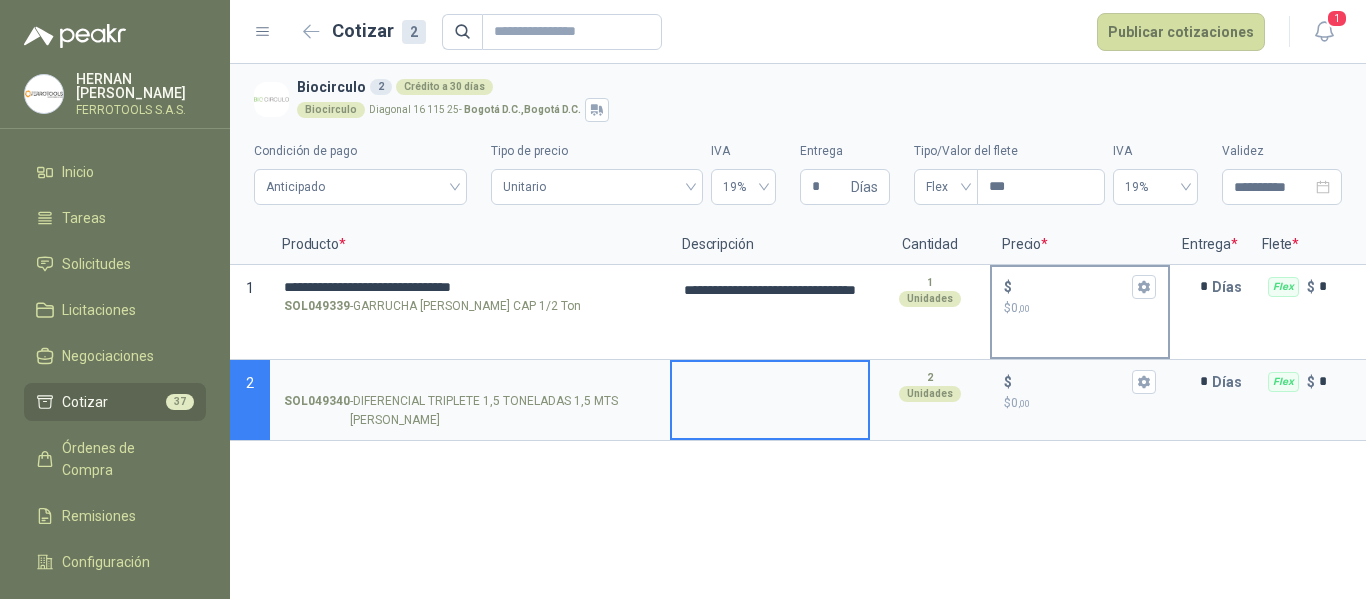 type on "**********" 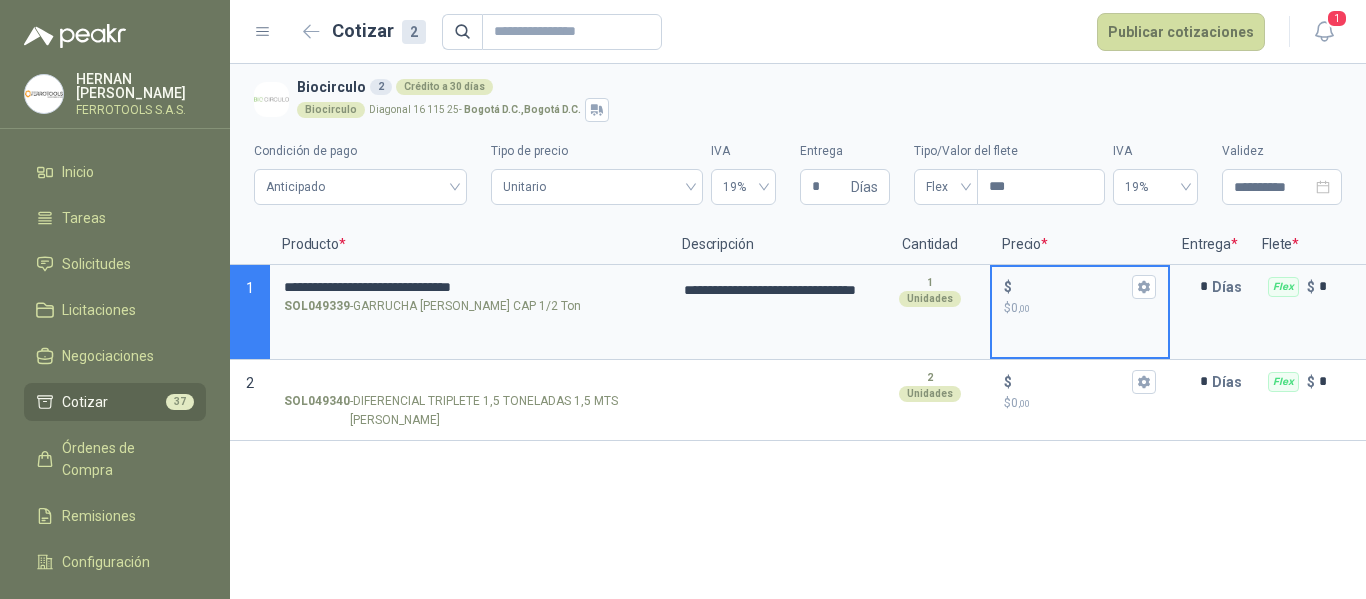 click on "$ $  0 ,00" at bounding box center (1072, 286) 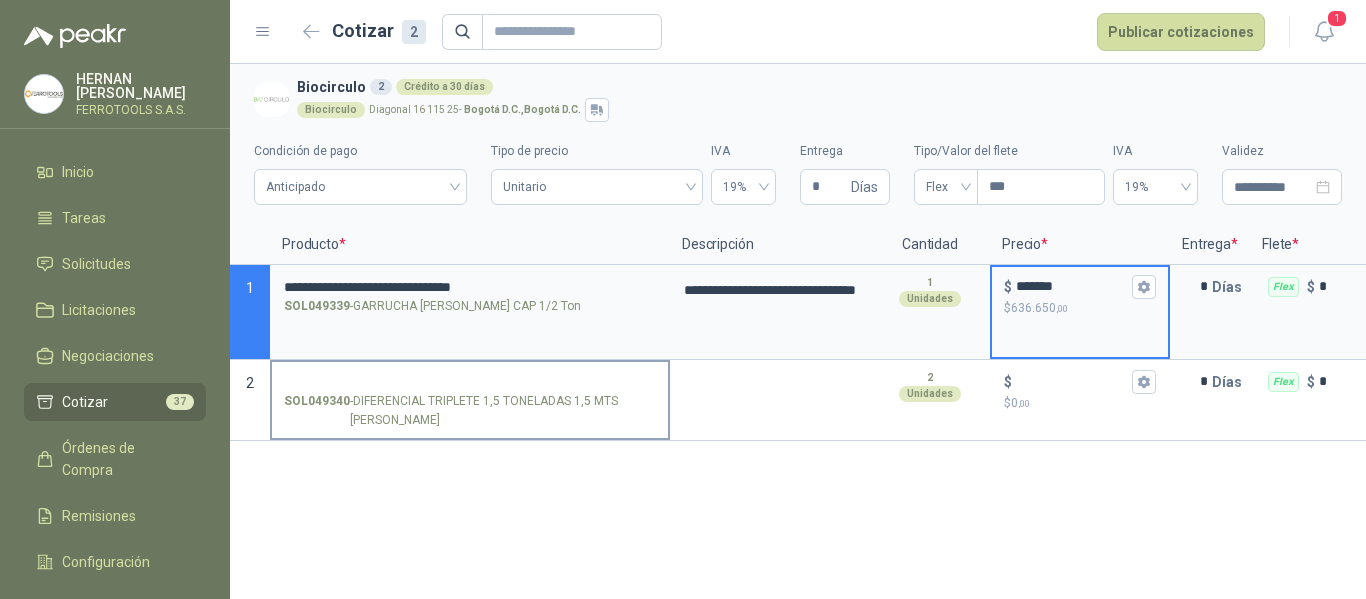 type on "*******" 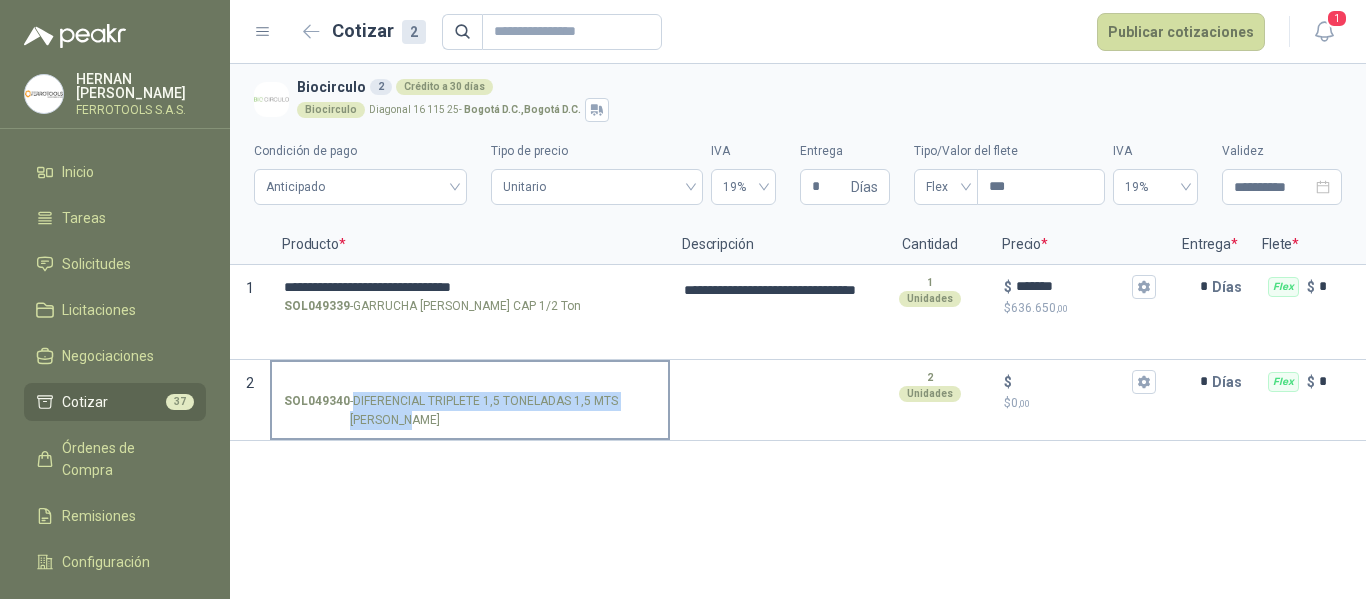 drag, startPoint x: 357, startPoint y: 399, endPoint x: 393, endPoint y: 419, distance: 41.18252 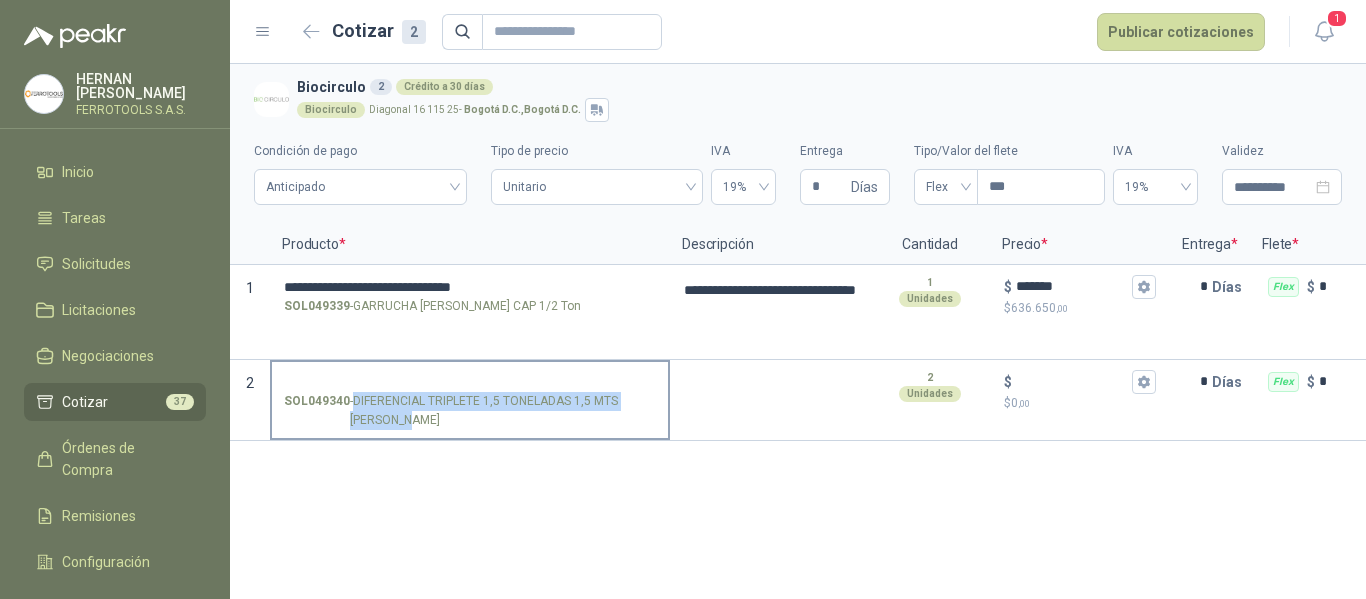 click on "SOL049340  -  DIFERENCIAL TRIPLETE 1,5 TONELADAS 1,5 MTS [PERSON_NAME]" at bounding box center (470, 411) 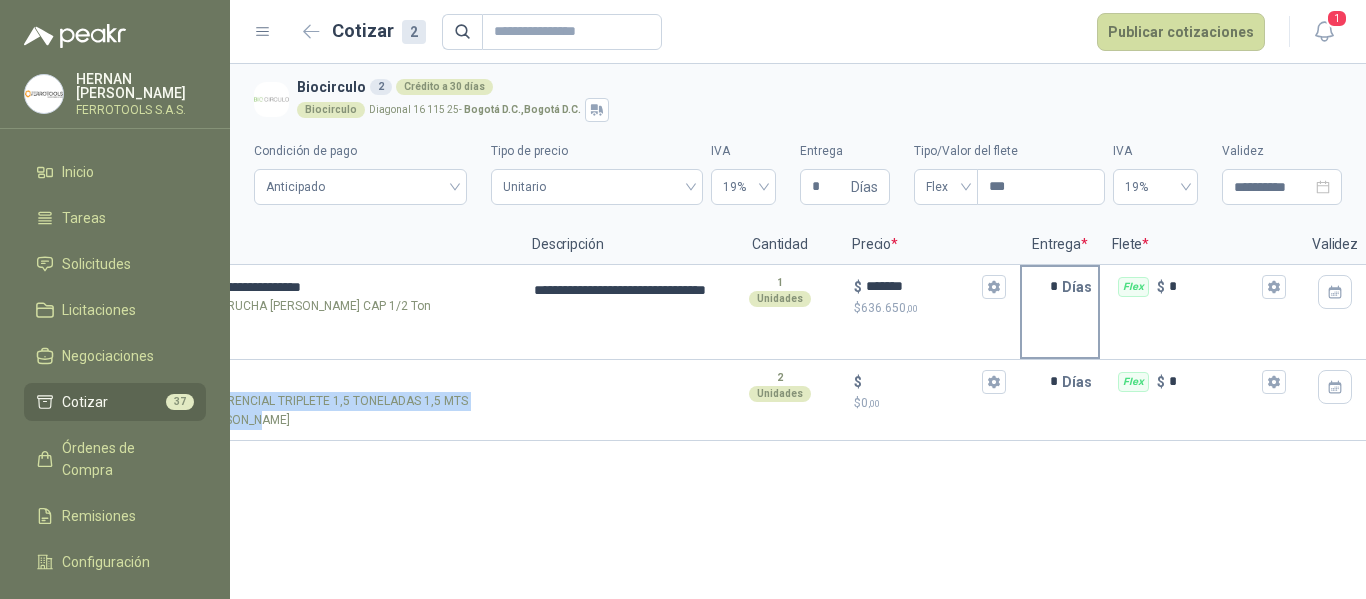 scroll, scrollTop: 0, scrollLeft: 260, axis: horizontal 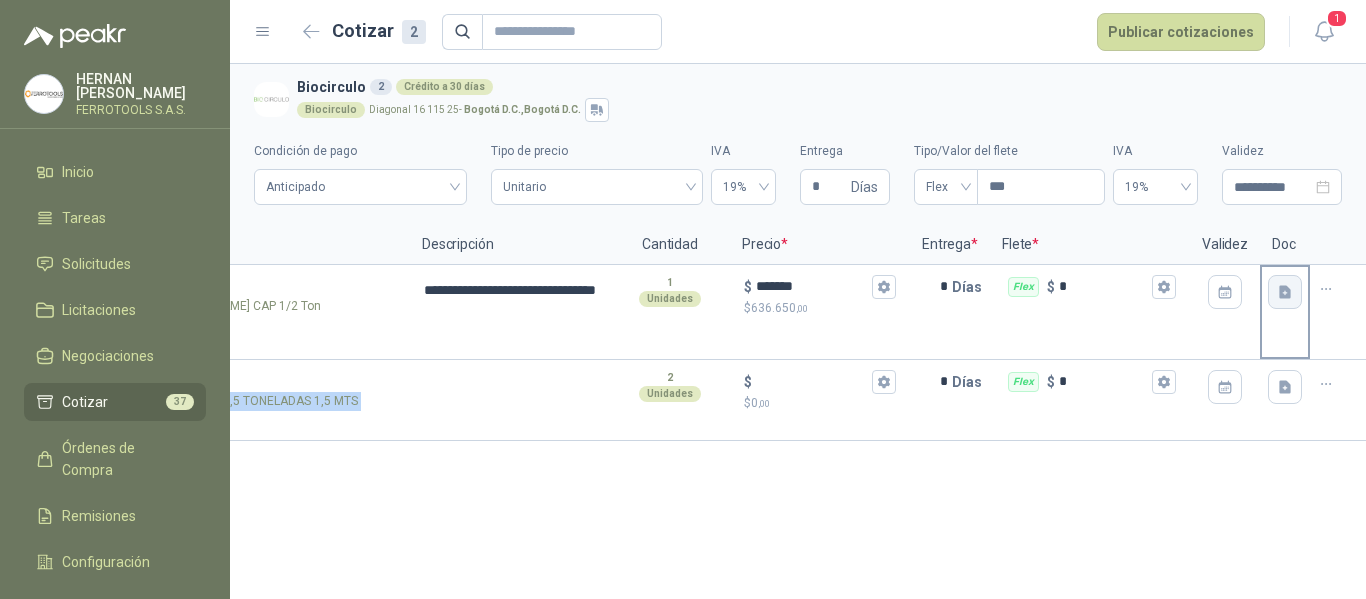 click 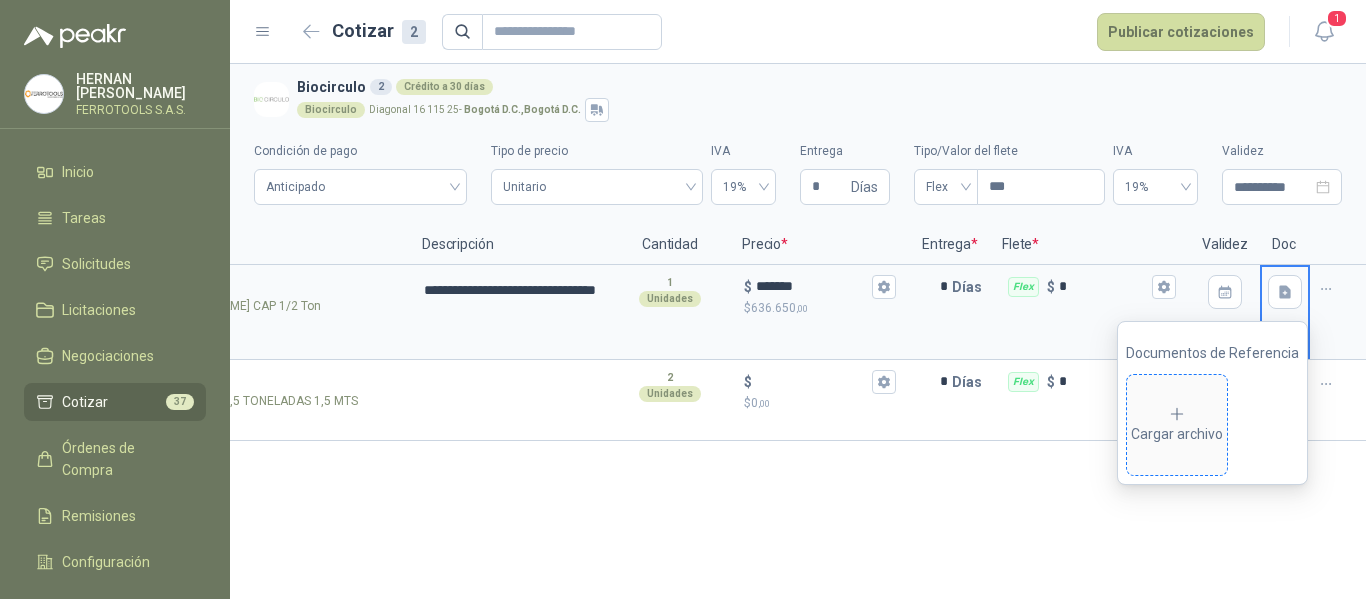 click on "Cargar archivo" at bounding box center [1177, 425] 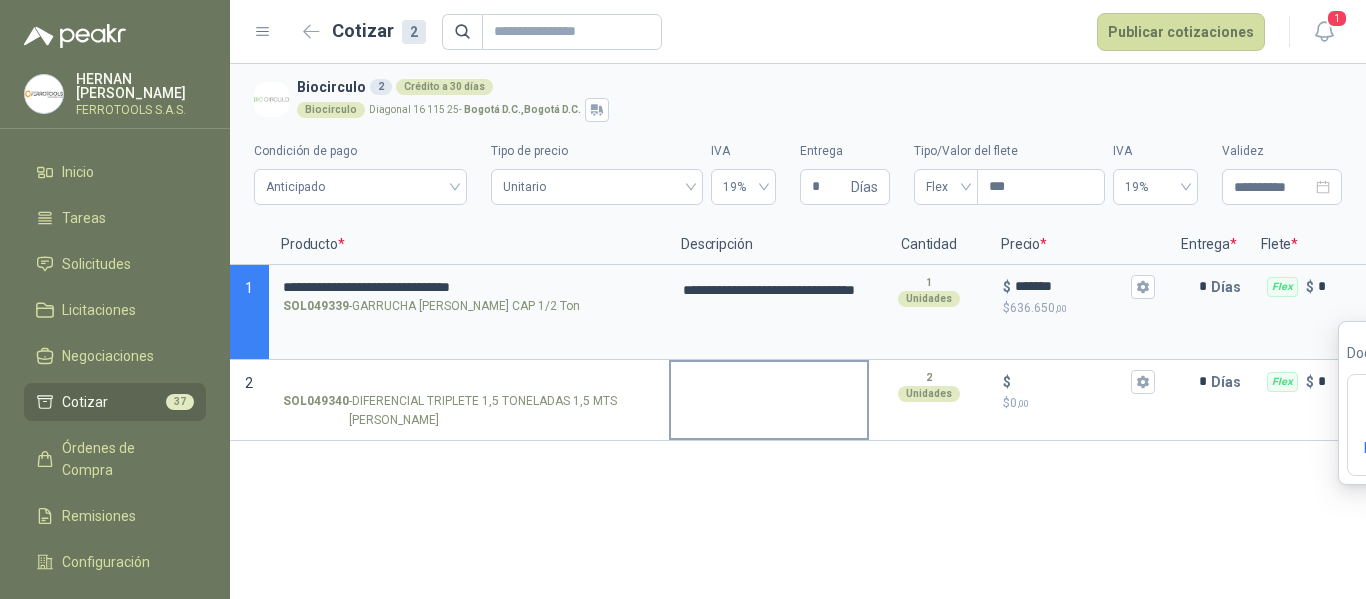 scroll, scrollTop: 0, scrollLeft: 0, axis: both 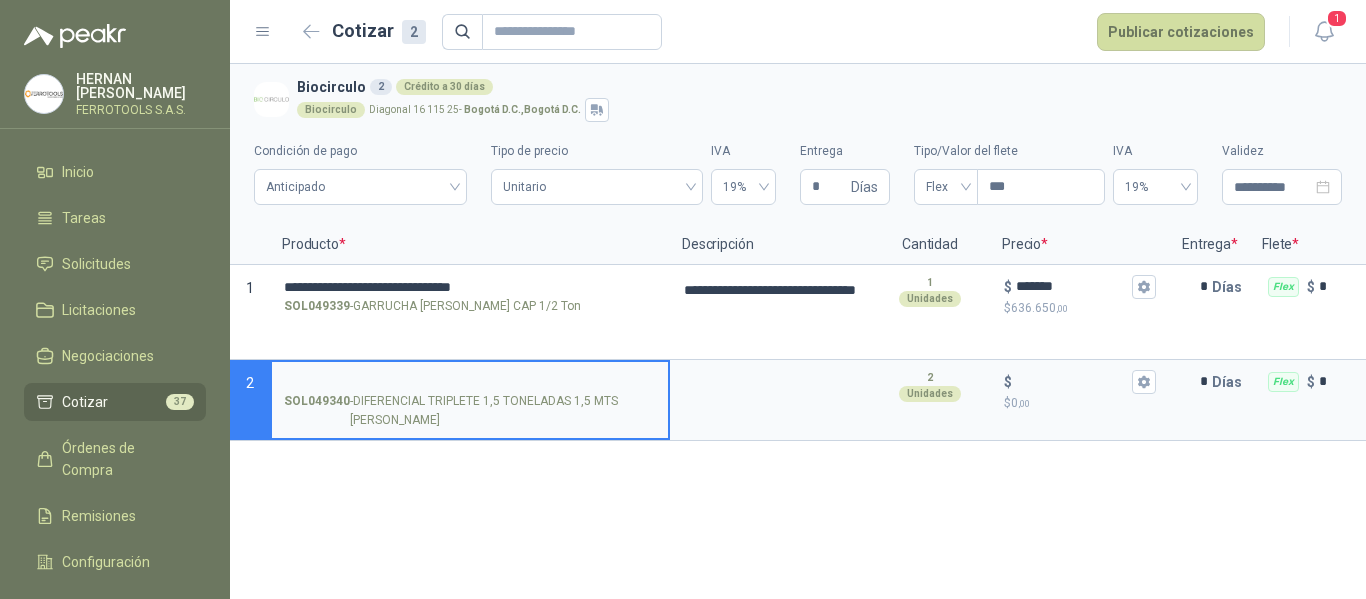 click on "SOL049340  -  DIFERENCIAL TRIPLETE 1,5 TONELADAS 1,5 MTS [PERSON_NAME]" at bounding box center [470, 382] 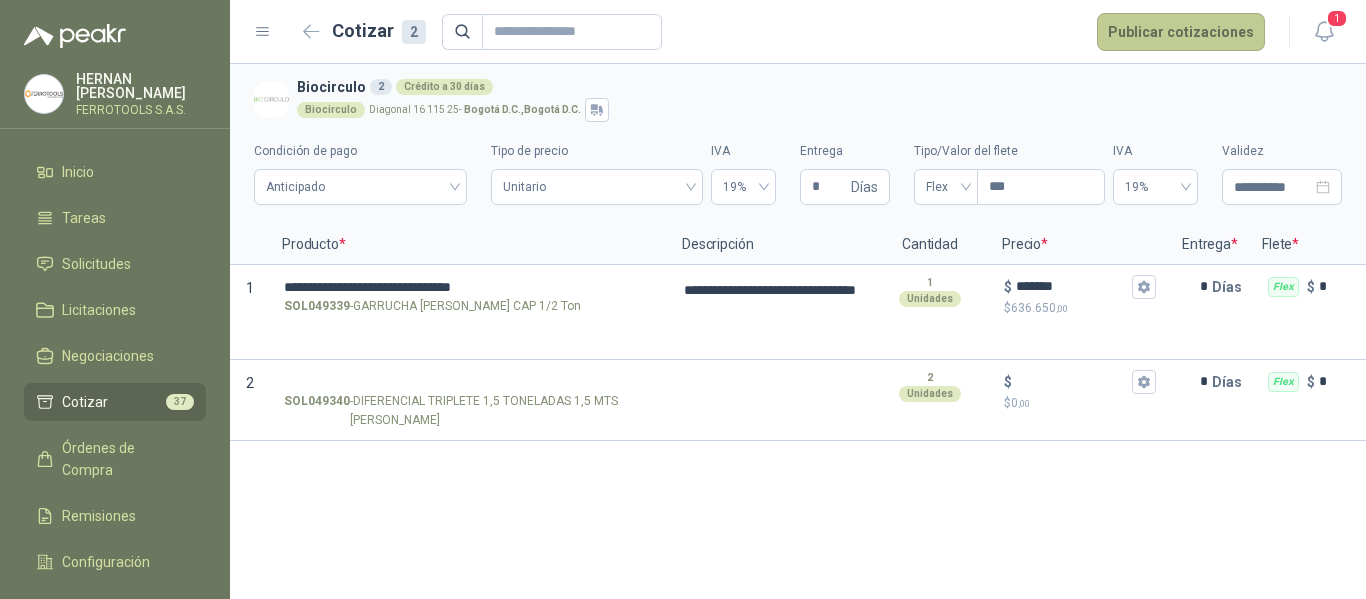 click on "Publicar cotizaciones" at bounding box center (1181, 32) 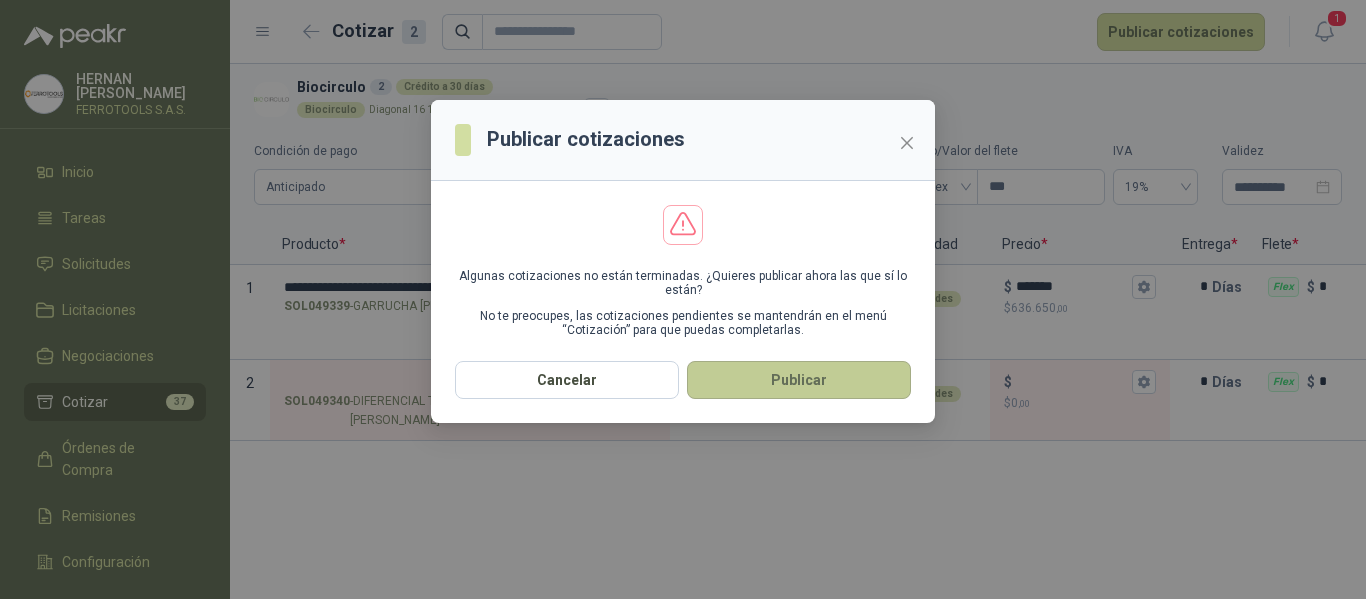 click on "Publicar" at bounding box center [799, 380] 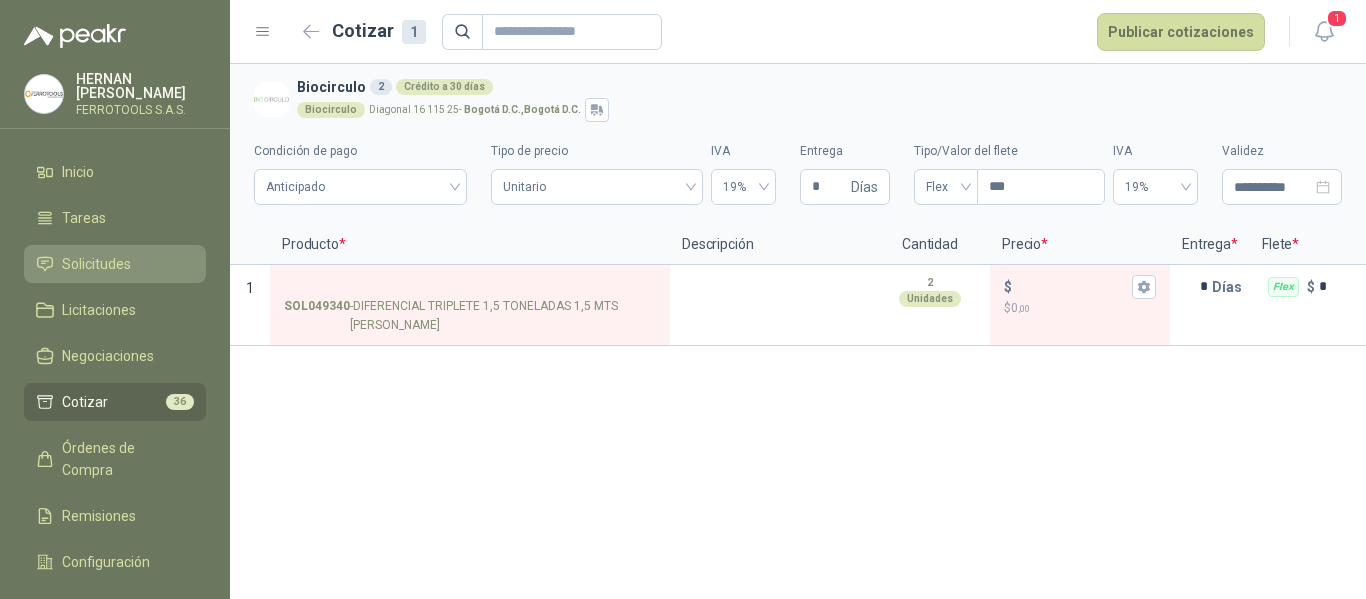 click on "Solicitudes" at bounding box center [96, 264] 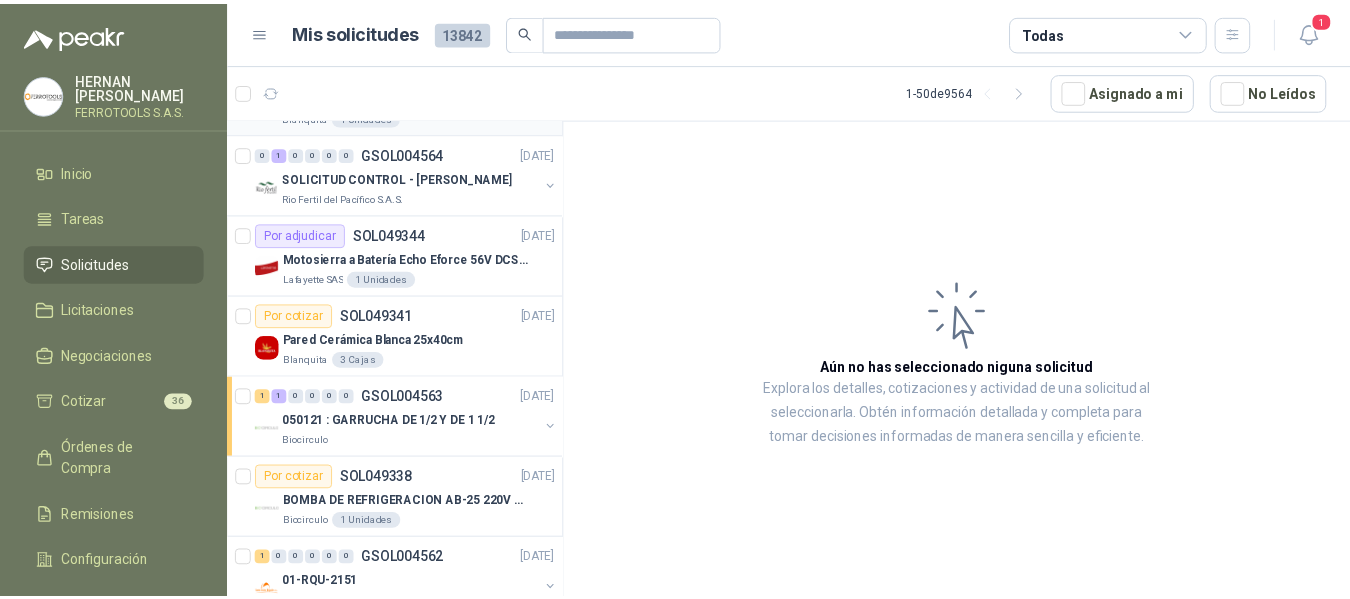 scroll, scrollTop: 554, scrollLeft: 0, axis: vertical 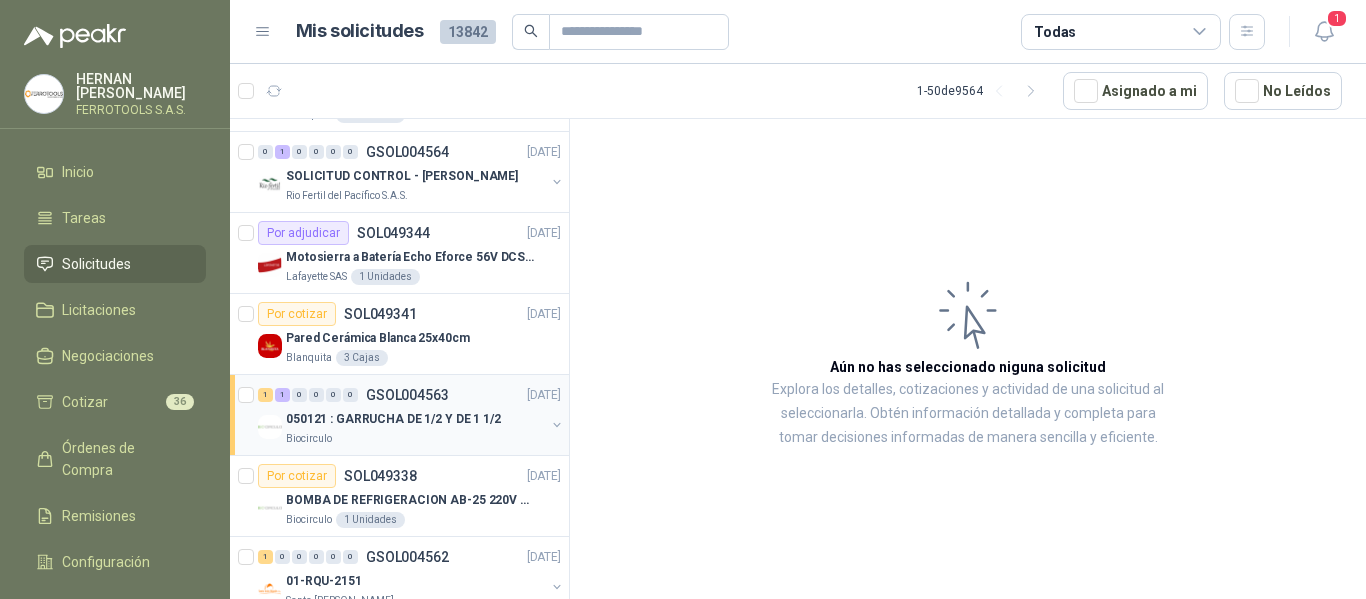 click on "050121 : GARRUCHA DE 1/2 Y DE 1 1/2" at bounding box center [393, 419] 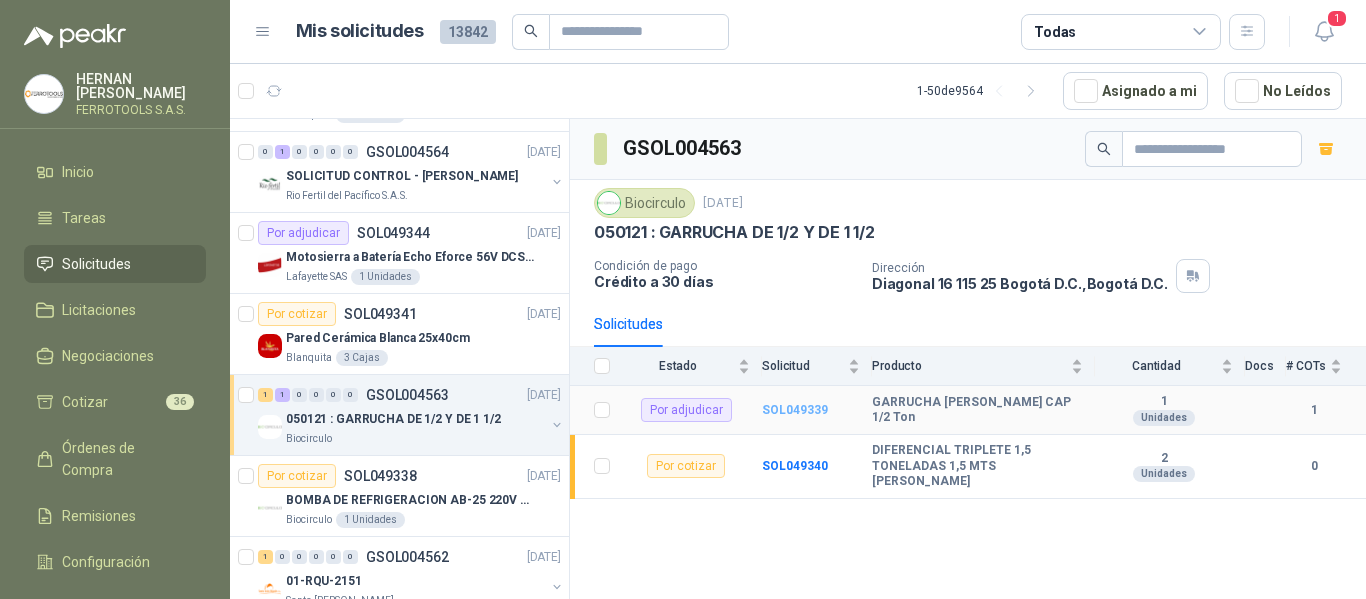 click on "SOL049339" at bounding box center (795, 410) 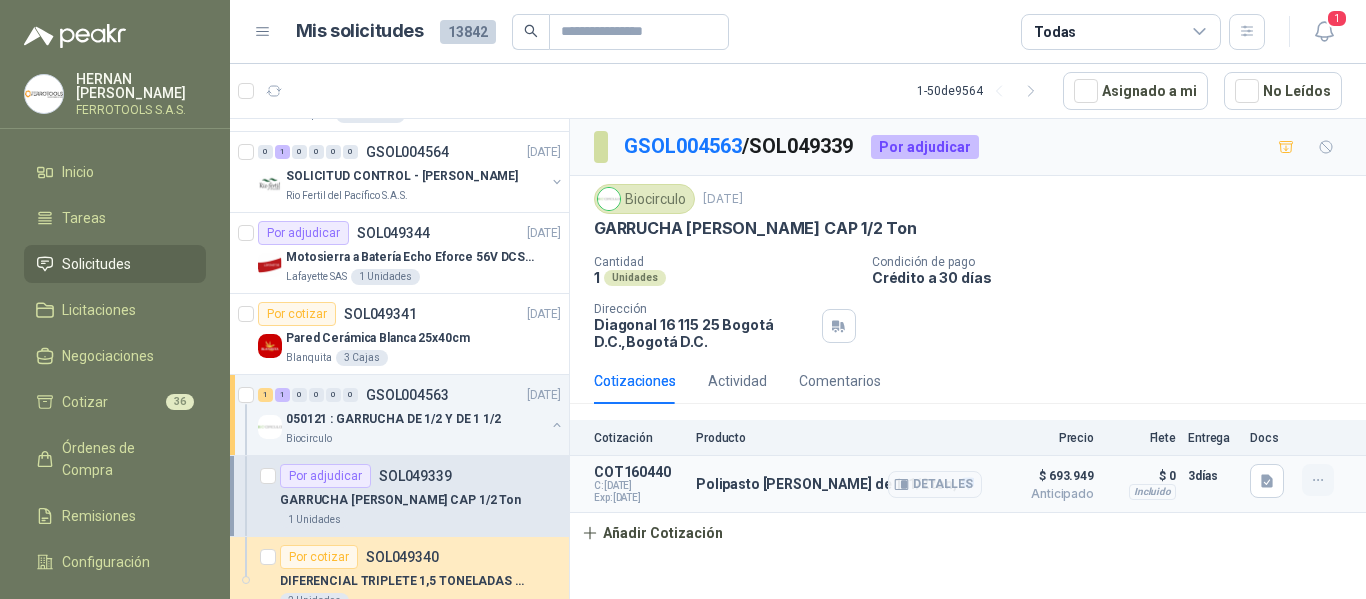 click 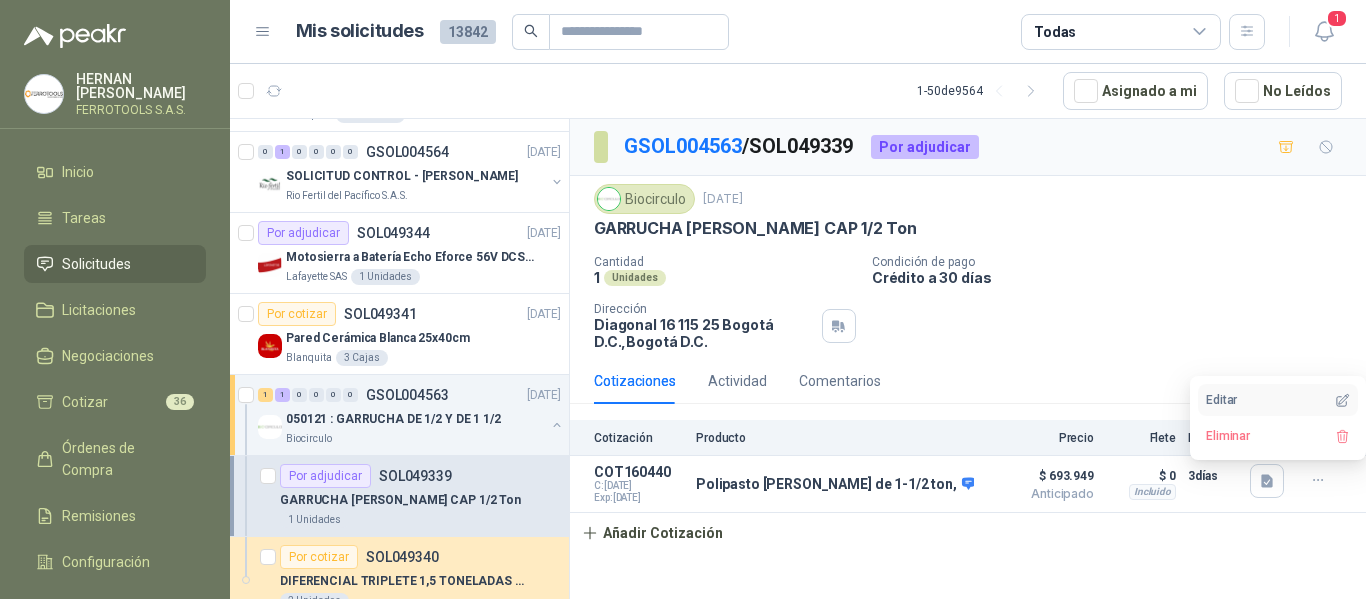 click on "Editar" at bounding box center (1278, 400) 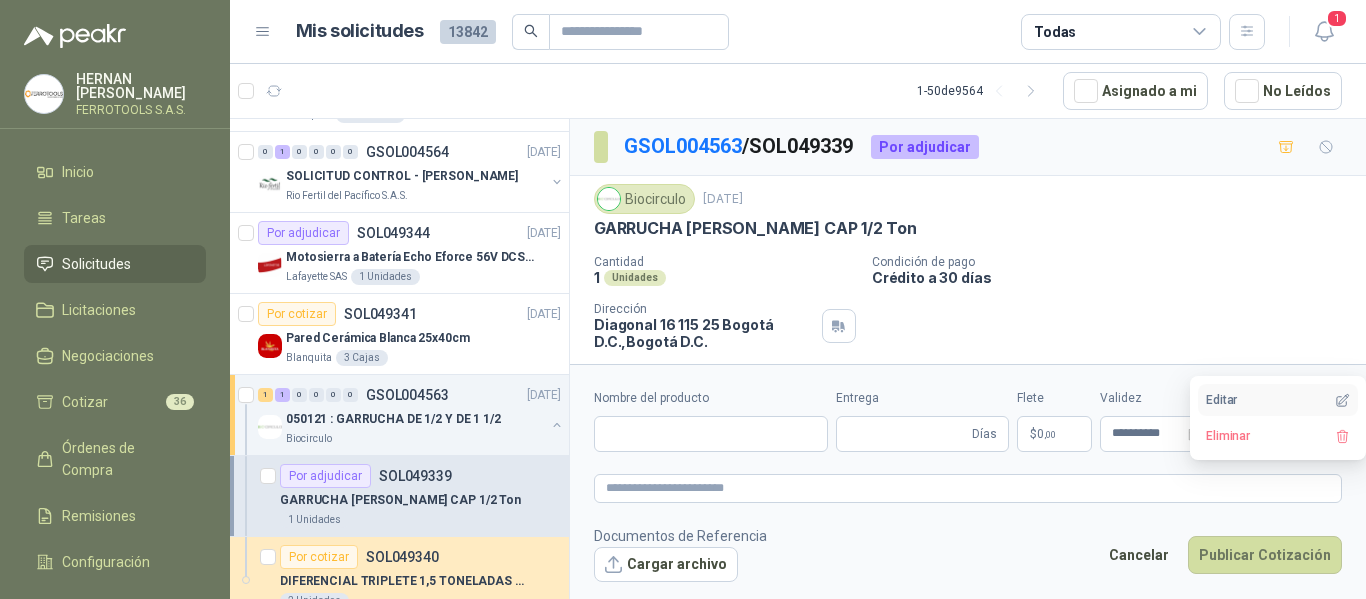 type 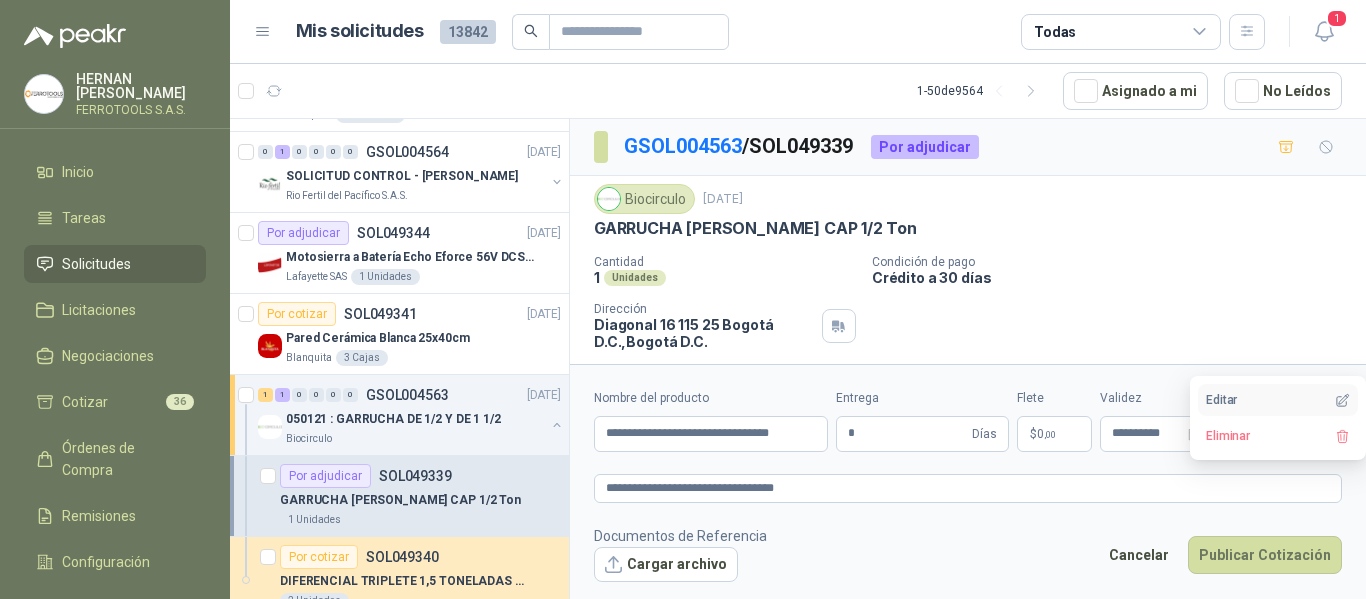 type 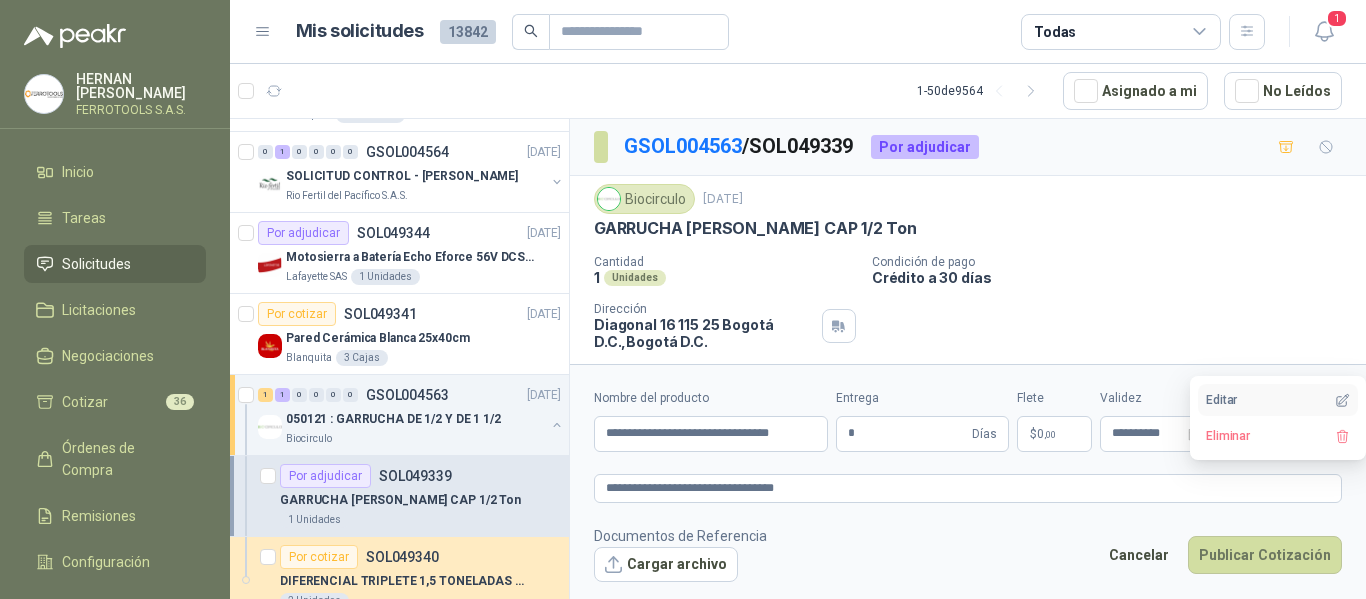 type on "**********" 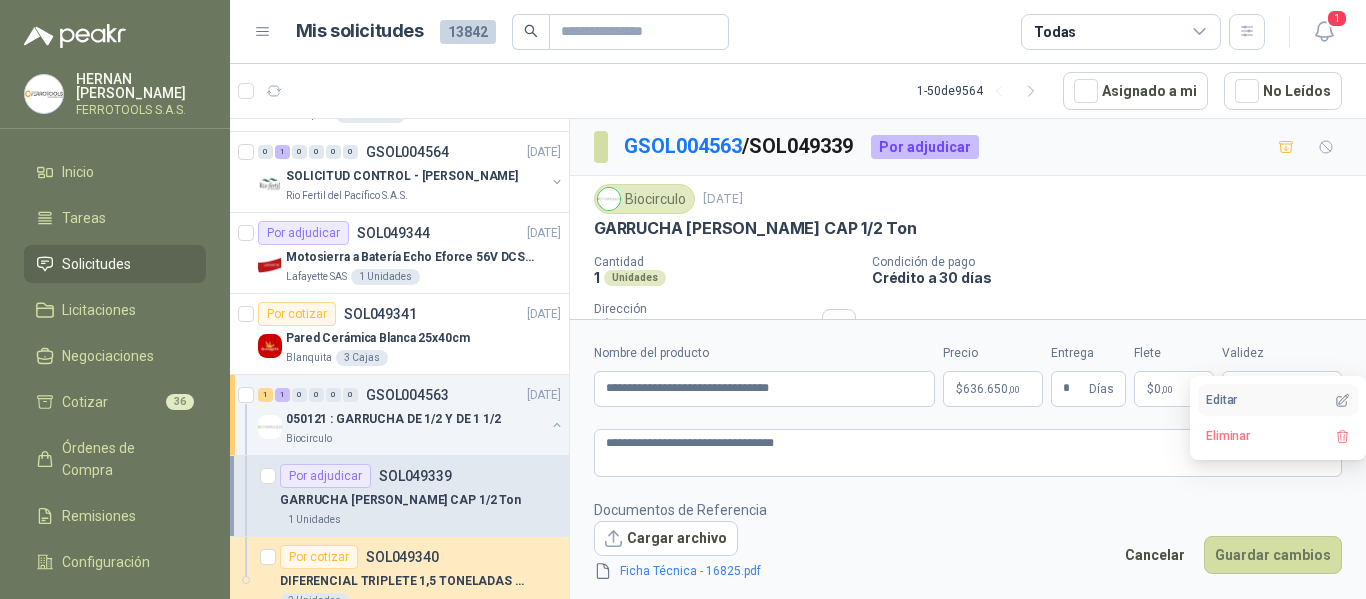 type on "**********" 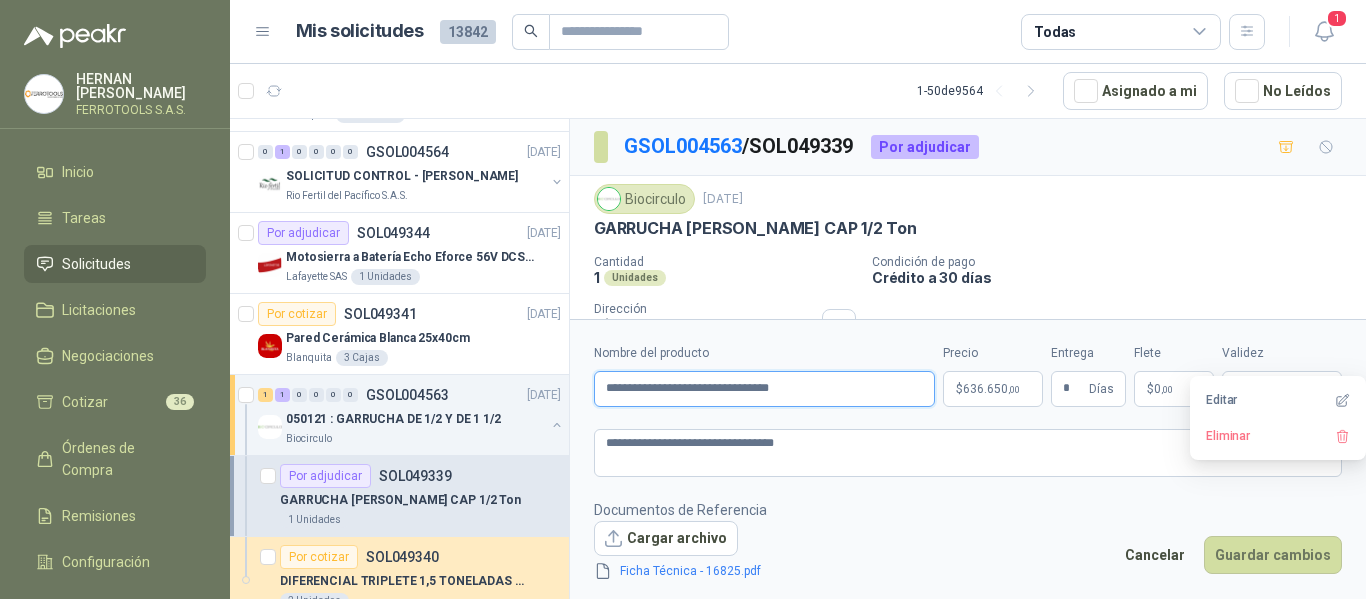 click on "**********" at bounding box center [764, 389] 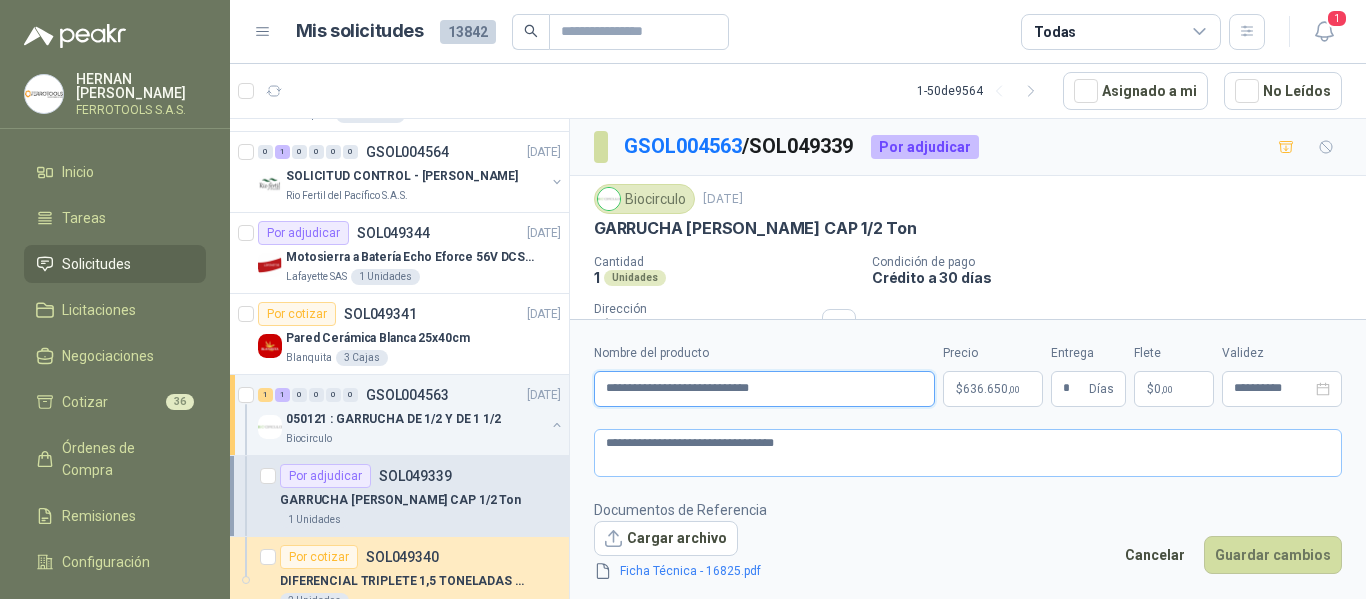 type on "**********" 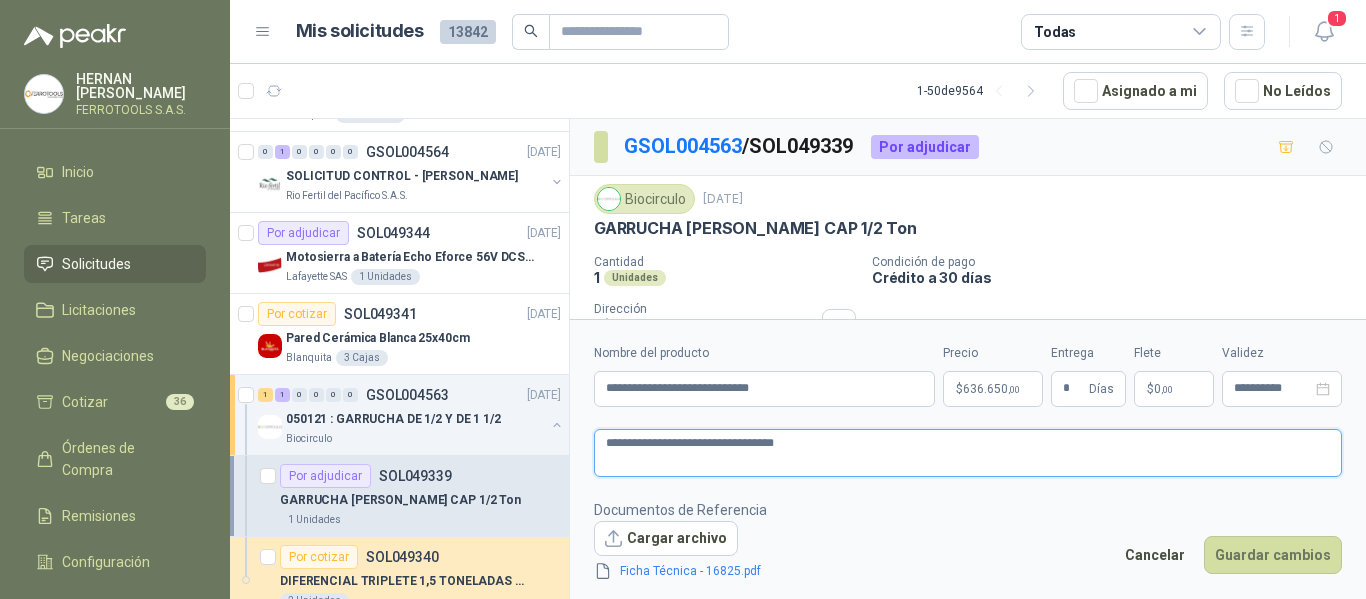 type on "**********" 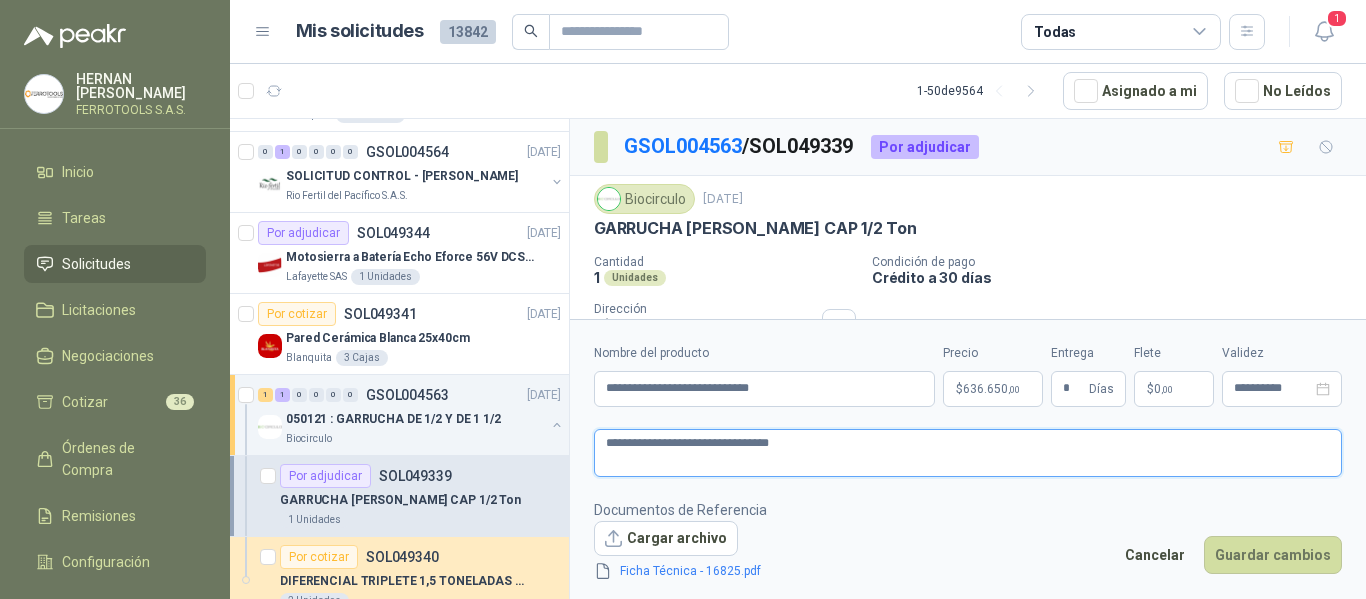 type 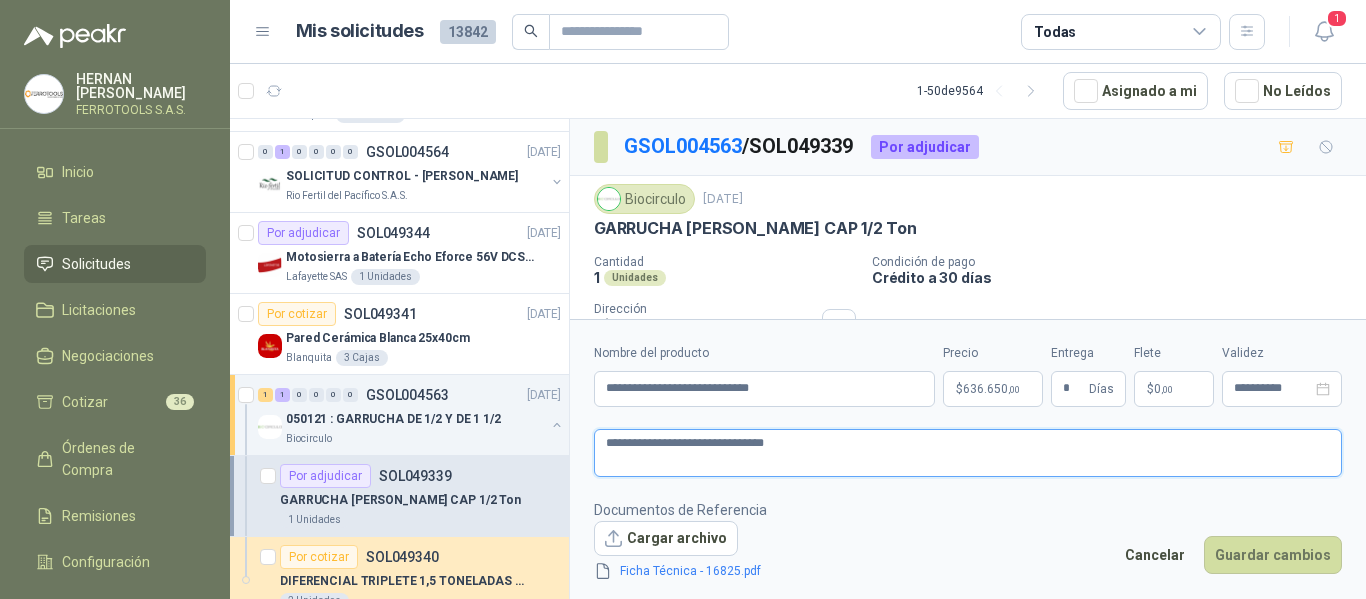 type 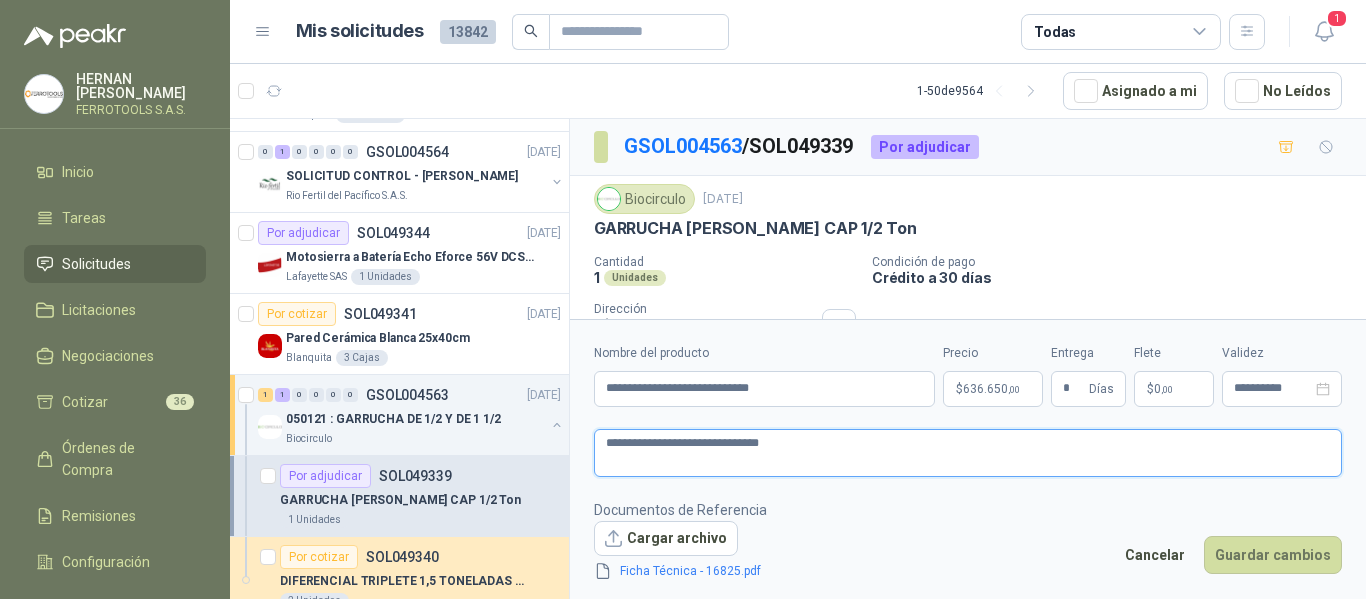 type 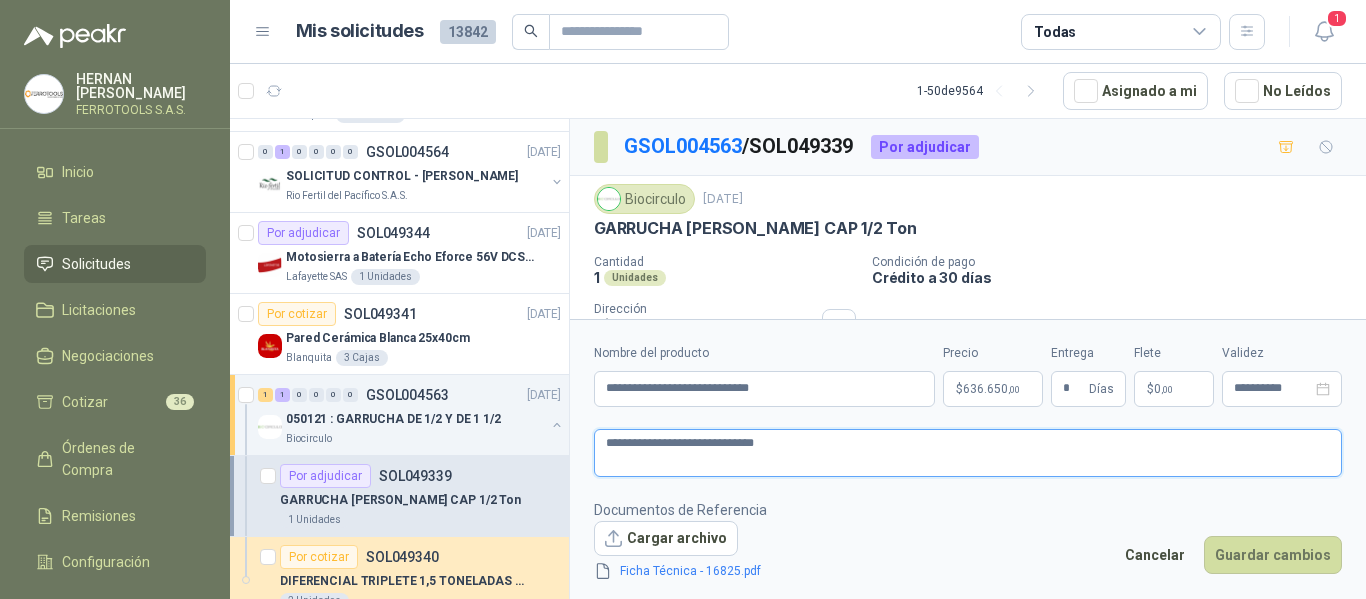 type 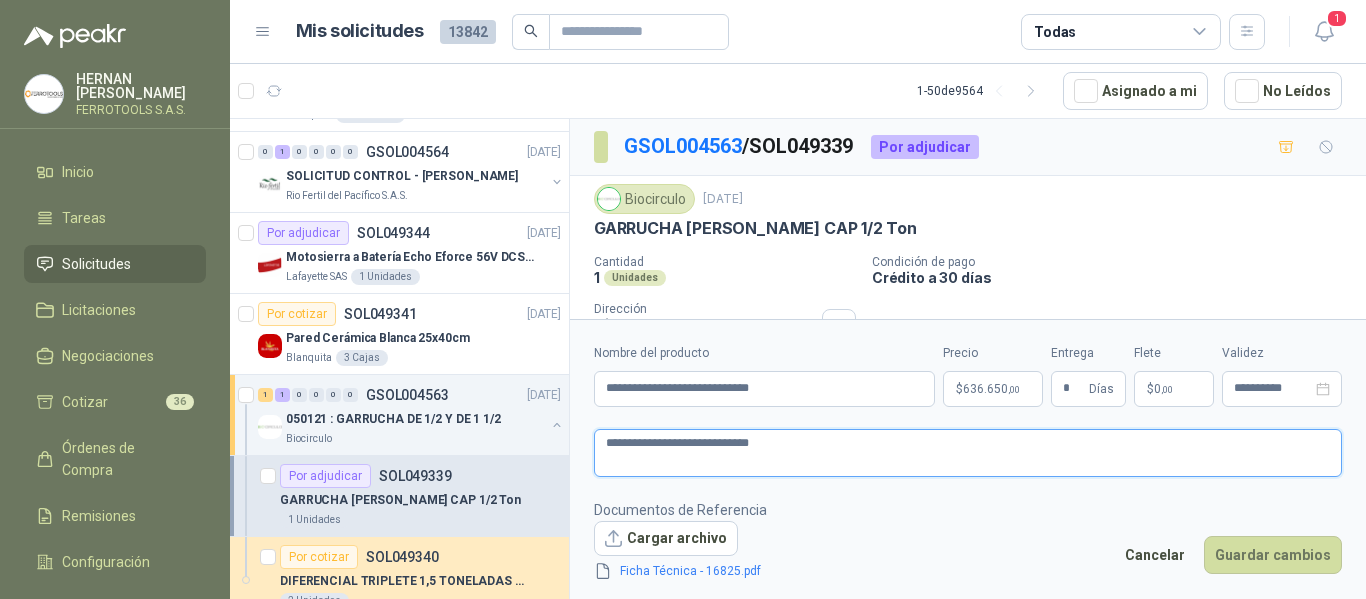 type 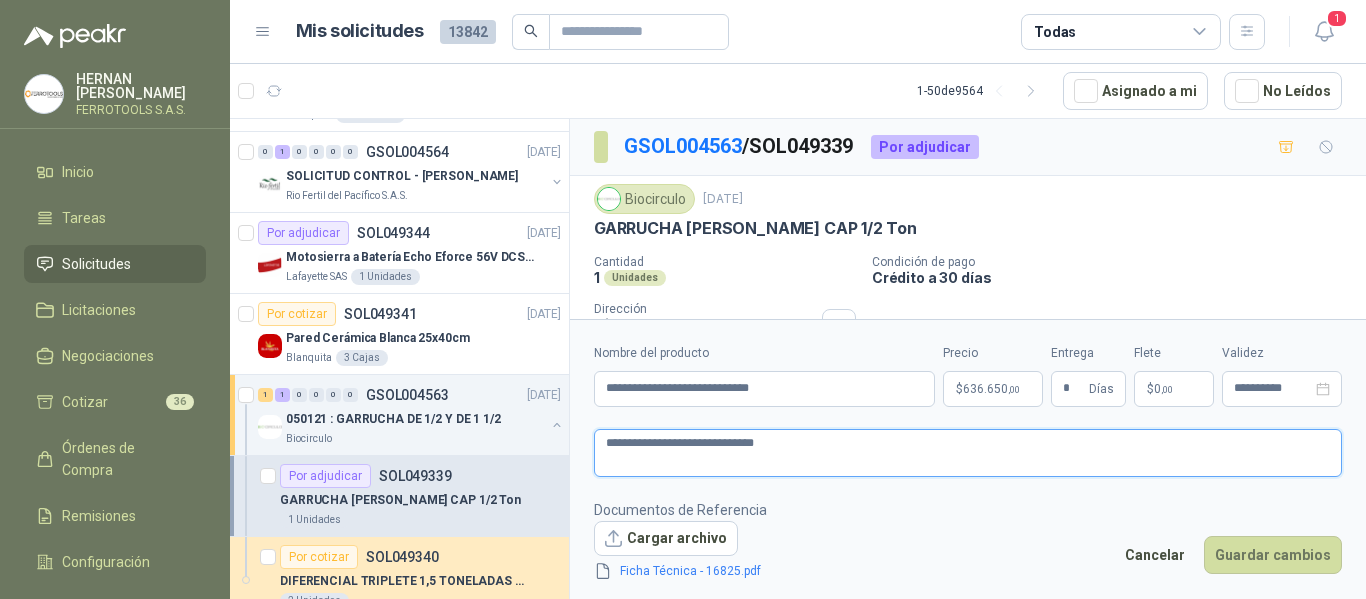 type on "**********" 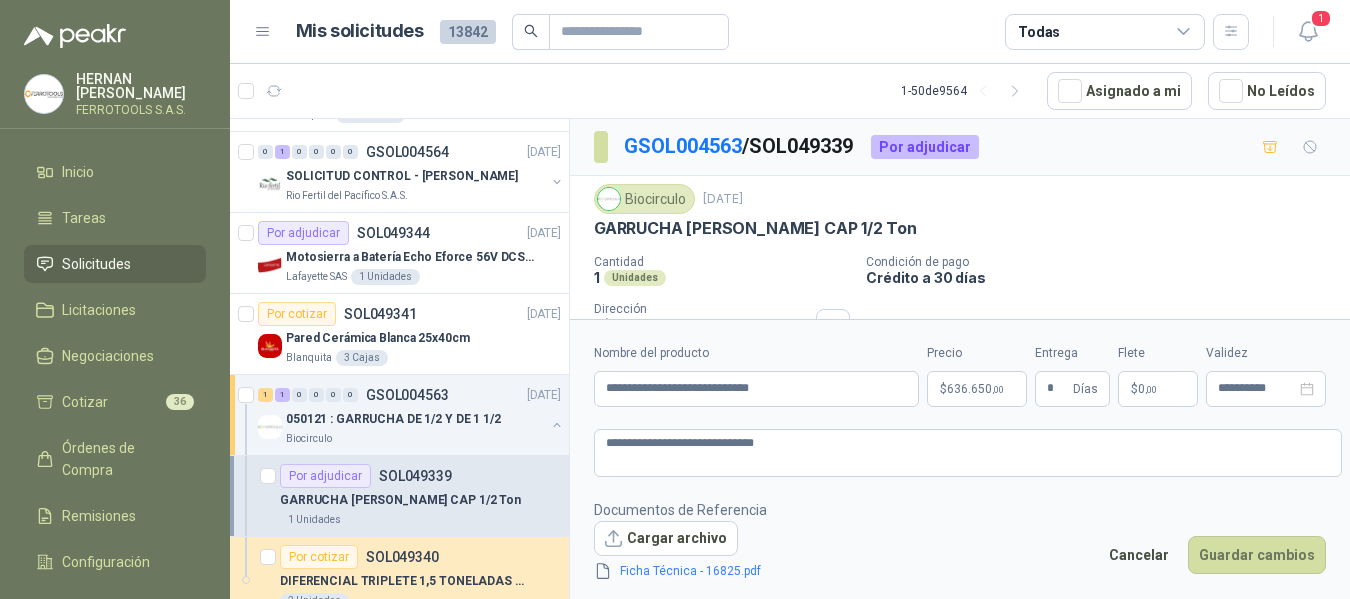 type 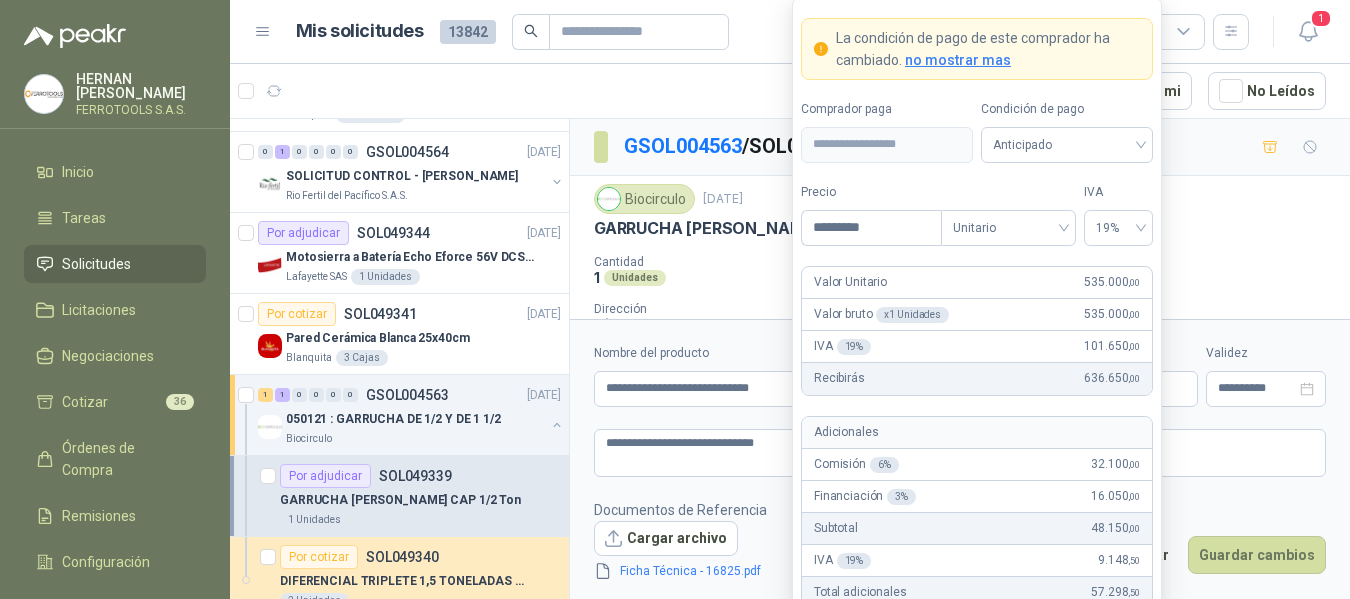 click on "[PERSON_NAME] FERROTOOLS S.A.S.   Inicio   Tareas   Solicitudes   Licitaciones   Negociaciones   Cotizar 36   Órdenes de Compra   Remisiones   Configuración   Manuales y ayuda Mis solicitudes 13842 Todas 1 1 - 50  de  9564 Asignado a mi No Leídos 1   0   0   0   0   0   GSOL004567 [DATE]   01-RQU-2133 Santa [PERSON_NAME]   Por cotizar SOL049353 [DATE]   Módem Portable y Recargable WiFi 4G LTE Caracol TV 15   Unidades 2   0   0   0   0   0   GSOL004566 [DATE]   ALICATER Y JUEGO DE DESTORNILLADORES Almatec   Por cotizar SOL049350 [DATE]   ESTACION DE LLENADO DE BOTELLAS - USO ANTIVANDALICO EXTERIOR / INTERIOR Zoologico De Cali  1   Unidades Cerrado SOL049349 [DATE]   FORRO PLASTICOS PARA CAMILLA Almatec 3   Unidades Por adjudicar SOL049348 [DATE]   AIRE ACONDICIONADO MIRAGE Salamanca Oleaginosas SAS 1   Unidades Por adjudicar SOL049346 [DATE]   UPS UNITERRUPTIBLE POWER 6KVA  Blanquita 1   Unidades 0   1   0   0   0   0   GSOL004564 [DATE]   SOLICITUD CONTROL - [PERSON_NAME]   SOL049344" at bounding box center (675, 299) 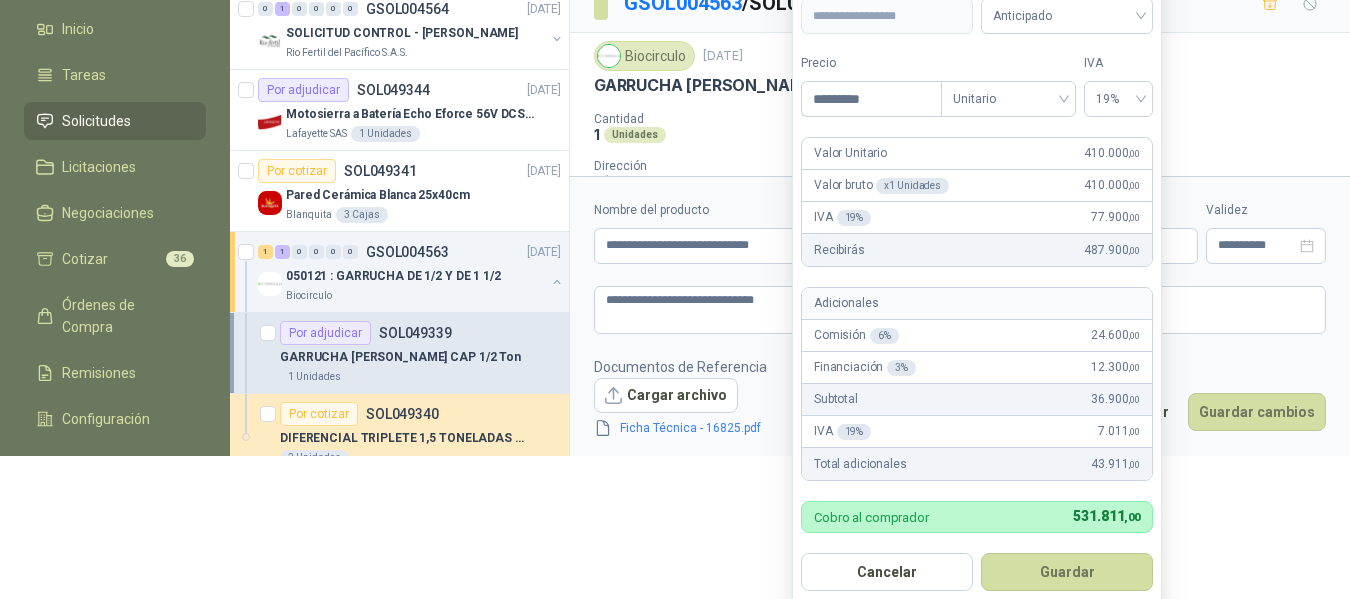 scroll, scrollTop: 157, scrollLeft: 0, axis: vertical 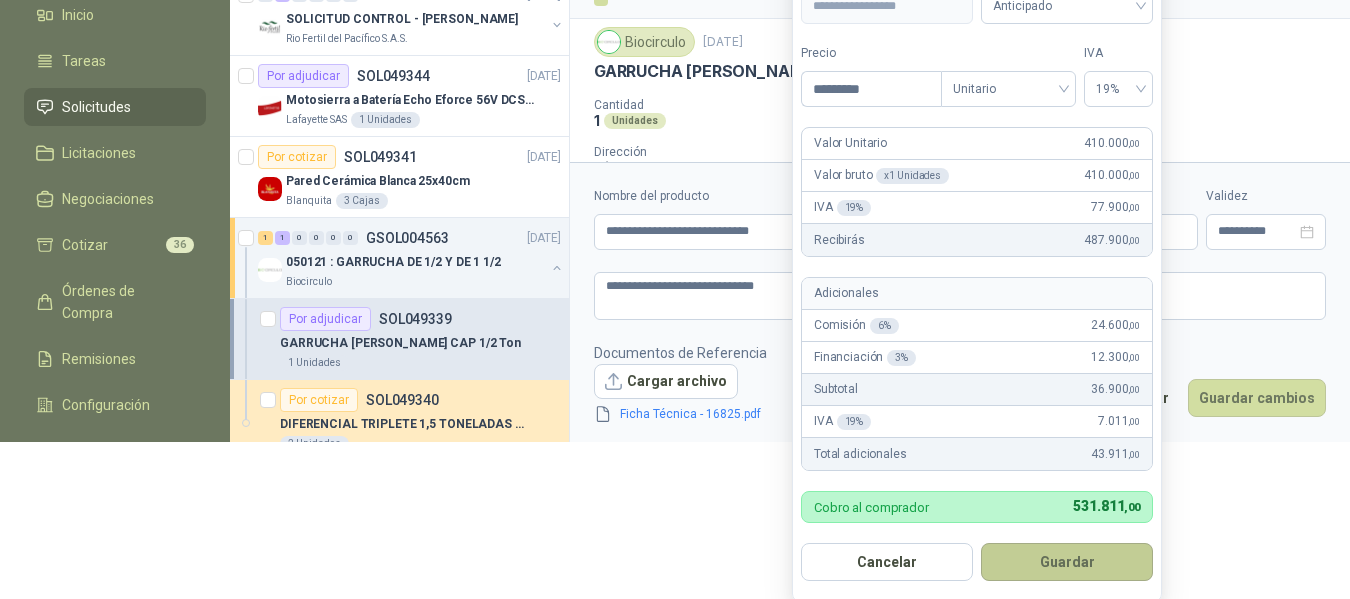 type on "*********" 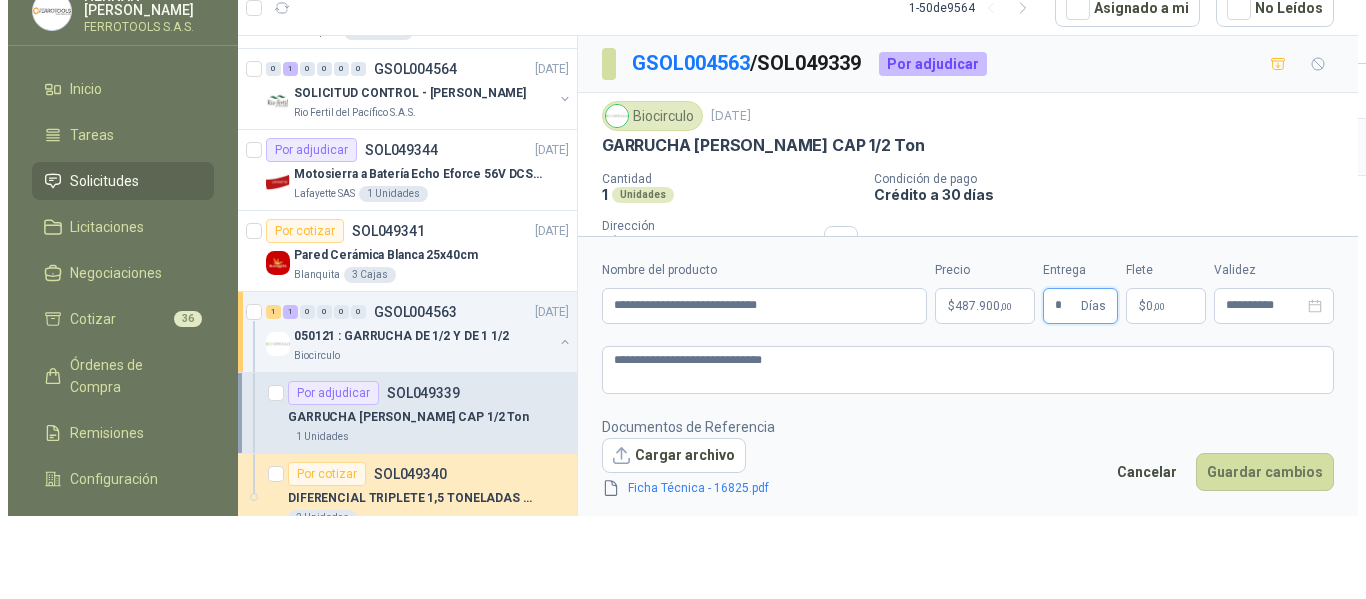 scroll, scrollTop: 0, scrollLeft: 0, axis: both 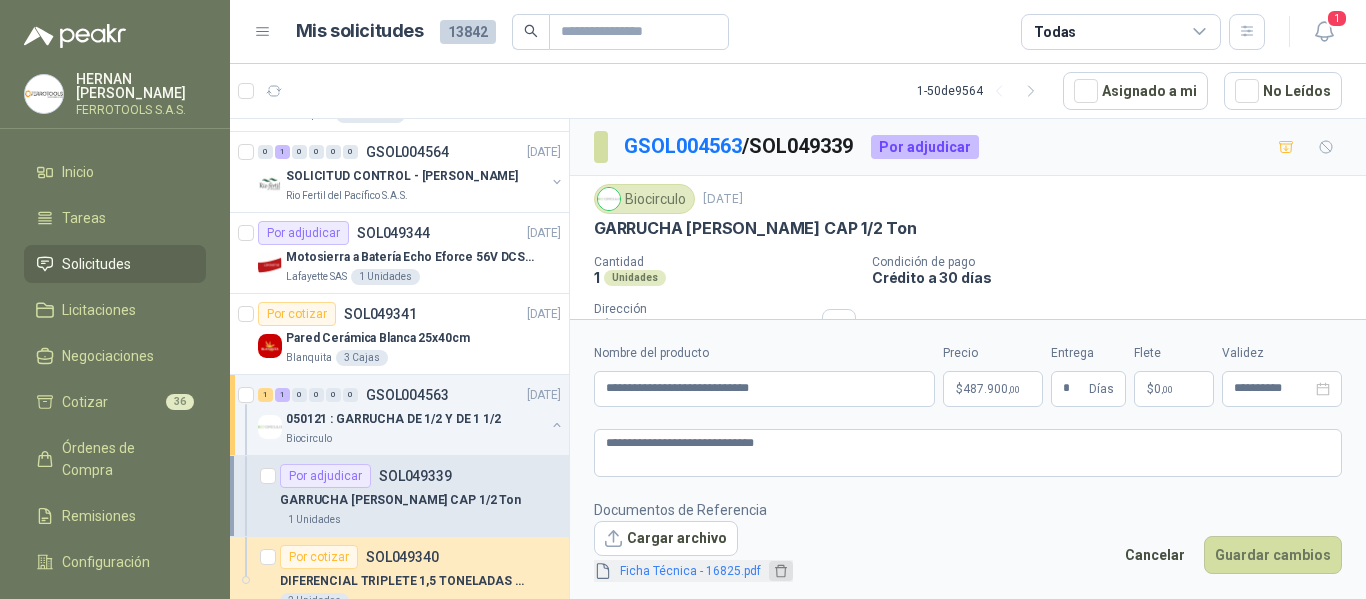 click 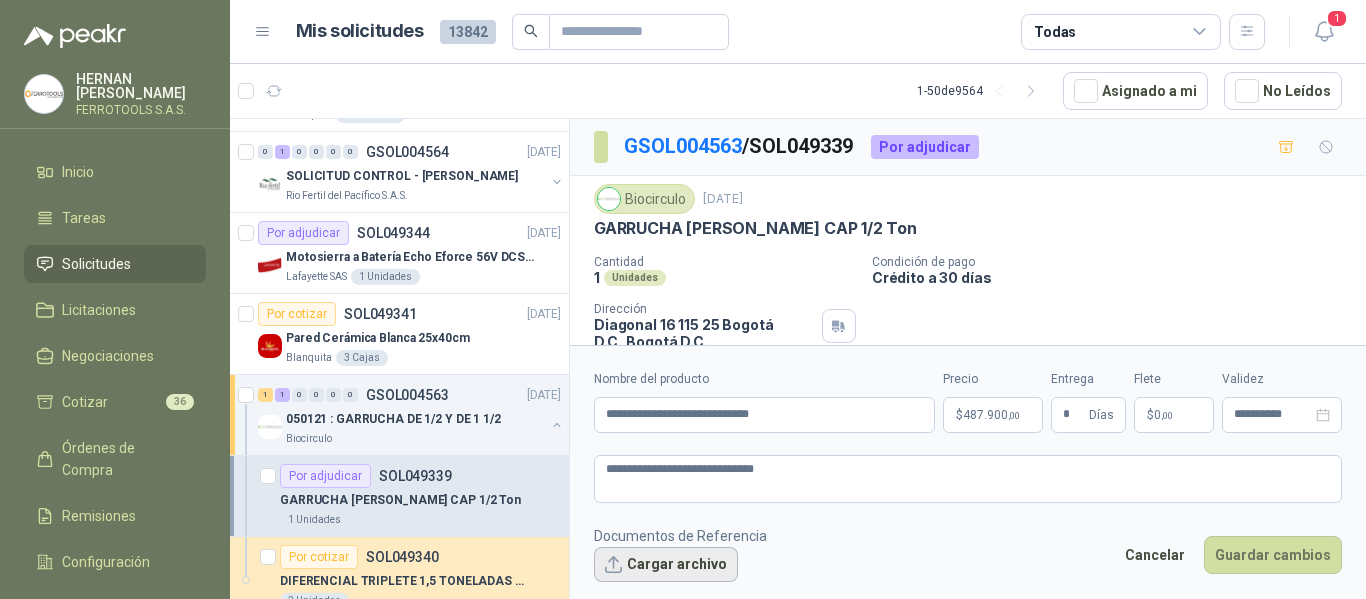 click on "Cargar archivo" at bounding box center [666, 565] 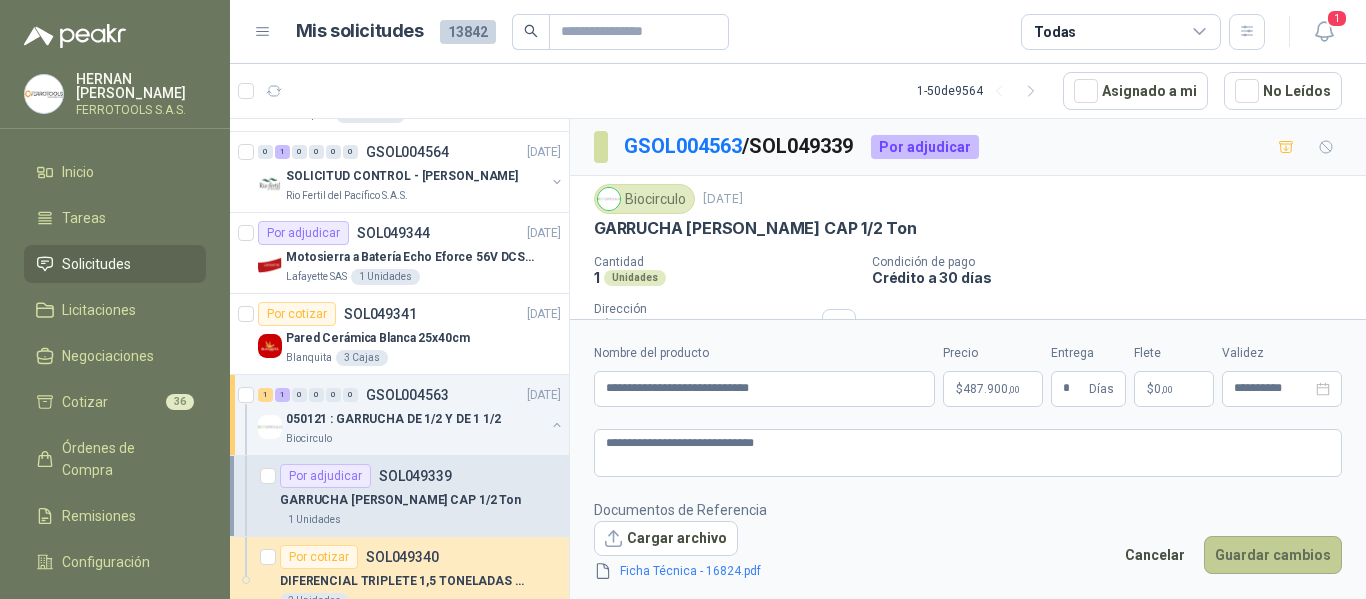 click on "Guardar cambios" at bounding box center (1273, 555) 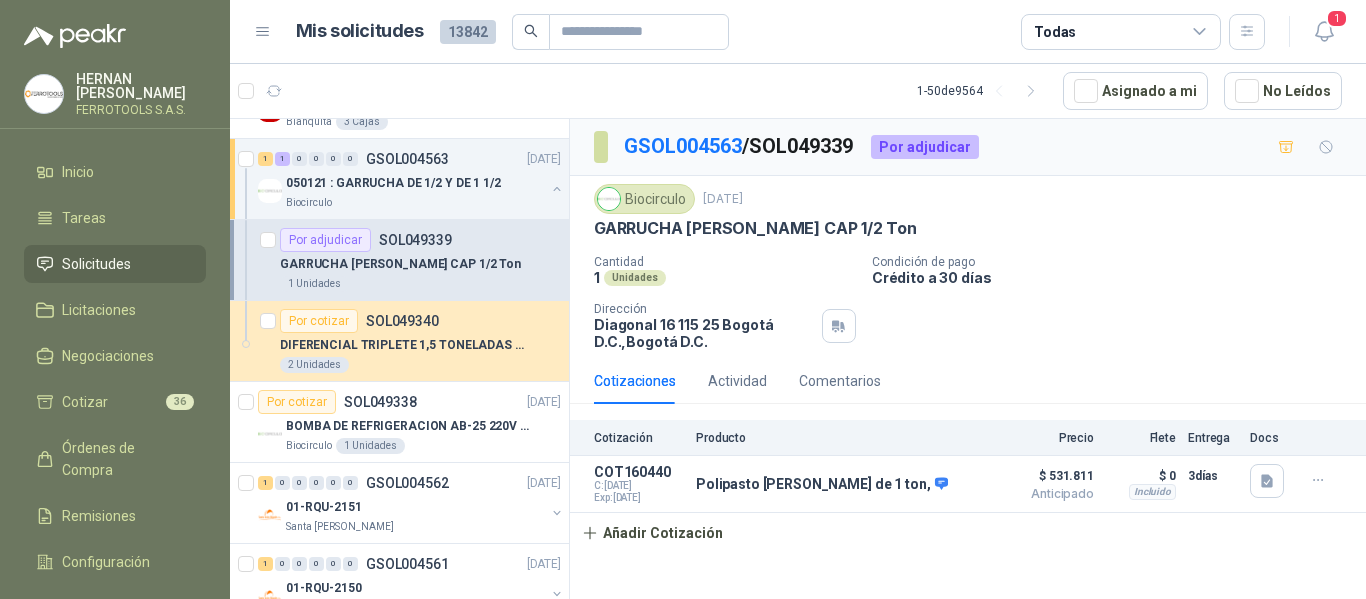 scroll, scrollTop: 791, scrollLeft: 0, axis: vertical 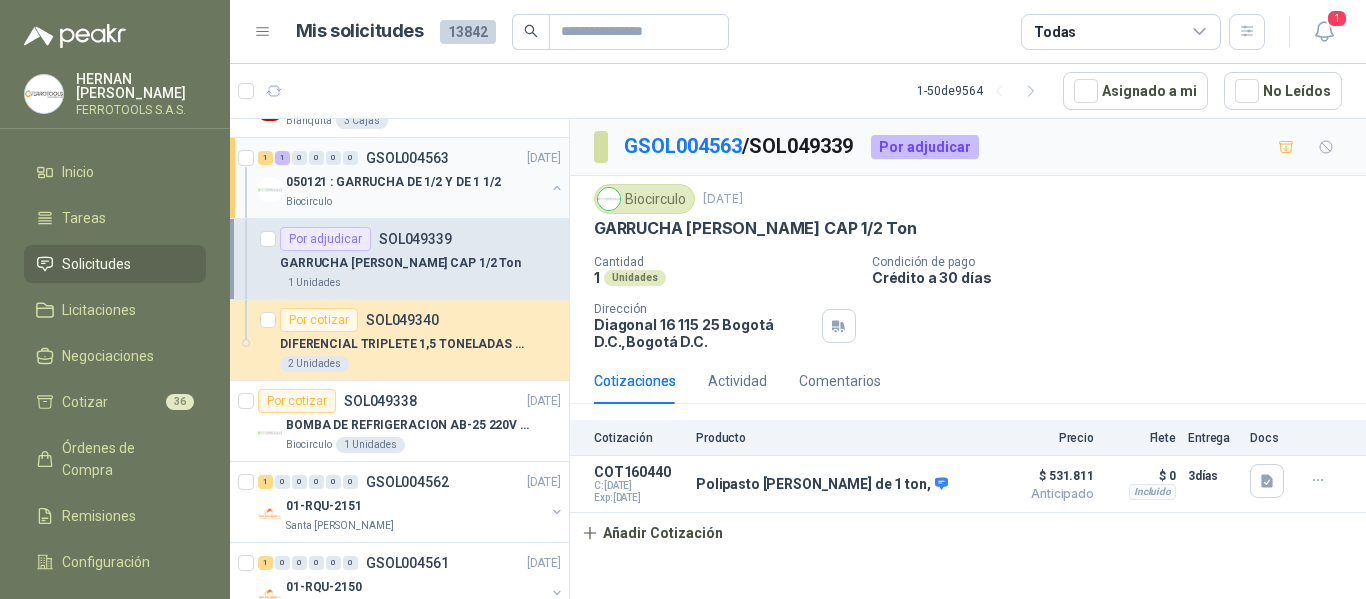 click on "050121 : GARRUCHA DE 1/2 Y DE 1 1/2" at bounding box center [393, 182] 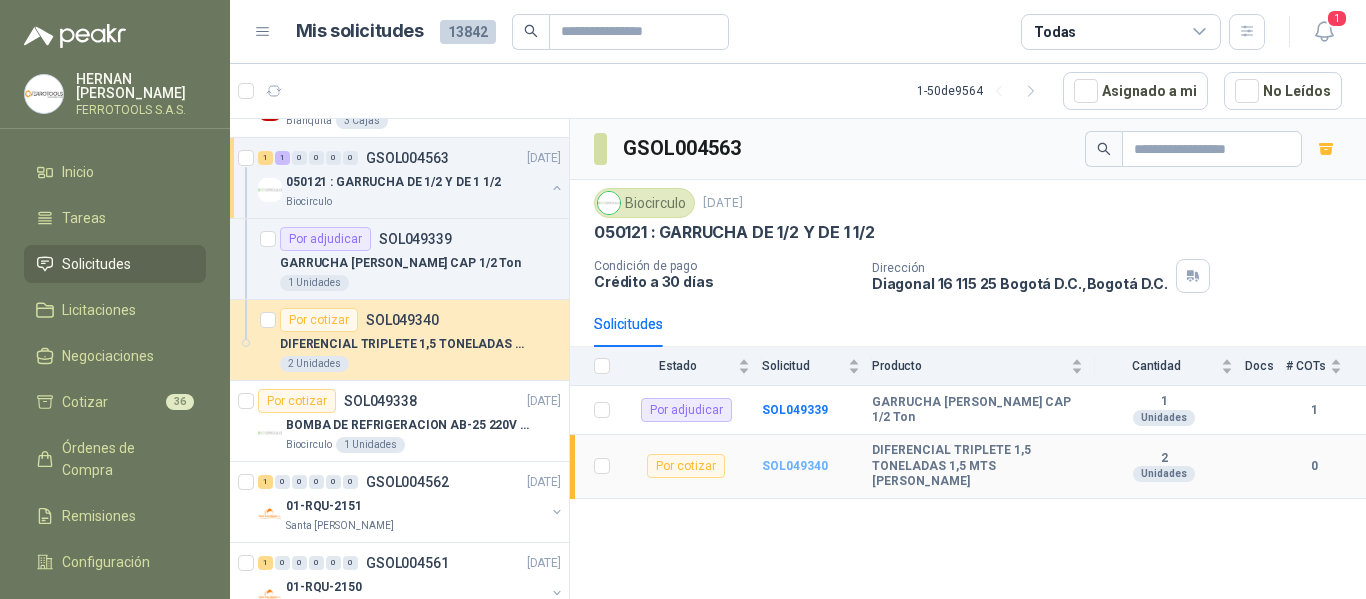 click on "SOL049340" at bounding box center [795, 466] 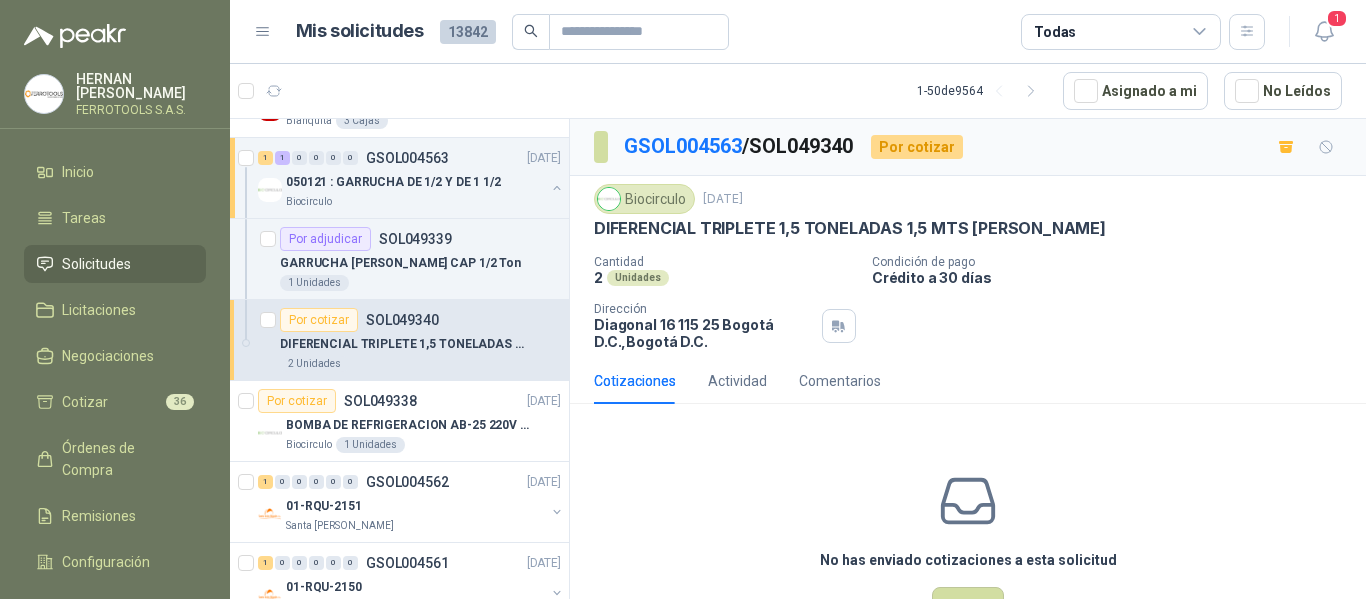 scroll, scrollTop: 70, scrollLeft: 0, axis: vertical 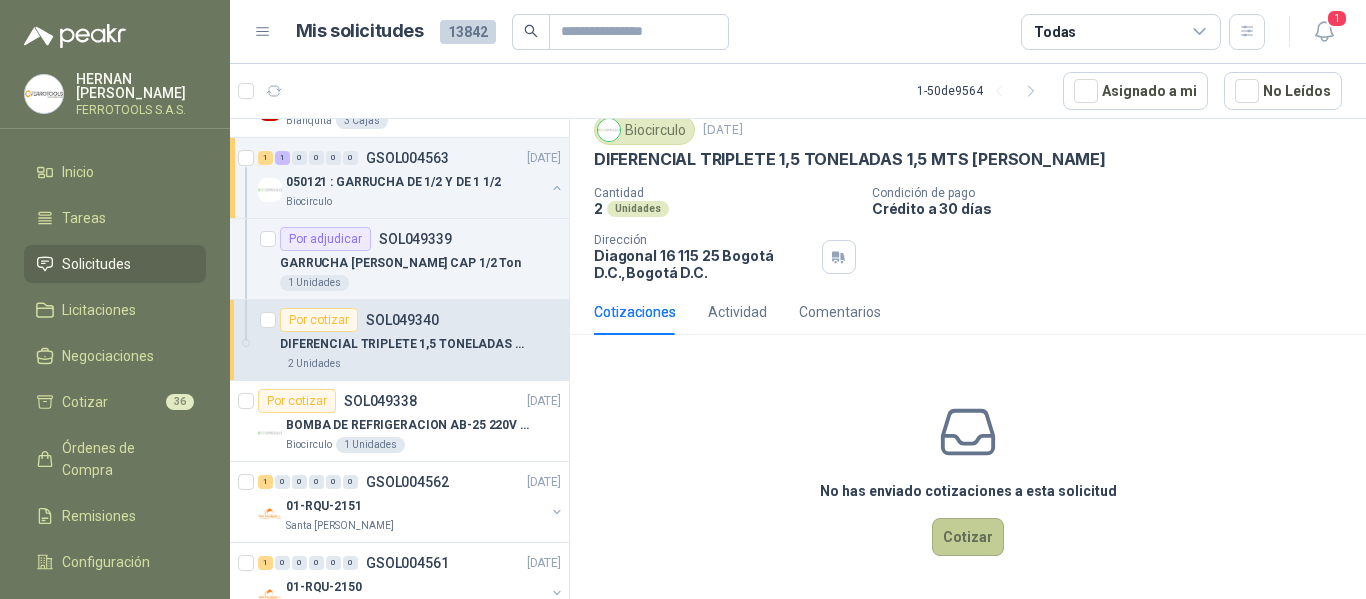 click on "Cotizar" at bounding box center (968, 537) 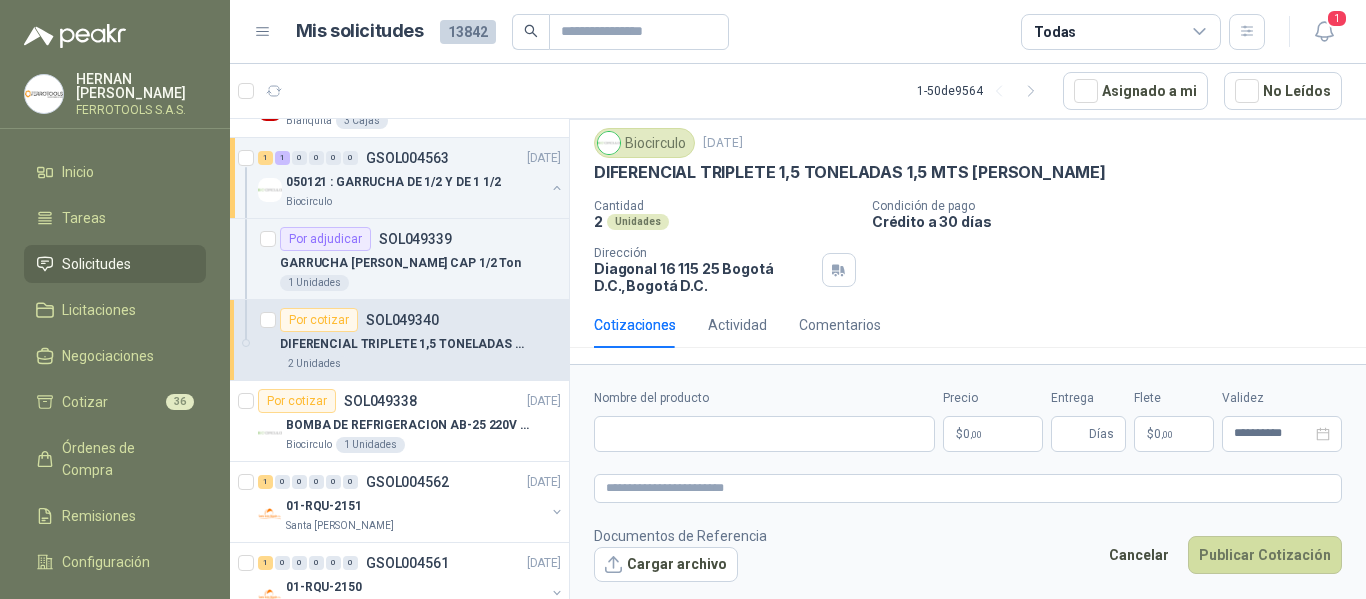 type 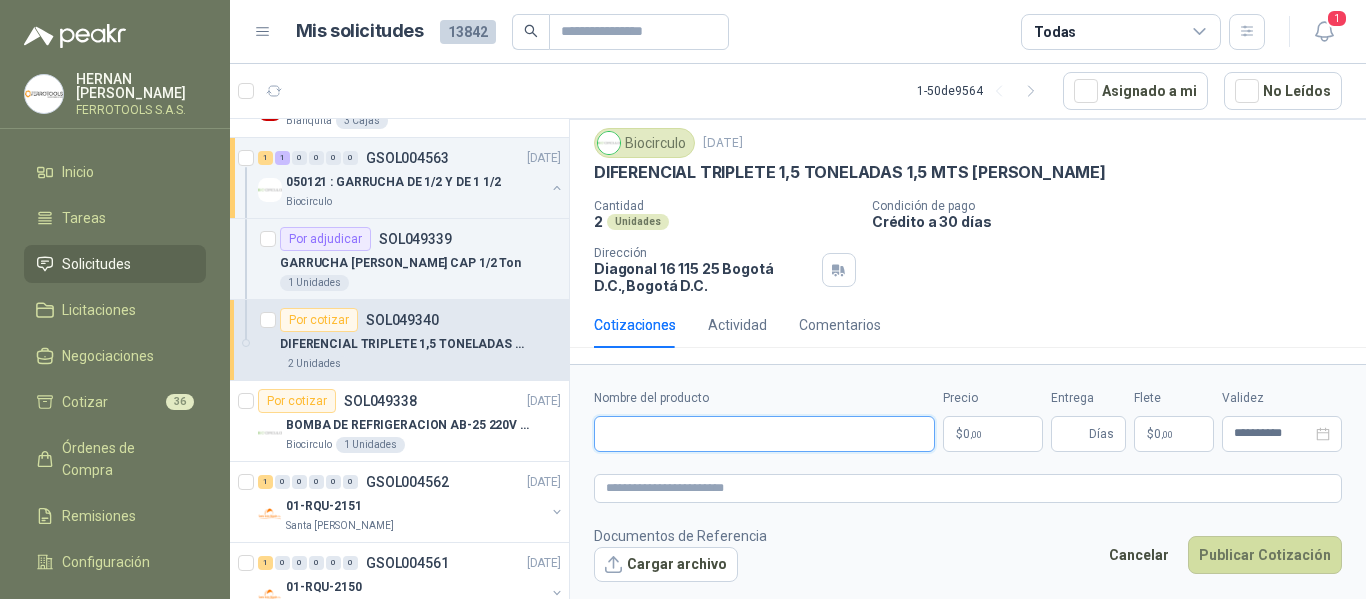 click on "Nombre del producto" at bounding box center [764, 434] 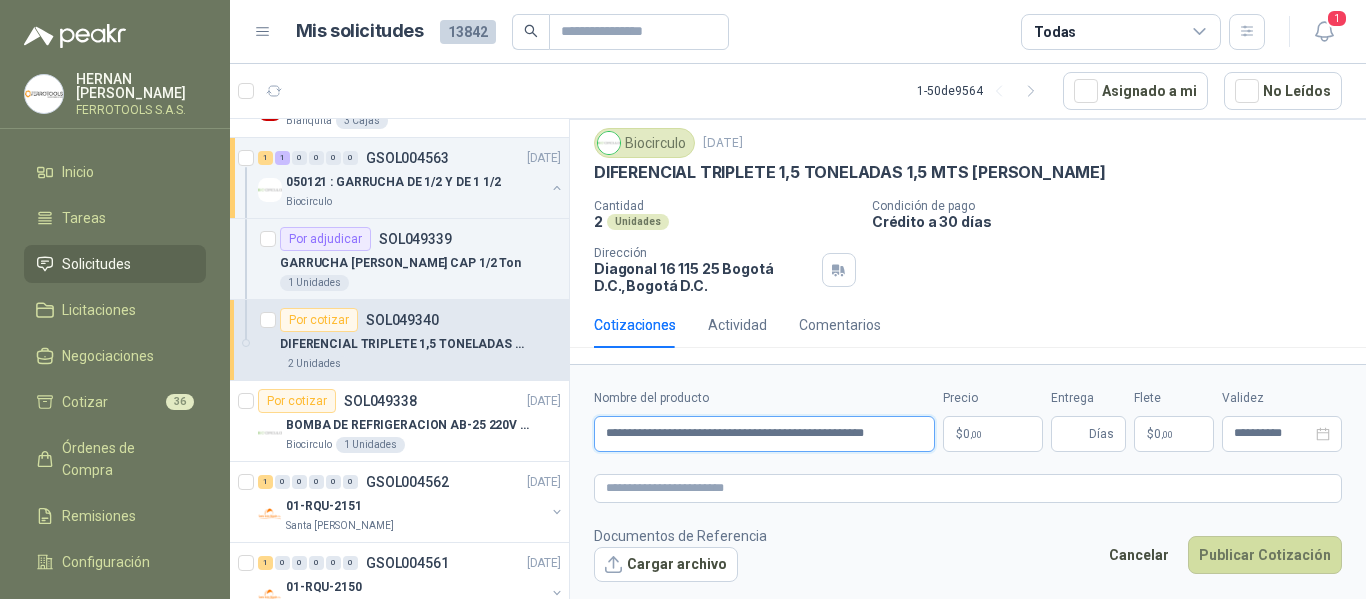 scroll, scrollTop: 0, scrollLeft: 14, axis: horizontal 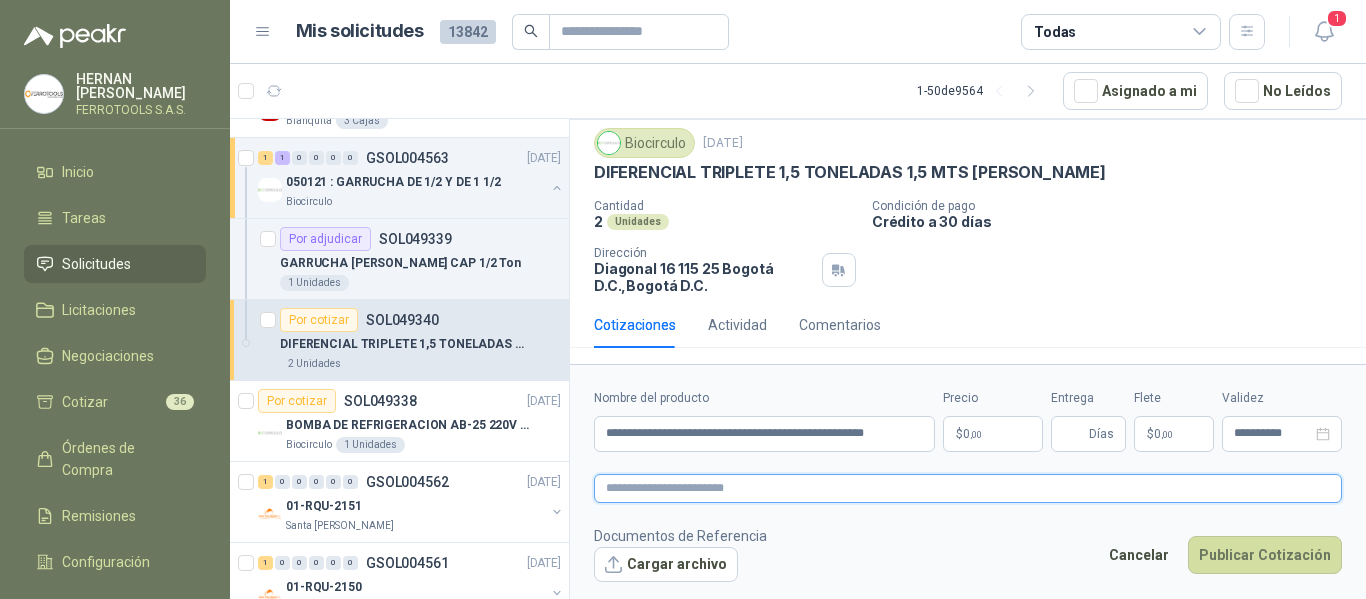 click at bounding box center (968, 488) 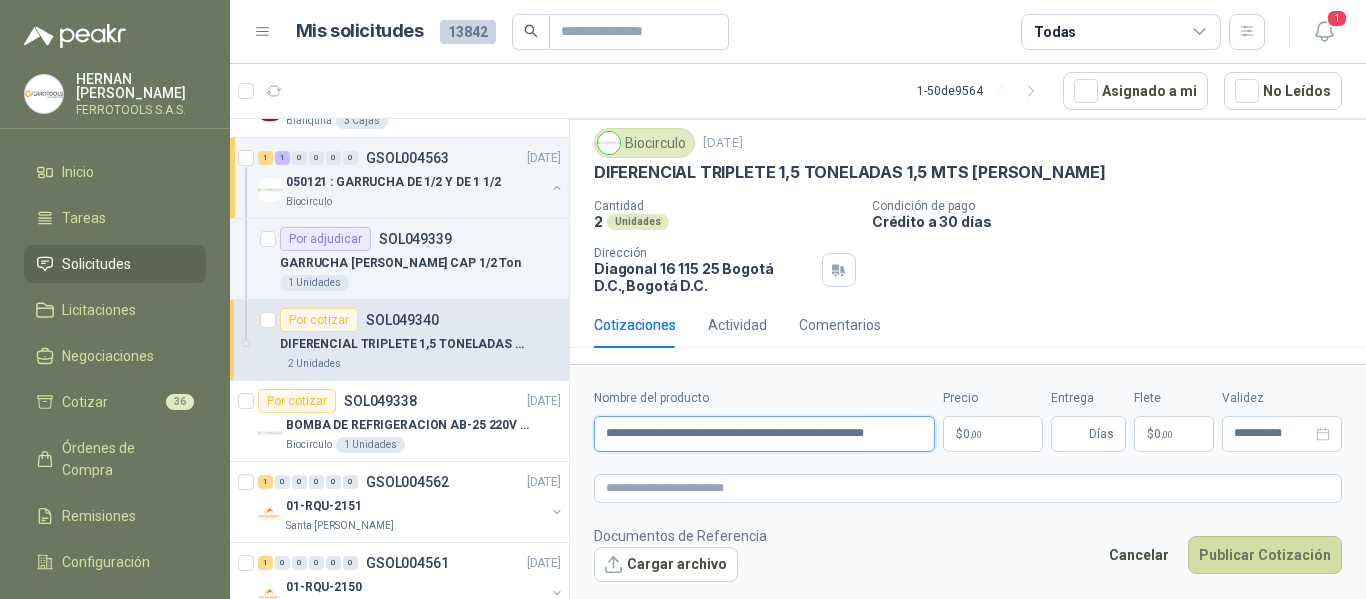 click on "**********" at bounding box center (764, 434) 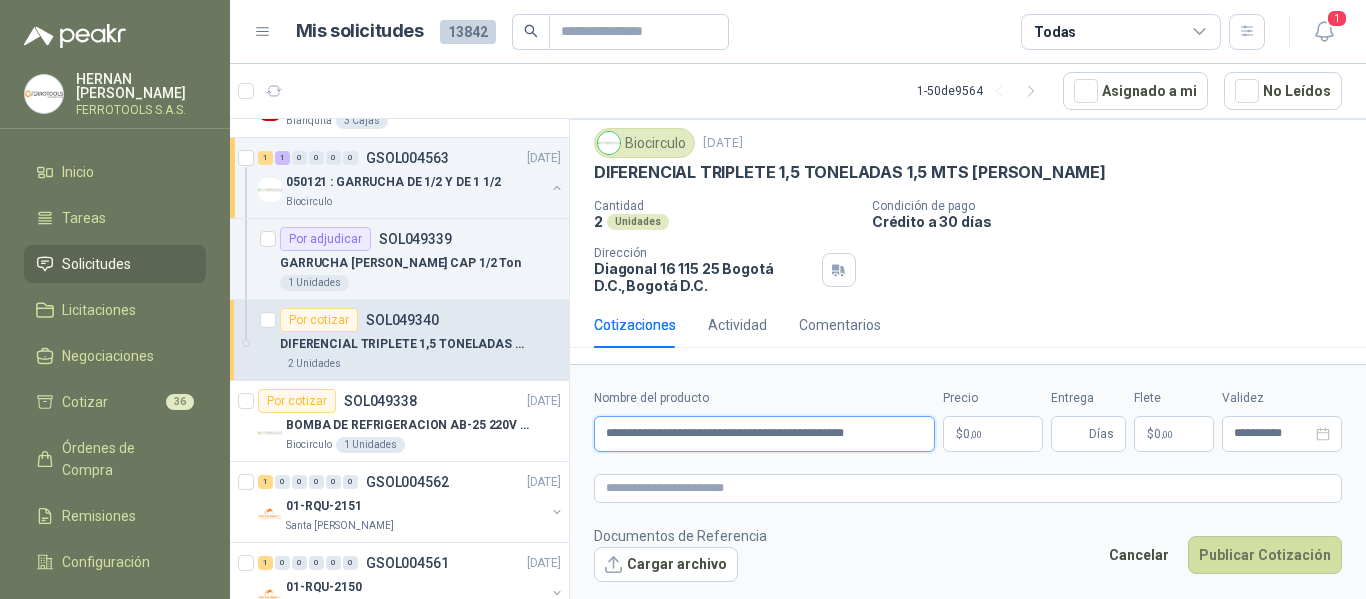 scroll, scrollTop: 0, scrollLeft: 0, axis: both 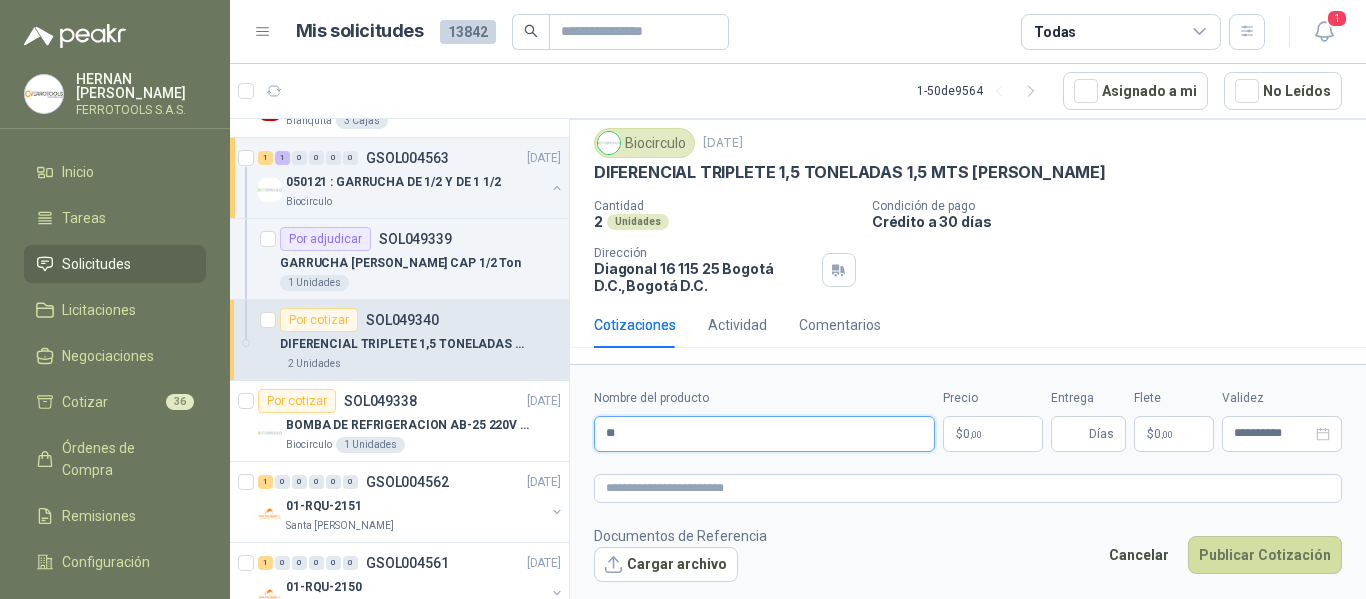 type on "*" 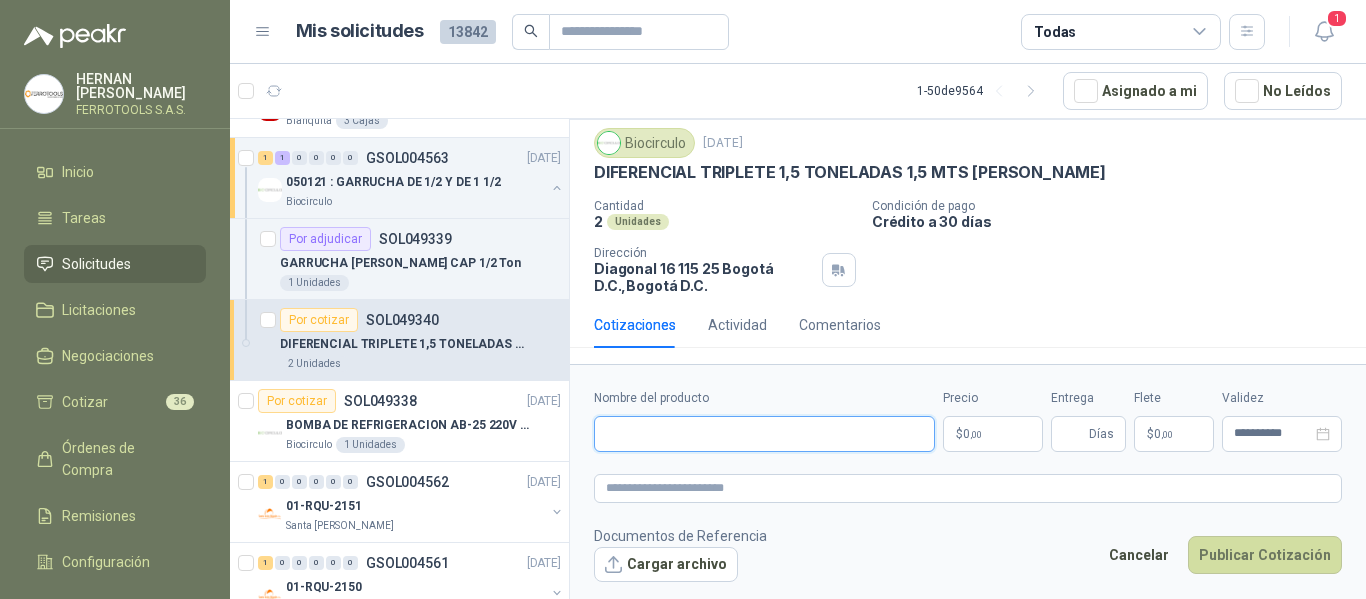 paste on "**********" 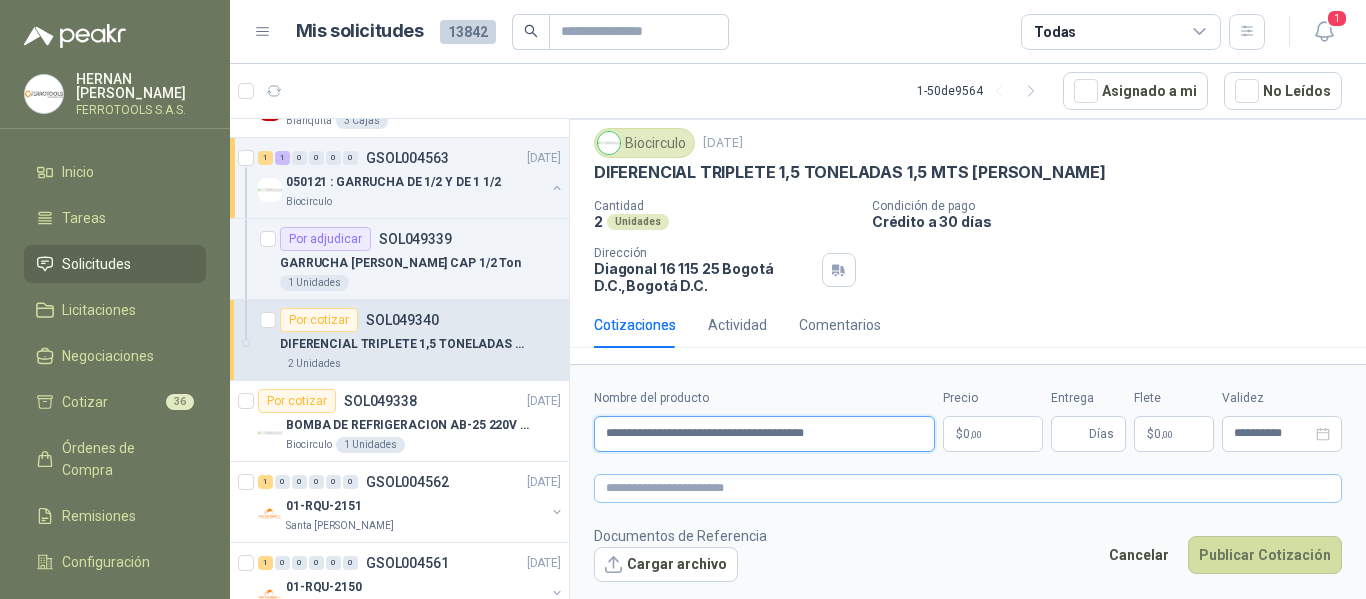 type on "**********" 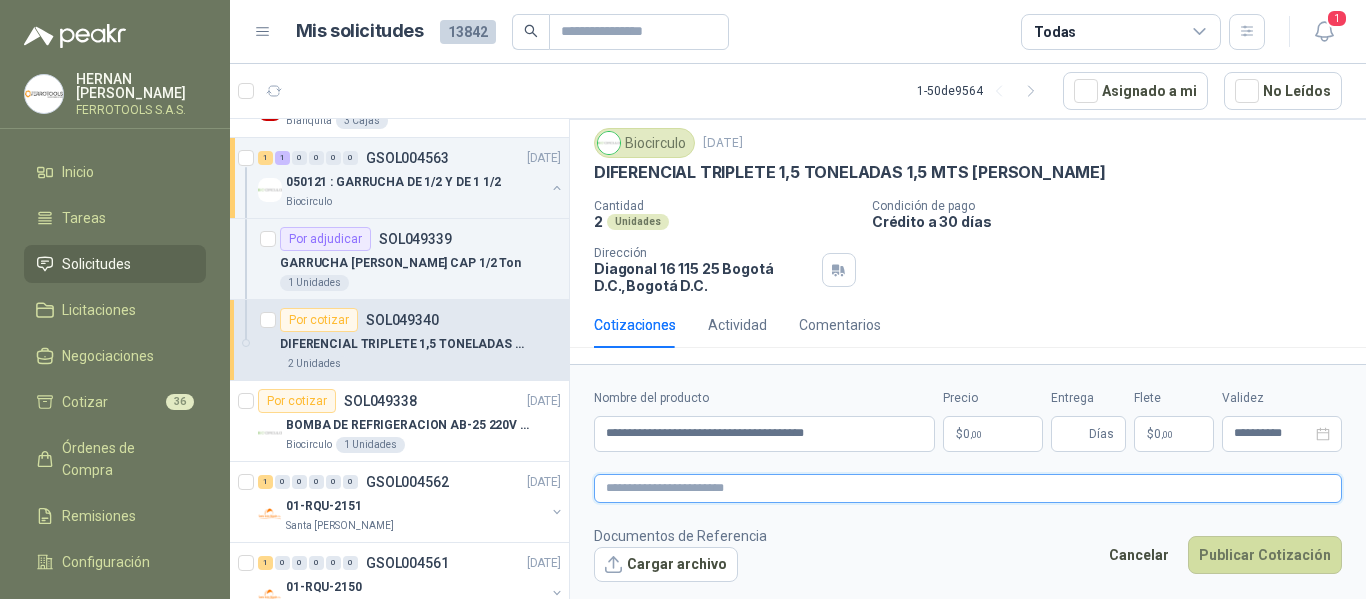 click at bounding box center (968, 488) 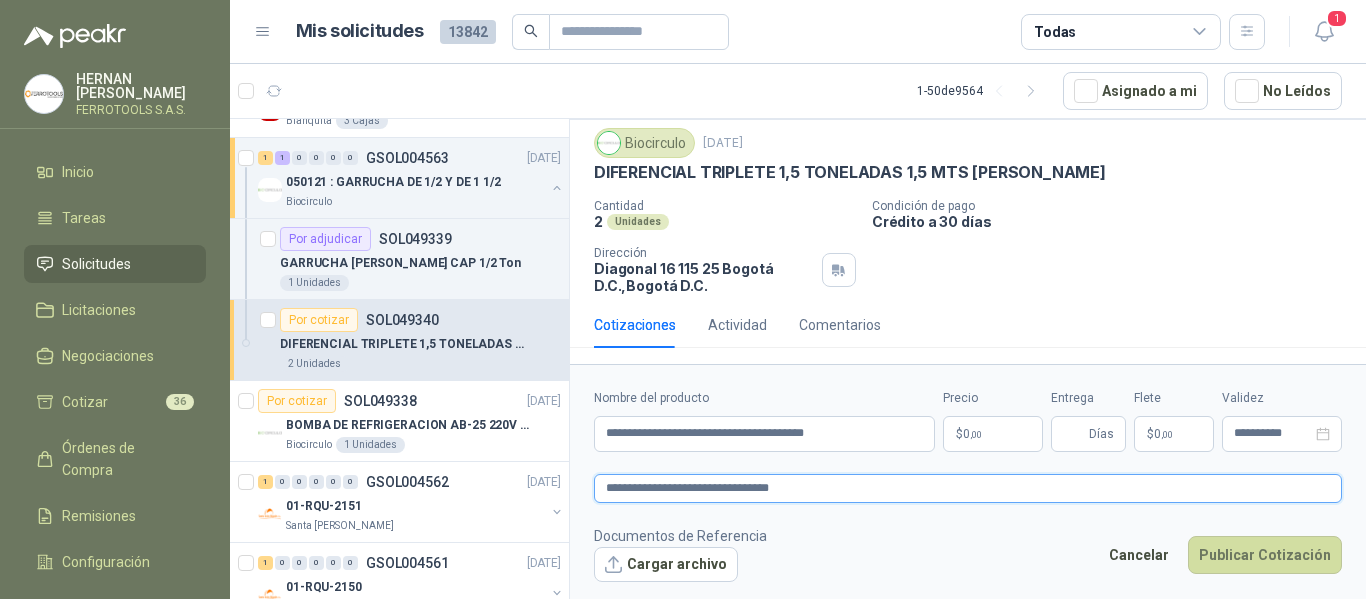 type 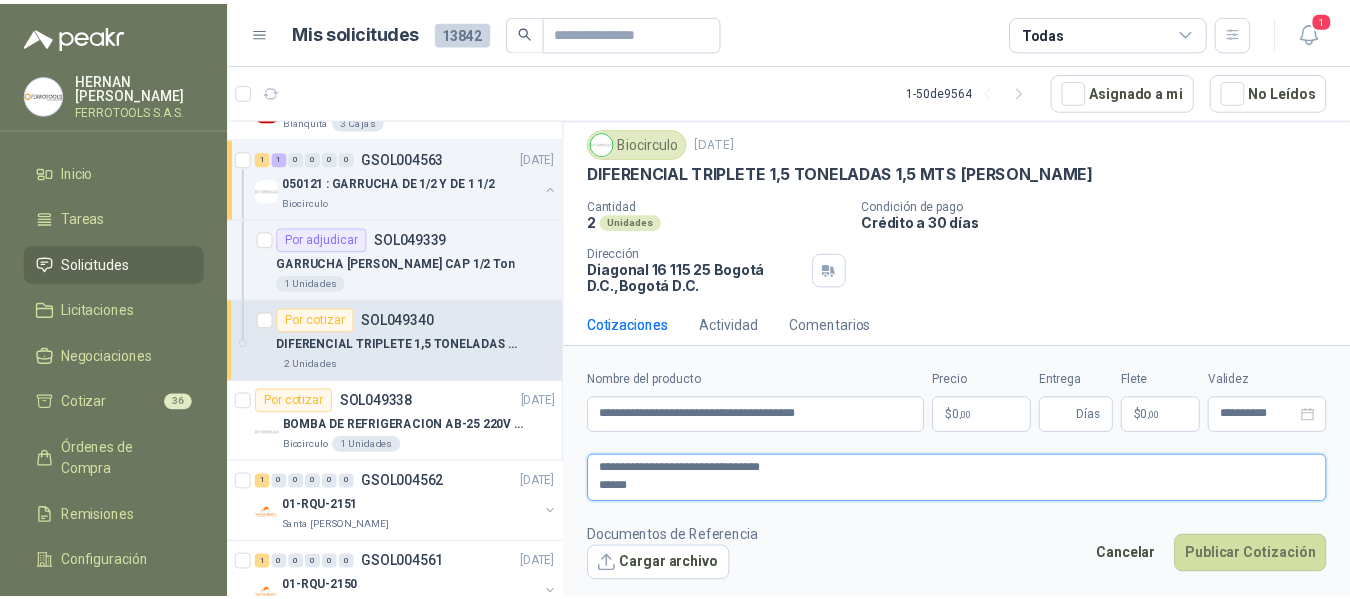 scroll, scrollTop: 70, scrollLeft: 0, axis: vertical 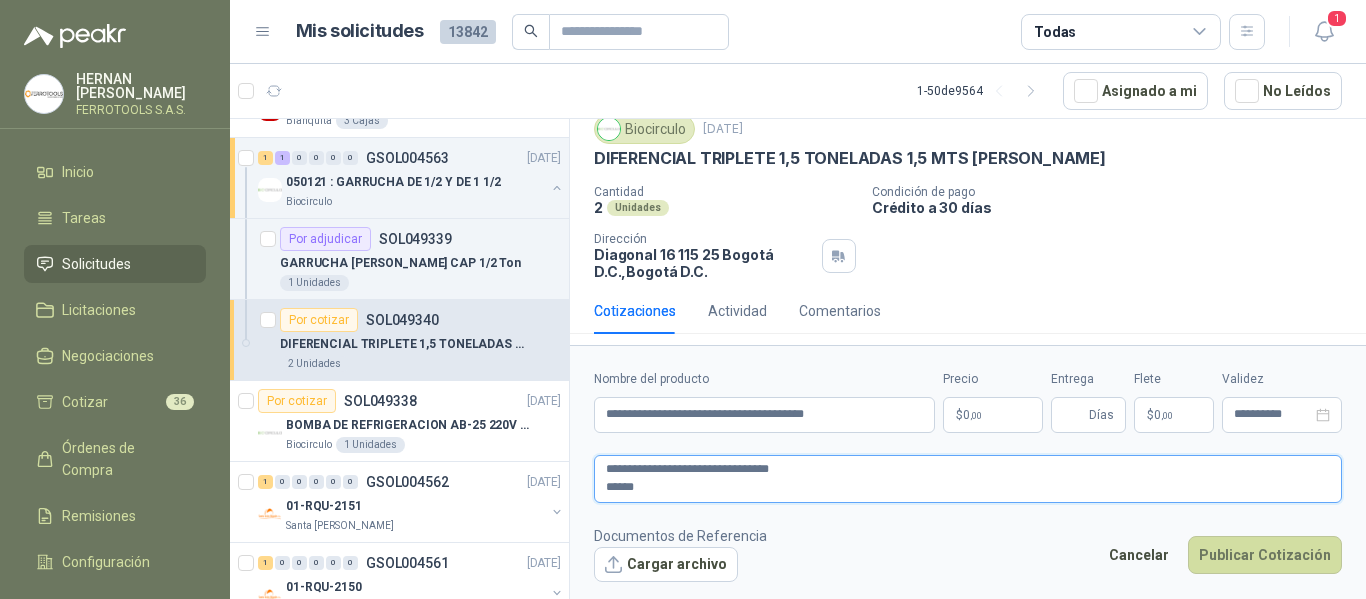 type on "**********" 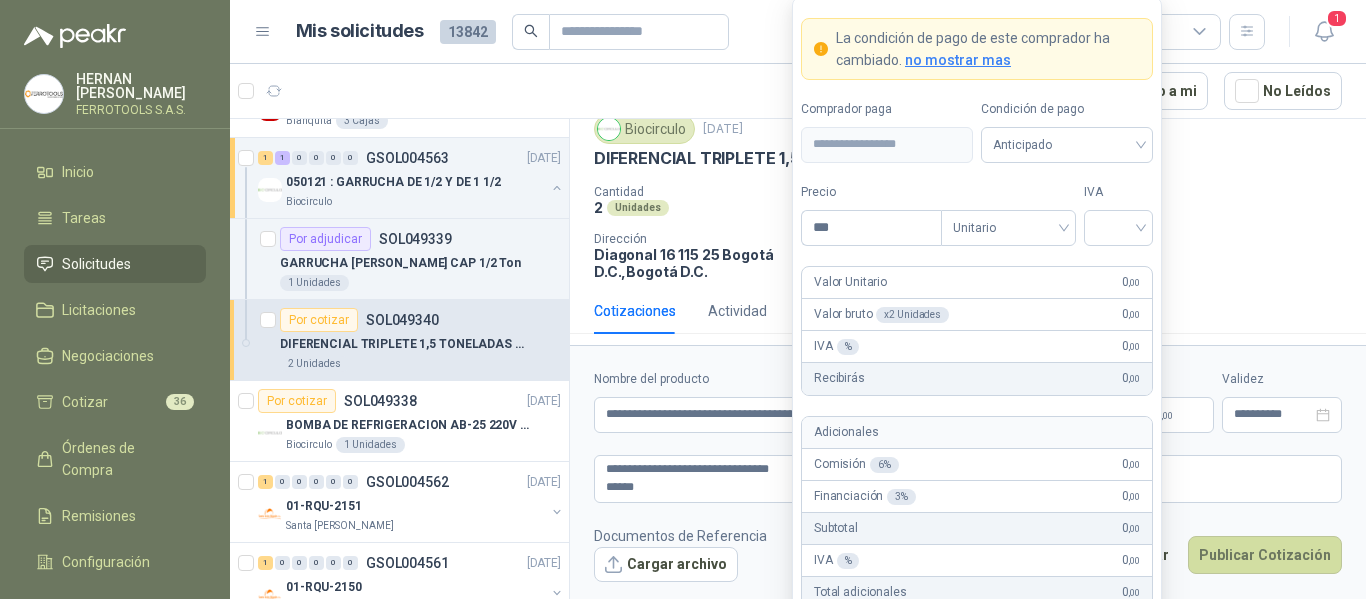type 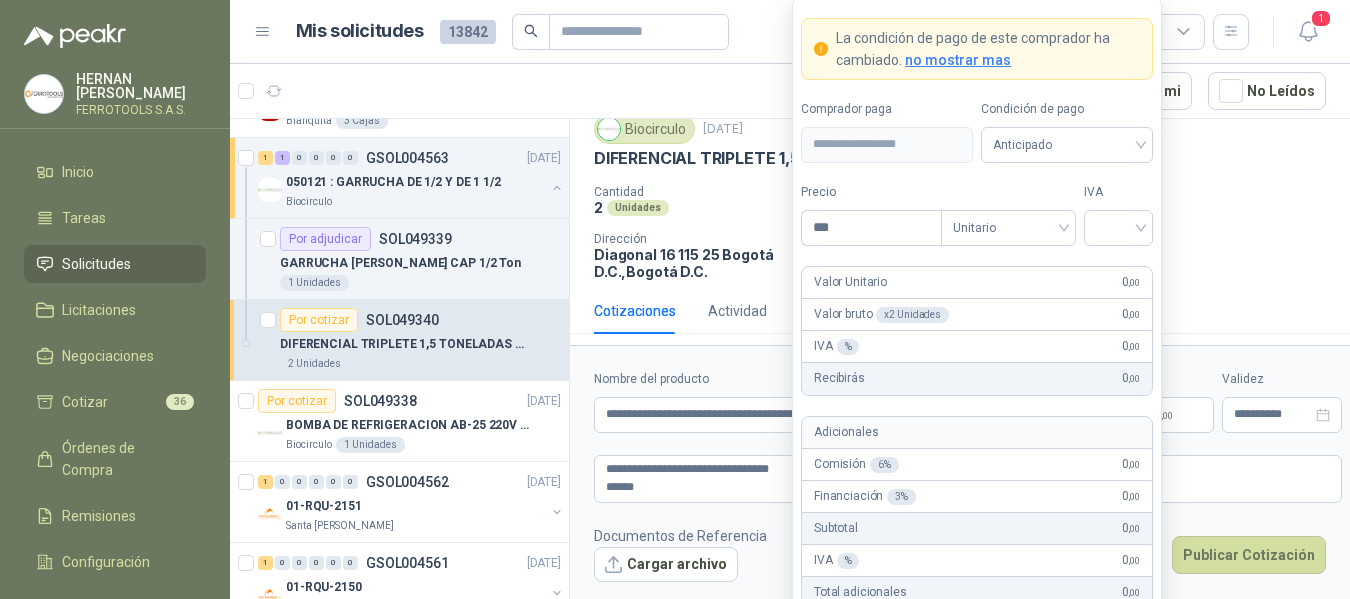 click on "[PERSON_NAME] FERROTOOLS S.A.S.   Inicio   Tareas   Solicitudes   Licitaciones   Negociaciones   Cotizar 36   Órdenes de Compra   Remisiones   Configuración   Manuales y ayuda Mis solicitudes 13842 Todas 1 1 - 50  de  9564 Asignado a mi No Leídos 1   0   0   0   0   0   GSOL004567 [DATE]   01-RQU-2133 Santa [PERSON_NAME]   Por cotizar SOL049353 [DATE]   Módem Portable y Recargable WiFi 4G LTE Caracol TV 15   Unidades 2   0   0   0   0   0   GSOL004566 [DATE]   ALICATER Y JUEGO DE DESTORNILLADORES Almatec   Por cotizar SOL049350 [DATE]   ESTACION DE LLENADO DE BOTELLAS - USO ANTIVANDALICO EXTERIOR / INTERIOR Zoologico De Cali  1   Unidades Cerrado SOL049349 [DATE]   FORRO PLASTICOS PARA CAMILLA Almatec 3   Unidades Por adjudicar SOL049348 [DATE]   AIRE ACONDICIONADO MIRAGE Salamanca Oleaginosas SAS 1   Unidades Por adjudicar SOL049346 [DATE]   UPS UNITERRUPTIBLE POWER 6KVA  Blanquita 1   Unidades 0   1   0   0   0   0   GSOL004564 [DATE]   SOLICITUD CONTROL - [PERSON_NAME]   SOL049344" at bounding box center [675, 299] 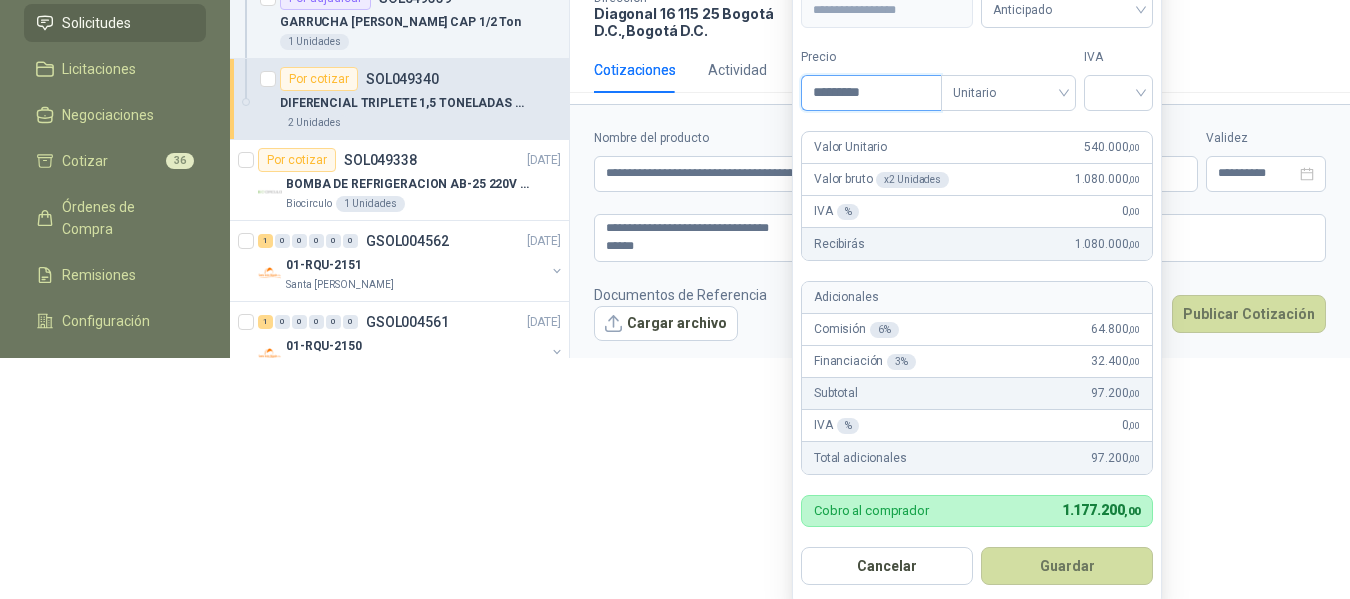 scroll, scrollTop: 249, scrollLeft: 0, axis: vertical 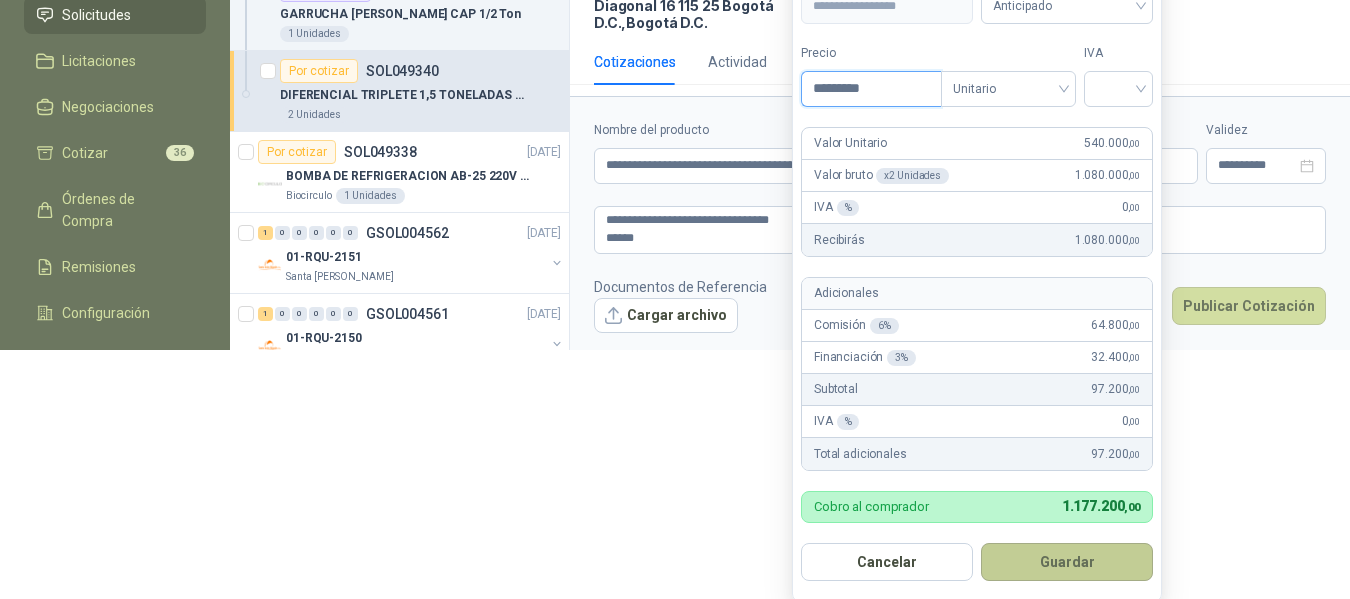 type on "*********" 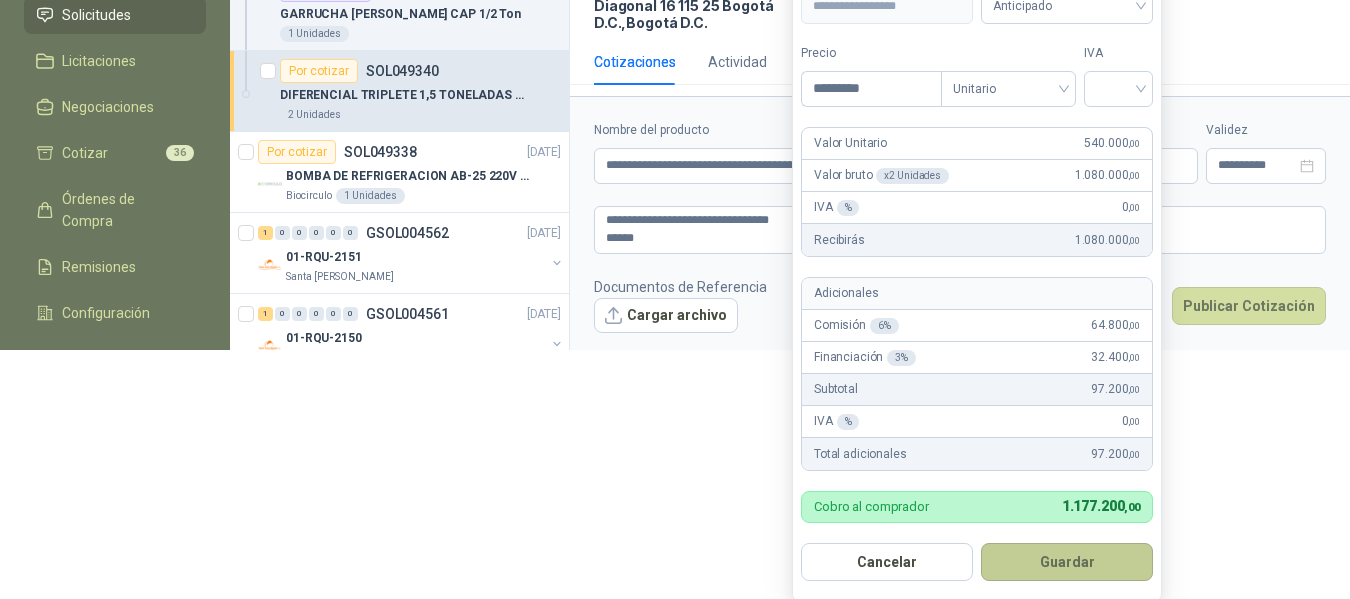 click on "Guardar" at bounding box center (1067, 562) 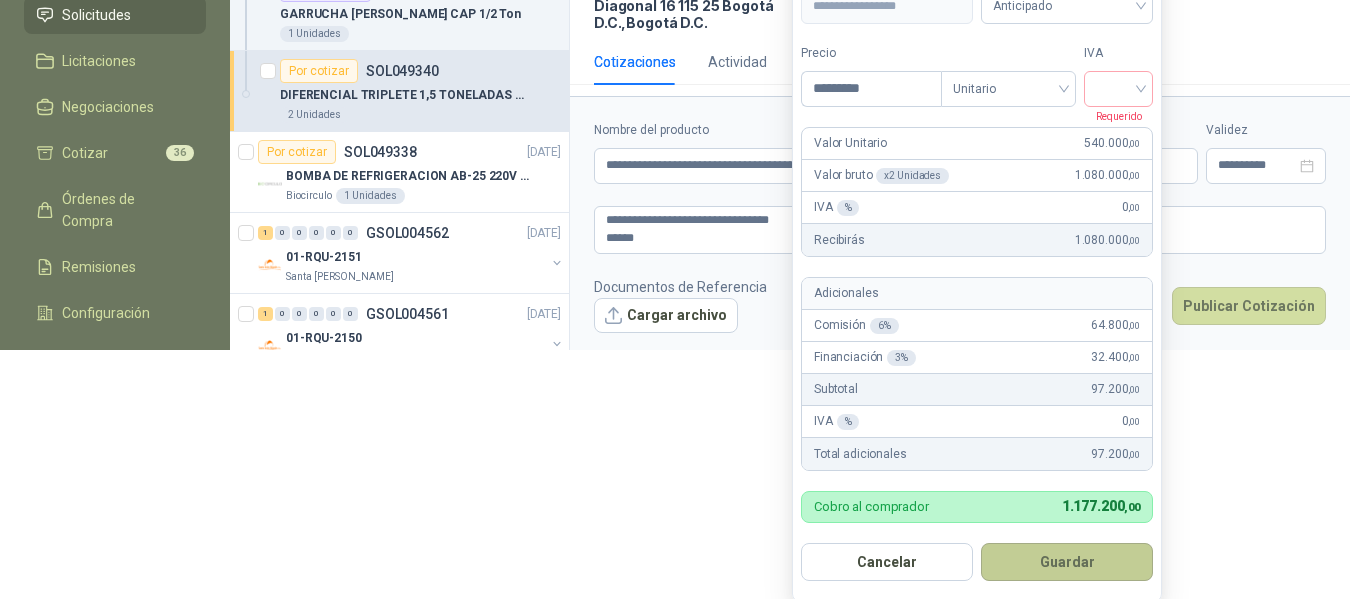 click on "Guardar" at bounding box center (1067, 562) 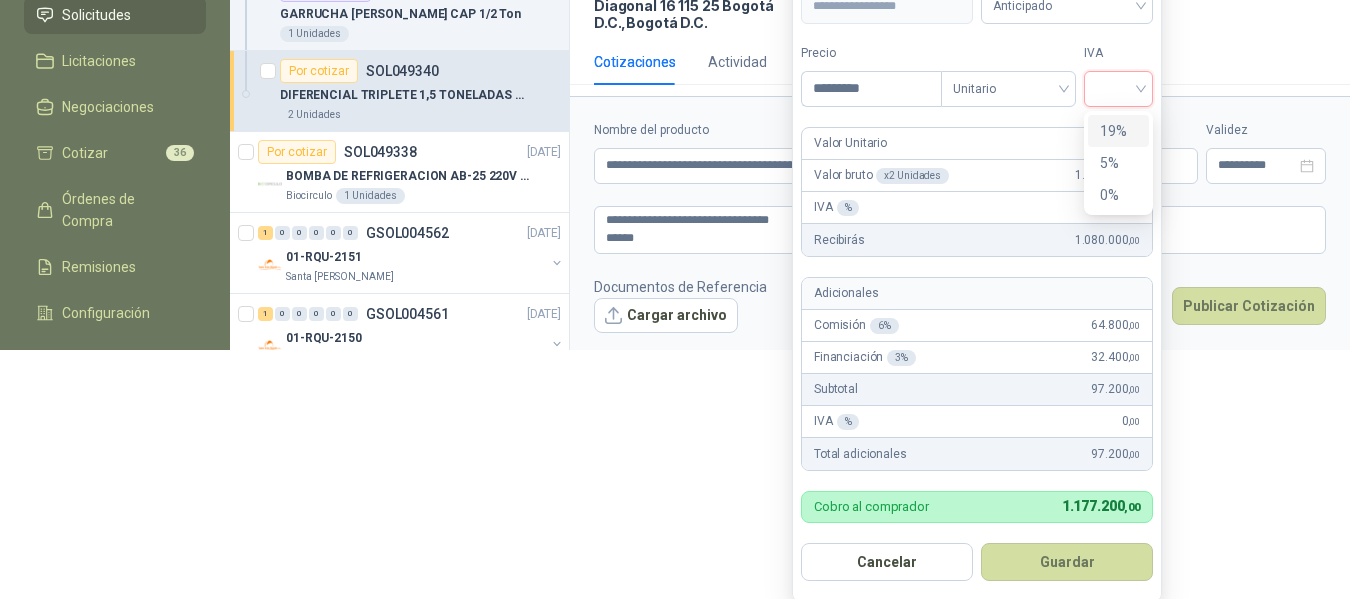 click at bounding box center [1118, 87] 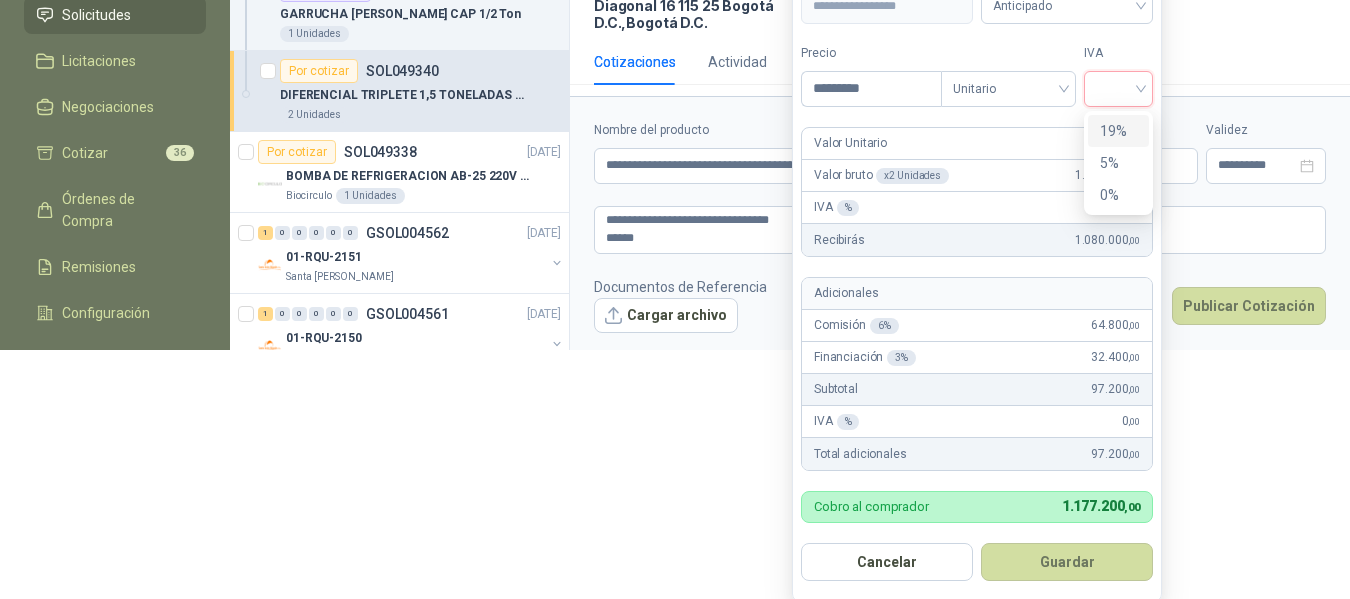 click on "19%" at bounding box center [1118, 131] 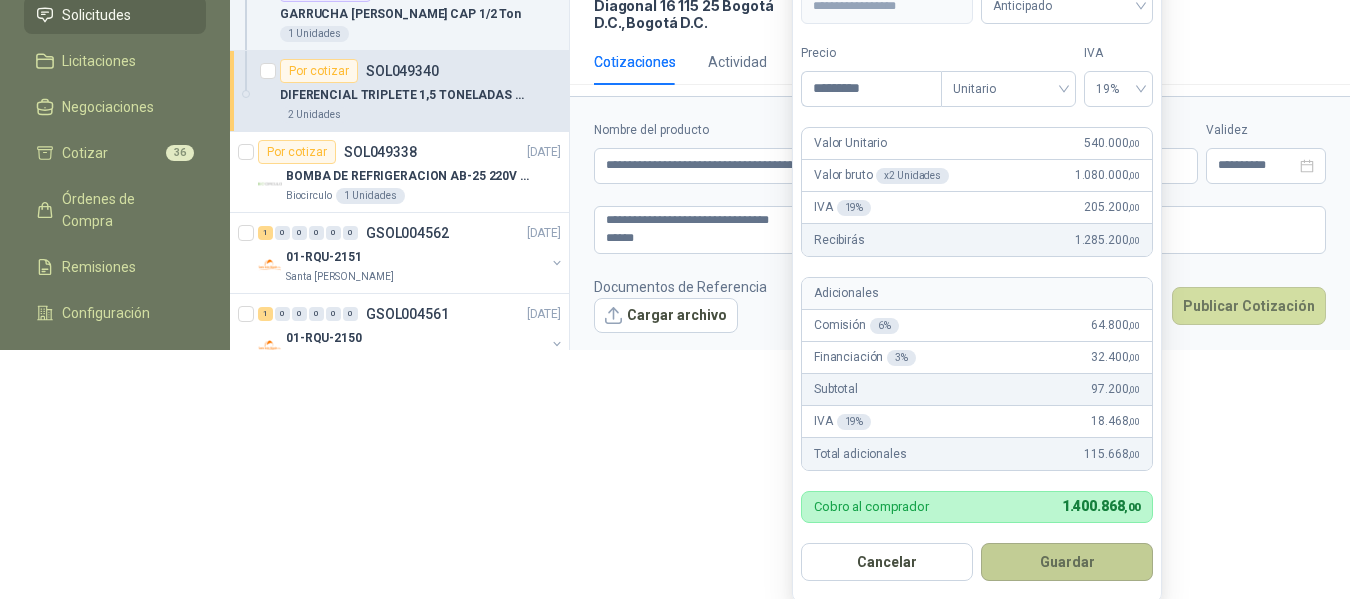 click on "Guardar" at bounding box center (1067, 562) 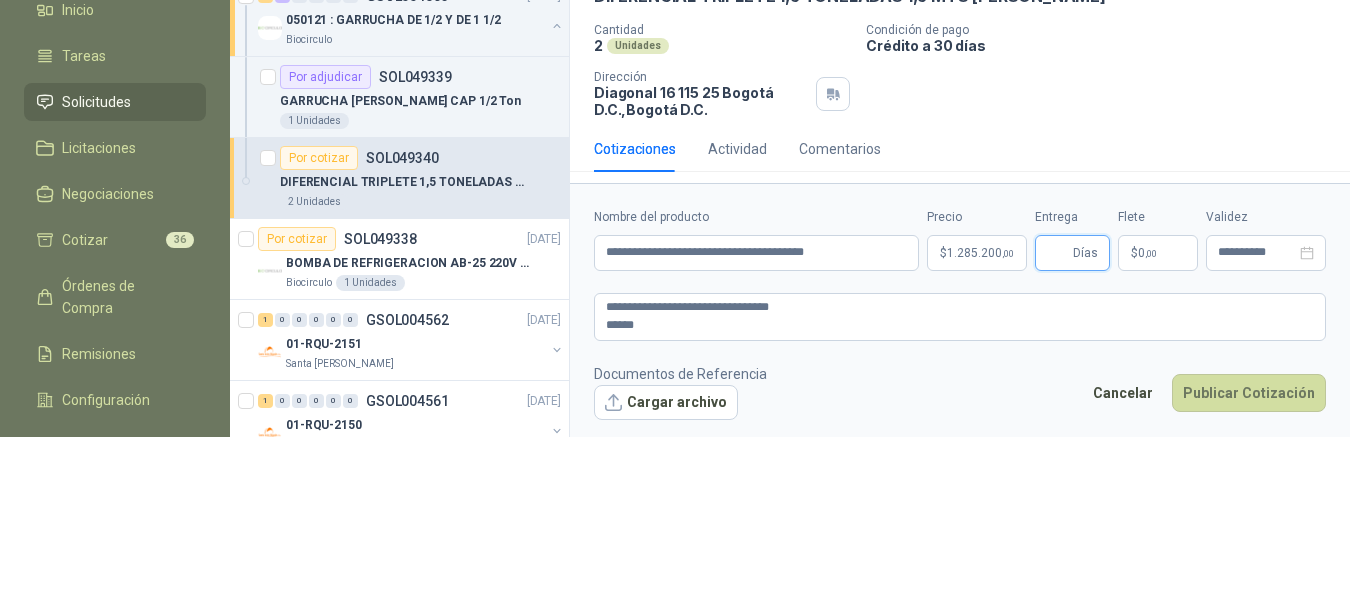 scroll, scrollTop: 167, scrollLeft: 0, axis: vertical 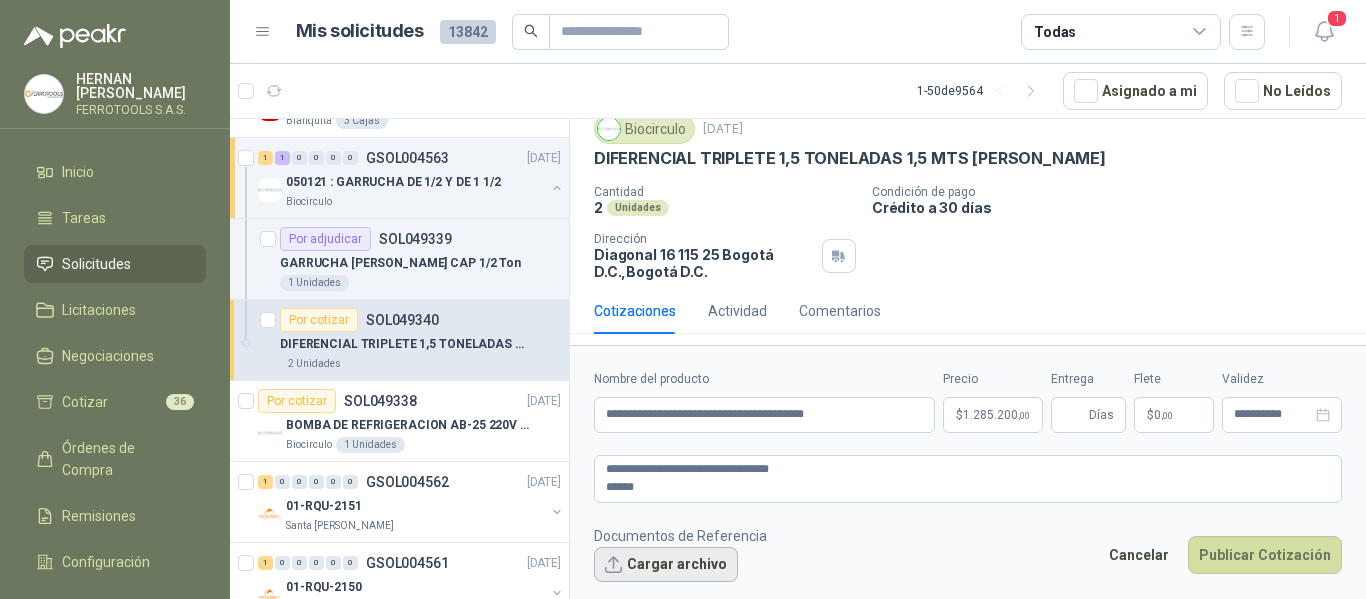 click on "Cargar archivo" at bounding box center [666, 565] 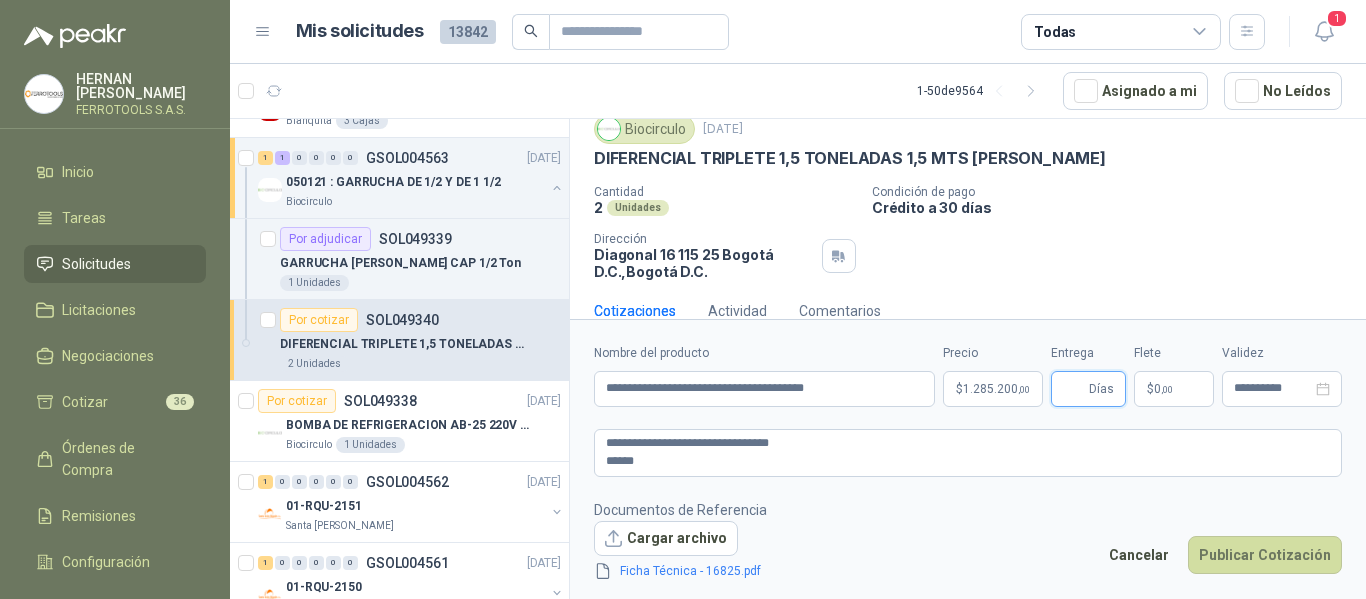 click on "Entrega" at bounding box center [1074, 389] 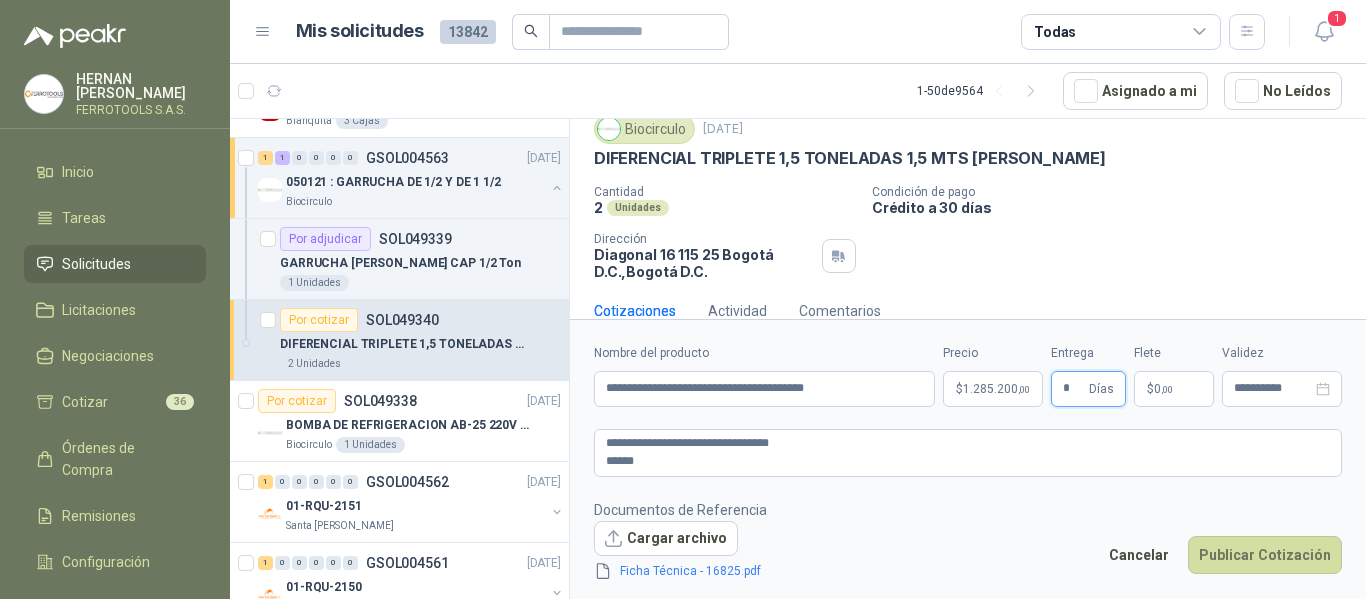 type on "*" 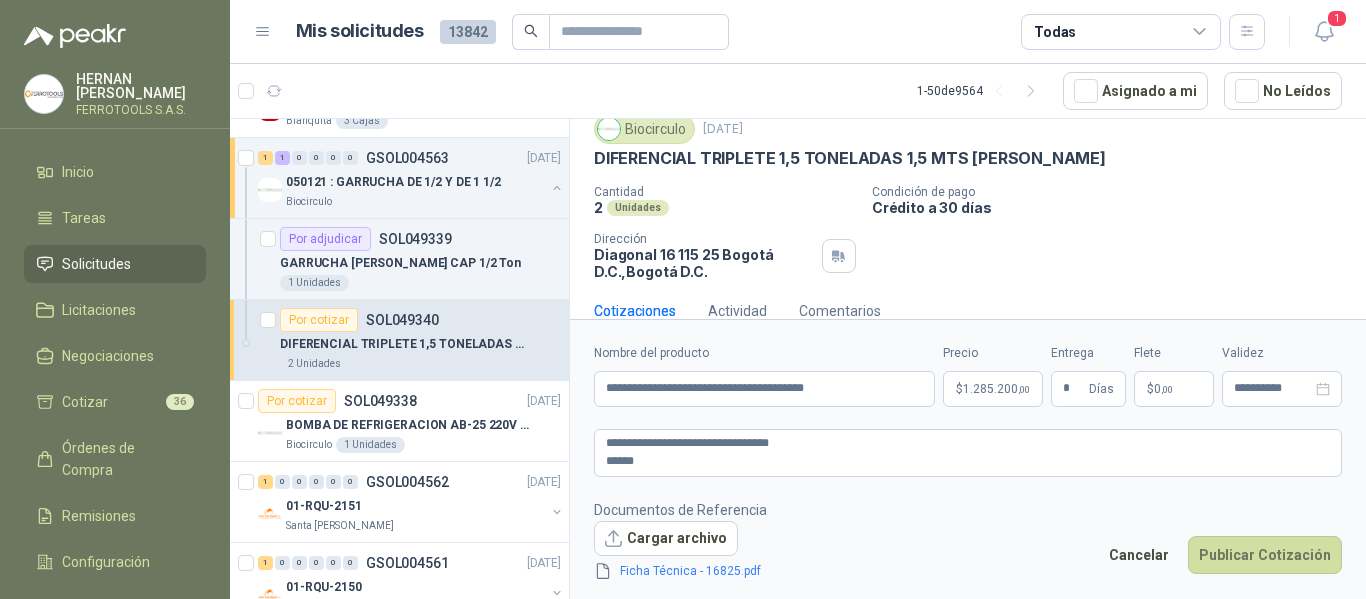click on "Documentos de Referencia Cargar archivo Ficha Técnica - 16825.pdf Cancelar Publicar Cotización" at bounding box center [968, 541] 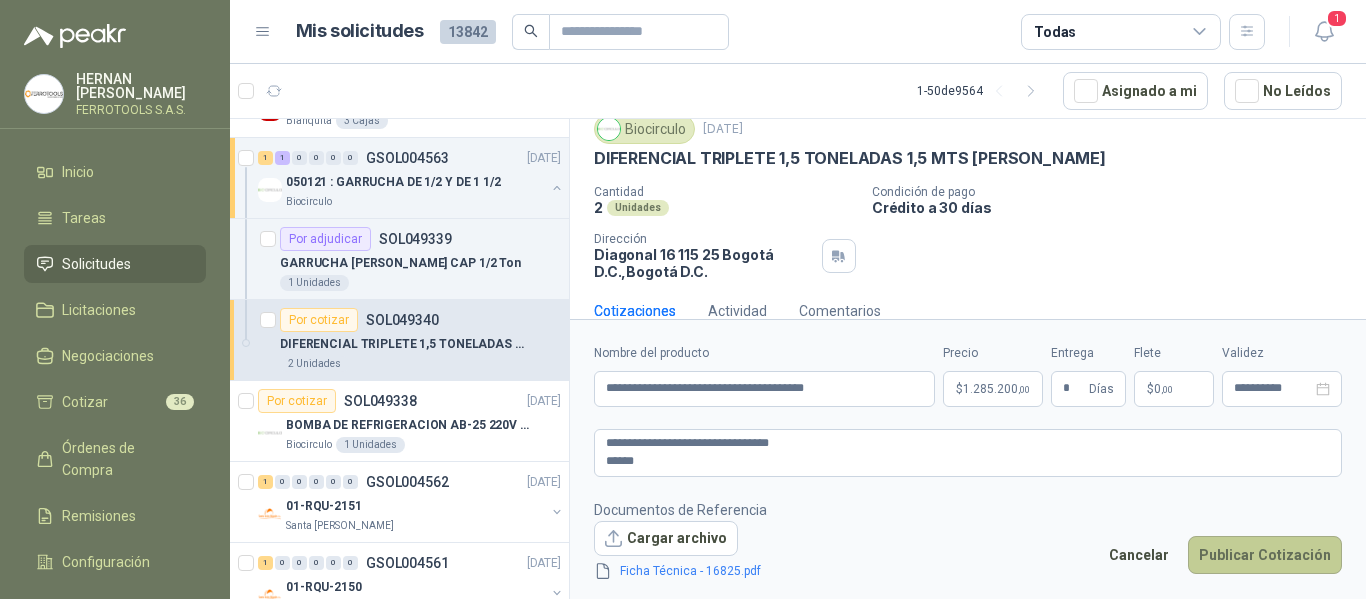 click on "Publicar Cotización" at bounding box center (1265, 555) 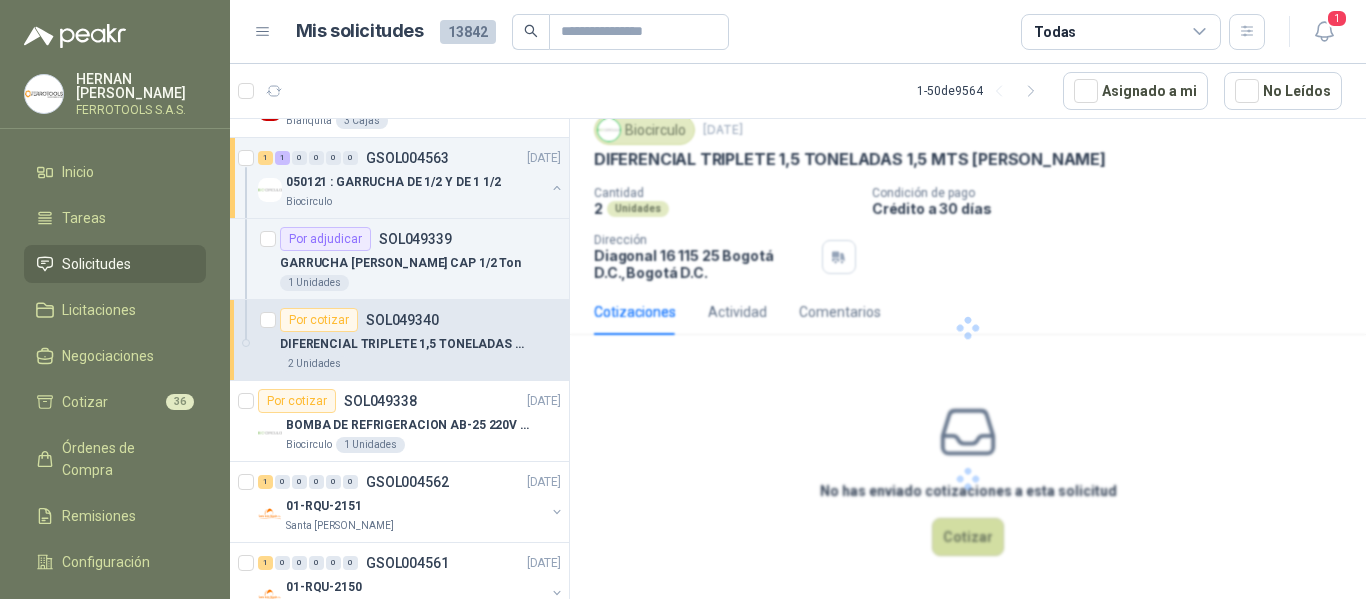scroll, scrollTop: 0, scrollLeft: 0, axis: both 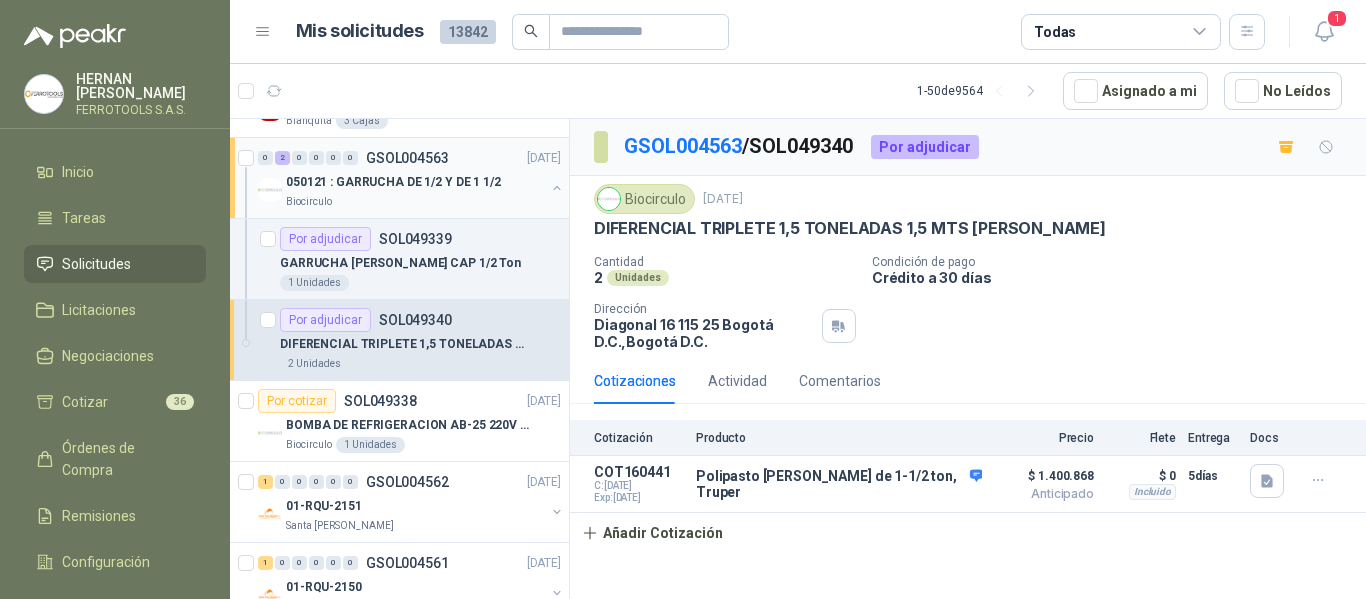 click on "0   2   0   0   0   0   GSOL004563 [DATE]" at bounding box center (411, 158) 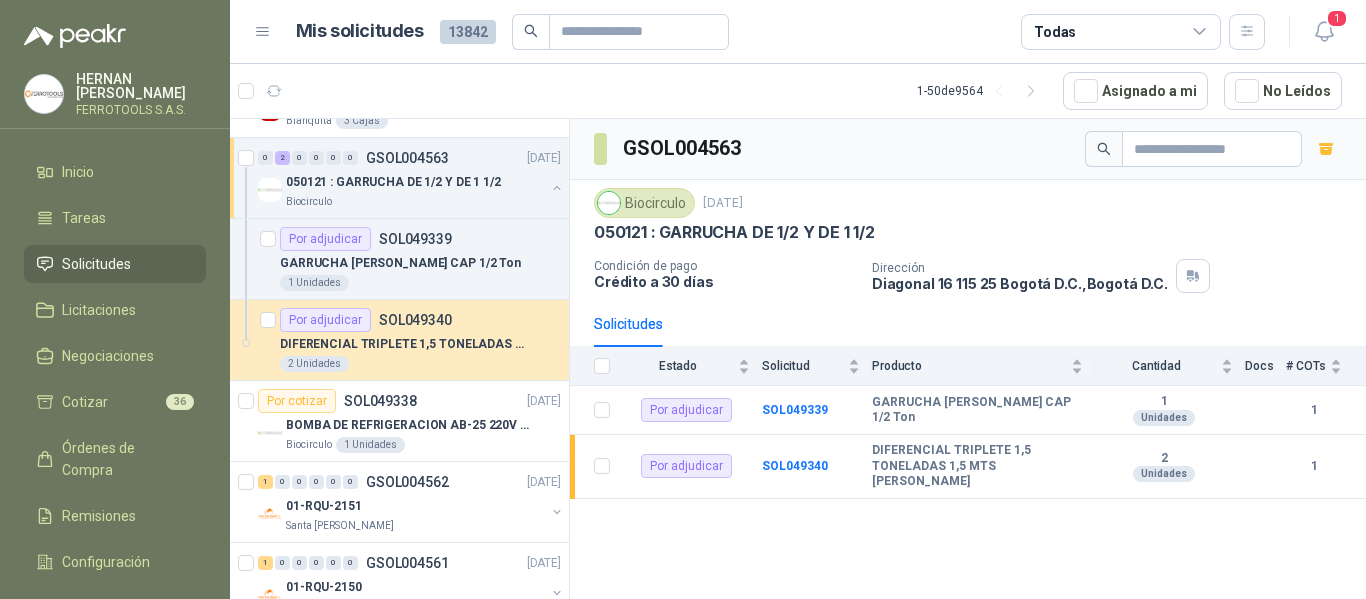 click on "050121 : GARRUCHA DE 1/2 Y DE 1 1/2" at bounding box center [415, 182] 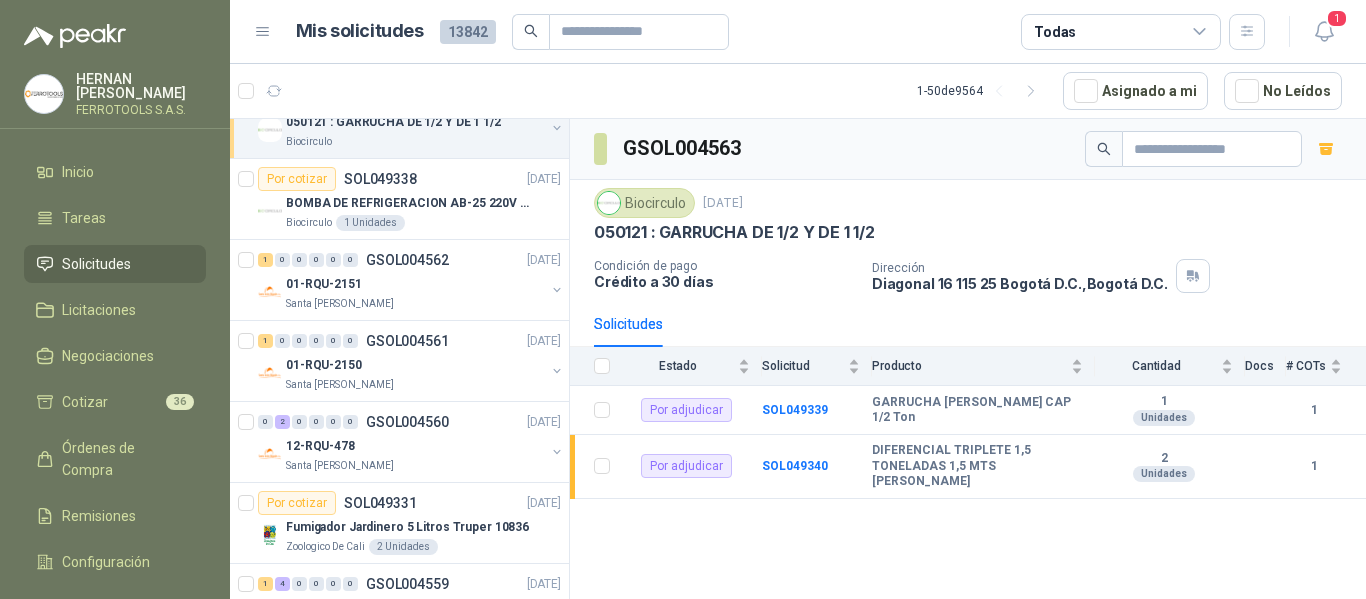 scroll, scrollTop: 852, scrollLeft: 0, axis: vertical 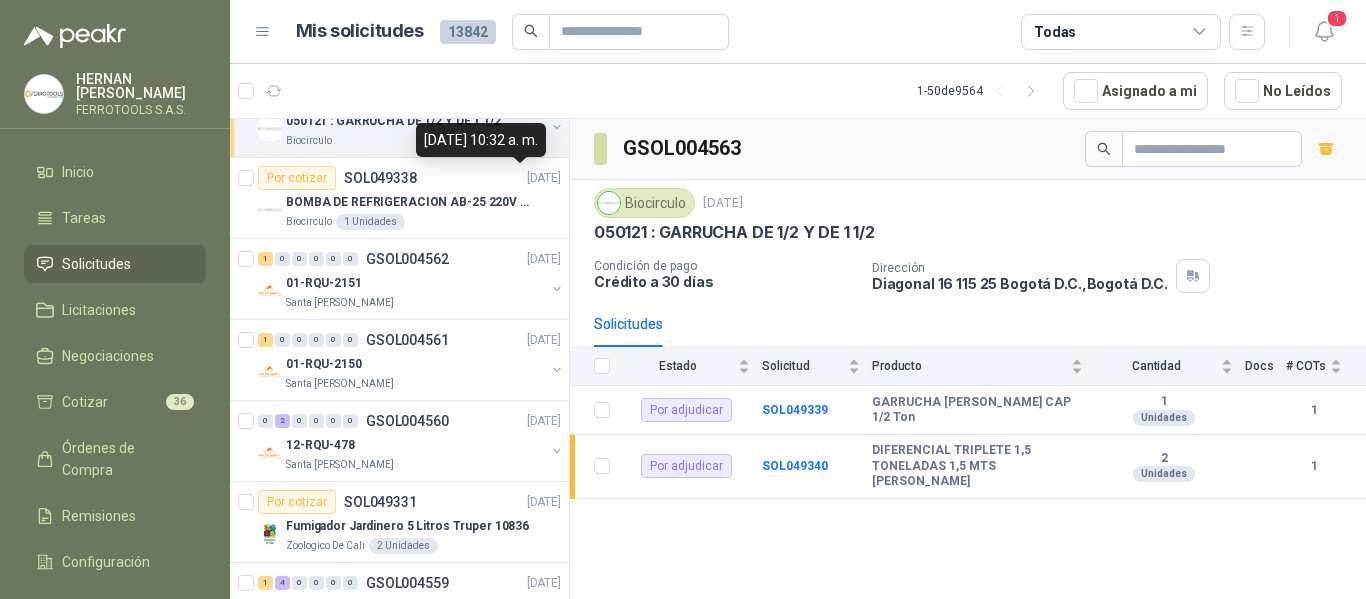 click on "[DATE]" at bounding box center (544, 178) 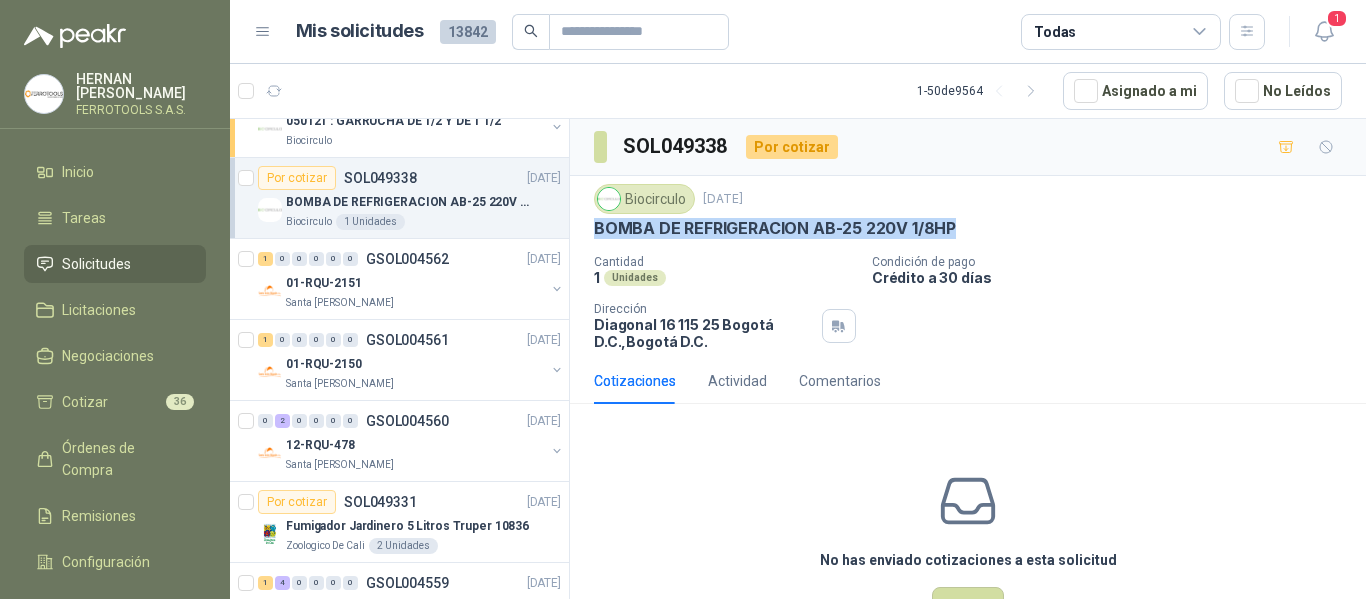 drag, startPoint x: 593, startPoint y: 227, endPoint x: 954, endPoint y: 239, distance: 361.1994 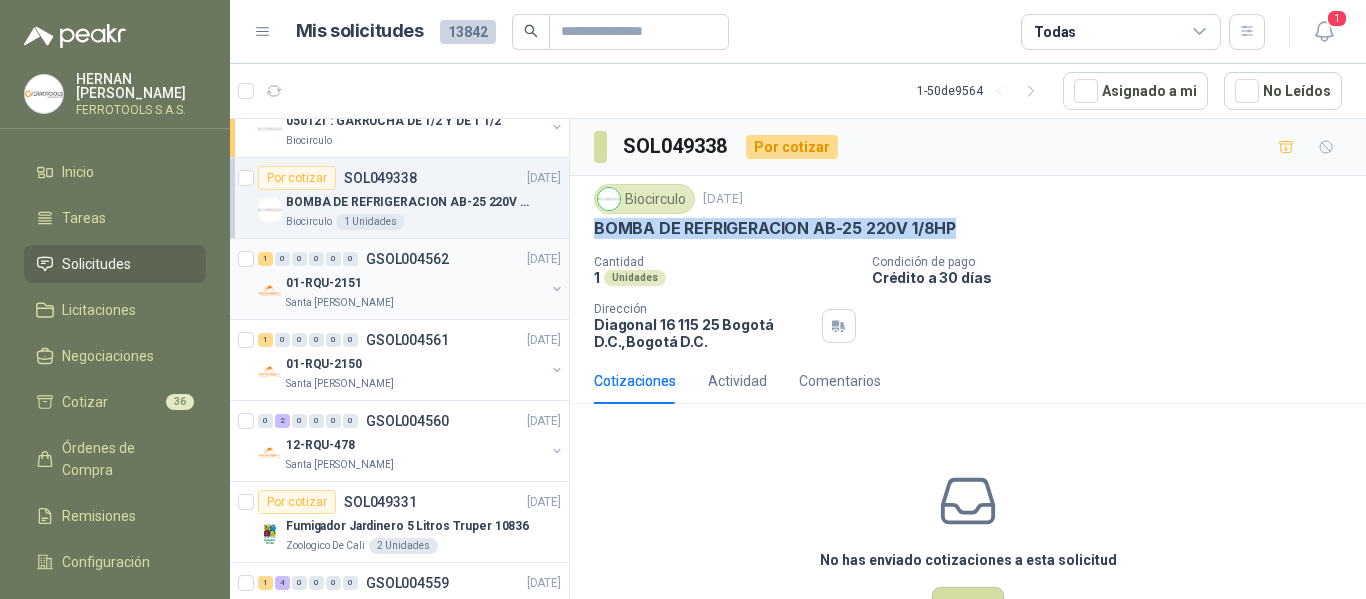 click on "01-RQU-2151" at bounding box center (324, 283) 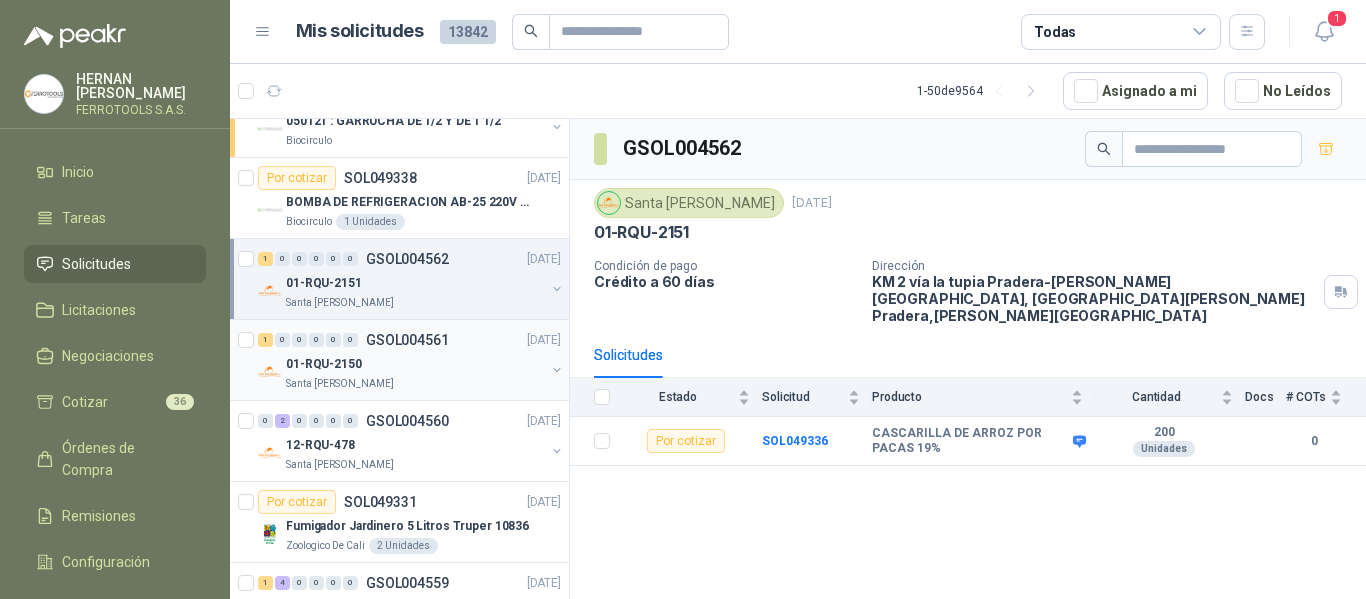 click on "Santa [PERSON_NAME]" at bounding box center [415, 384] 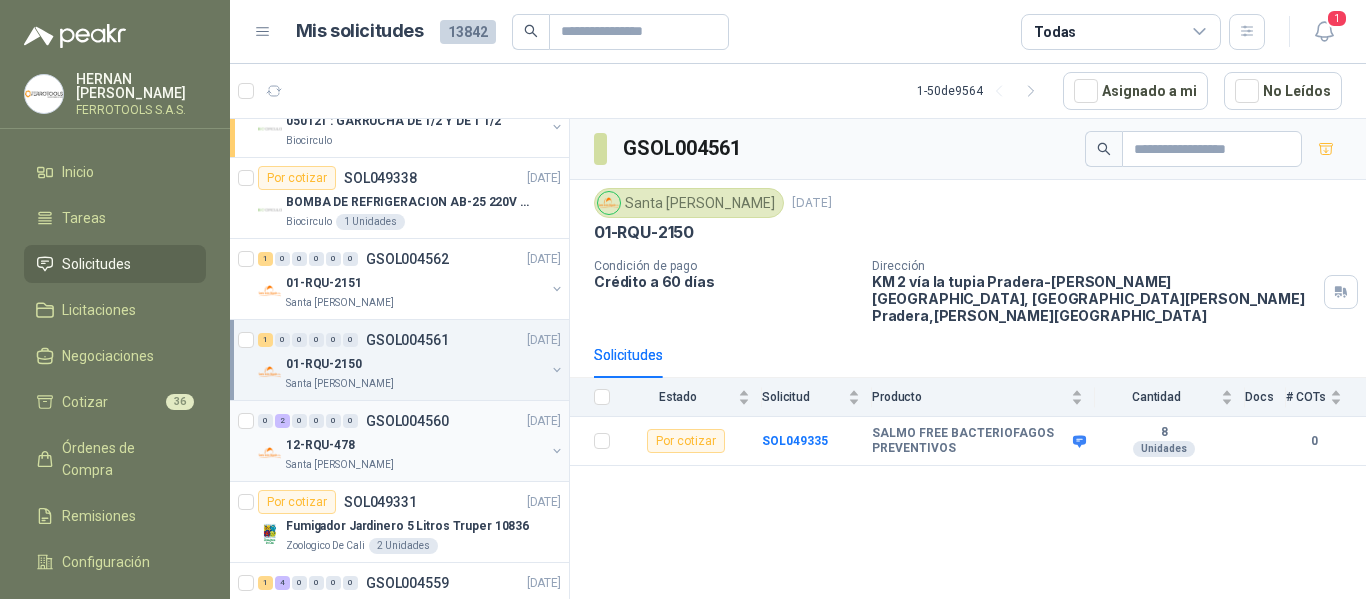 click on "12-RQU-478" at bounding box center (415, 445) 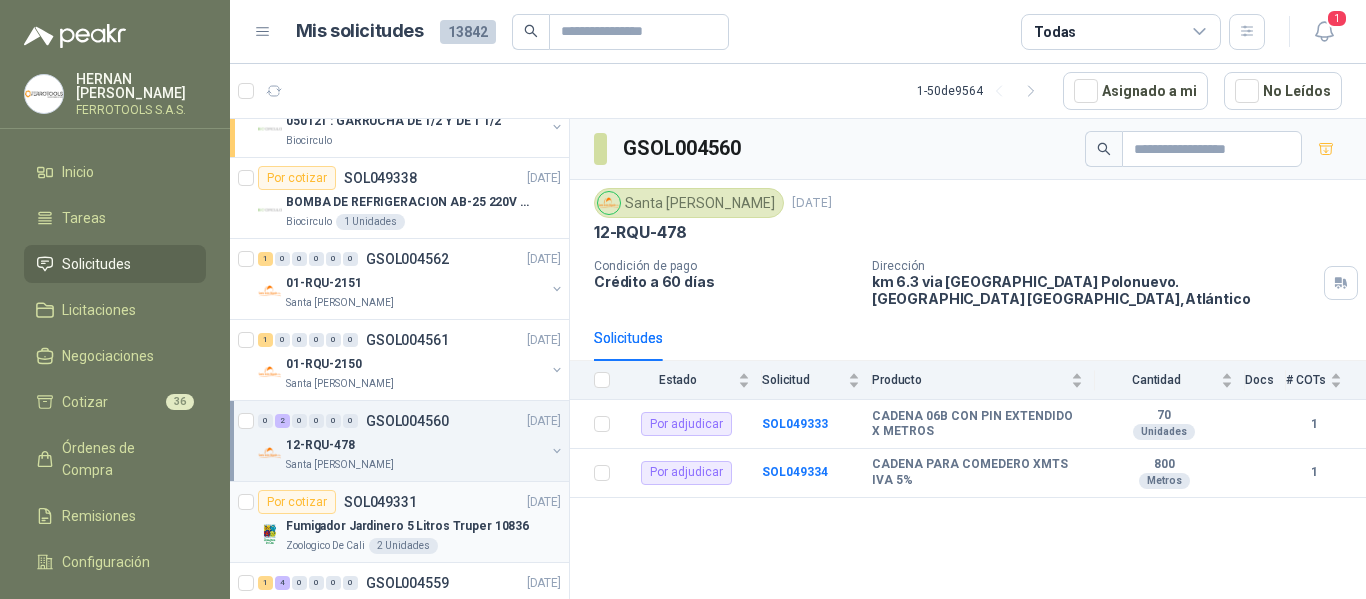 click on "Fumigador Jardinero 5 Litros Truper 10836" at bounding box center [407, 526] 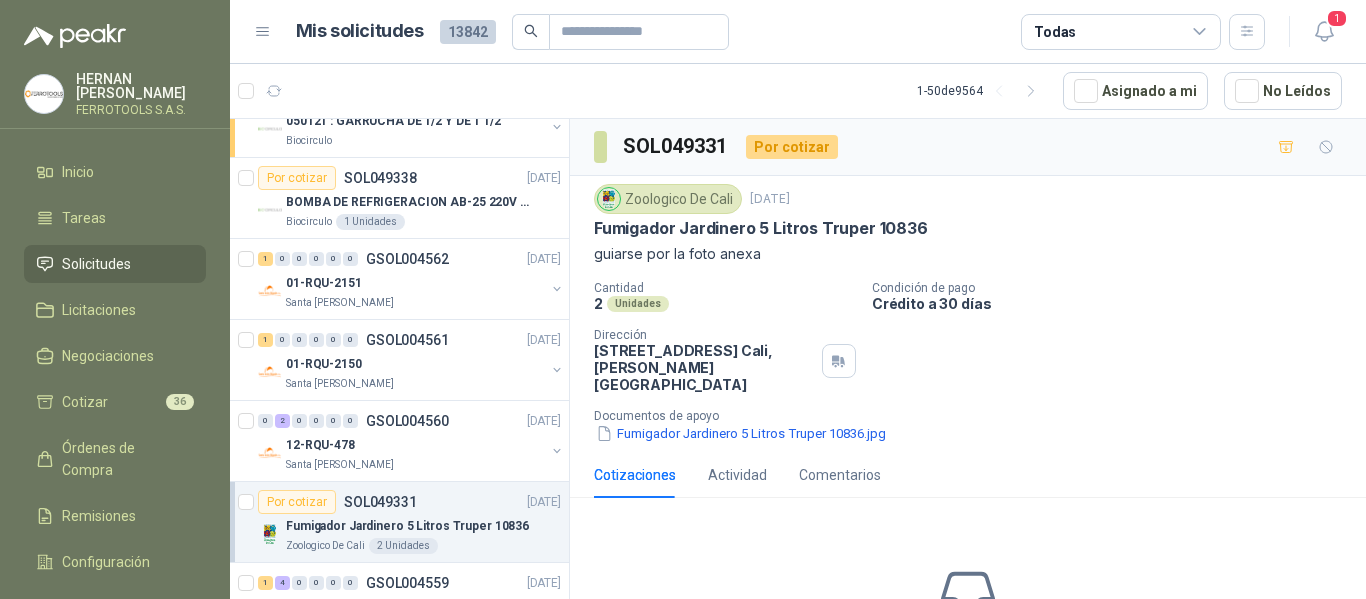scroll, scrollTop: 146, scrollLeft: 0, axis: vertical 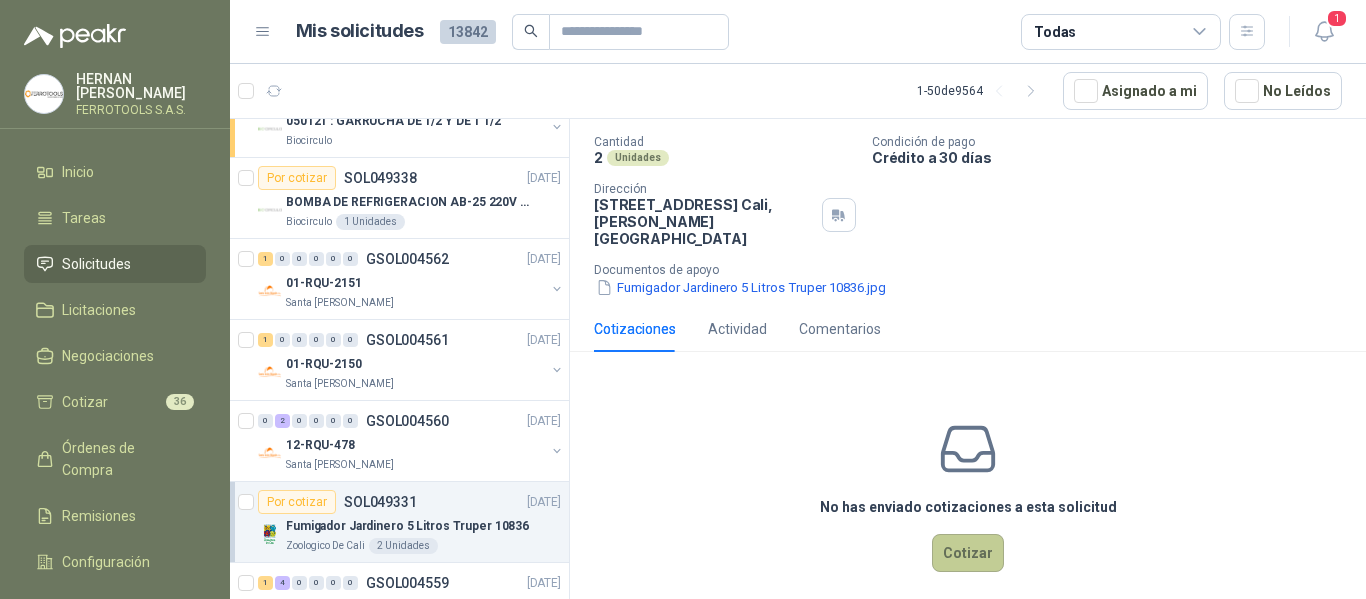 click on "Cotizar" at bounding box center [968, 553] 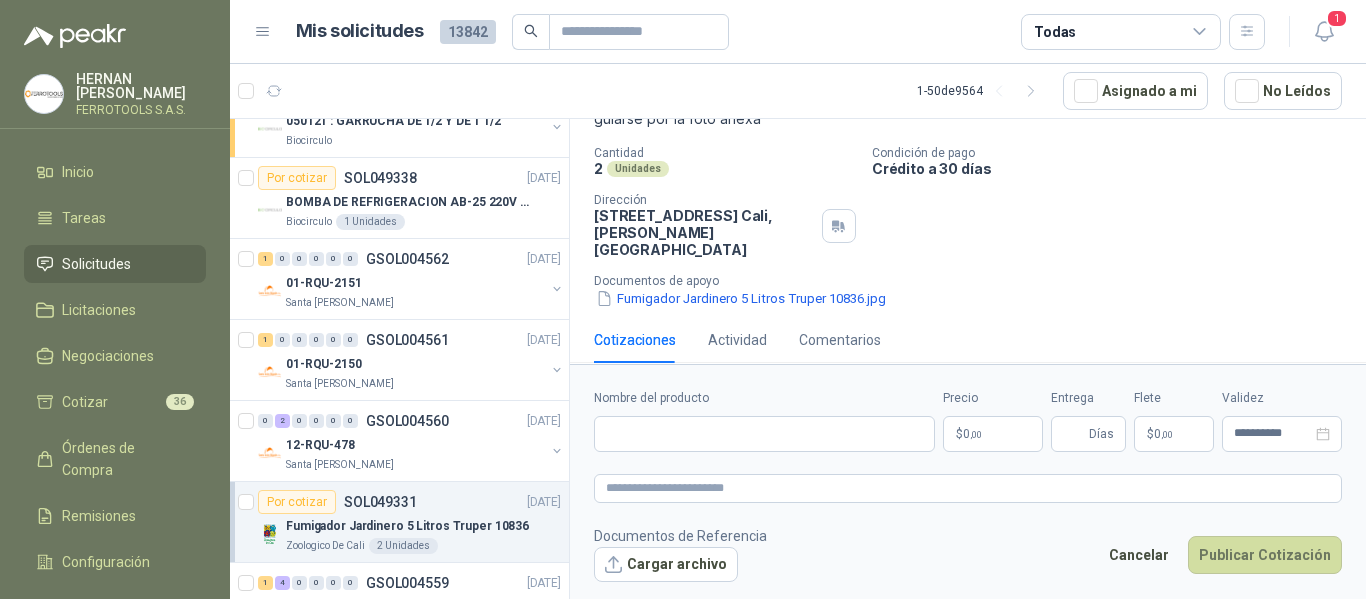 type 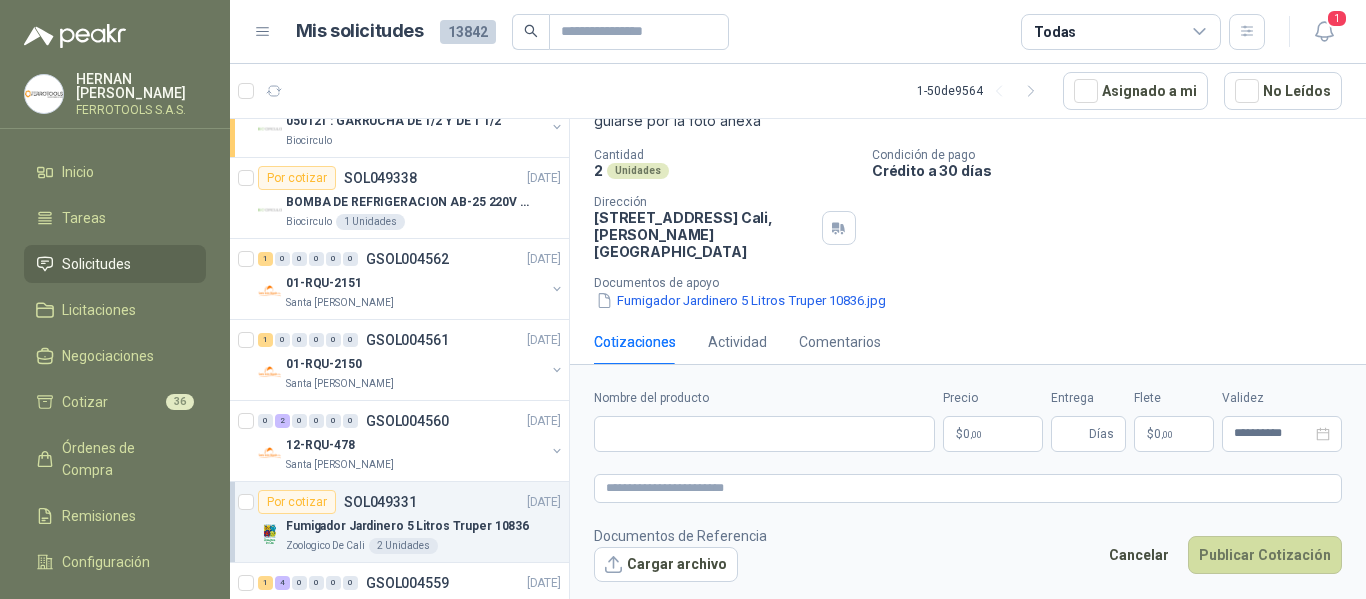 scroll, scrollTop: 133, scrollLeft: 0, axis: vertical 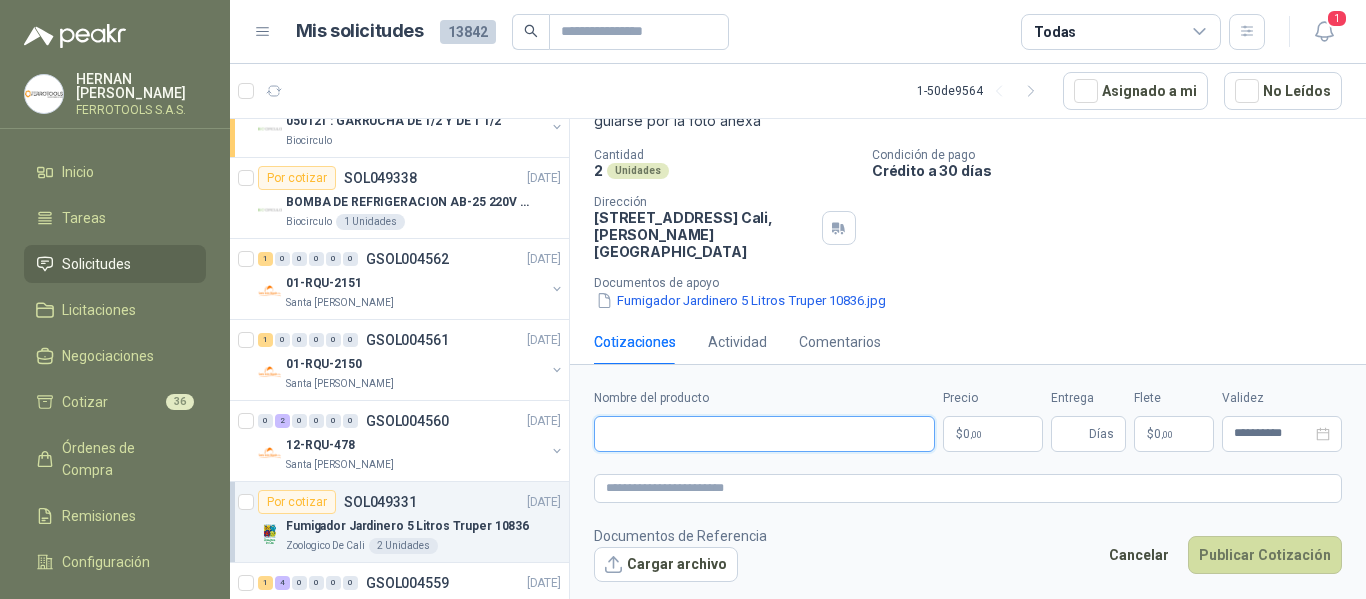 click on "Nombre del producto" at bounding box center [764, 434] 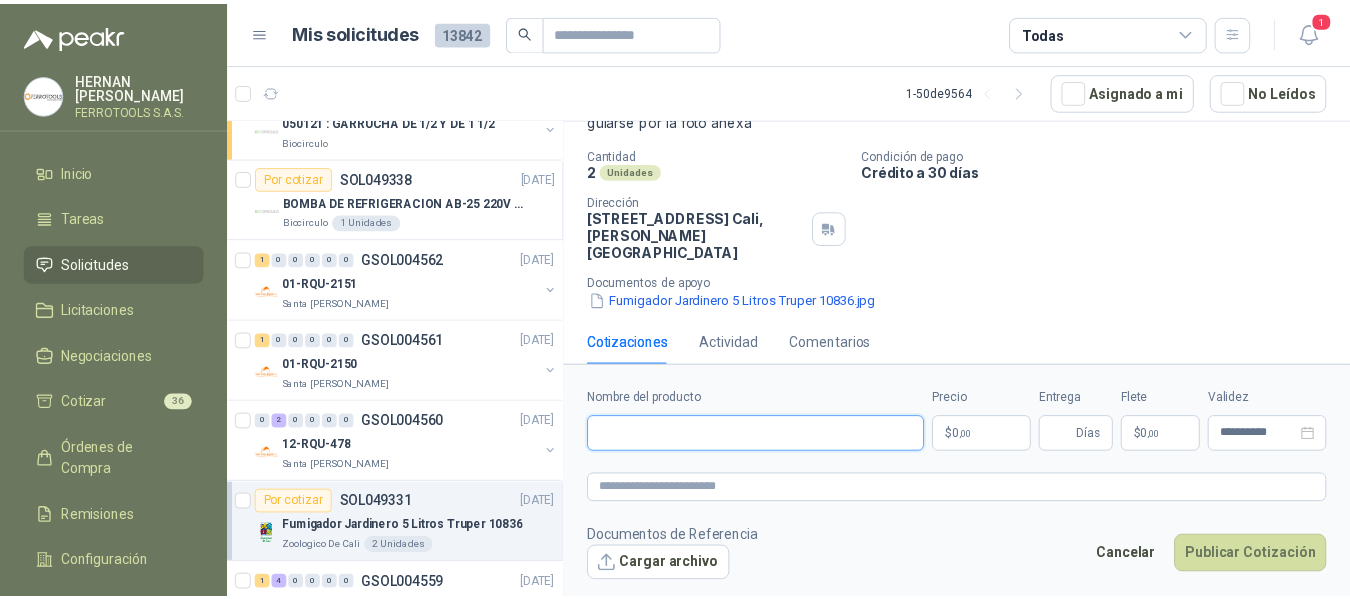 scroll, scrollTop: 0, scrollLeft: 0, axis: both 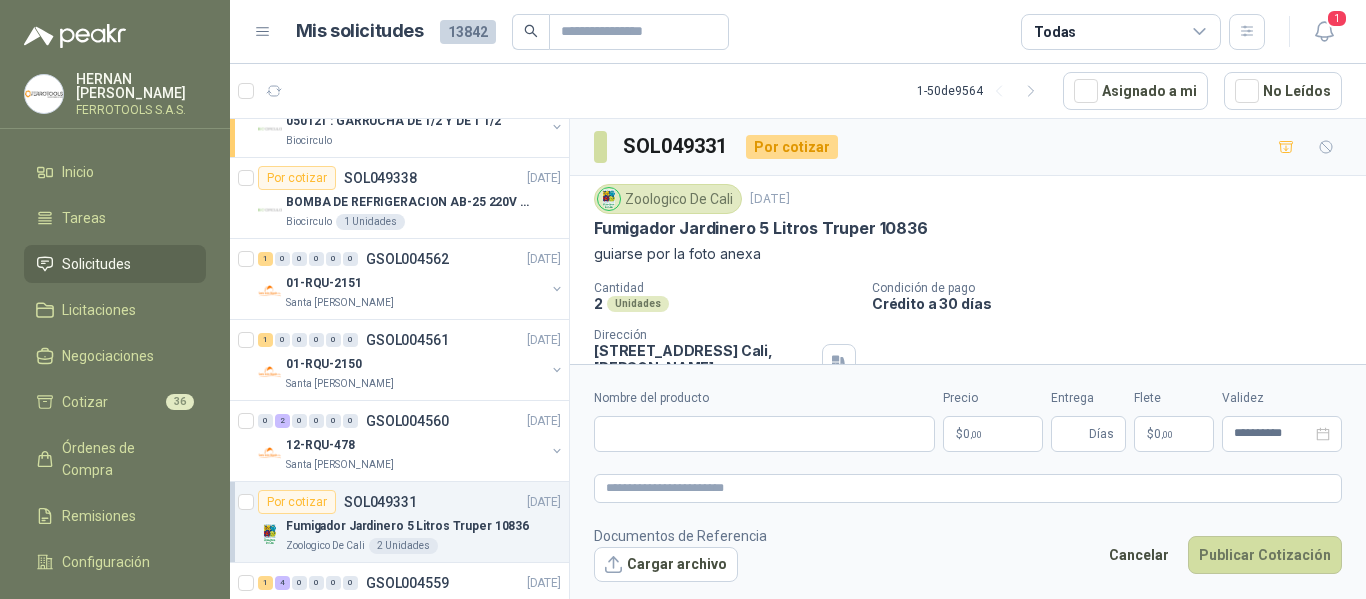 click on "Fumigador Jardinero 5 Litros Truper 10836" at bounding box center [968, 228] 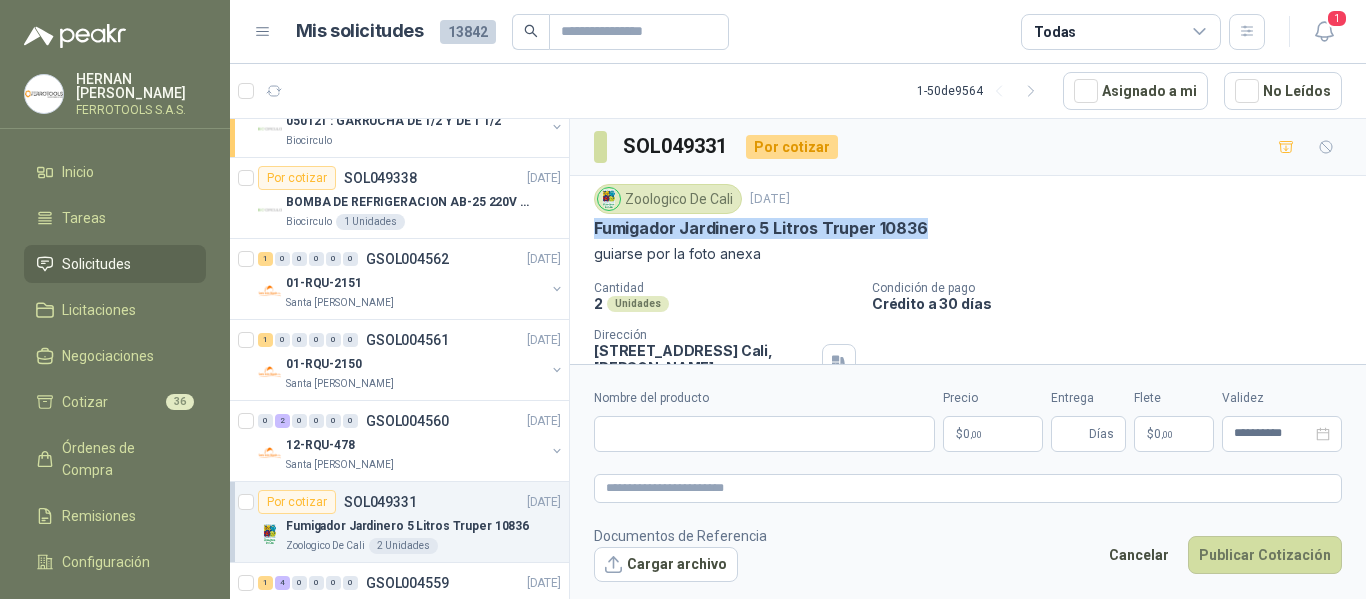 drag, startPoint x: 914, startPoint y: 222, endPoint x: 592, endPoint y: 235, distance: 322.26233 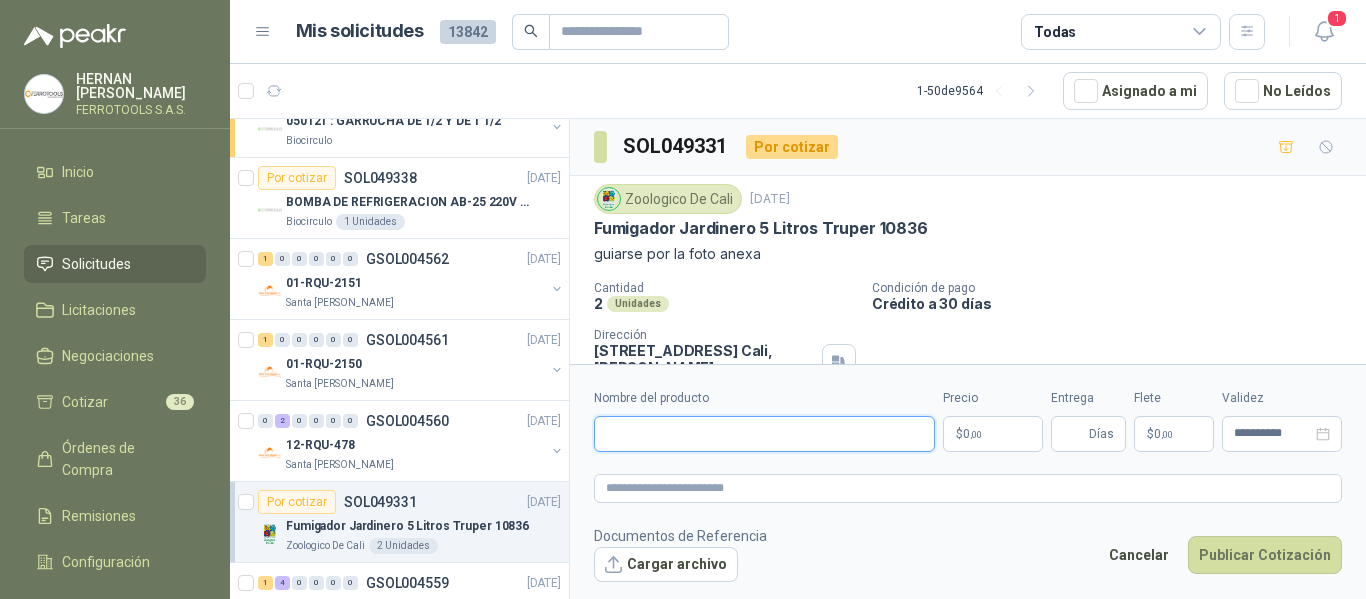 click on "Nombre del producto" at bounding box center (764, 434) 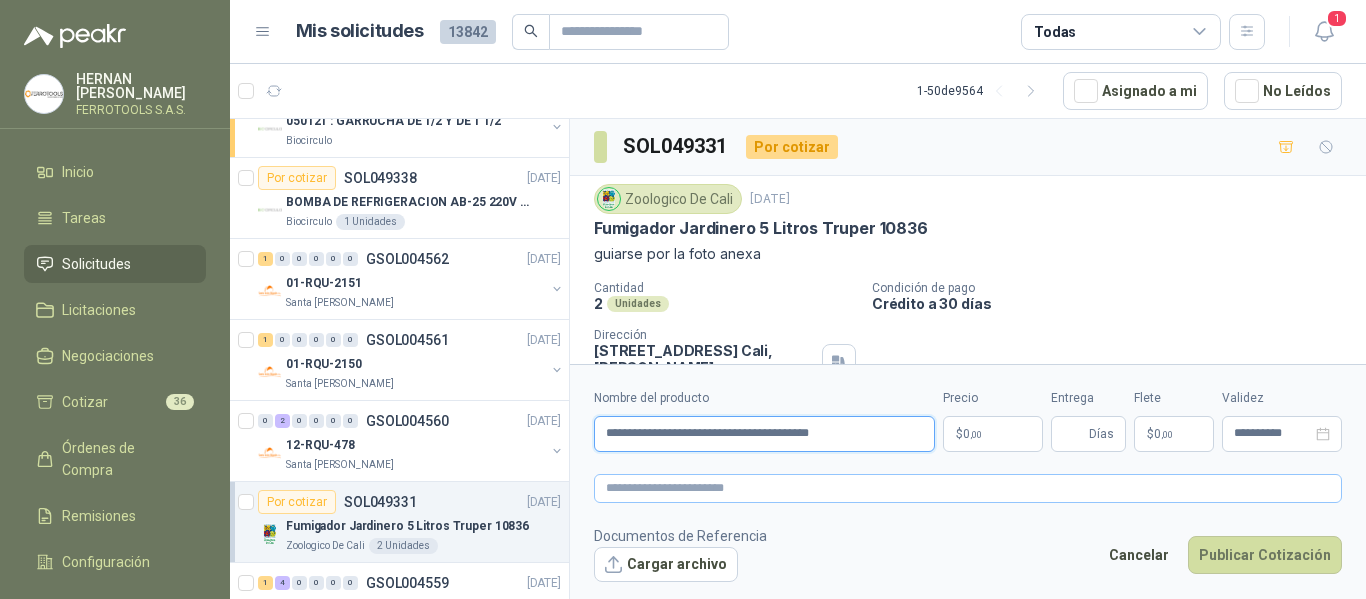 type on "**********" 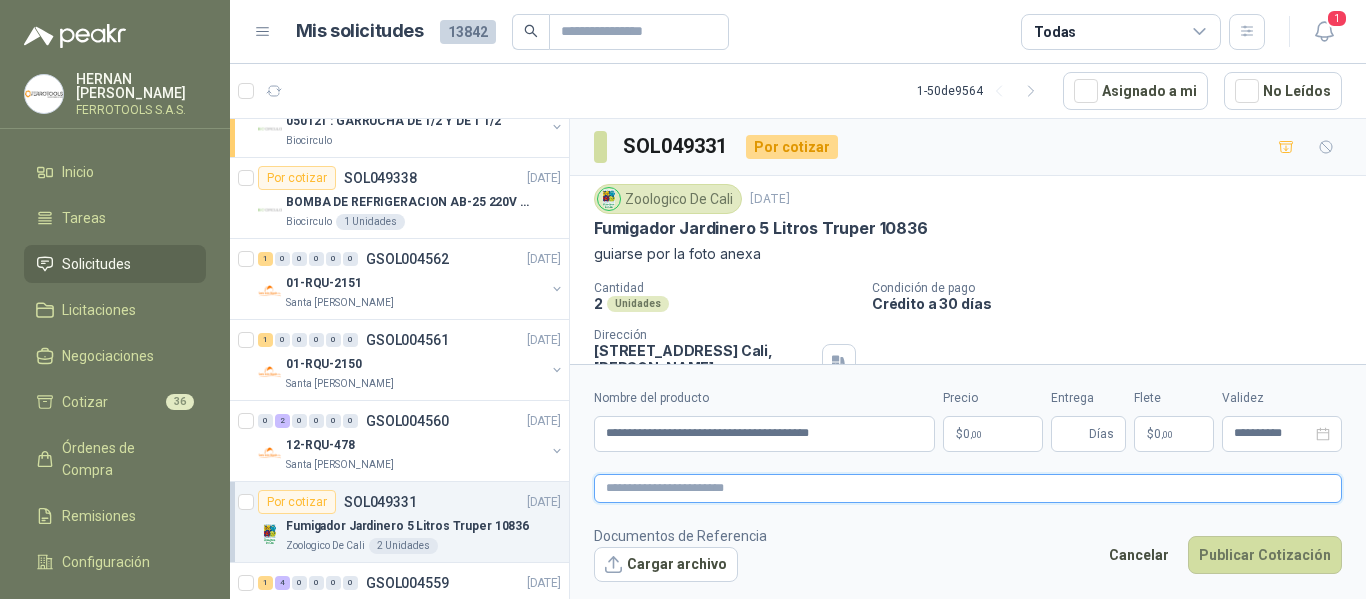click at bounding box center (968, 488) 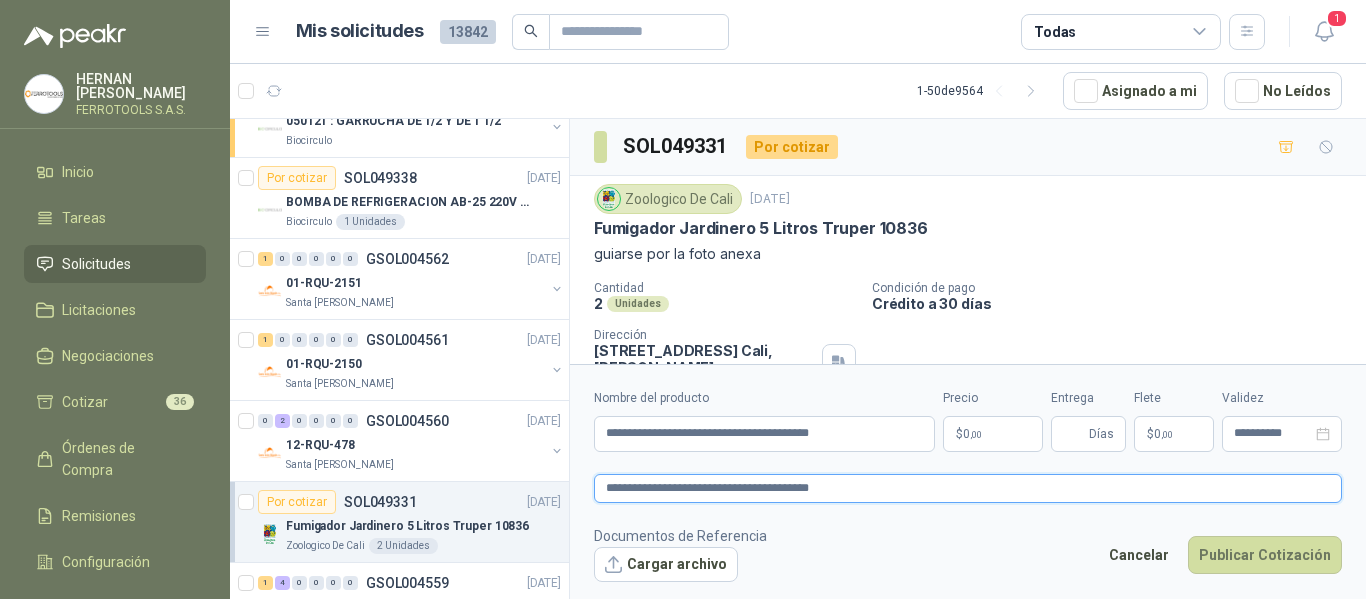 type on "**********" 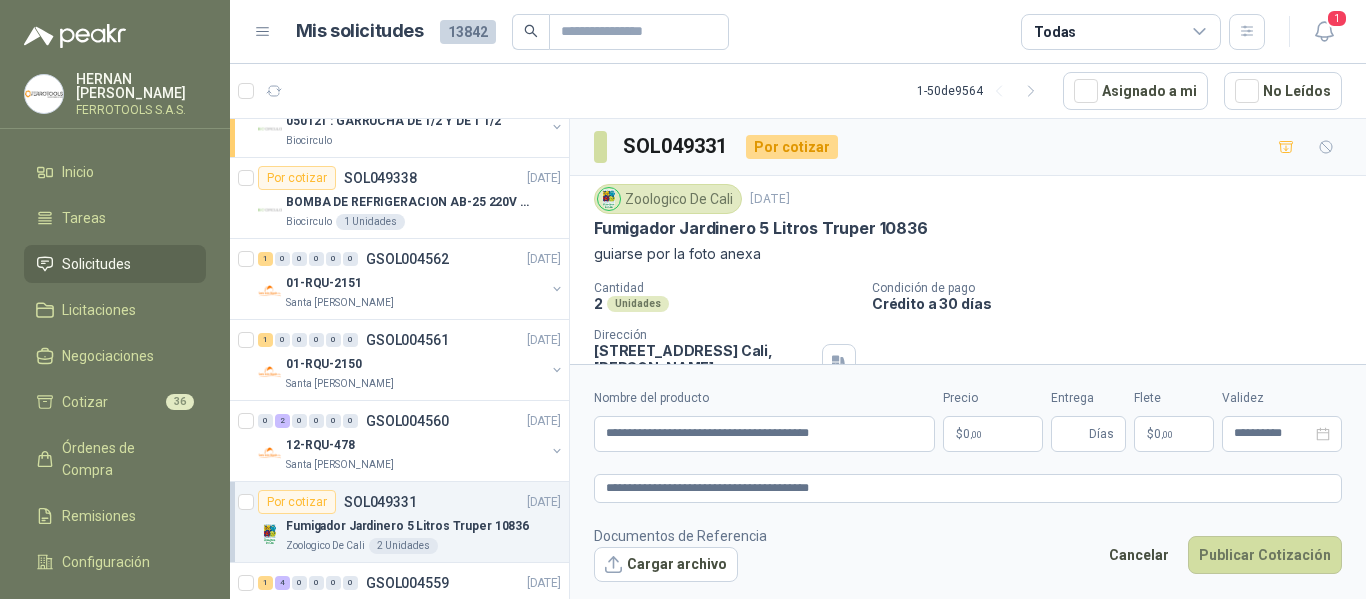 type 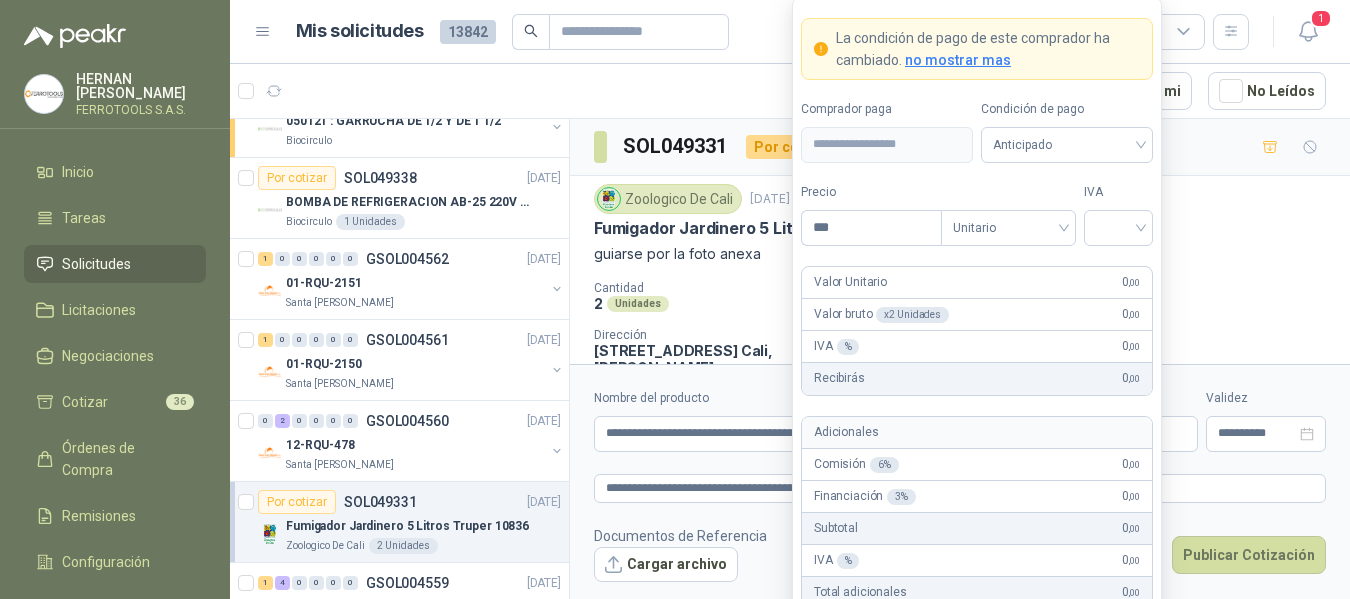 click on "[PERSON_NAME] FERROTOOLS S.A.S.   Inicio   Tareas   Solicitudes   Licitaciones   Negociaciones   Cotizar 36   Órdenes de Compra   Remisiones   Configuración   Manuales y ayuda Mis solicitudes 13842 Todas 1 1 - 50  de  9564 Asignado a mi No Leídos 1   0   0   0   0   0   GSOL004567 [DATE]   01-RQU-2133 Santa [PERSON_NAME]   Por cotizar SOL049353 [DATE]   Módem Portable y Recargable WiFi 4G LTE Caracol TV 15   Unidades 2   0   0   0   0   0   GSOL004566 [DATE]   ALICATER Y JUEGO DE DESTORNILLADORES Almatec   Por cotizar SOL049350 [DATE]   ESTACION DE LLENADO DE BOTELLAS - USO ANTIVANDALICO EXTERIOR / INTERIOR Zoologico De Cali  1   Unidades Cerrado SOL049349 [DATE]   FORRO PLASTICOS PARA CAMILLA Almatec 3   Unidades Por adjudicar SOL049348 [DATE]   AIRE ACONDICIONADO MIRAGE Salamanca Oleaginosas SAS 1   Unidades Por adjudicar SOL049346 [DATE]   UPS UNITERRUPTIBLE POWER 6KVA  Blanquita 1   Unidades 0   1   0   0   0   0   GSOL004564 [DATE]   SOLICITUD CONTROL - [PERSON_NAME]   SOL049344" at bounding box center [675, 299] 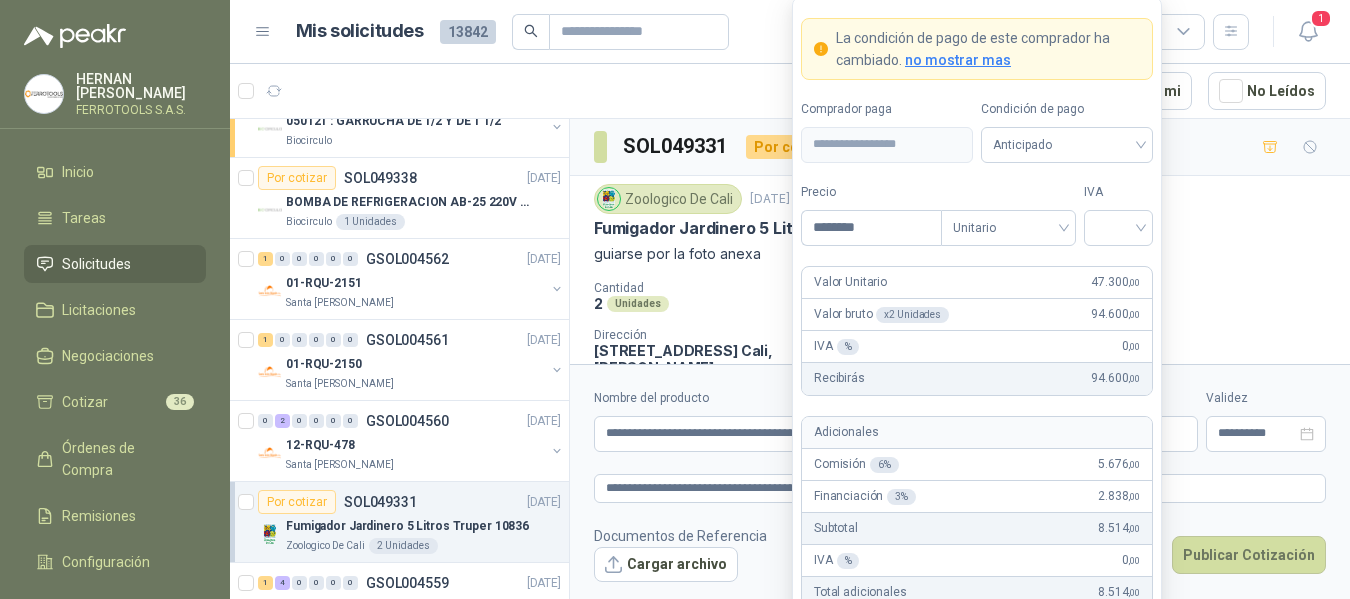 type on "********" 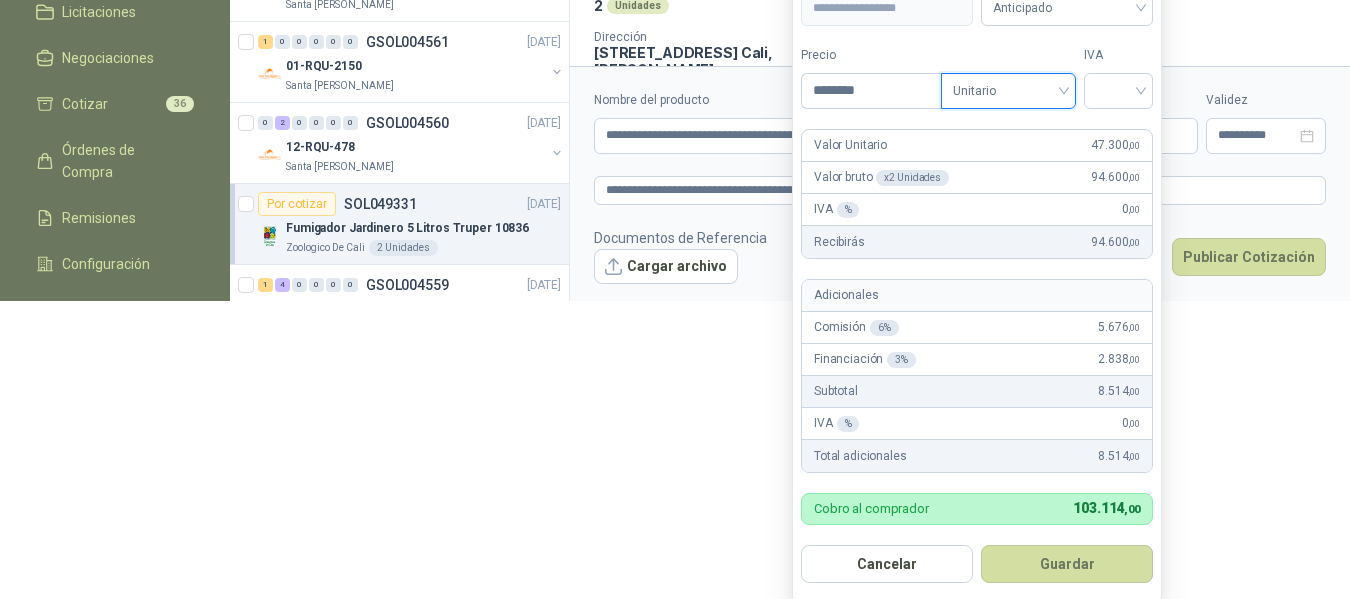 scroll, scrollTop: 300, scrollLeft: 0, axis: vertical 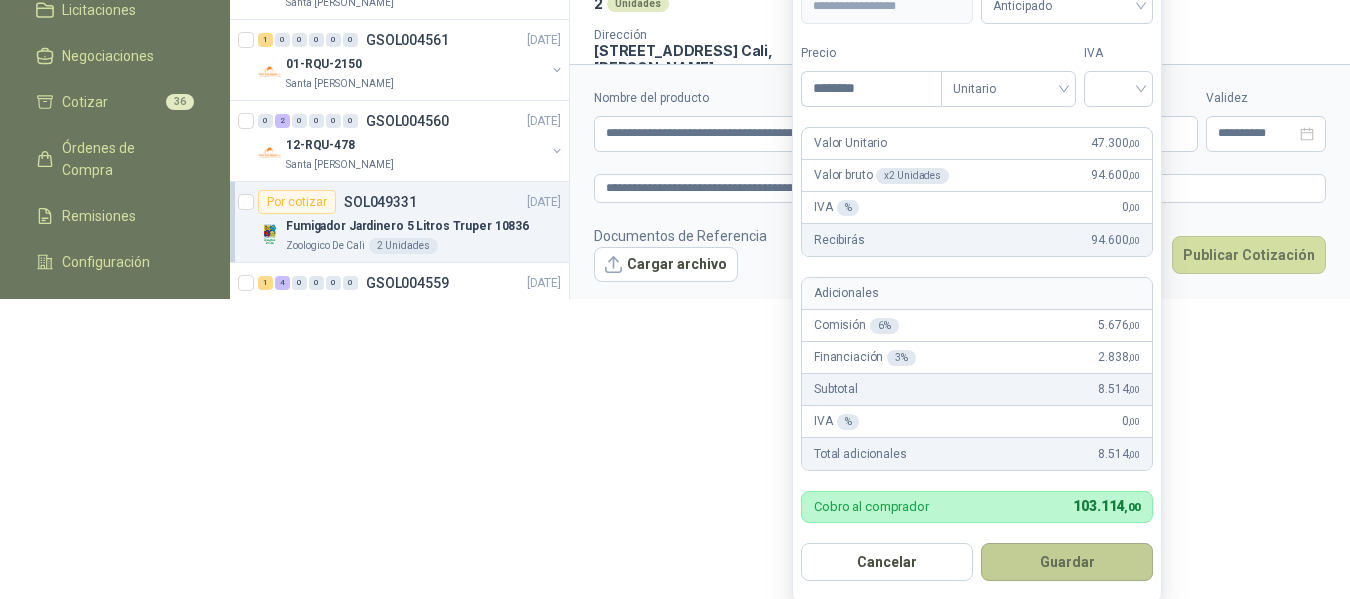 click on "Guardar" at bounding box center (1067, 562) 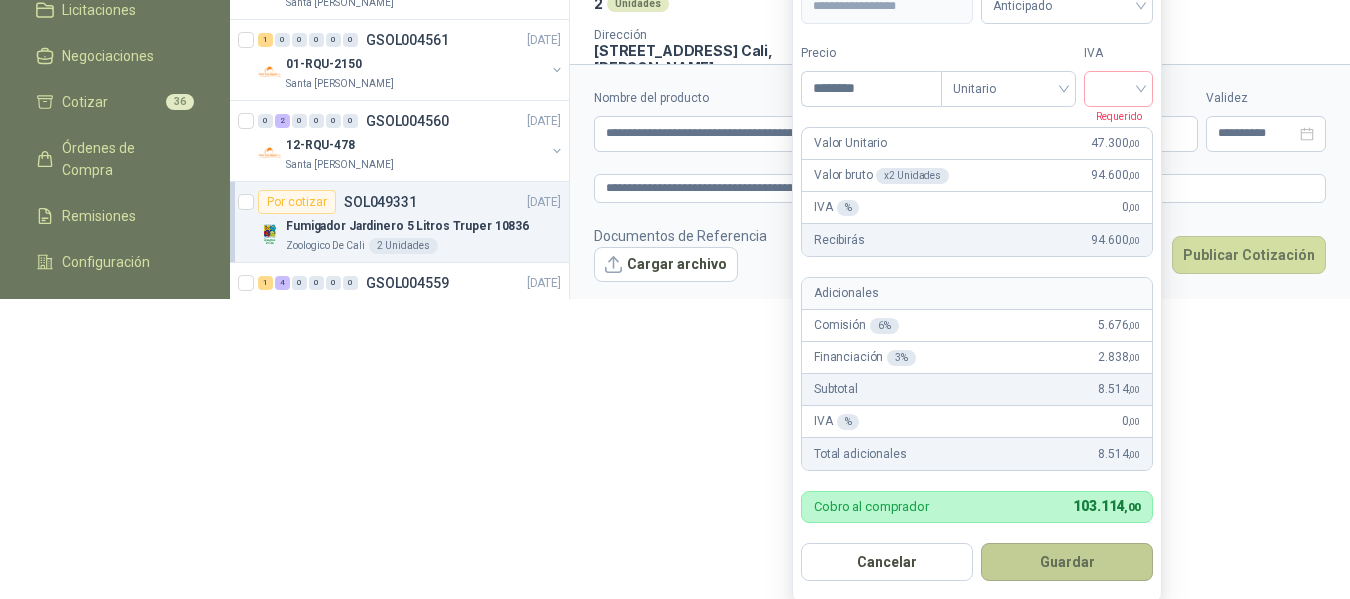 click on "Guardar" at bounding box center [1067, 562] 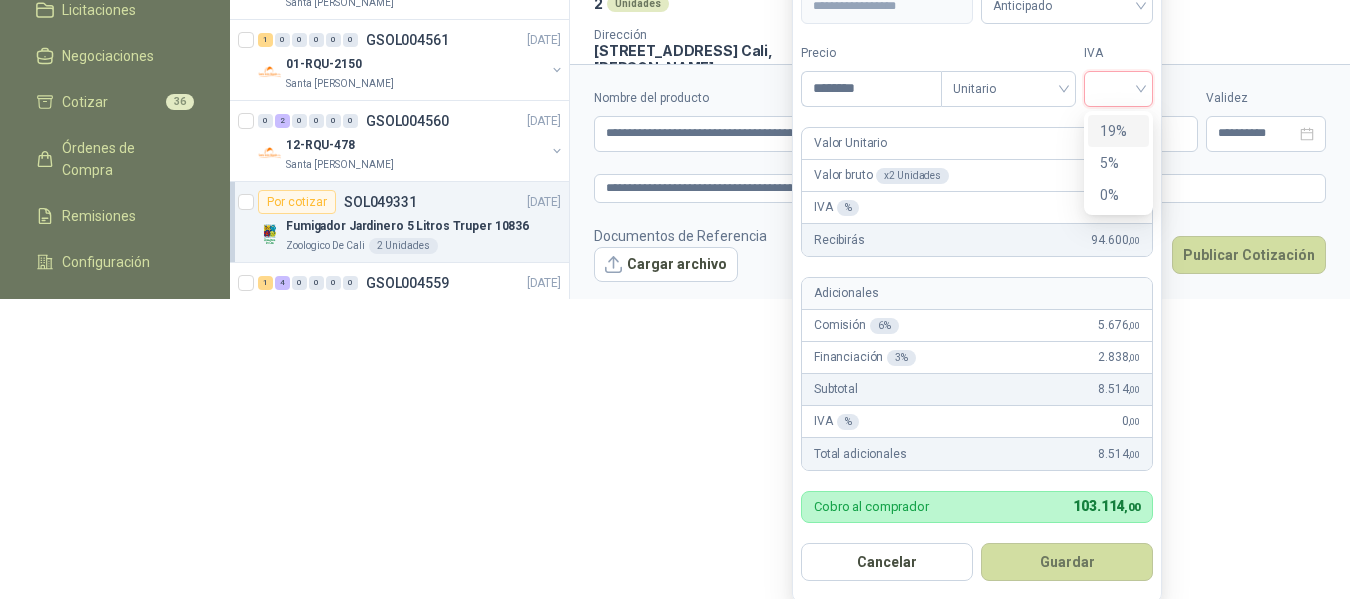 click at bounding box center (1118, 87) 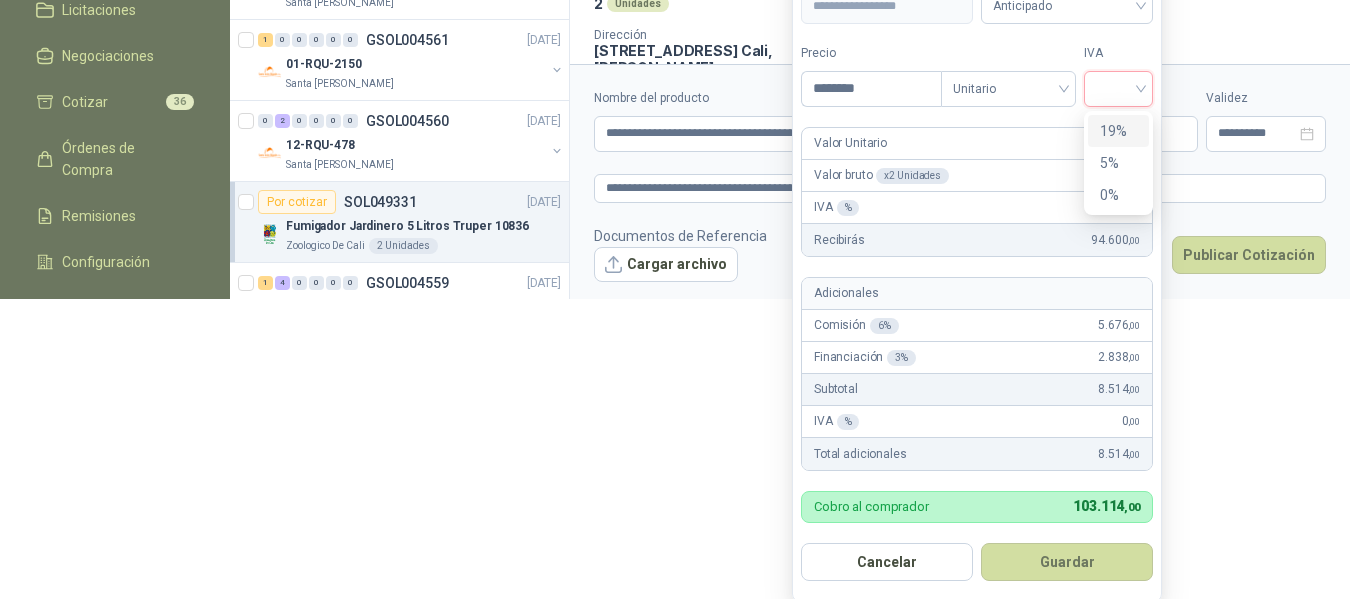 click on "19%" at bounding box center [1118, 131] 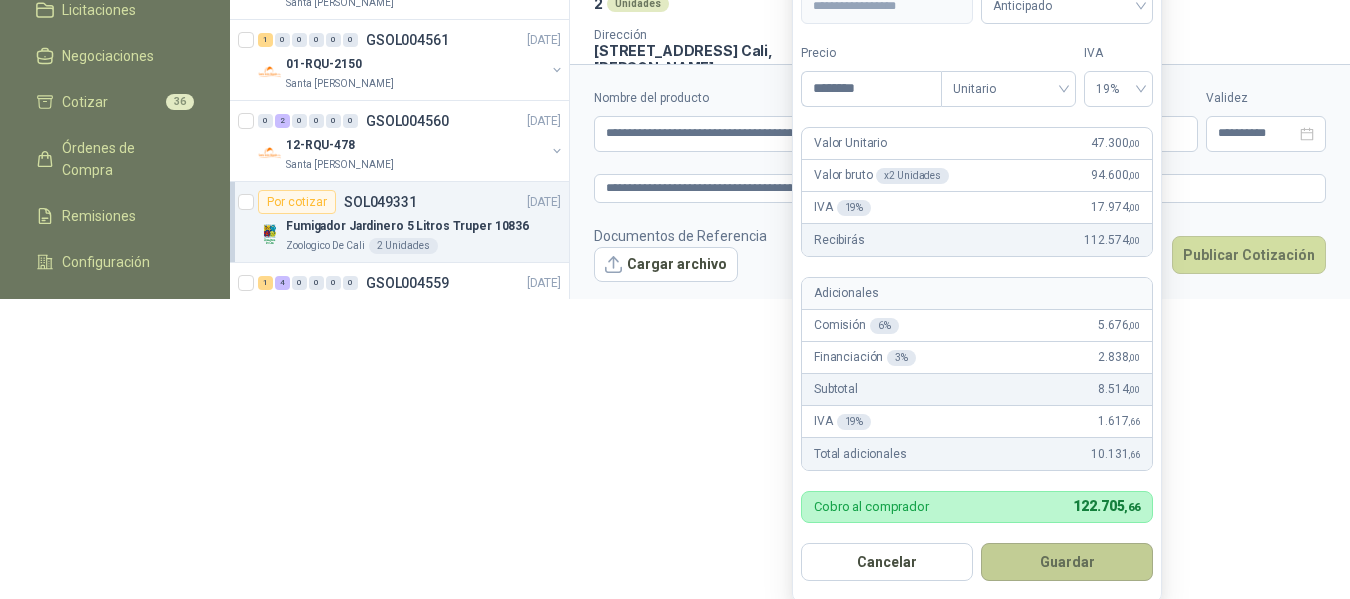 click on "Guardar" at bounding box center [1067, 562] 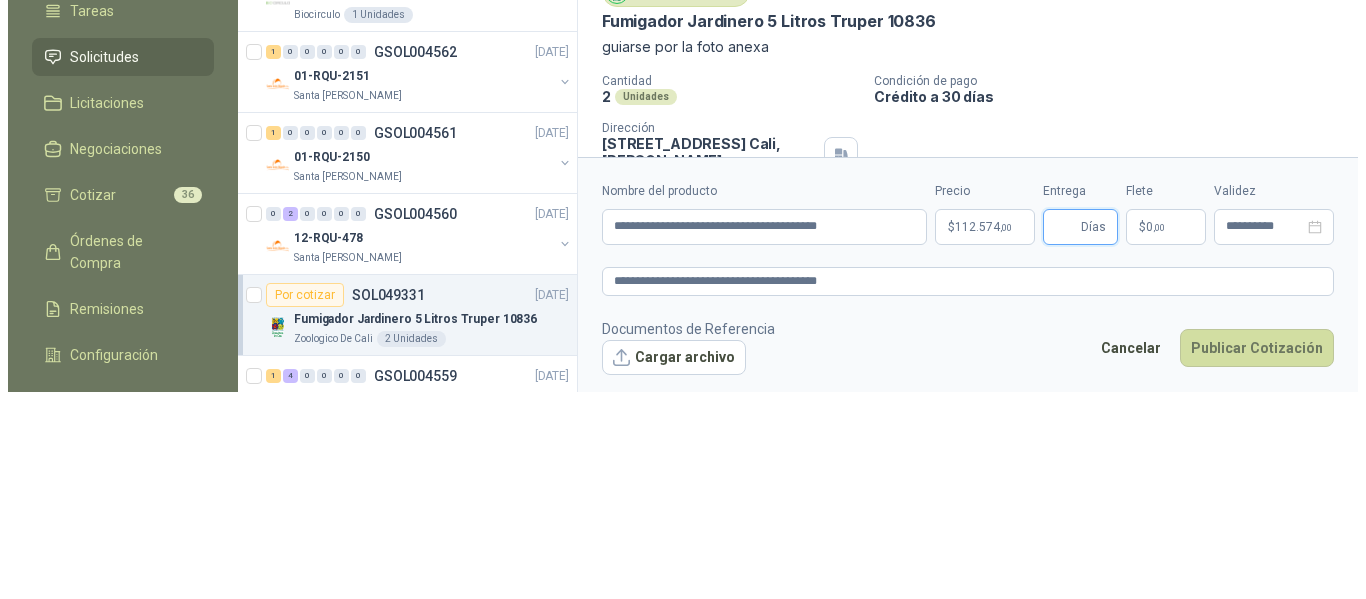 scroll, scrollTop: 0, scrollLeft: 0, axis: both 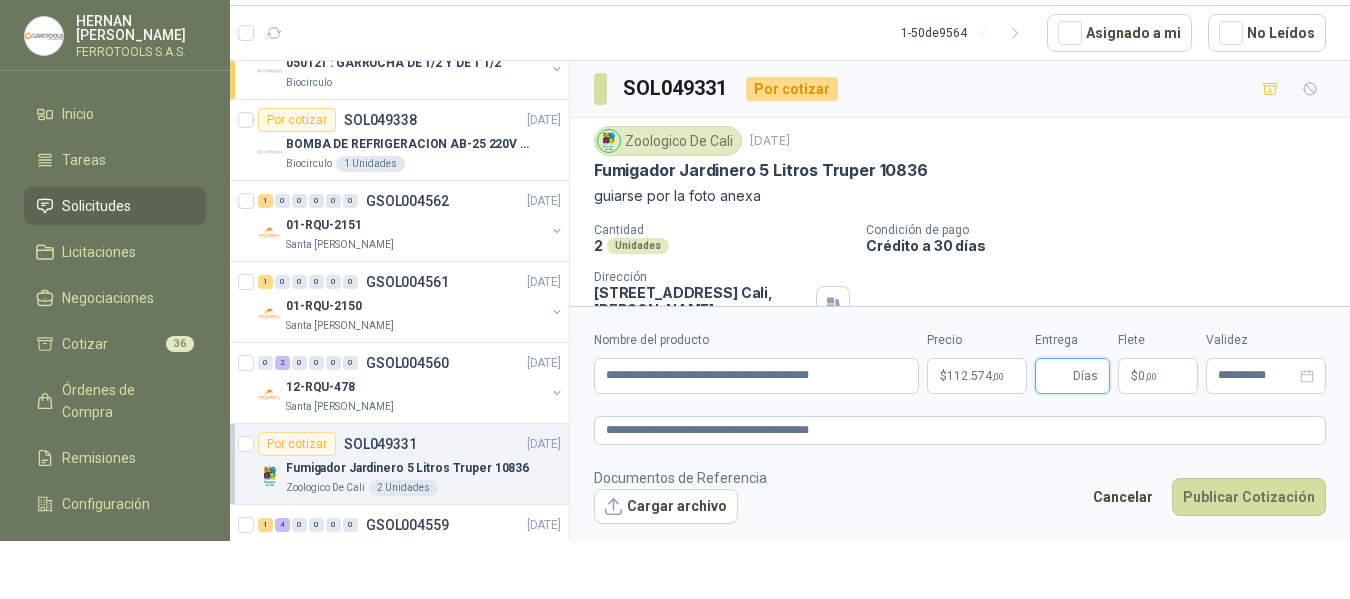 type 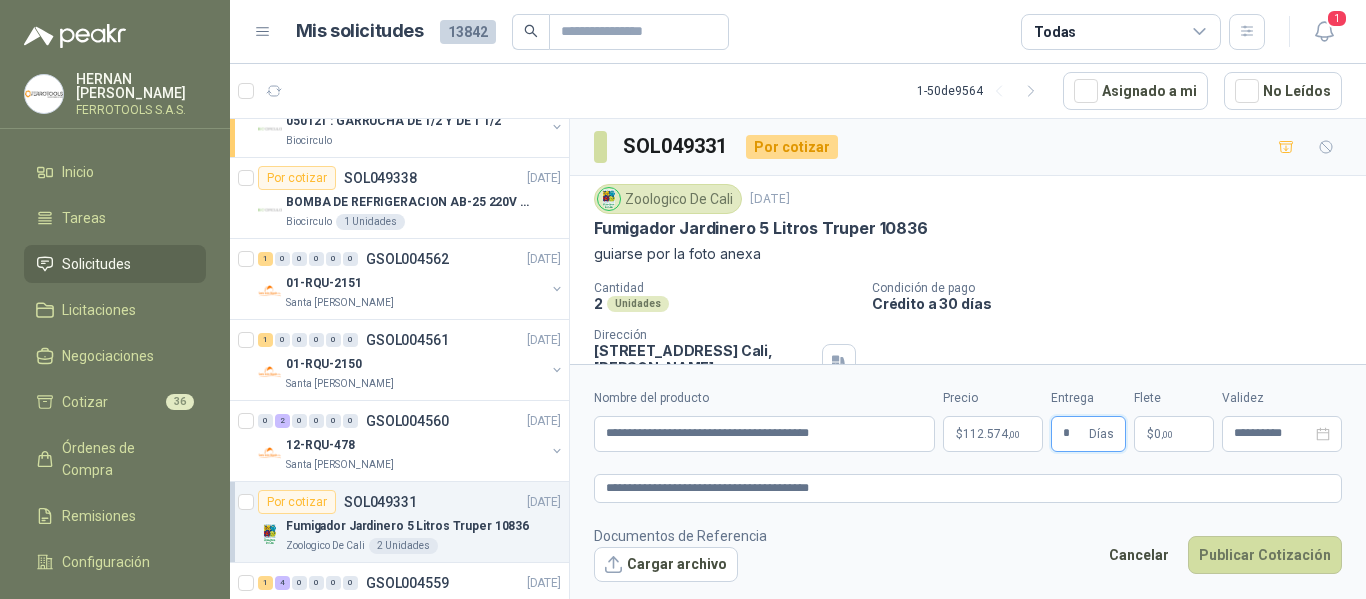 type on "*" 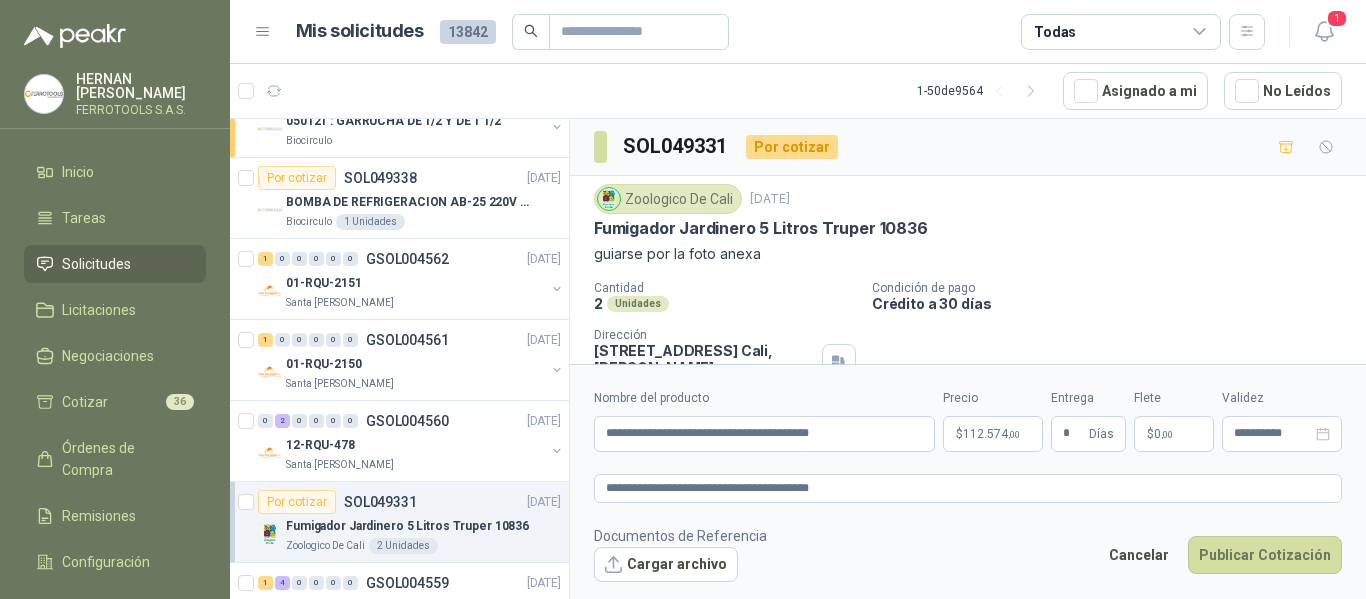 click on "Documentos de Referencia Cargar archivo Cancelar Publicar Cotización" at bounding box center [968, 554] 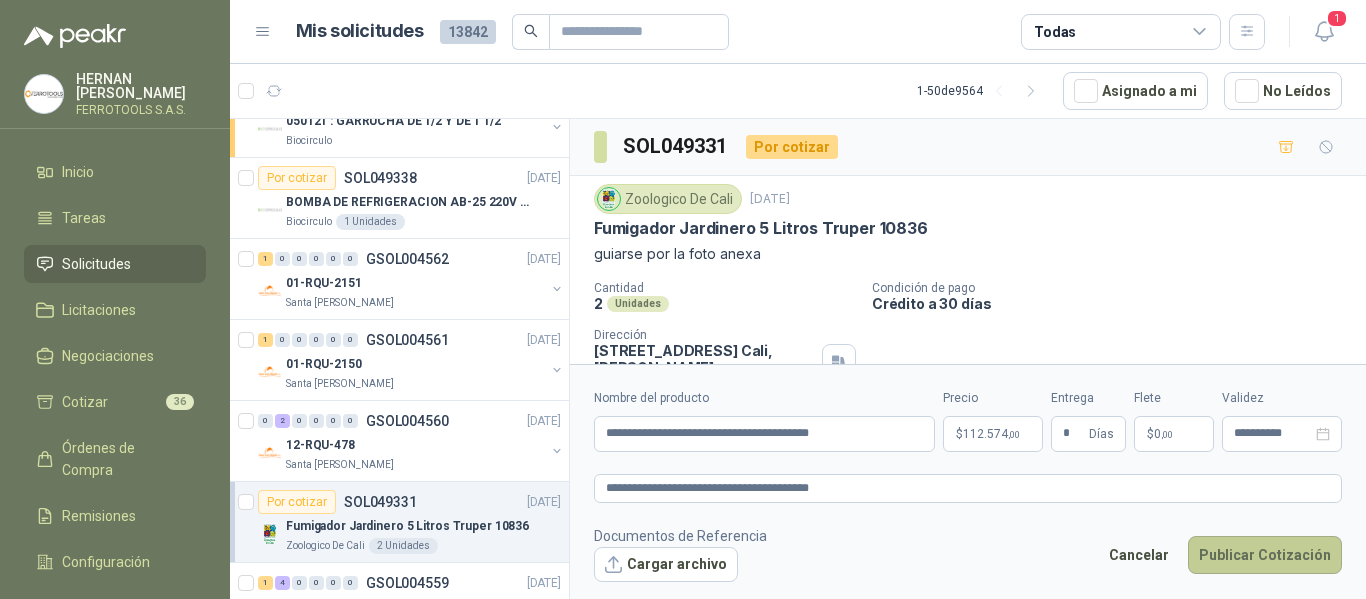 click on "Publicar Cotización" at bounding box center (1265, 555) 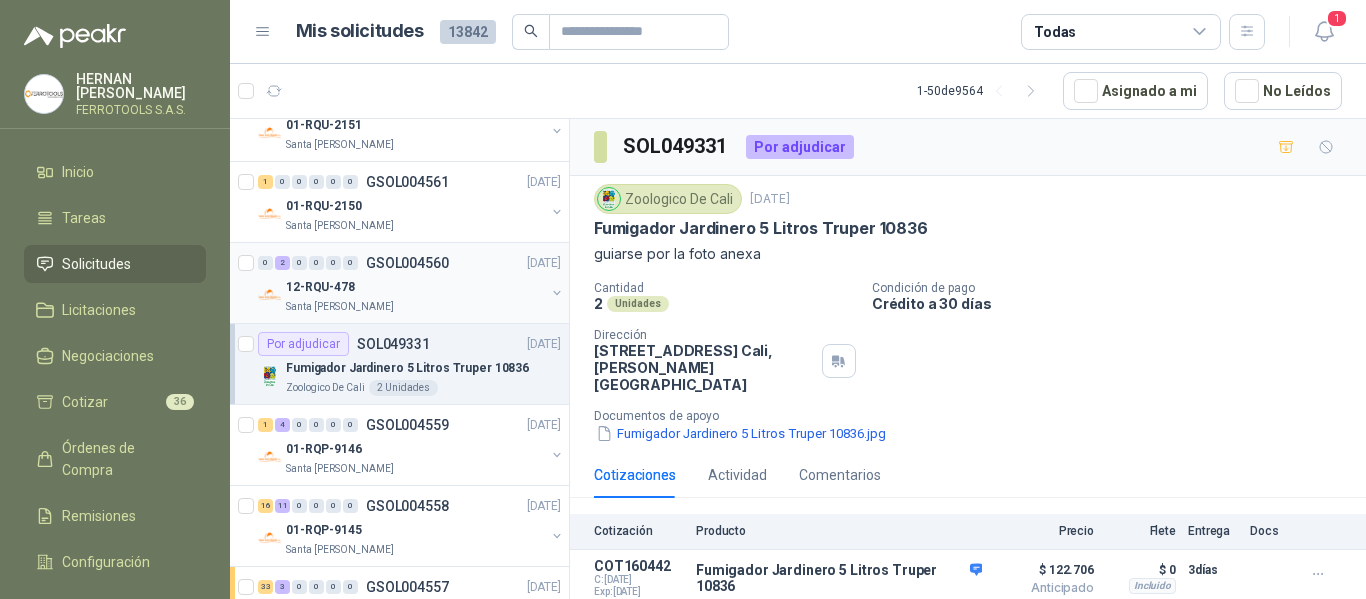 scroll, scrollTop: 1011, scrollLeft: 0, axis: vertical 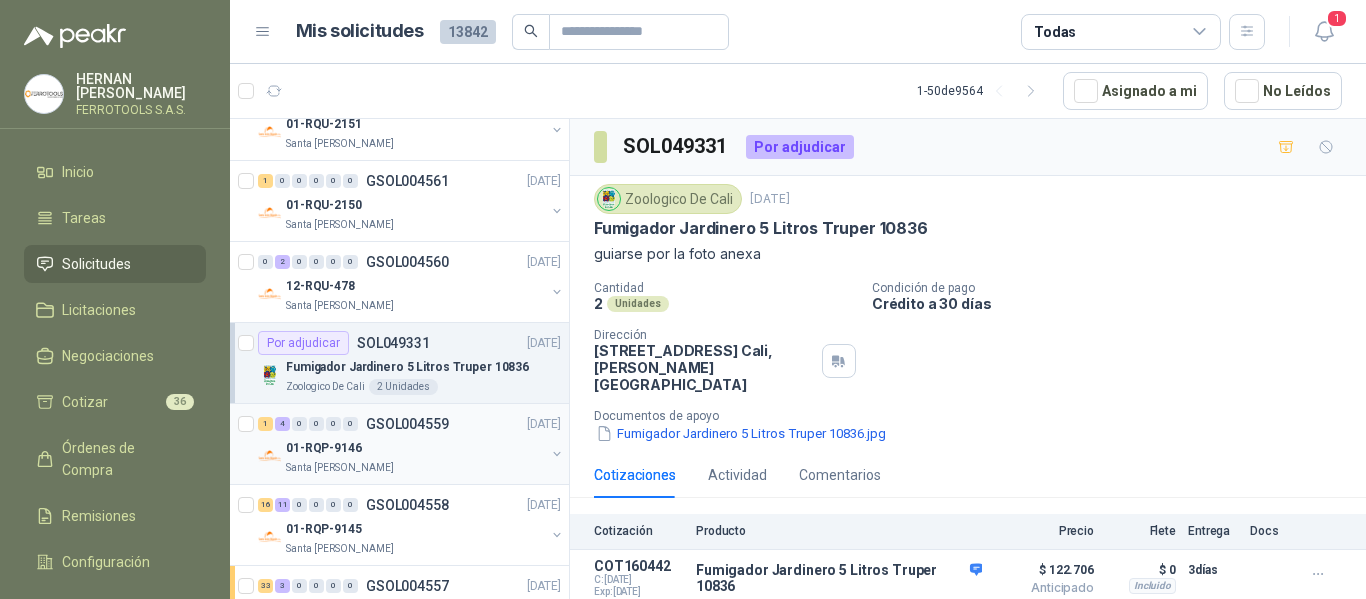 click on "Santa [PERSON_NAME]" at bounding box center [415, 468] 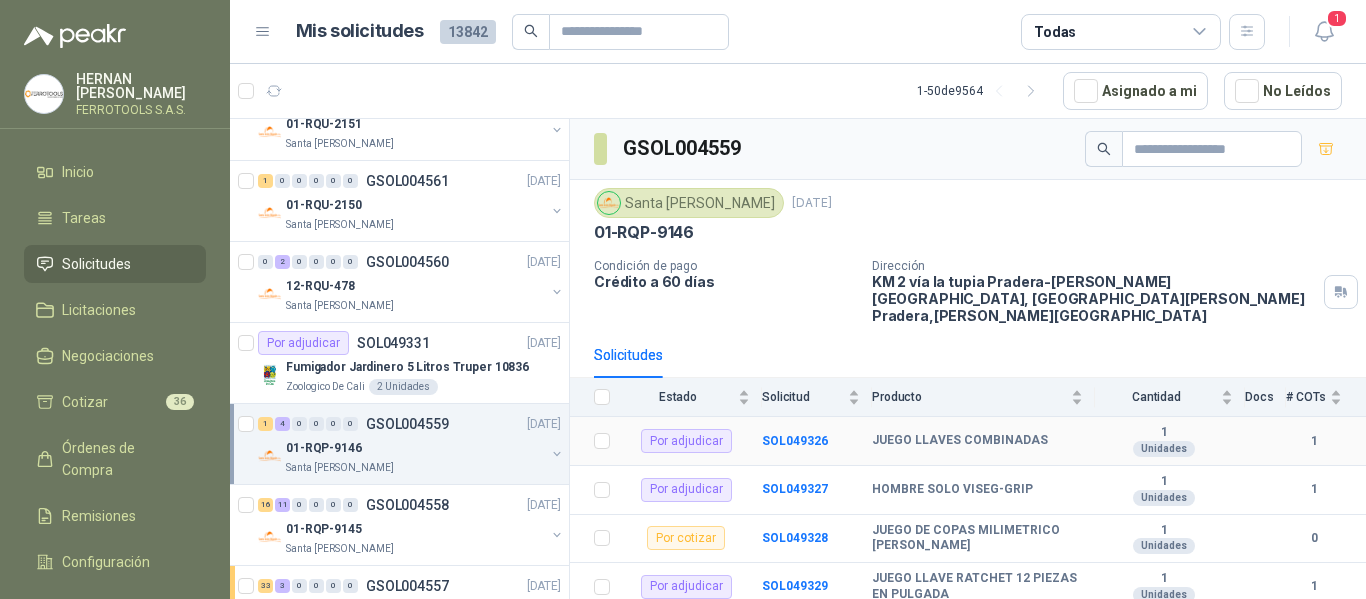 scroll, scrollTop: 37, scrollLeft: 0, axis: vertical 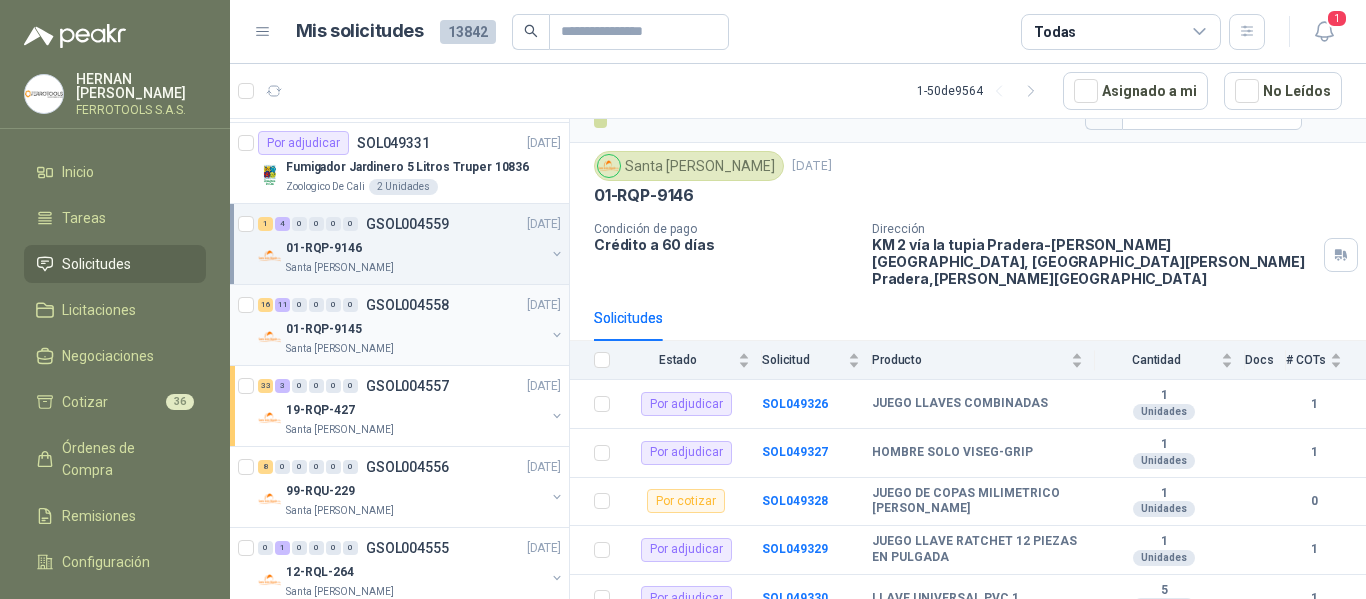click on "16   11   0   0   0   0   GSOL004558 [DATE]" at bounding box center [411, 305] 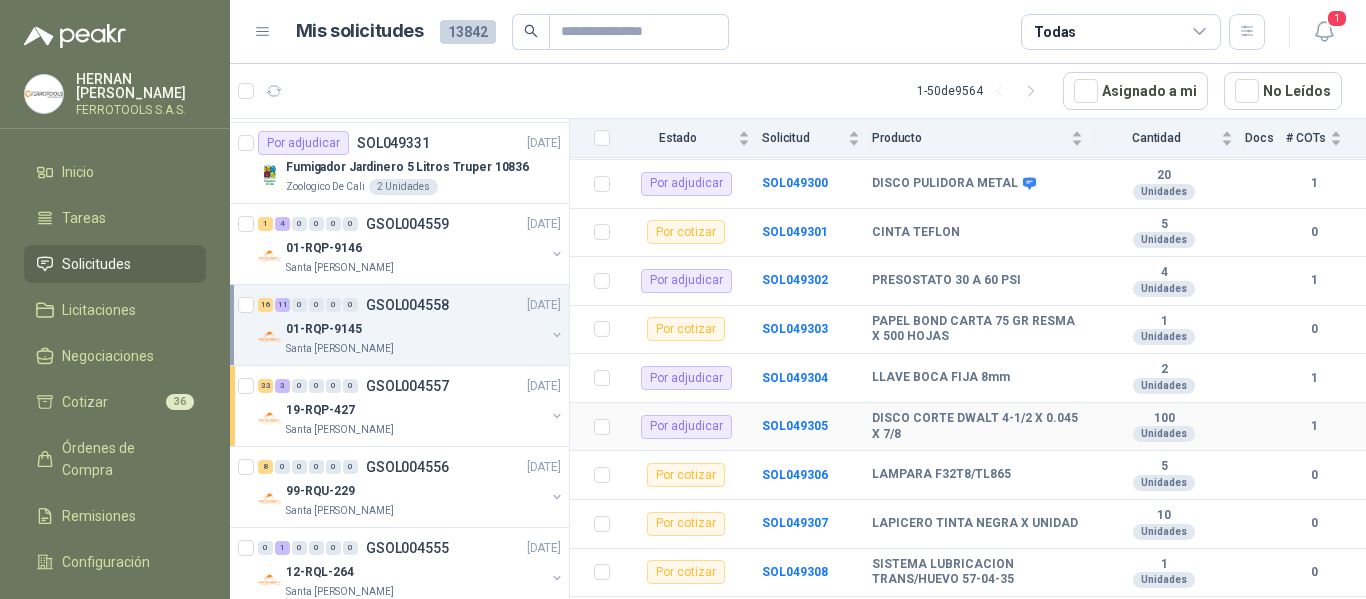 scroll, scrollTop: 307, scrollLeft: 0, axis: vertical 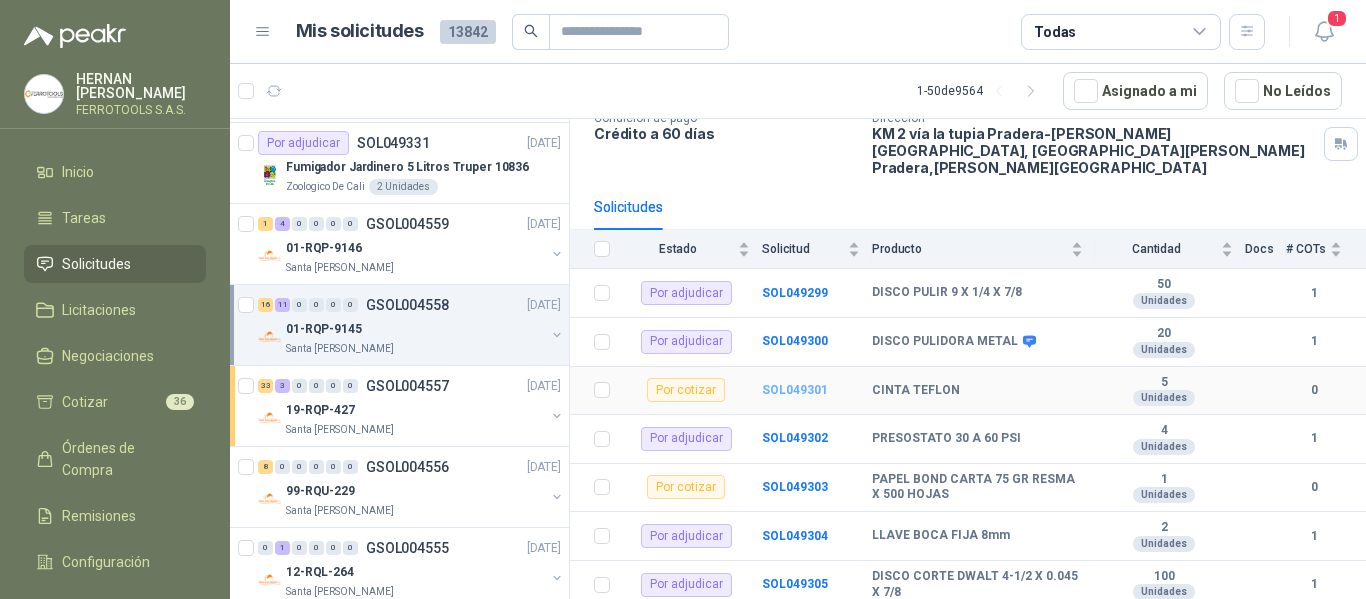click on "SOL049301" at bounding box center [795, 390] 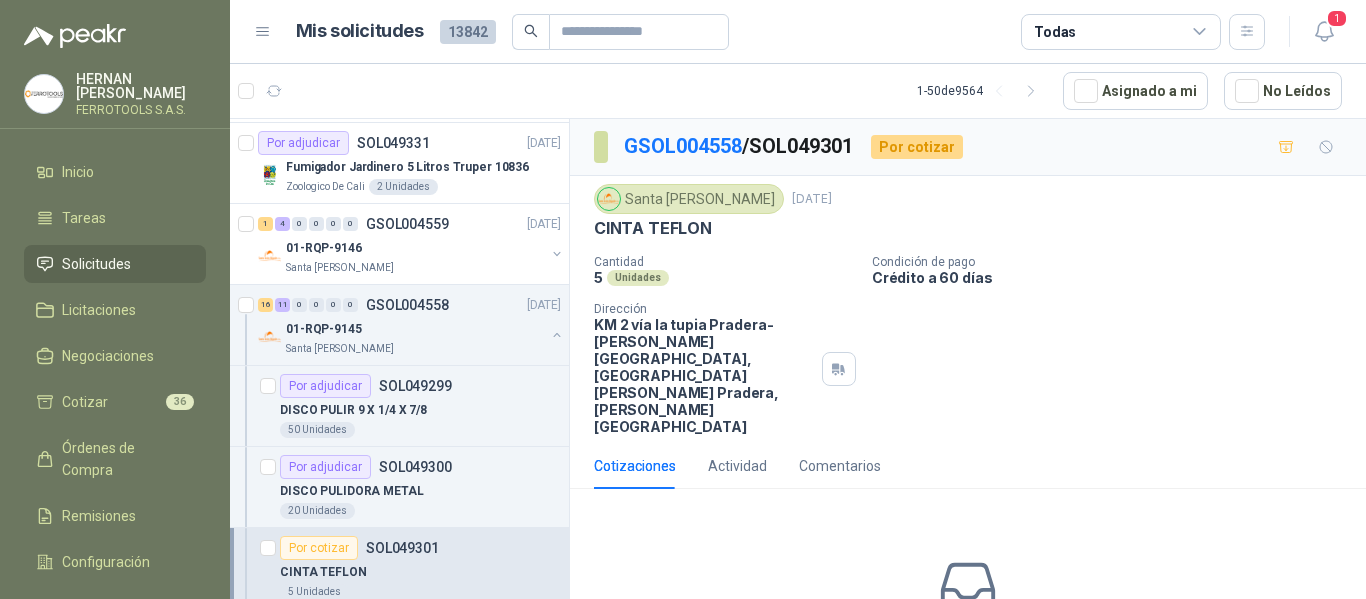 scroll, scrollTop: 87, scrollLeft: 0, axis: vertical 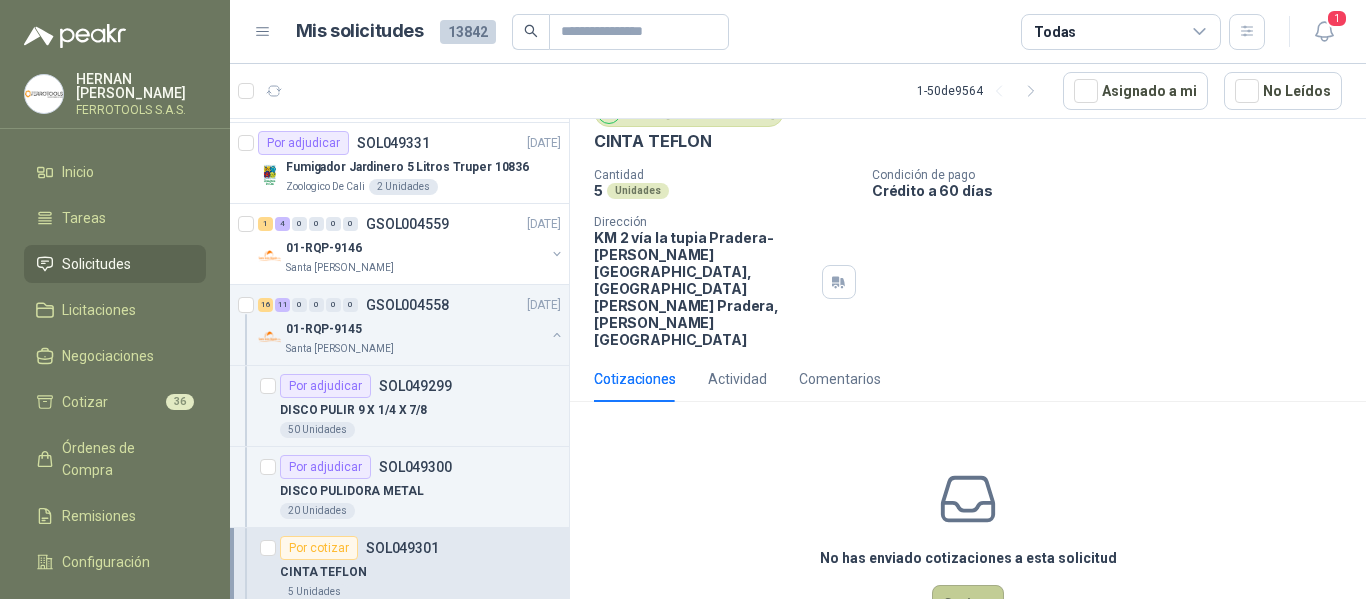click on "Cotizar" at bounding box center [968, 604] 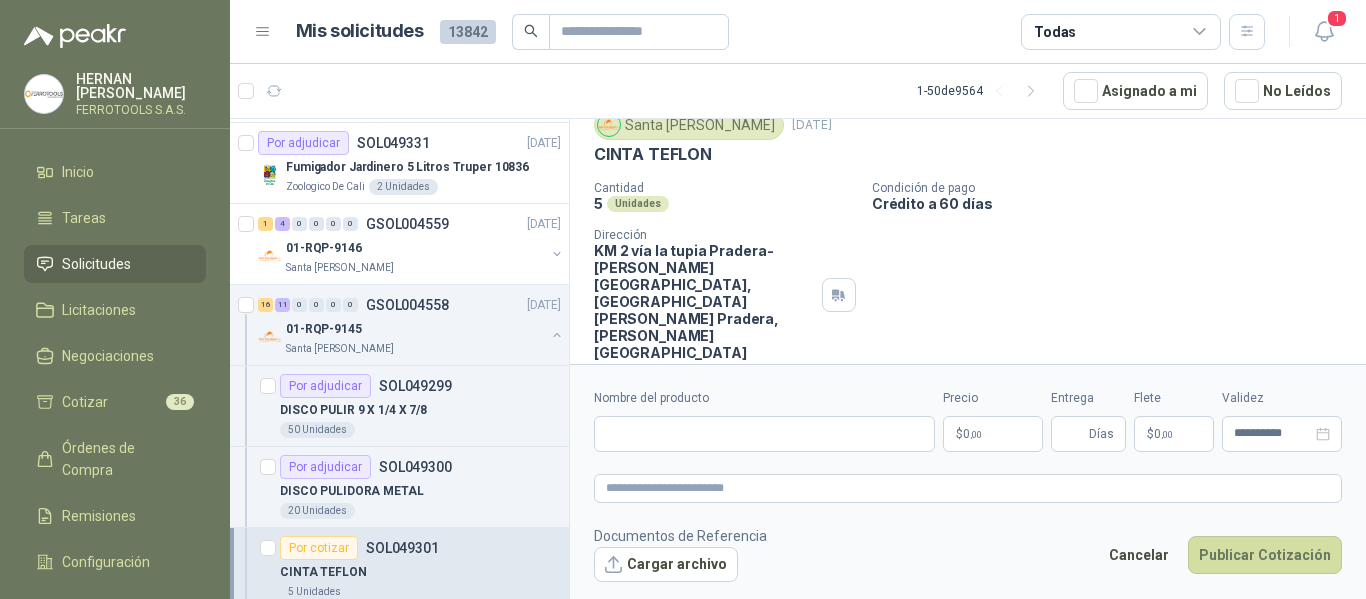 type 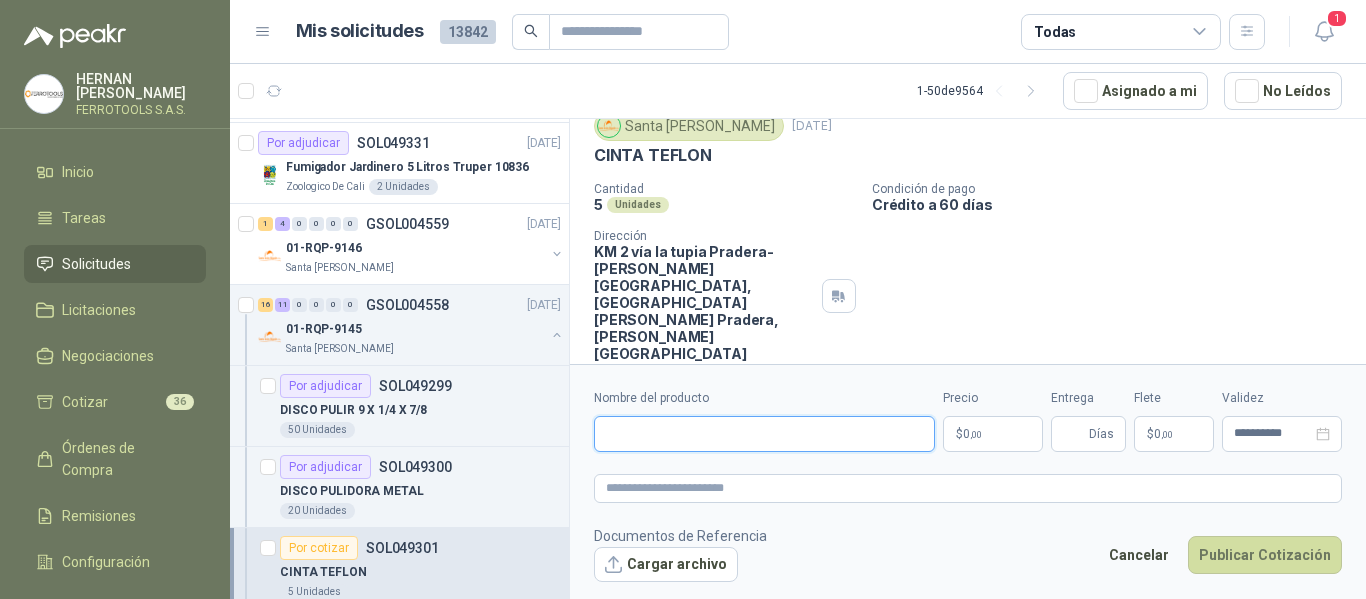 click on "Nombre del producto" at bounding box center (764, 434) 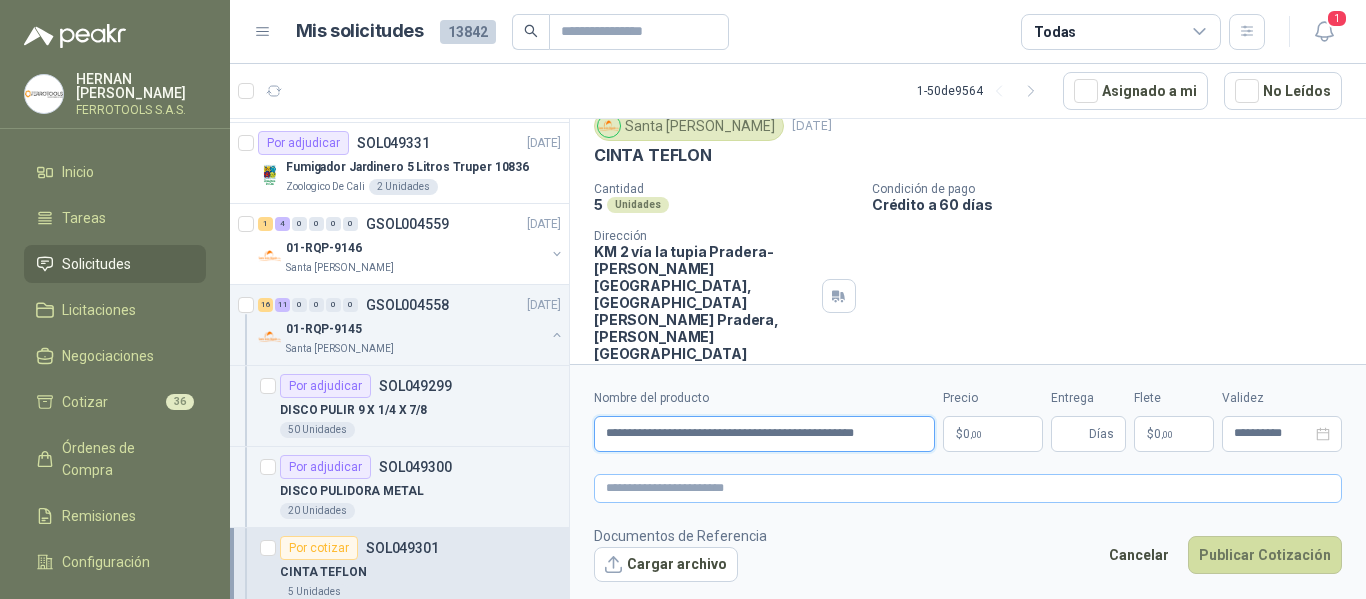 type on "**********" 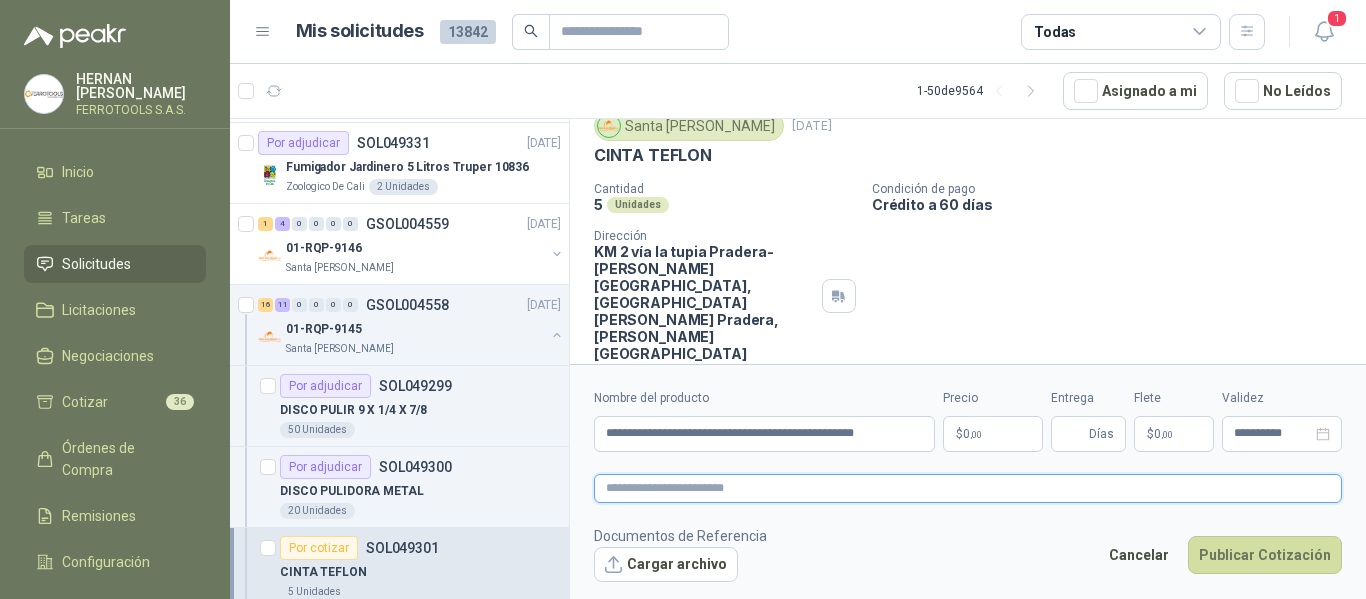 click at bounding box center (968, 488) 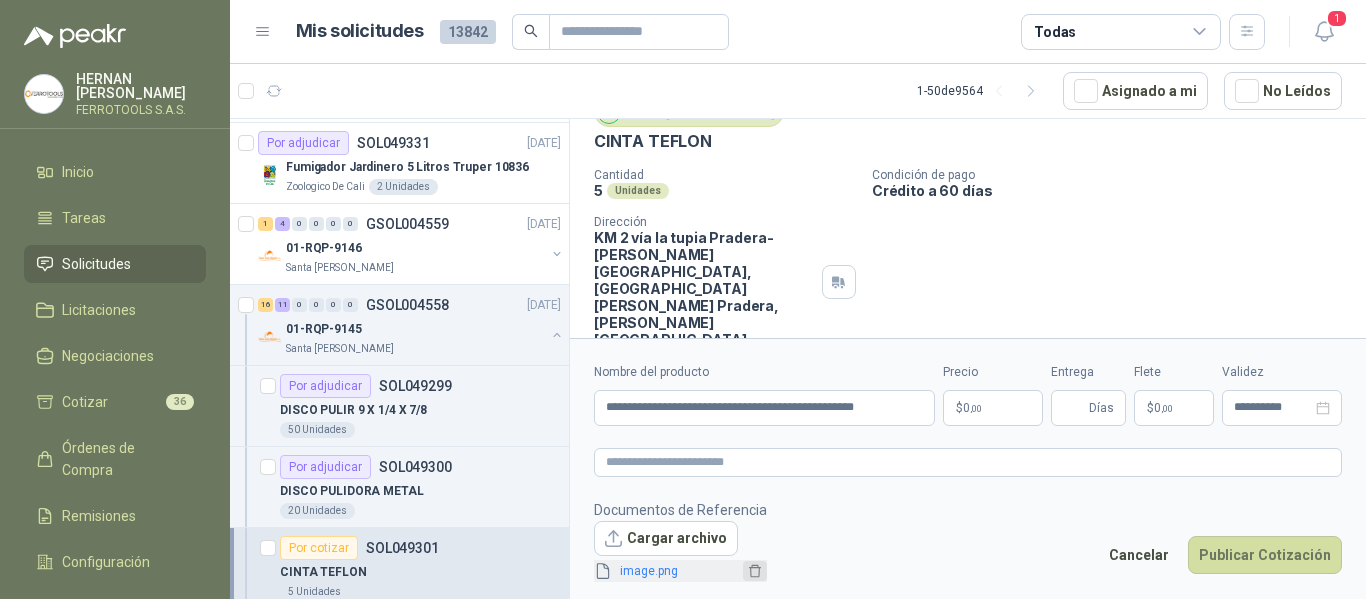 click 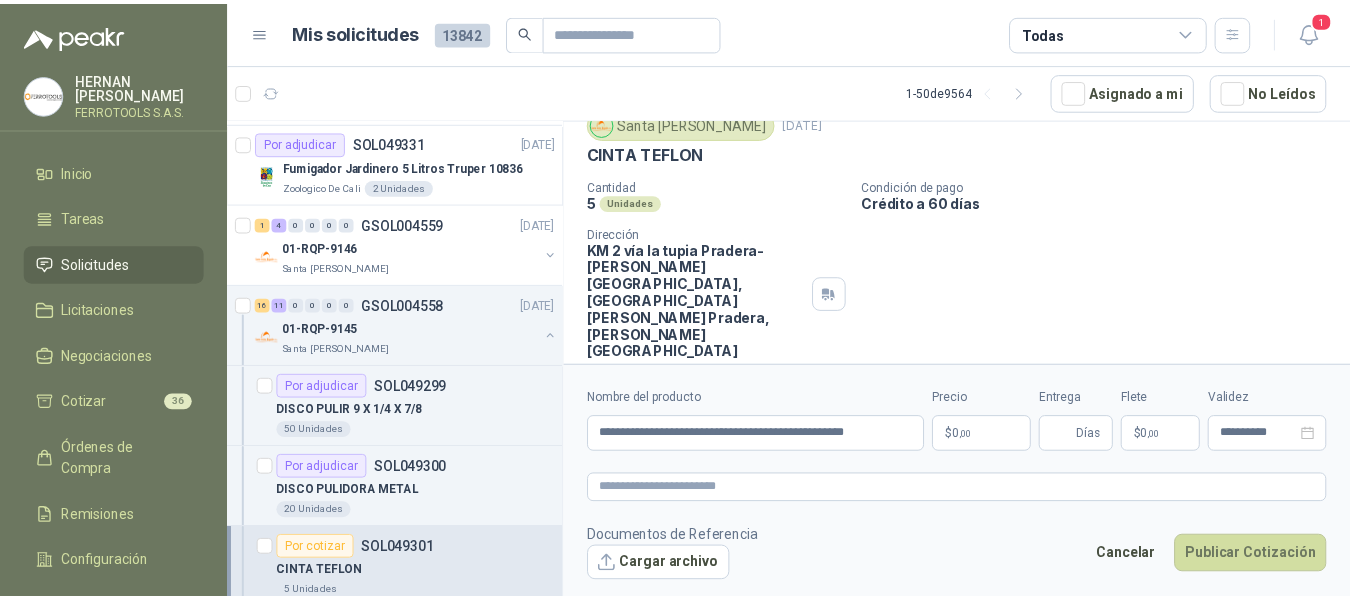 scroll, scrollTop: 73, scrollLeft: 0, axis: vertical 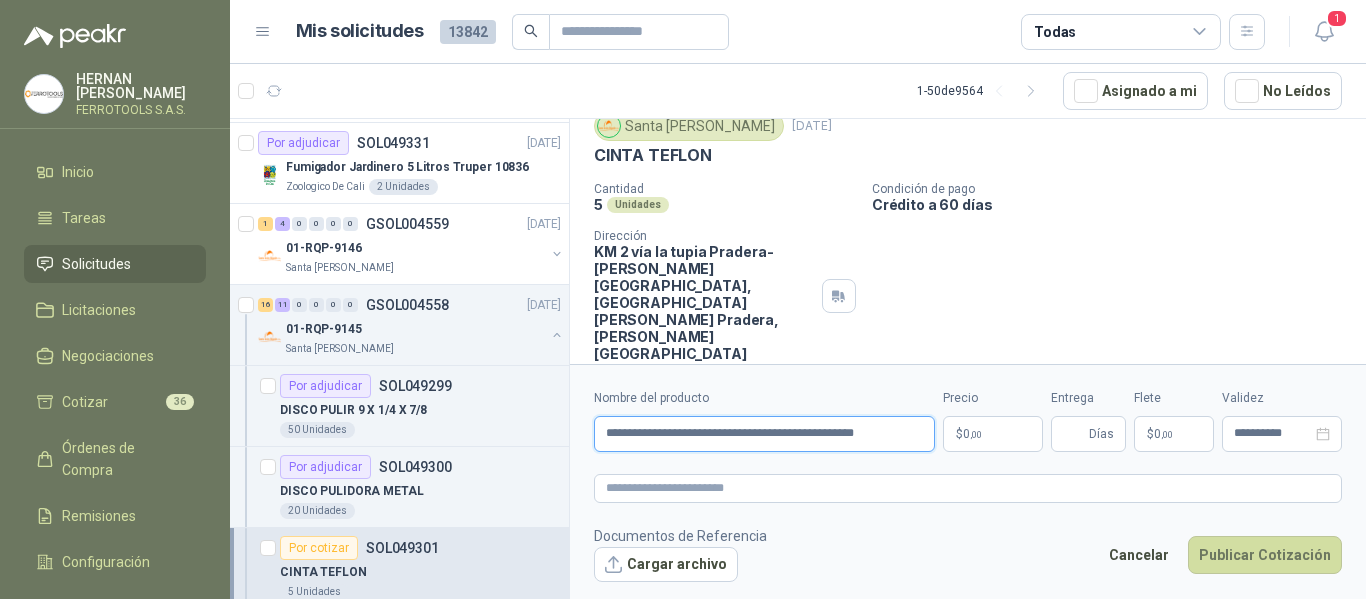 drag, startPoint x: 795, startPoint y: 433, endPoint x: 605, endPoint y: 448, distance: 190.59119 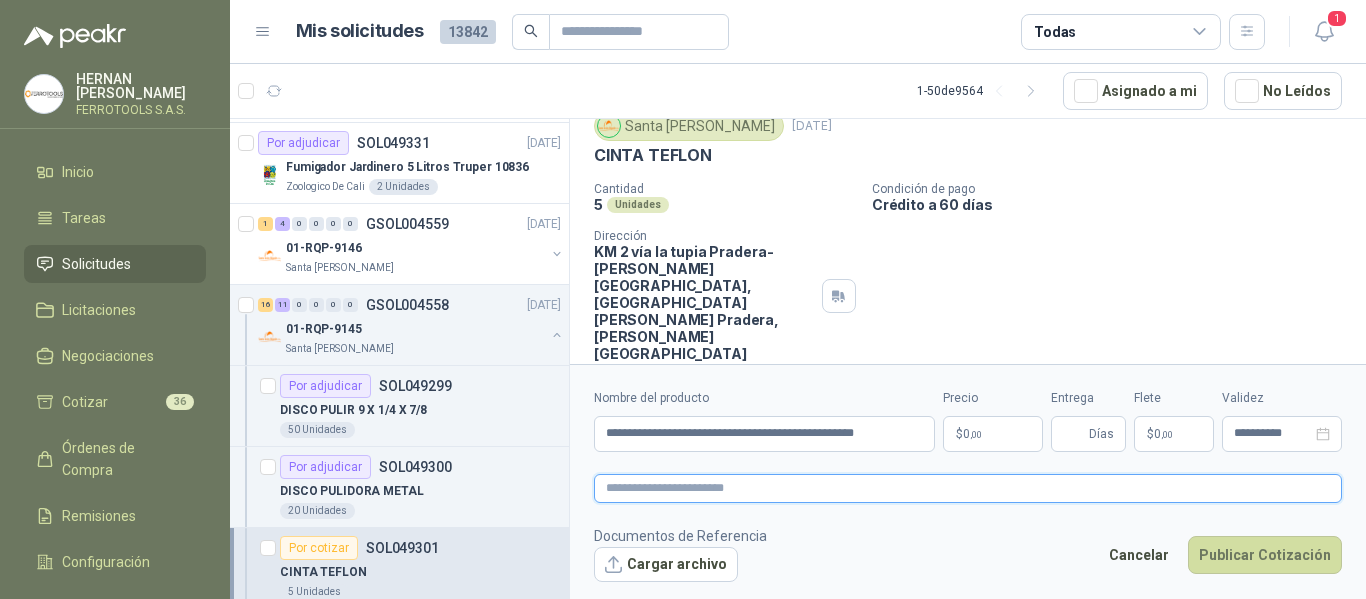 click at bounding box center [968, 488] 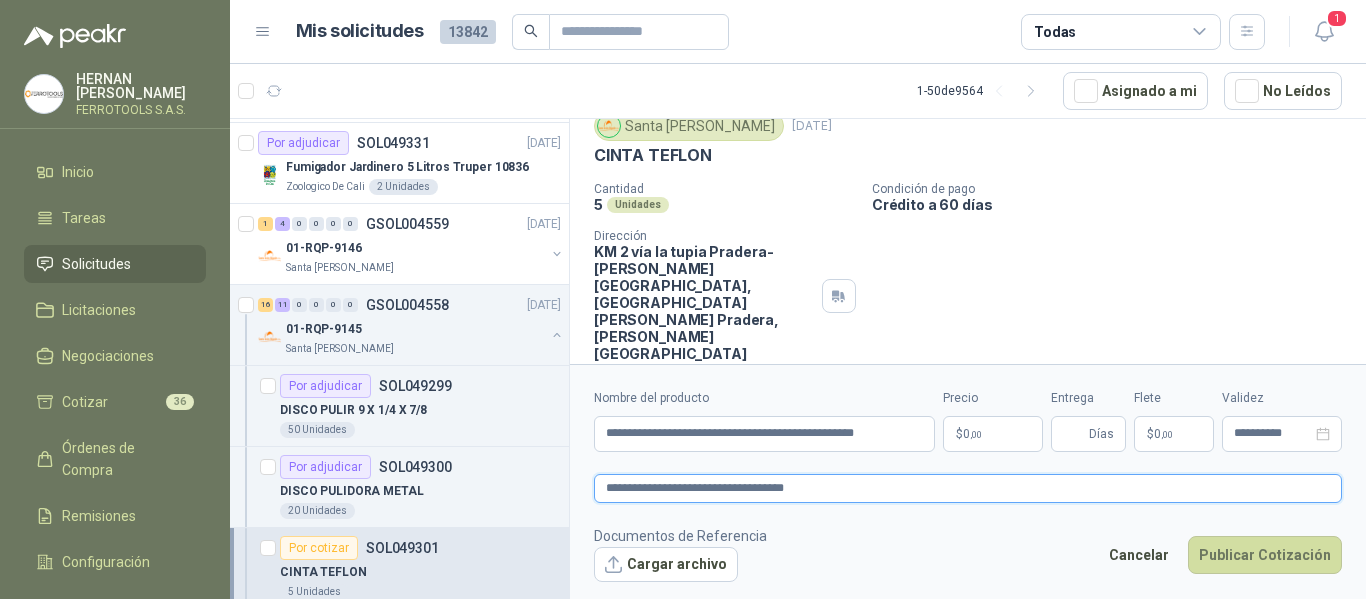 type on "**********" 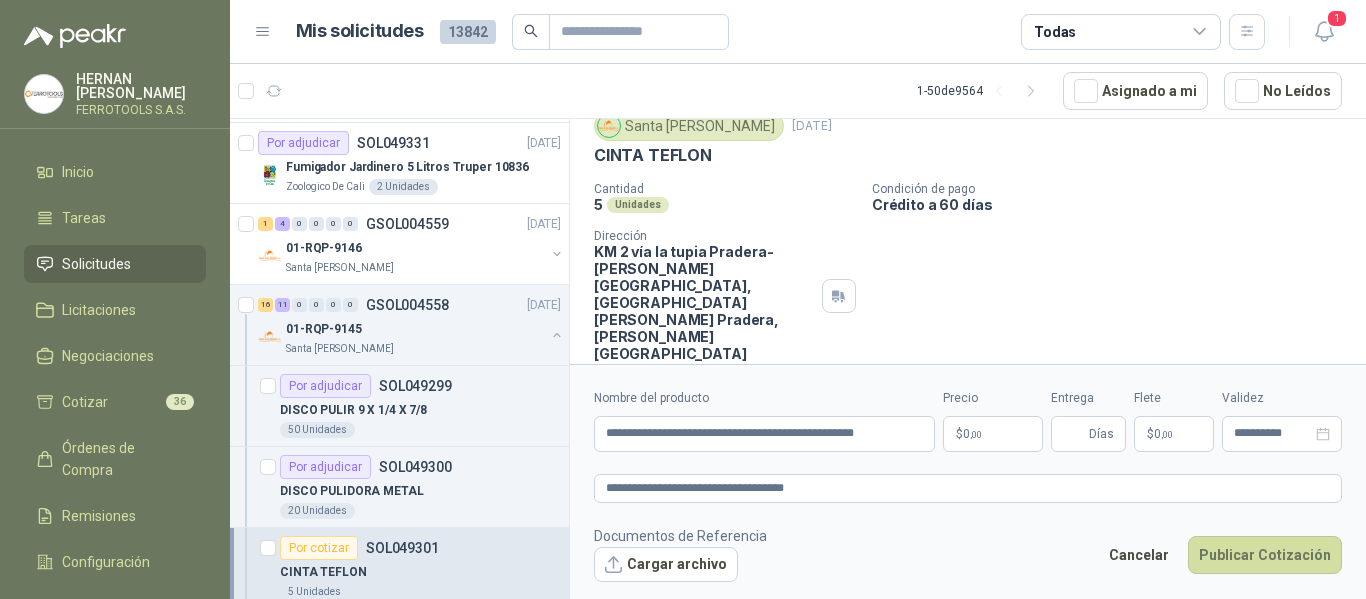 type 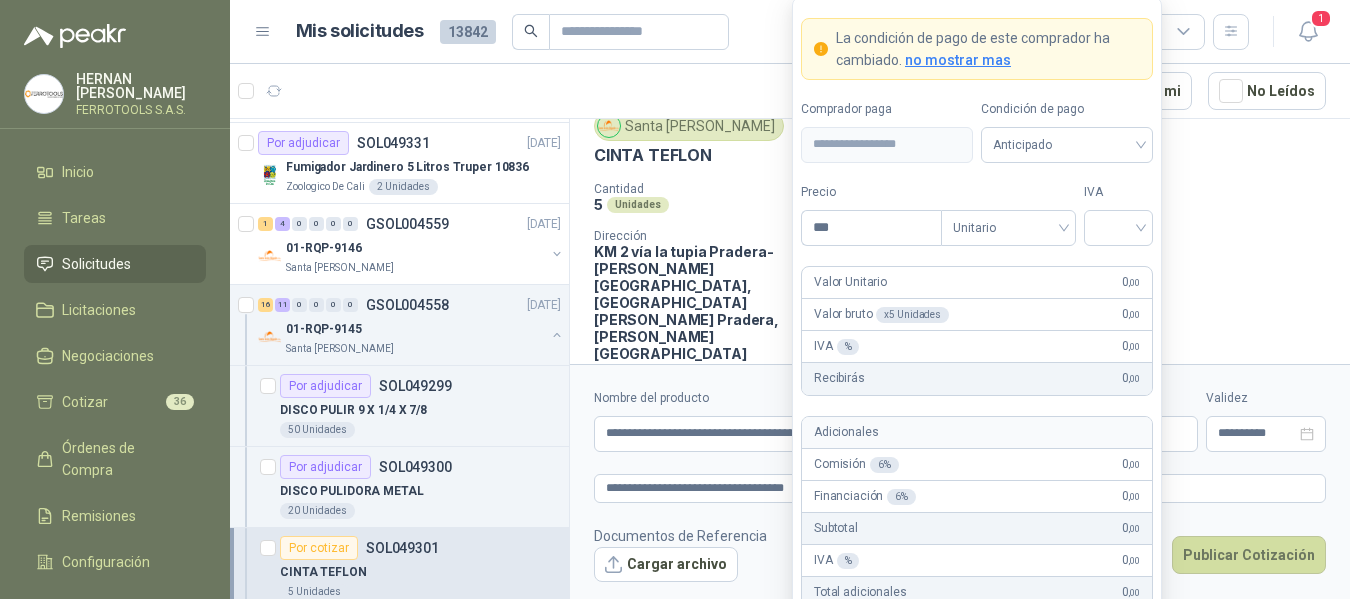 click on "[PERSON_NAME] FERROTOOLS S.A.S.   Inicio   Tareas   Solicitudes   Licitaciones   Negociaciones   Cotizar 36   Órdenes de Compra   Remisiones   Configuración   Manuales y ayuda Mis solicitudes 13842 Todas 1 1 - 50  de  9564 Asignado a mi No Leídos 1   0   0   0   0   0   GSOL004567 [DATE]   01-RQU-2133 Santa [PERSON_NAME]   Por cotizar SOL049353 [DATE]   Módem Portable y Recargable WiFi 4G LTE Caracol TV 15   Unidades 2   0   0   0   0   0   GSOL004566 [DATE]   ALICATER Y JUEGO DE DESTORNILLADORES Almatec   Por cotizar SOL049350 [DATE]   ESTACION DE LLENADO DE BOTELLAS - USO ANTIVANDALICO EXTERIOR / INTERIOR Zoologico De Cali  1   Unidades Cerrado SOL049349 [DATE]   FORRO PLASTICOS PARA CAMILLA Almatec 3   Unidades Por adjudicar SOL049348 [DATE]   AIRE ACONDICIONADO MIRAGE Salamanca Oleaginosas SAS 1   Unidades Por adjudicar SOL049346 [DATE]   UPS UNITERRUPTIBLE POWER 6KVA  Blanquita 1   Unidades 0   1   0   0   0   0   GSOL004564 [DATE]   SOLICITUD CONTROL - [PERSON_NAME]   SOL049344" at bounding box center [675, 299] 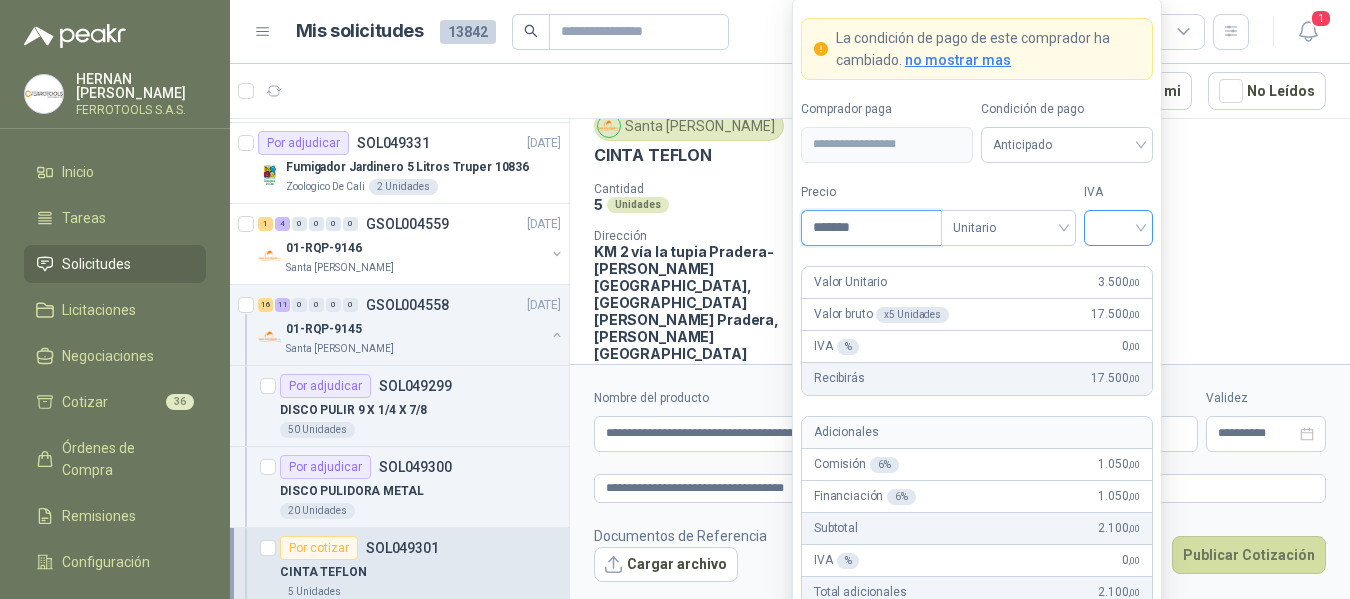 type on "*******" 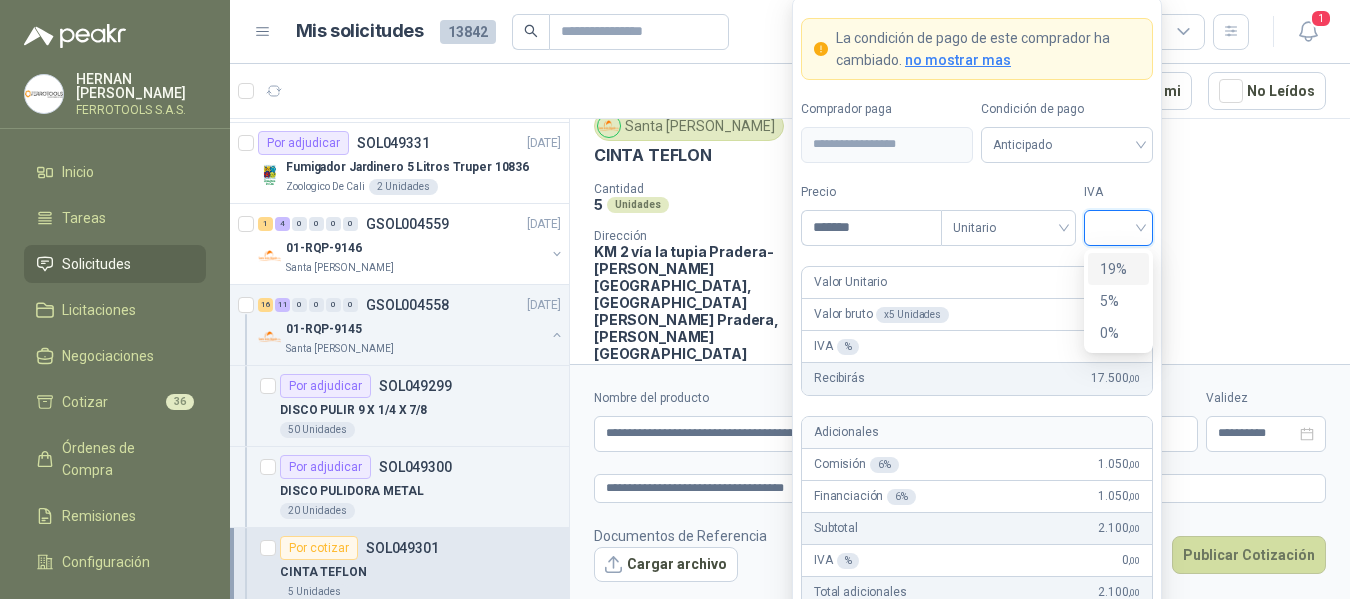 click at bounding box center (1118, 226) 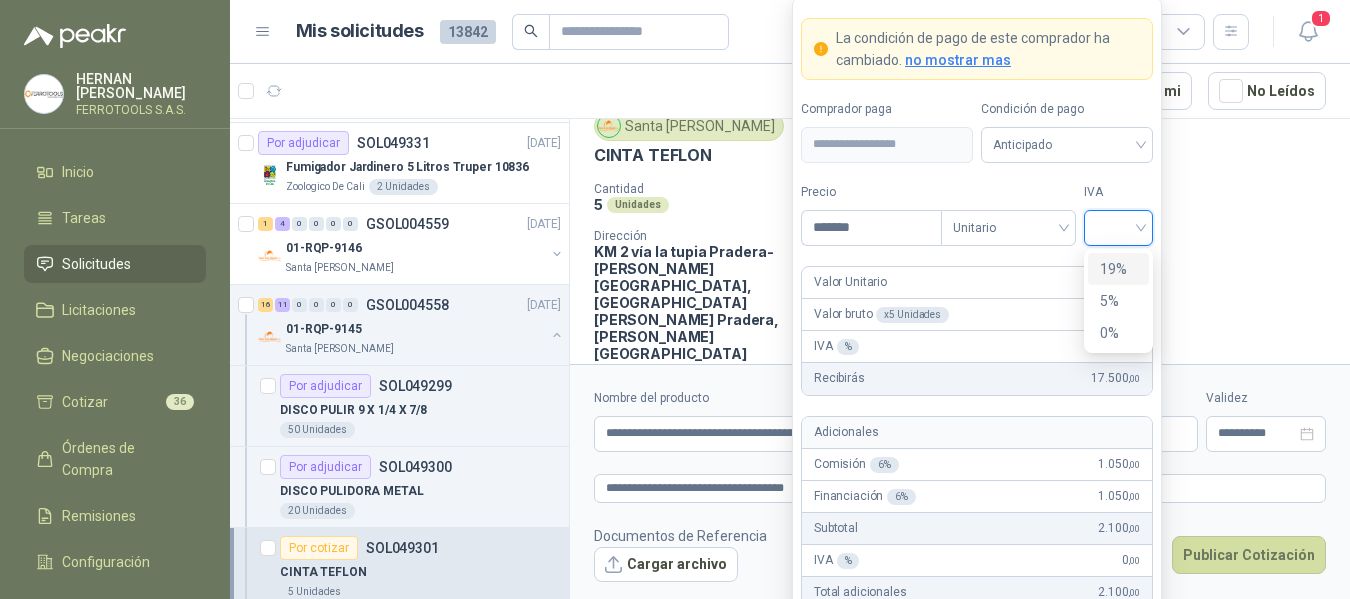 click on "19%" at bounding box center [1118, 269] 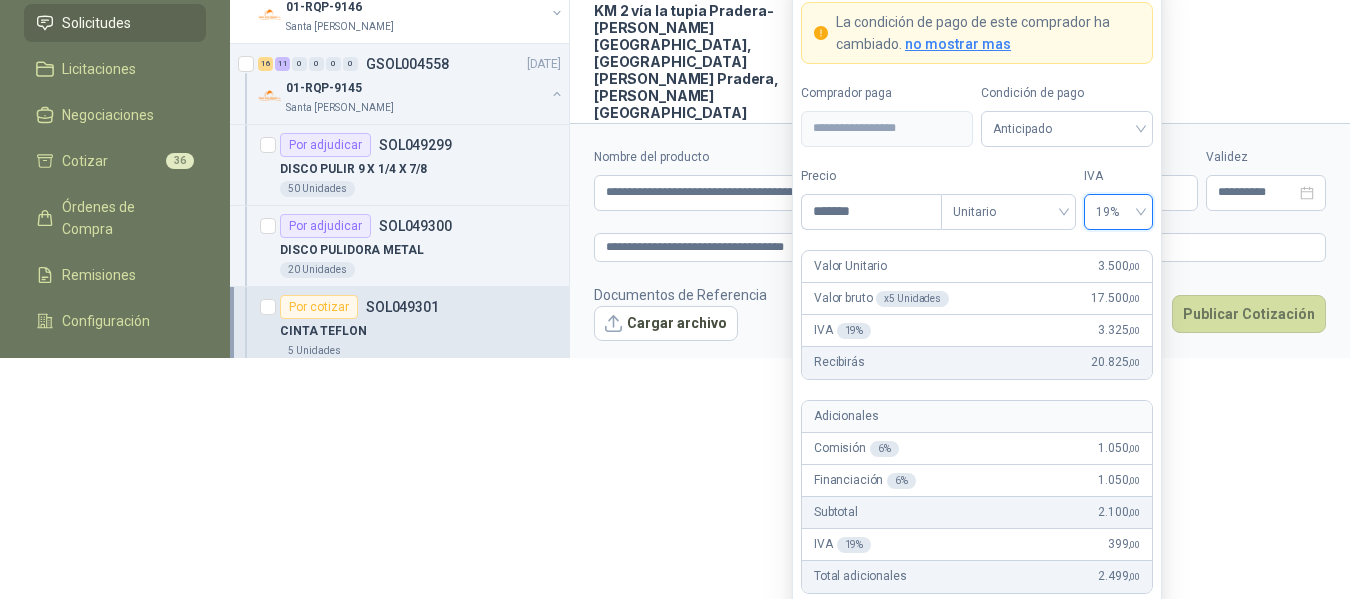 scroll, scrollTop: 262, scrollLeft: 0, axis: vertical 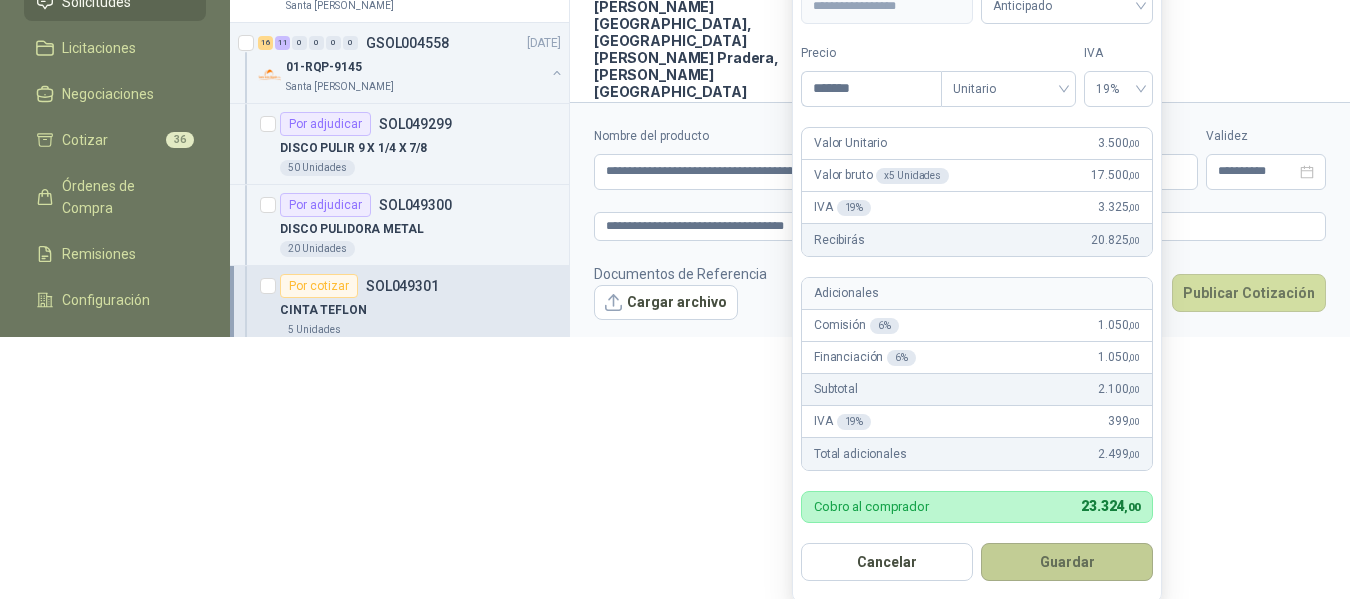 click on "Guardar" at bounding box center [1067, 562] 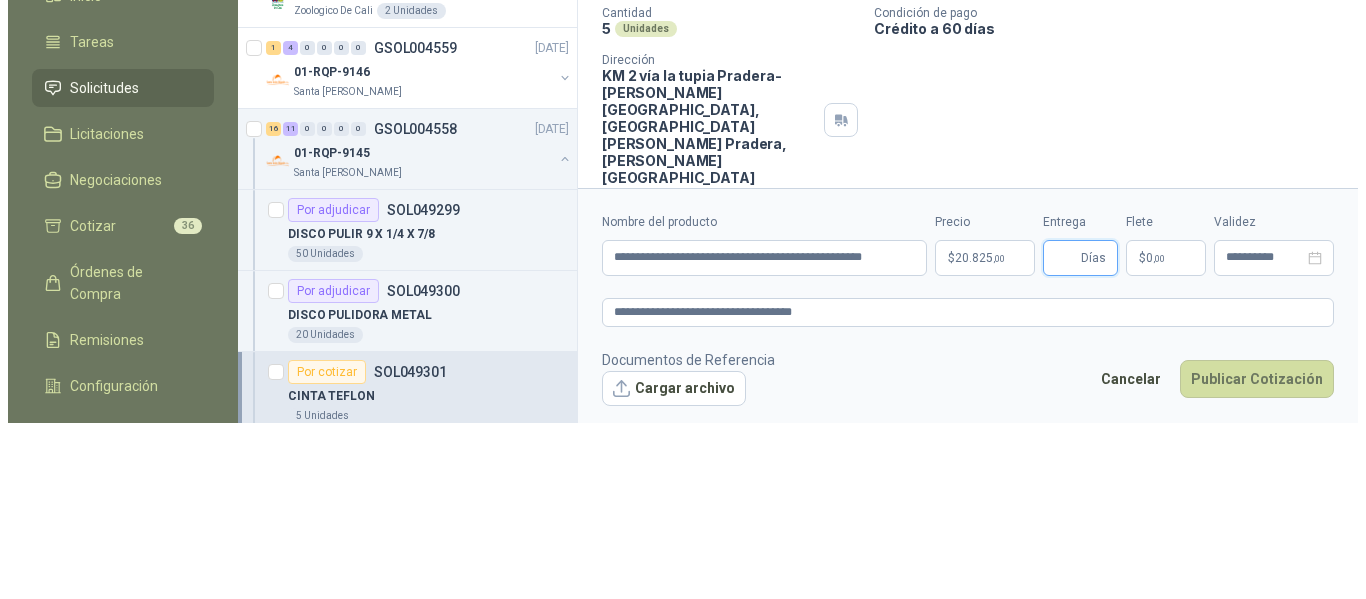scroll, scrollTop: 0, scrollLeft: 0, axis: both 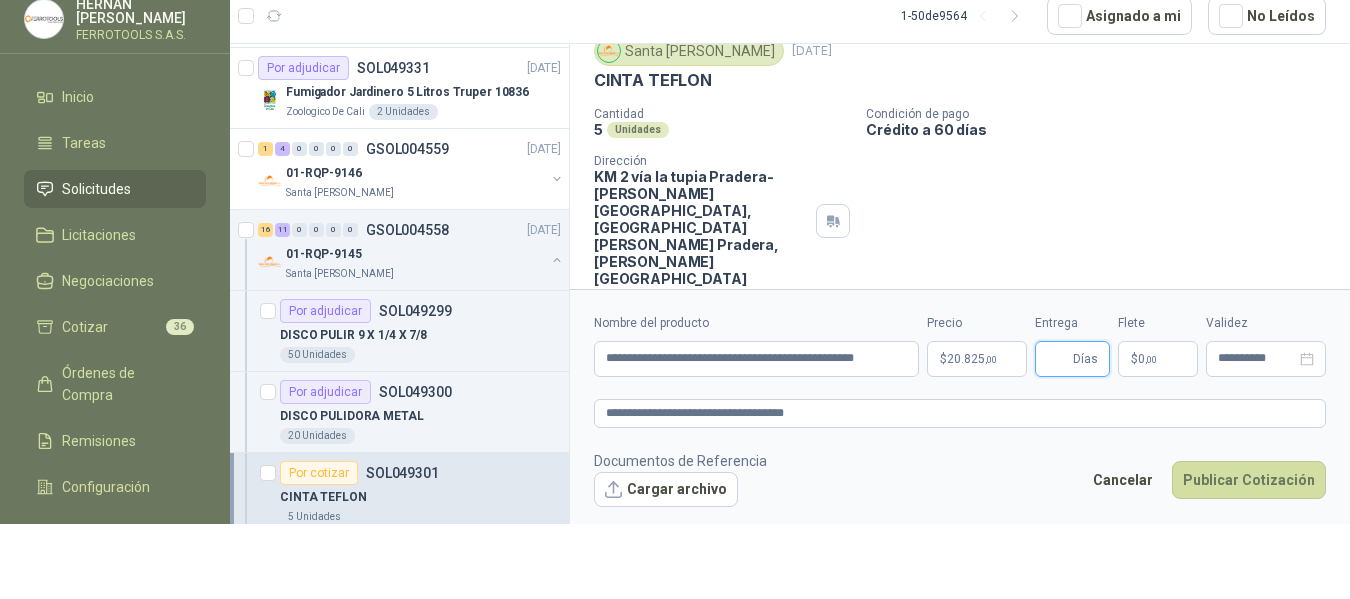 type 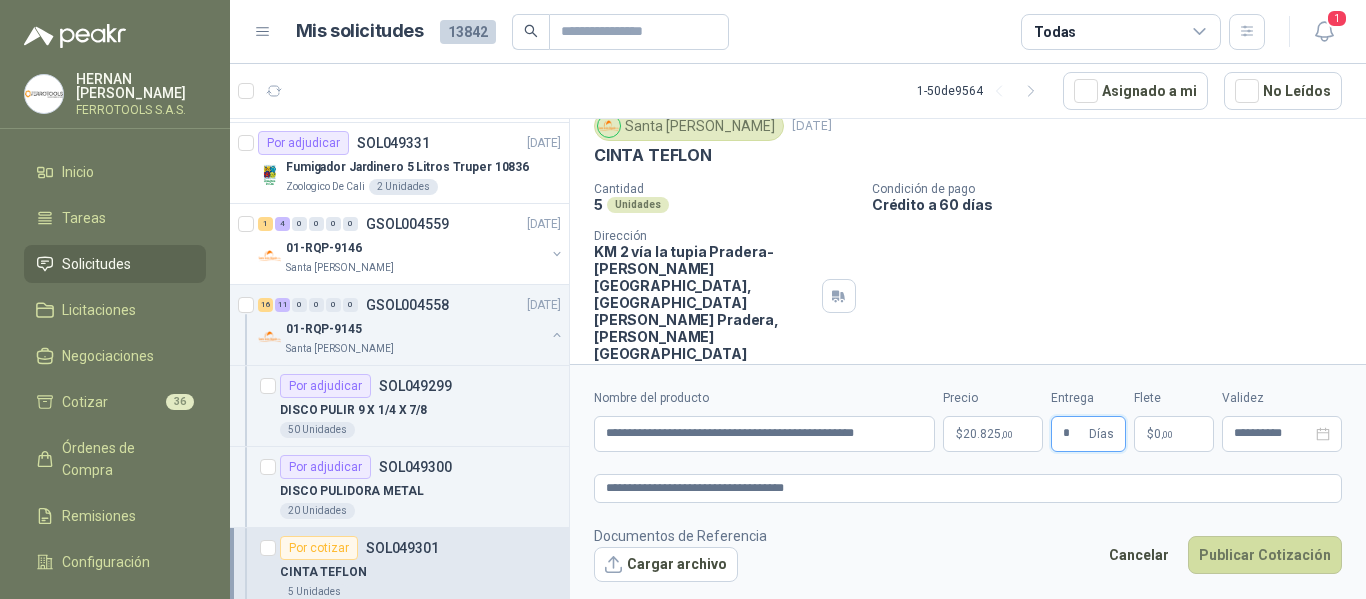 type on "*" 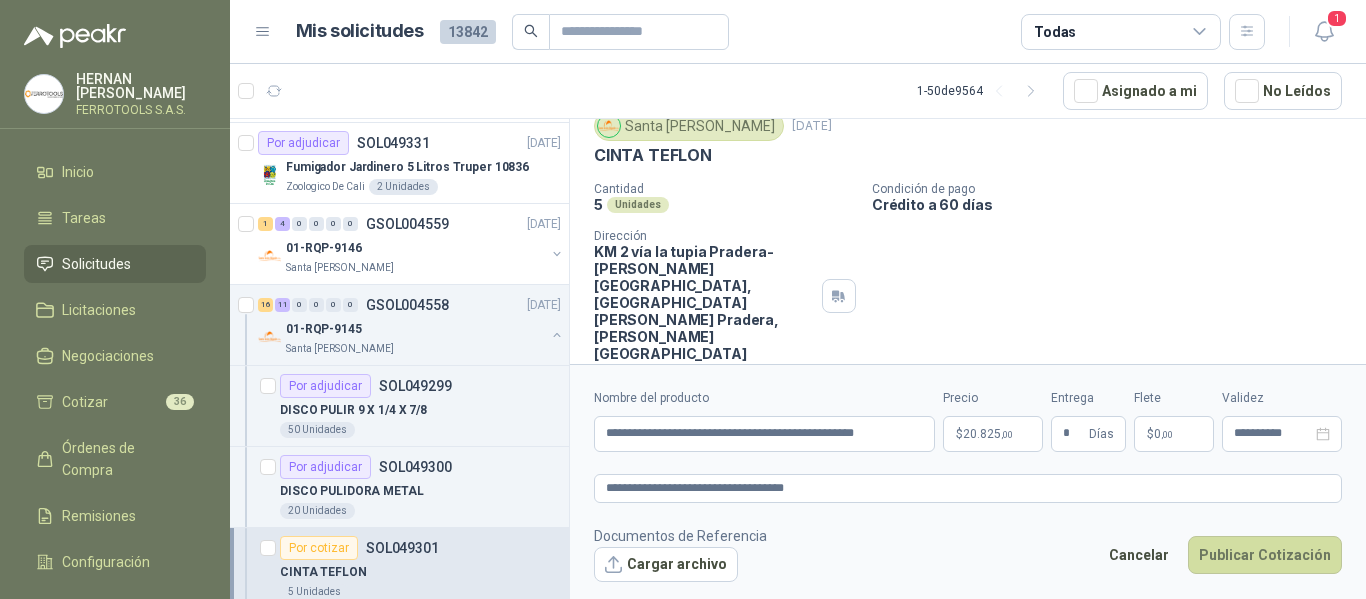 click on "Documentos de Referencia Cargar archivo Cancelar Publicar Cotización" at bounding box center (968, 554) 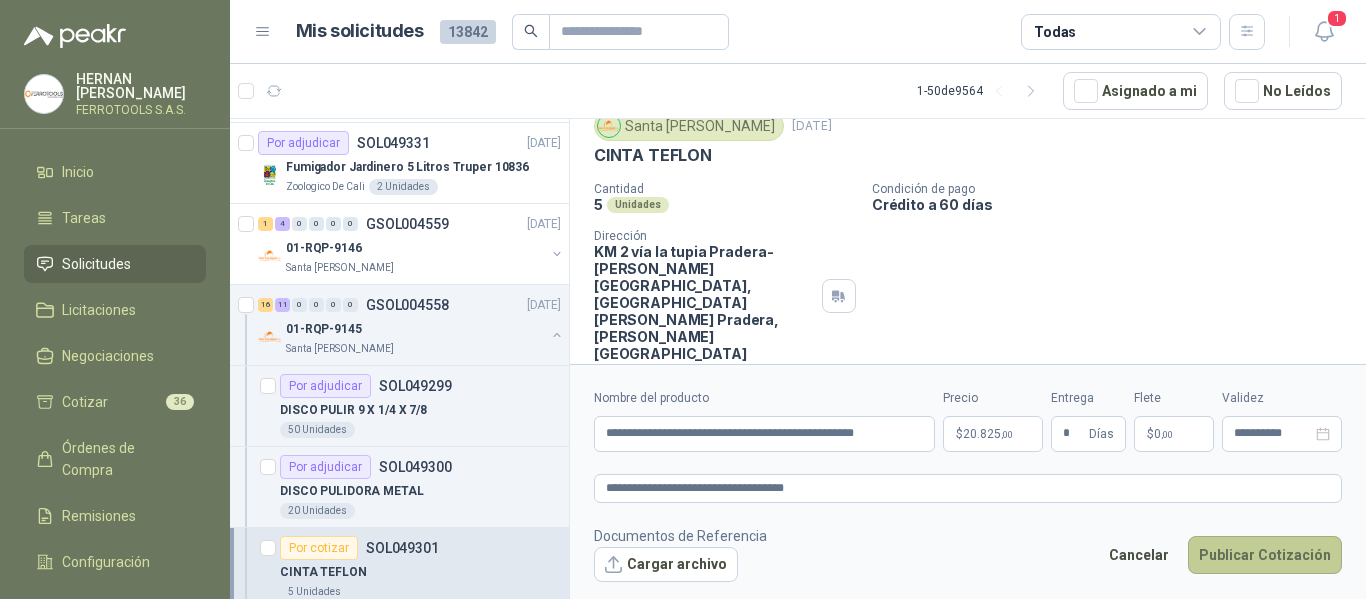 click on "Publicar Cotización" at bounding box center (1265, 555) 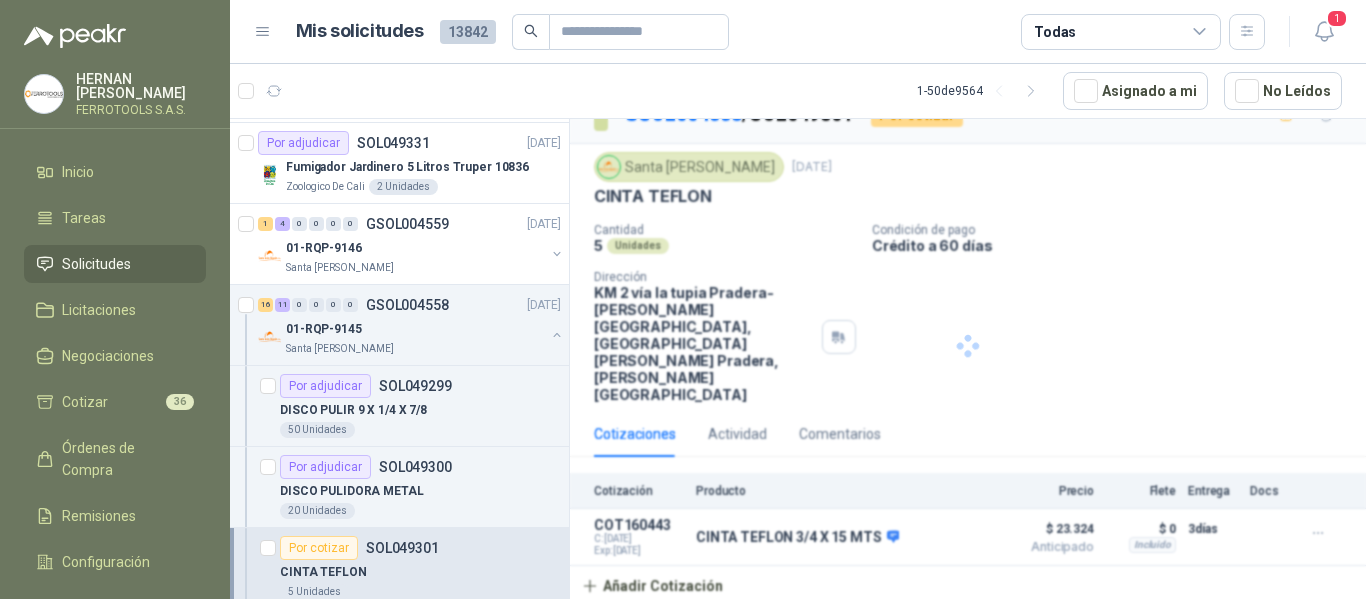 scroll, scrollTop: 0, scrollLeft: 0, axis: both 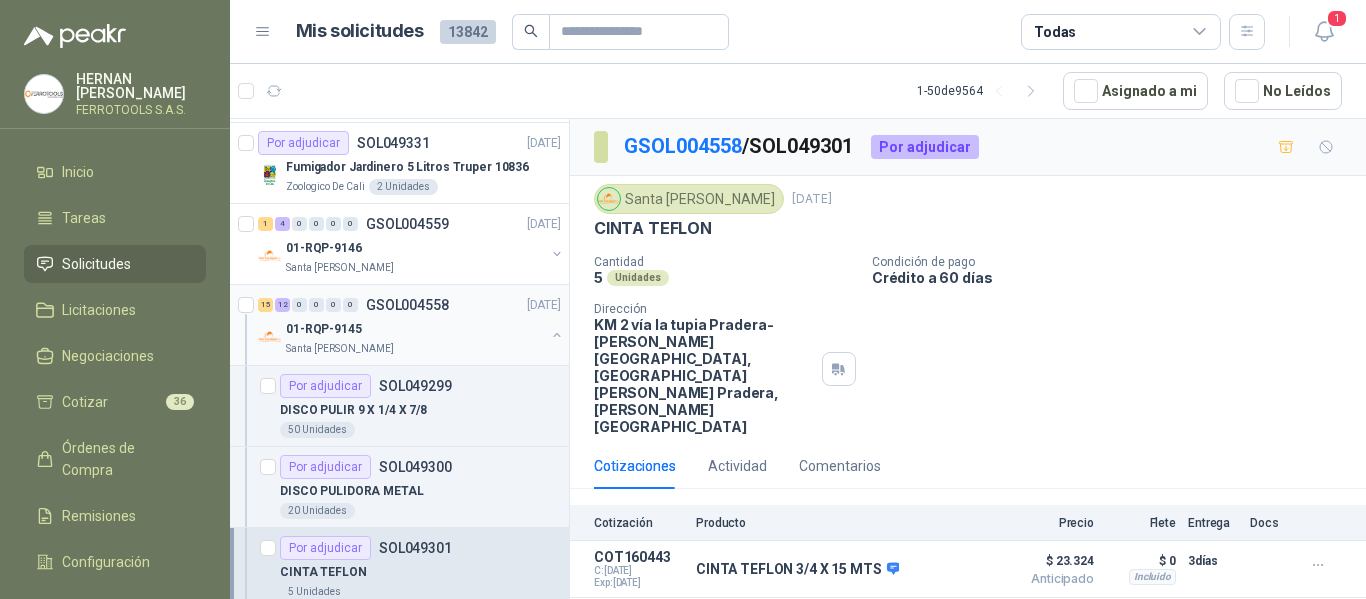 click on "01-RQP-9145" at bounding box center (415, 329) 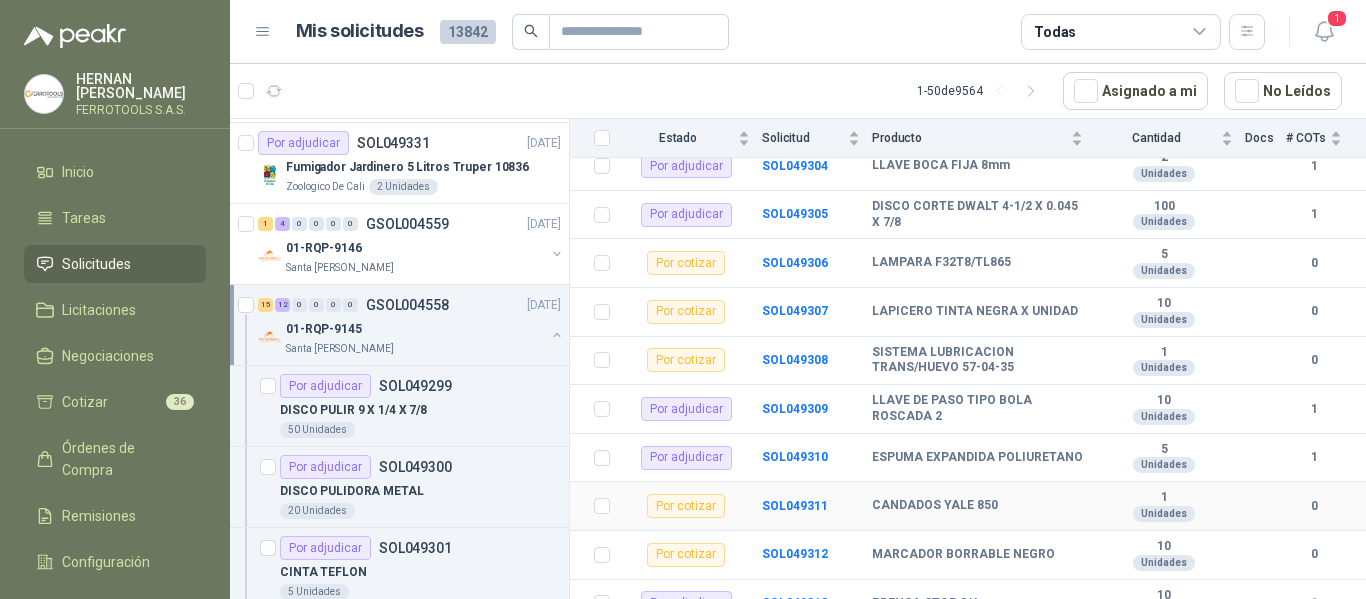 scroll, scrollTop: 529, scrollLeft: 0, axis: vertical 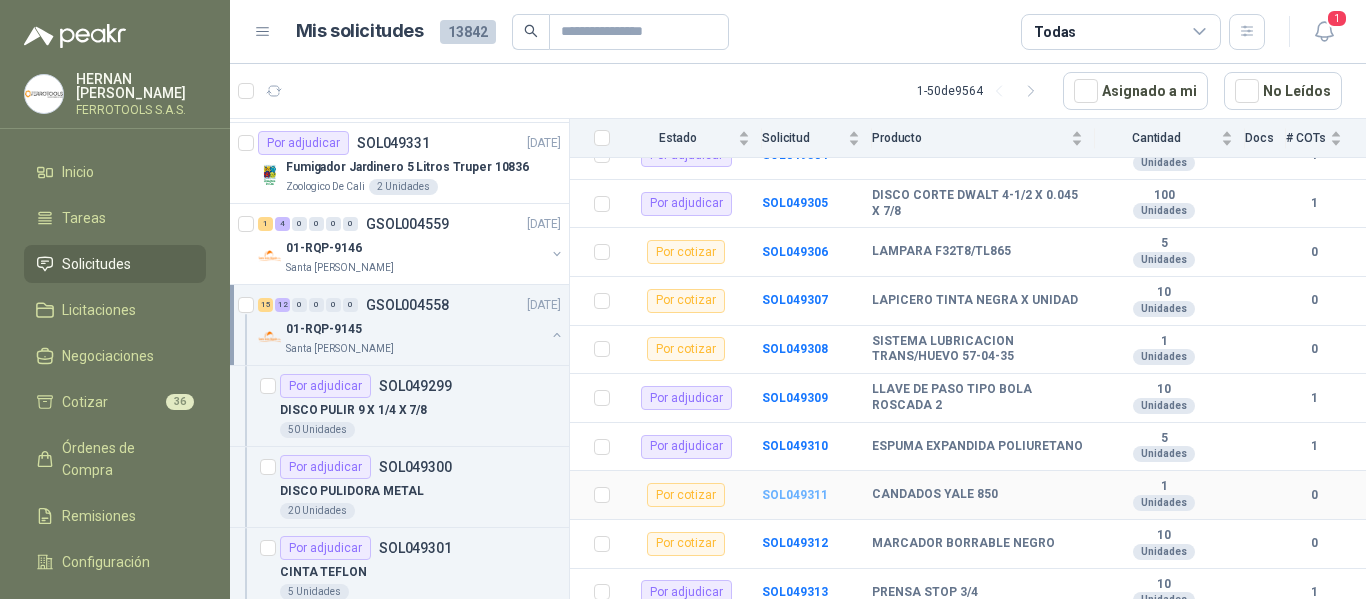 click on "SOL049311" at bounding box center [795, 495] 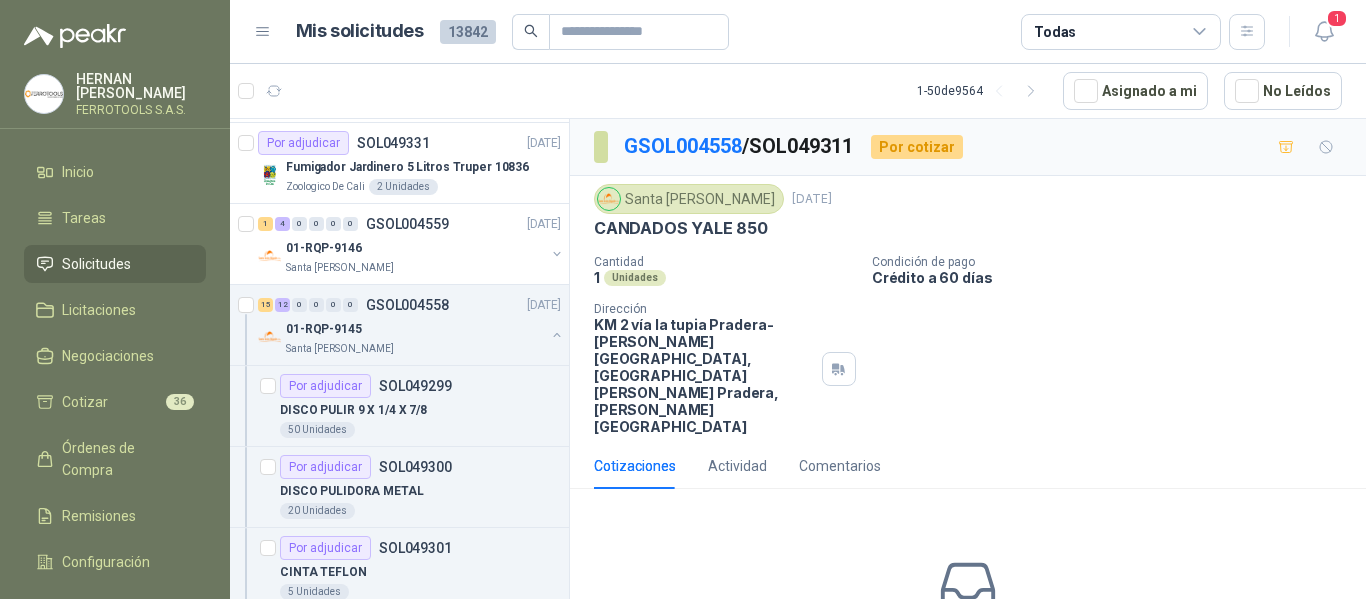 scroll, scrollTop: 87, scrollLeft: 0, axis: vertical 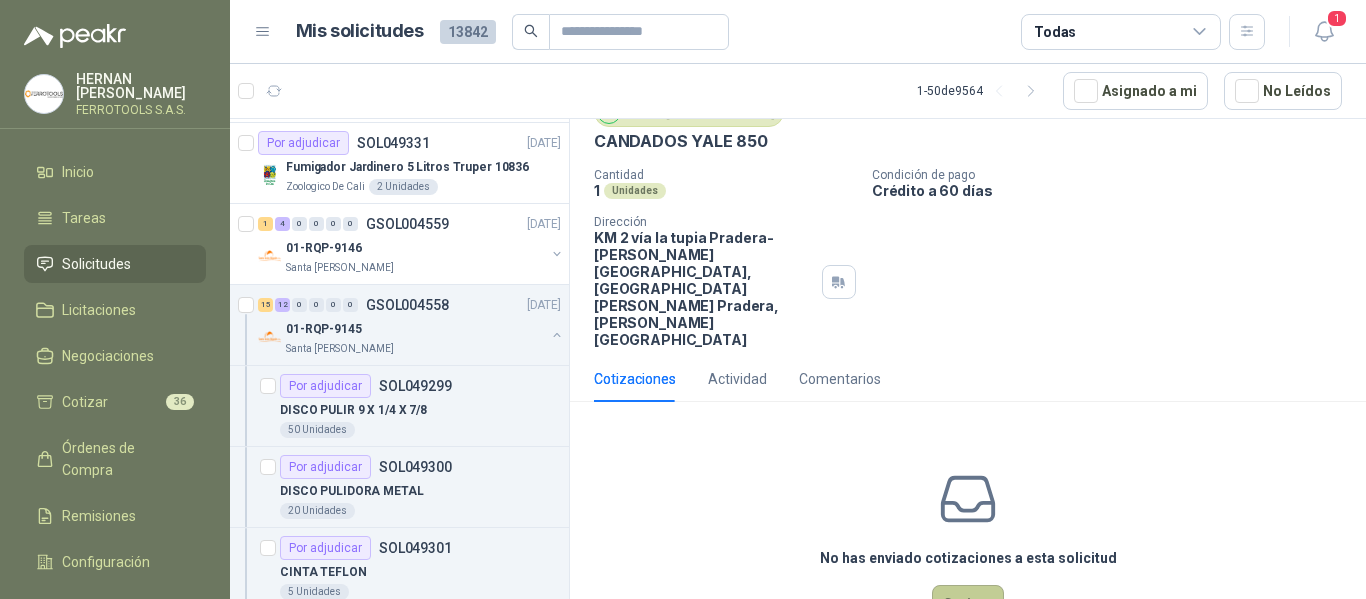 click on "Cotizar" at bounding box center (968, 604) 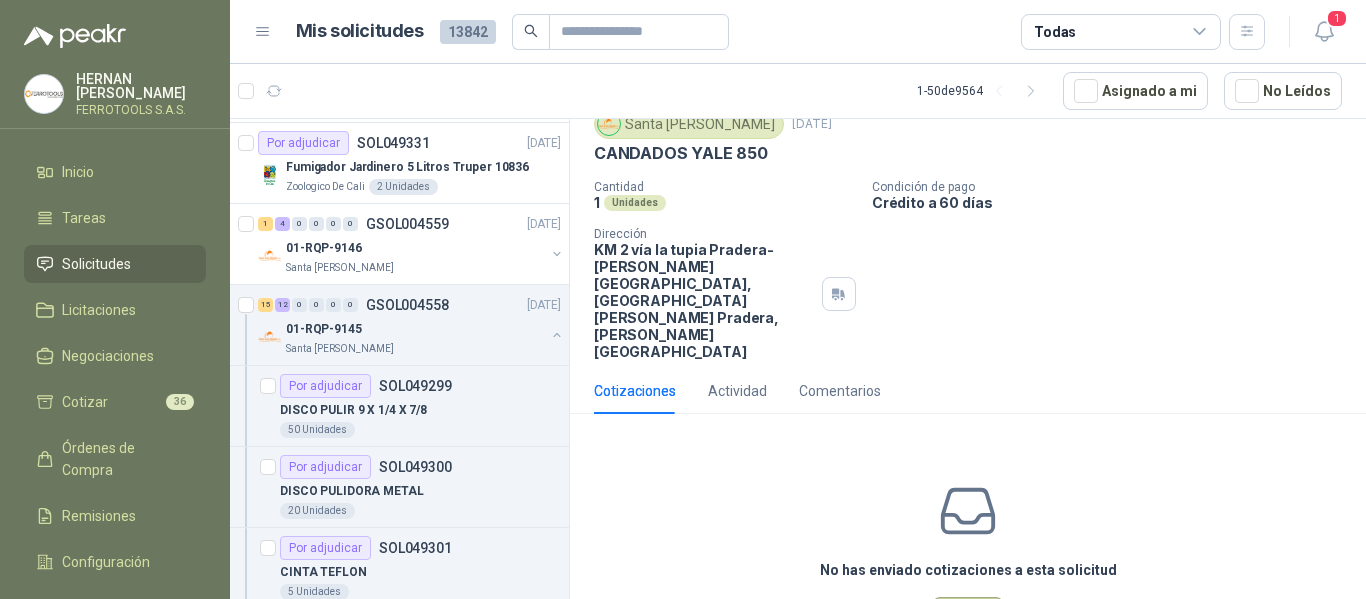 type 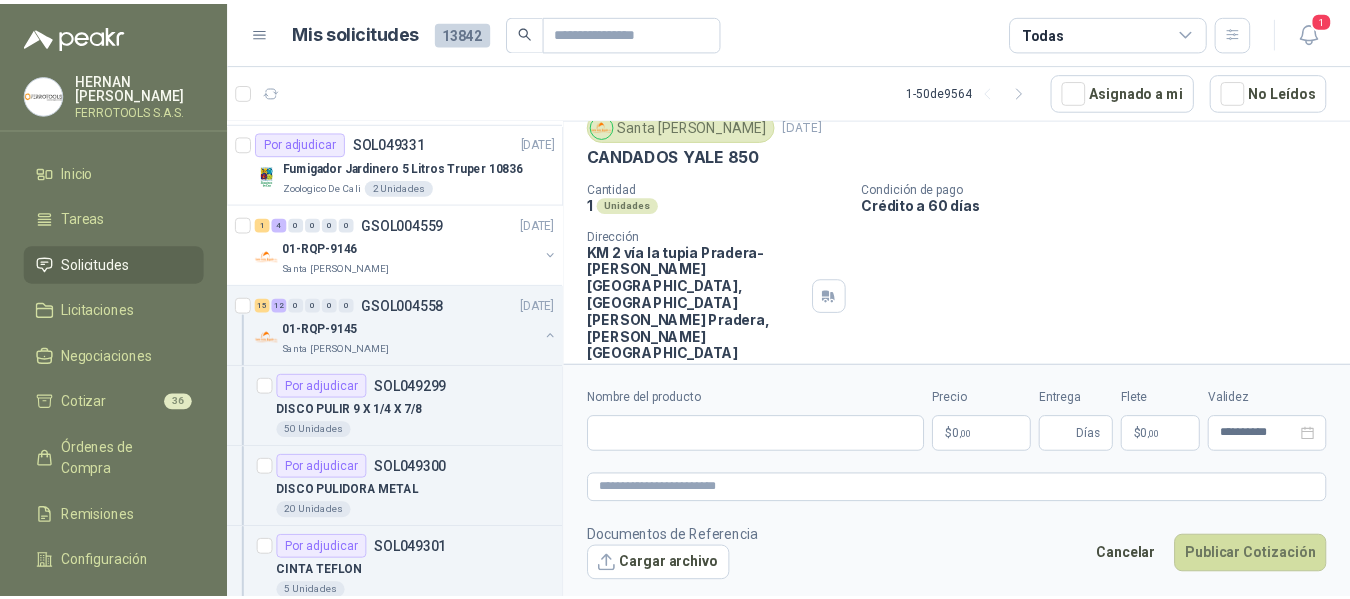 scroll, scrollTop: 73, scrollLeft: 0, axis: vertical 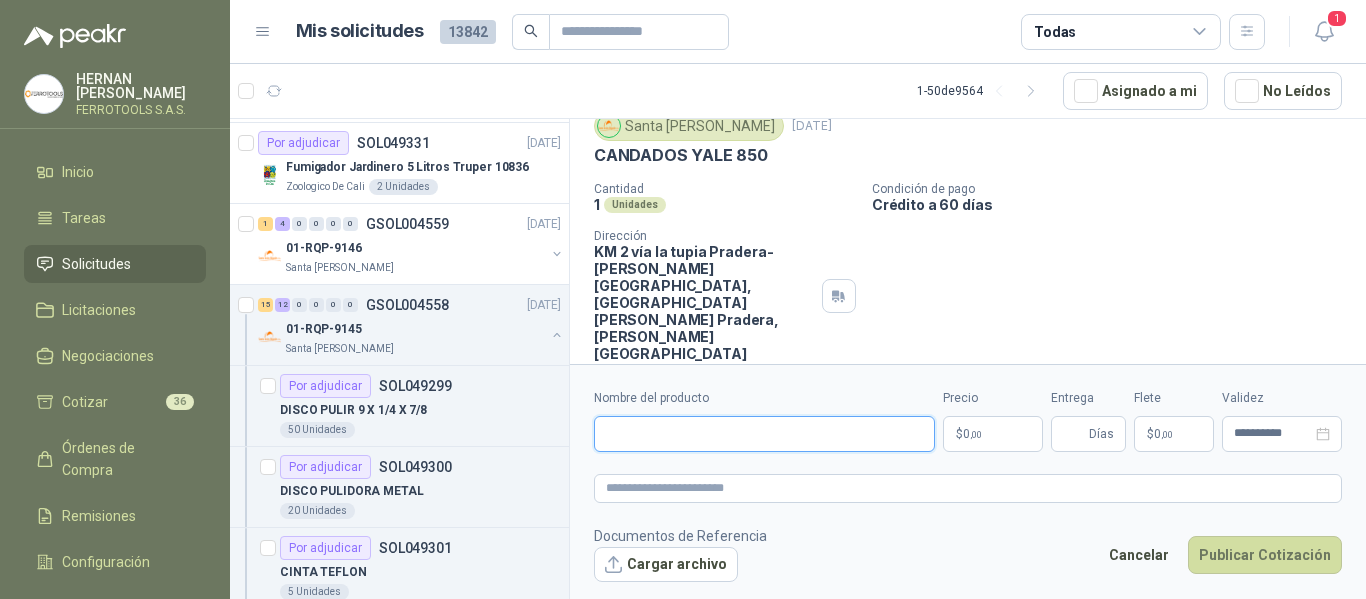 click on "Nombre del producto" at bounding box center (764, 434) 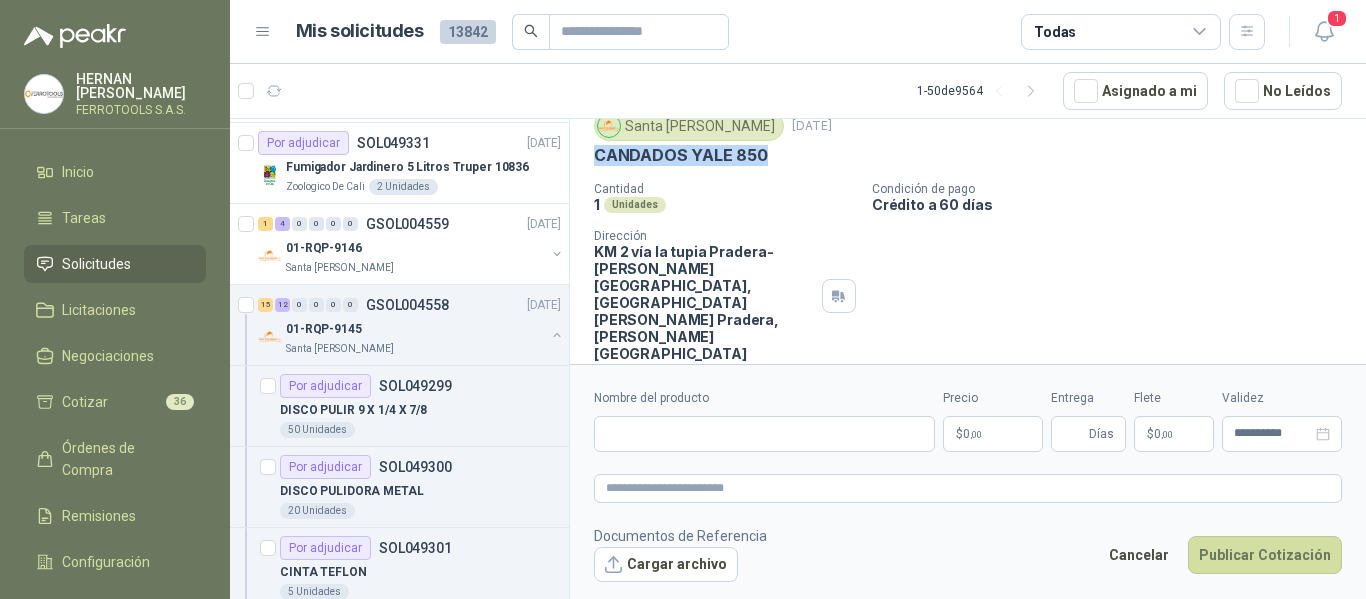 drag, startPoint x: 597, startPoint y: 157, endPoint x: 770, endPoint y: 160, distance: 173.02602 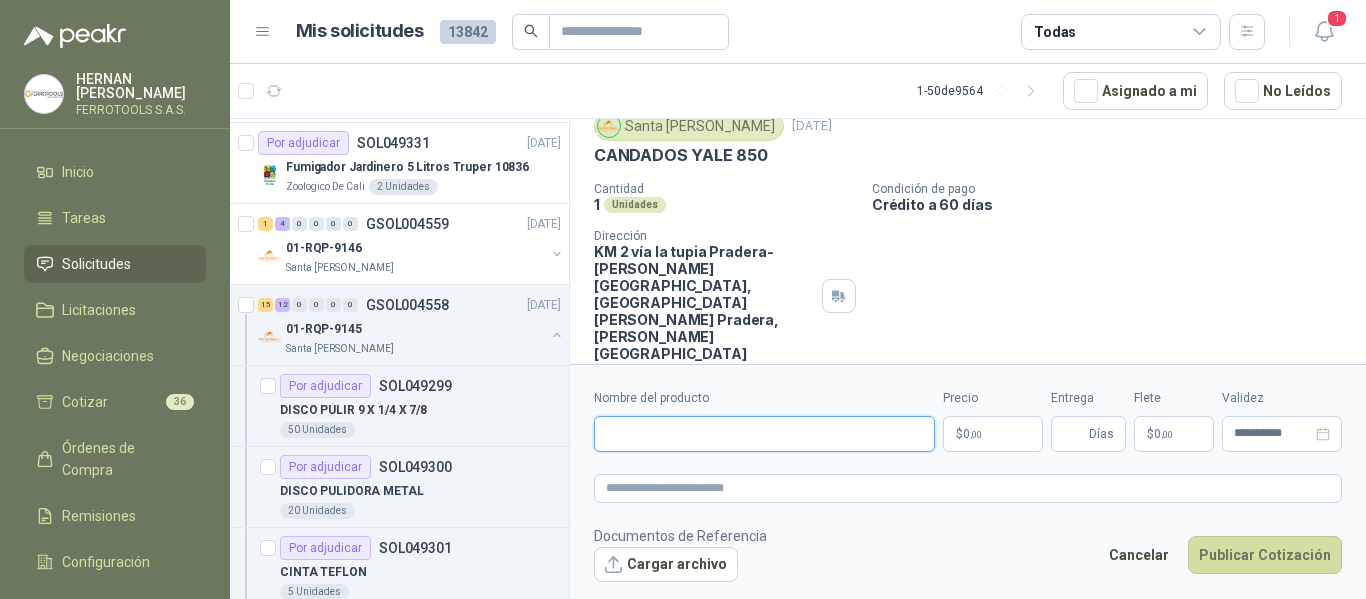 click on "Nombre del producto" at bounding box center [764, 434] 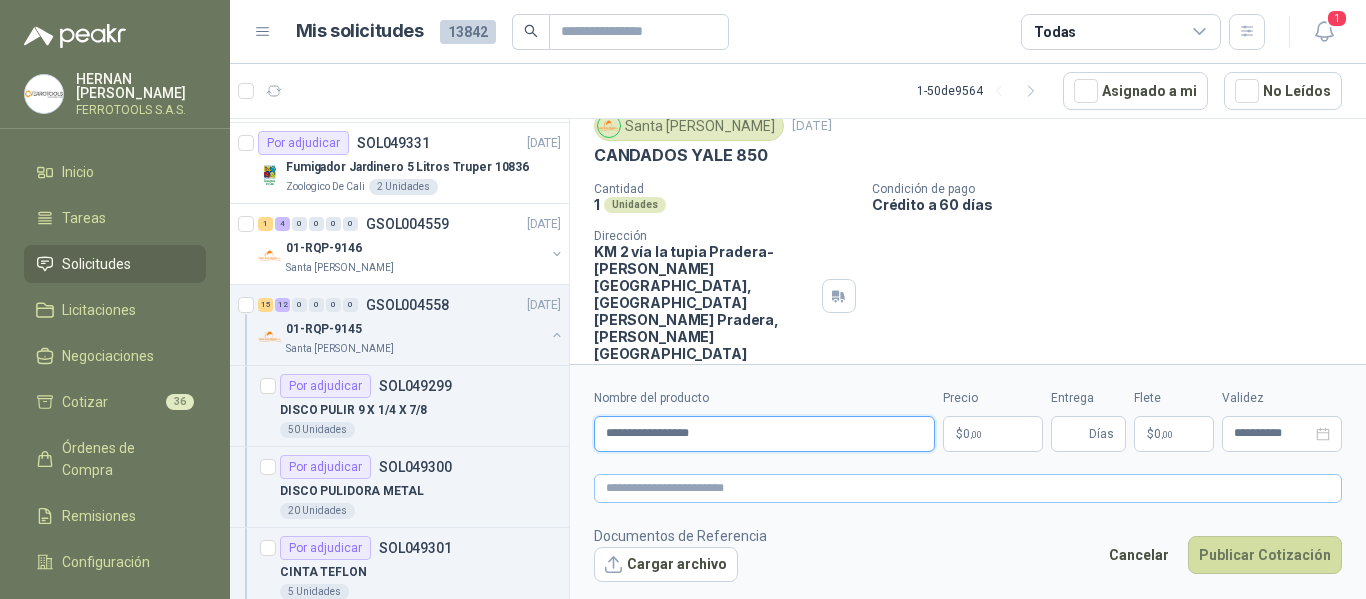 type on "**********" 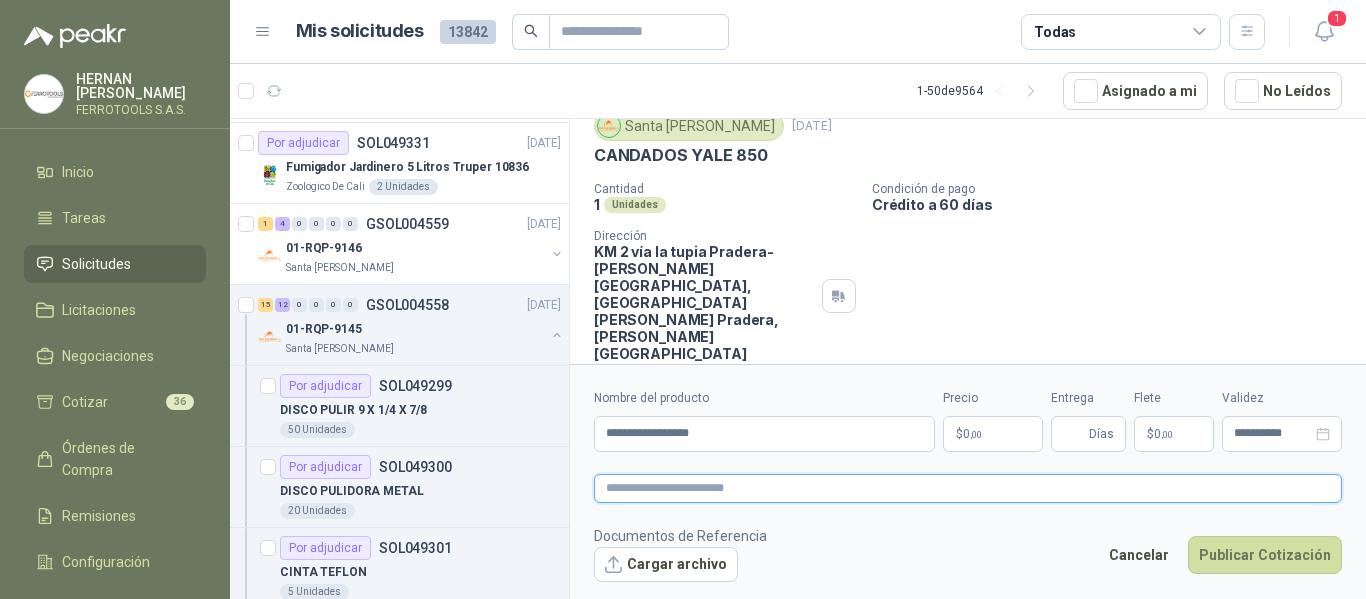 click at bounding box center [968, 488] 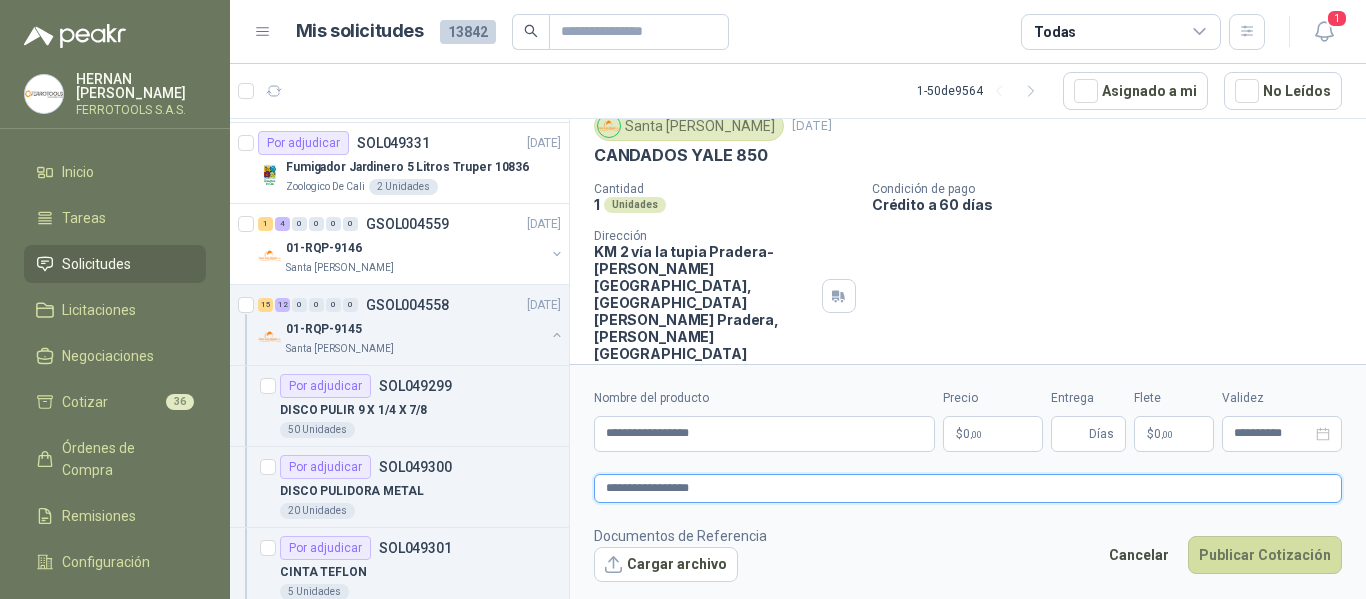 type on "**********" 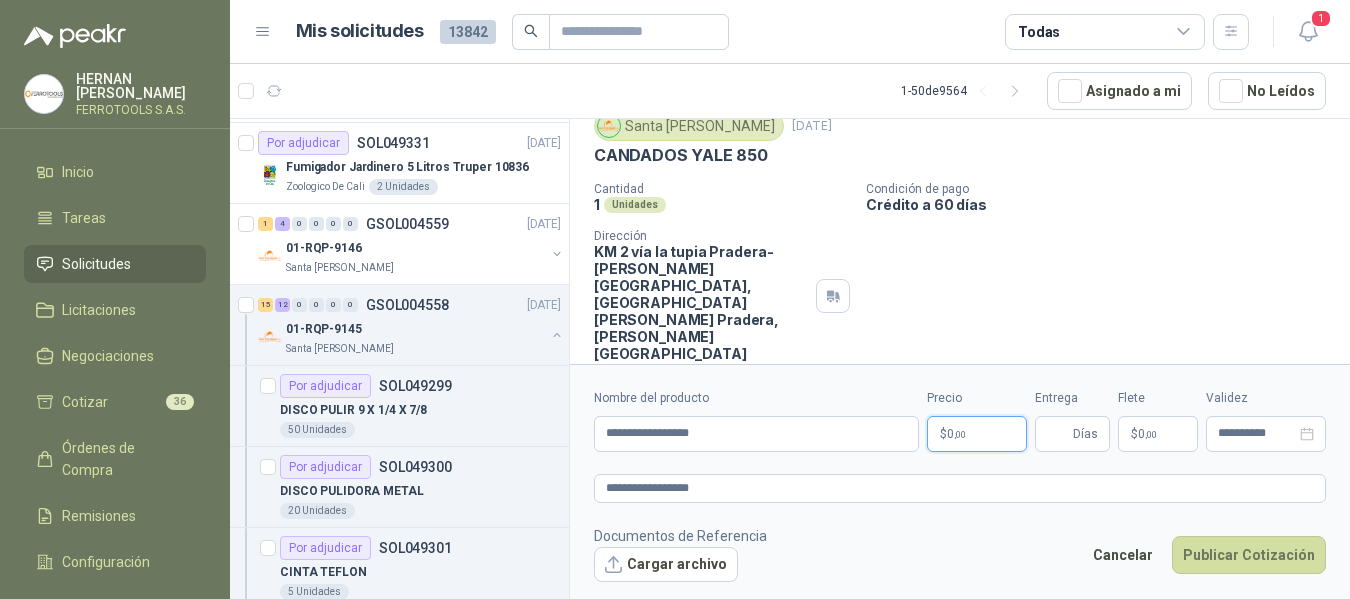 type 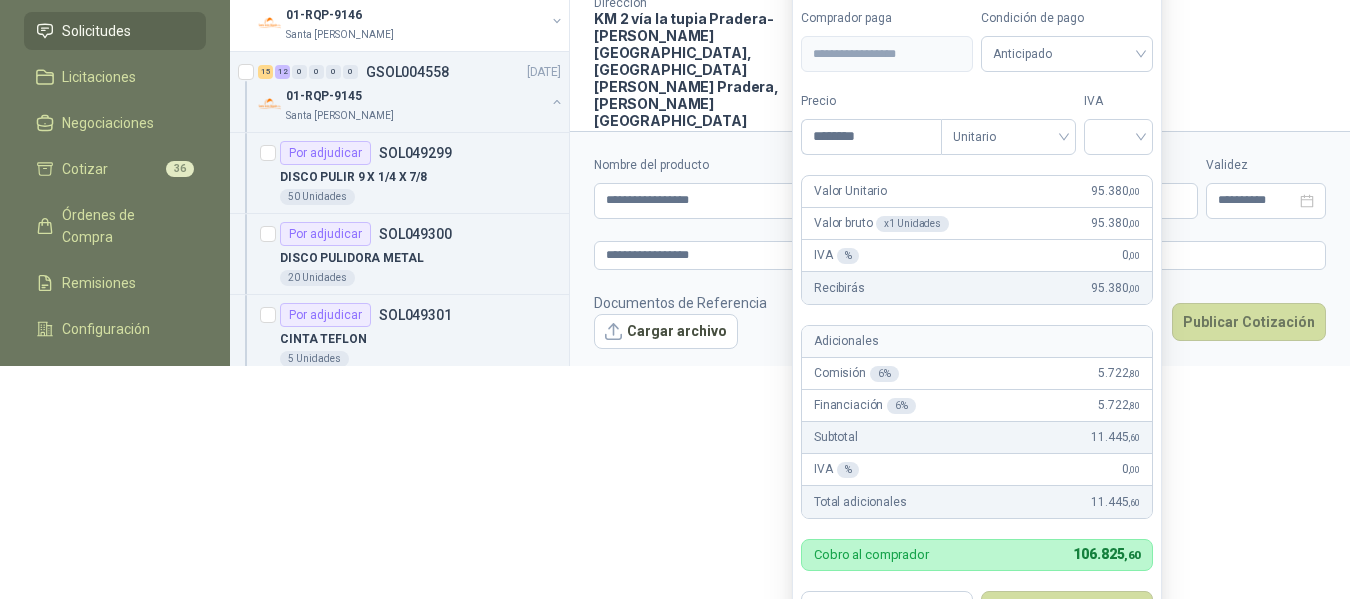 scroll, scrollTop: 284, scrollLeft: 0, axis: vertical 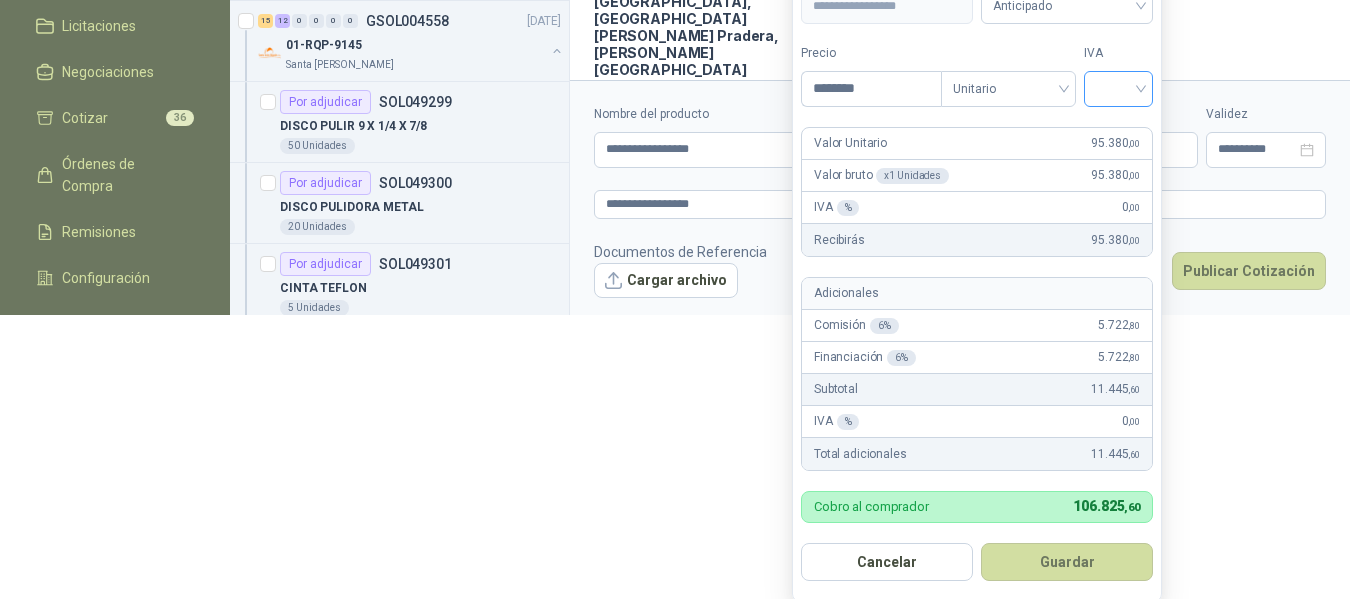 type on "********" 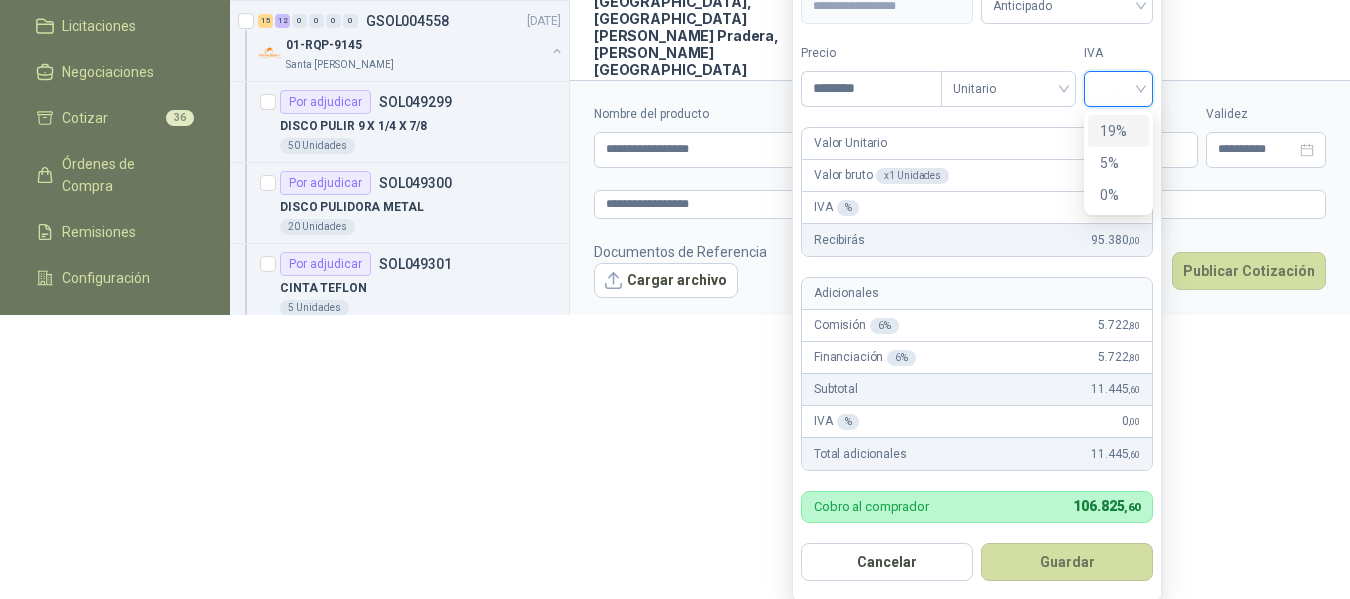 click at bounding box center (1118, 87) 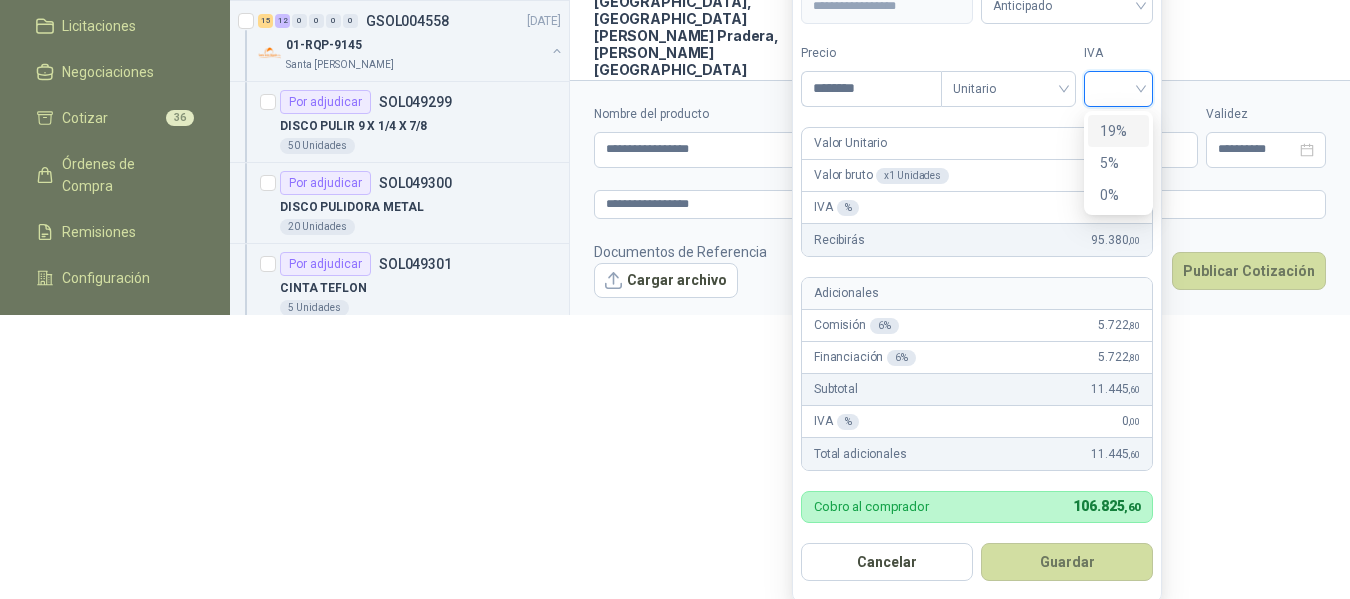 click on "19%" at bounding box center (1118, 131) 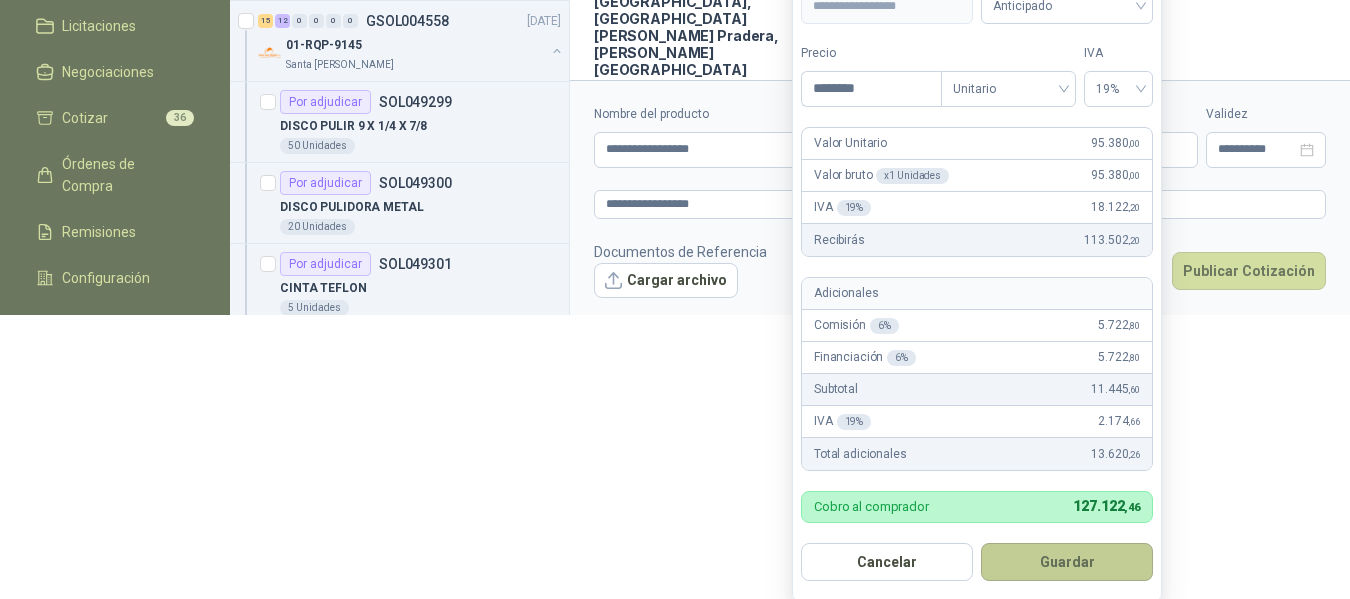 click on "Guardar" at bounding box center (1067, 562) 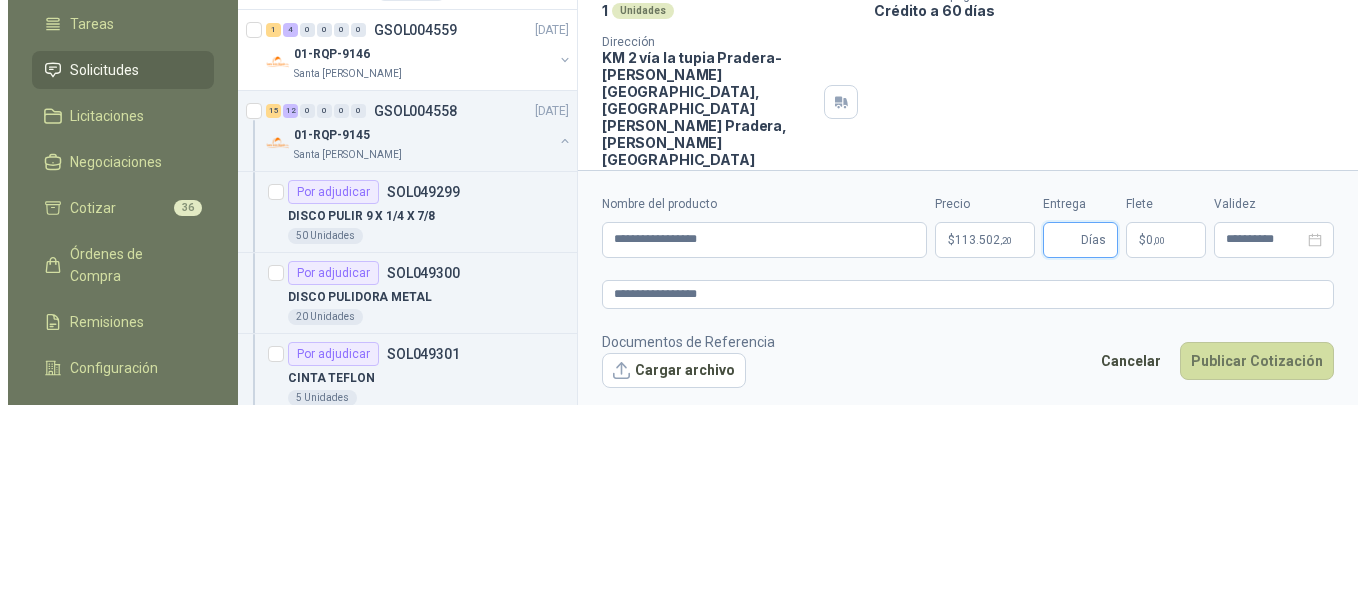 scroll, scrollTop: 0, scrollLeft: 0, axis: both 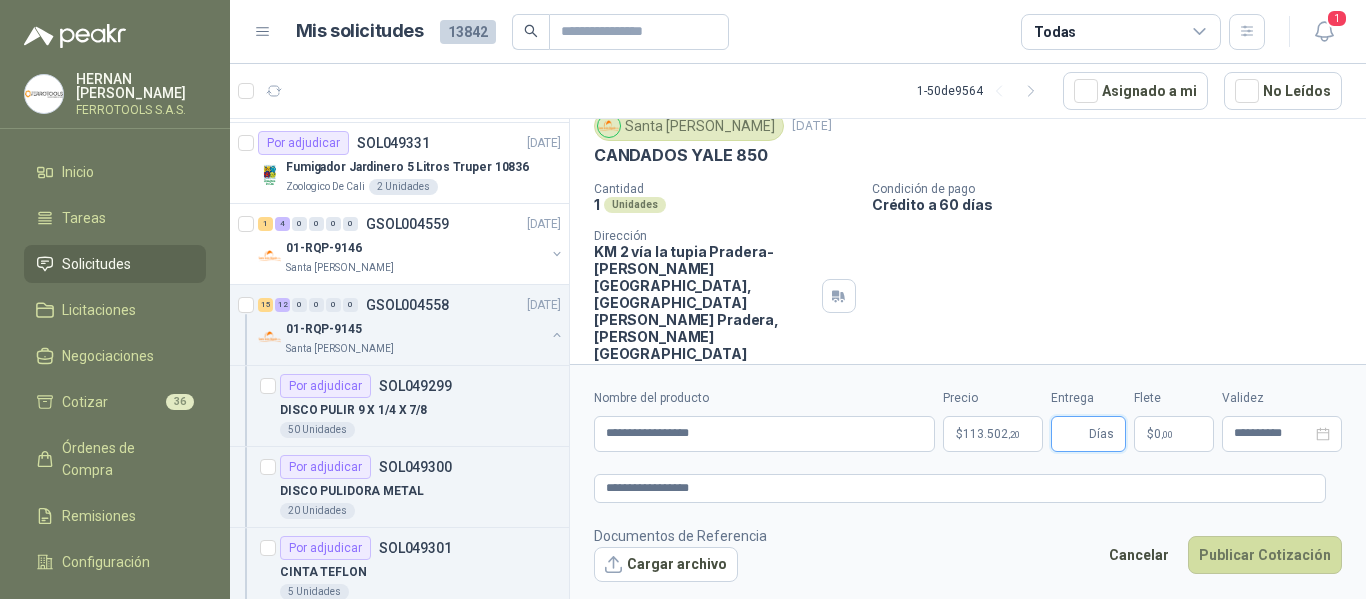 type 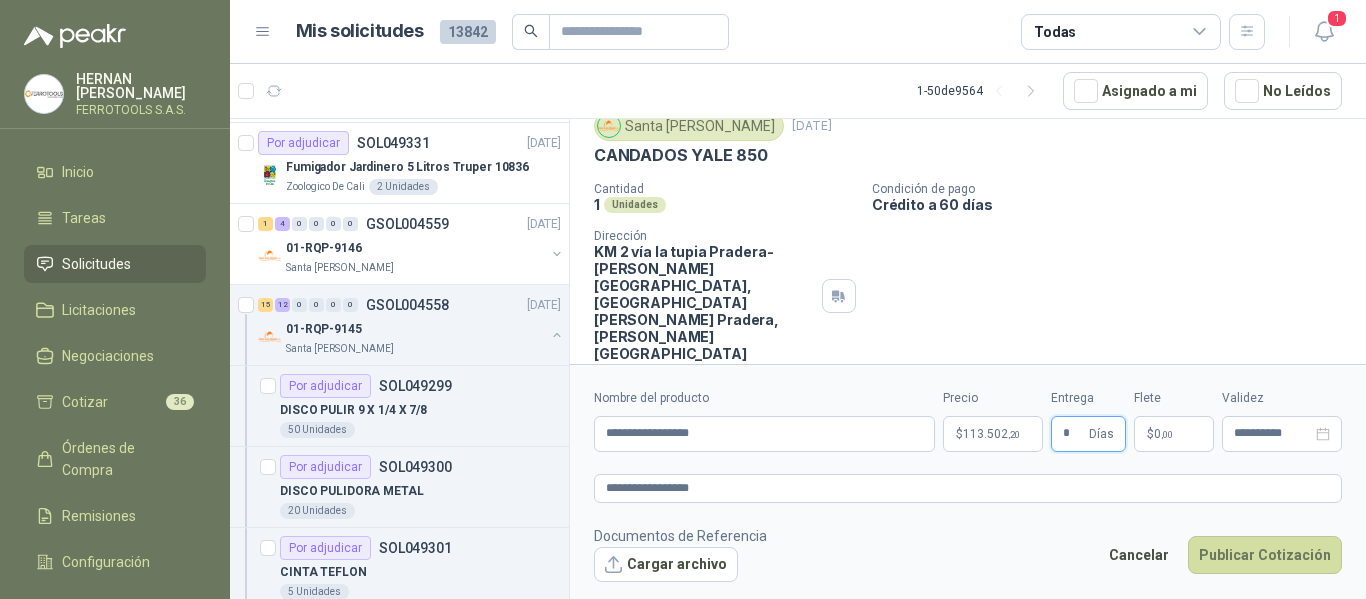 type on "*" 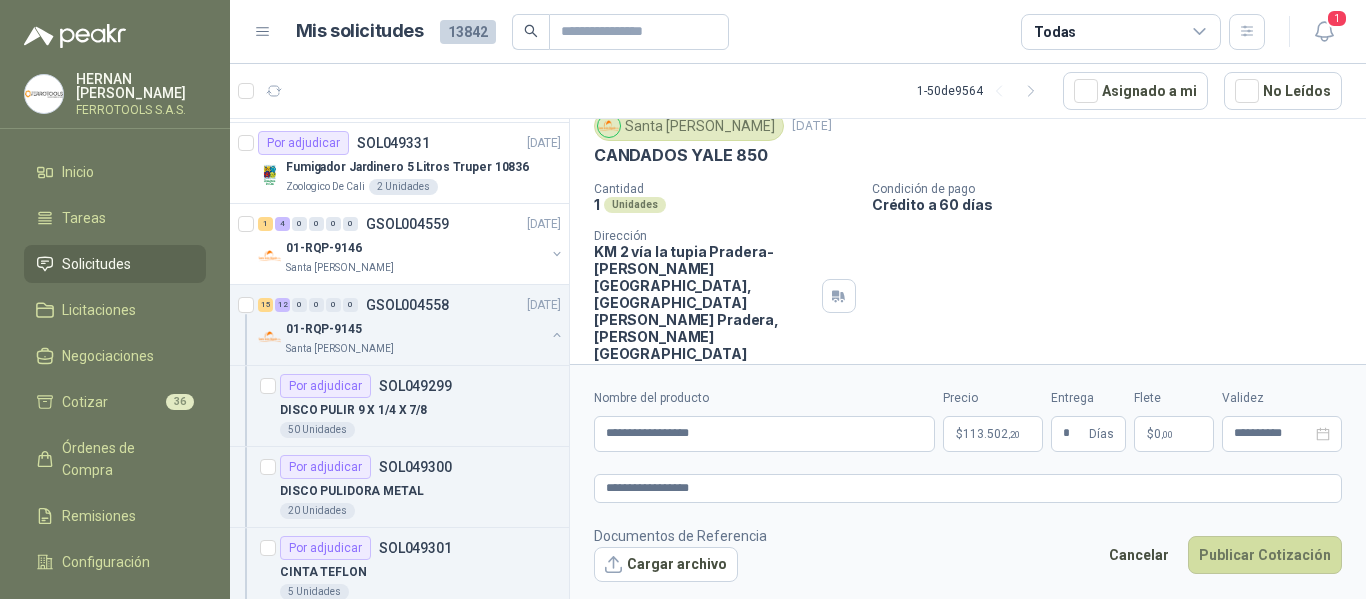 click on "Documentos de Referencia Cargar archivo Cancelar Publicar Cotización" at bounding box center [968, 554] 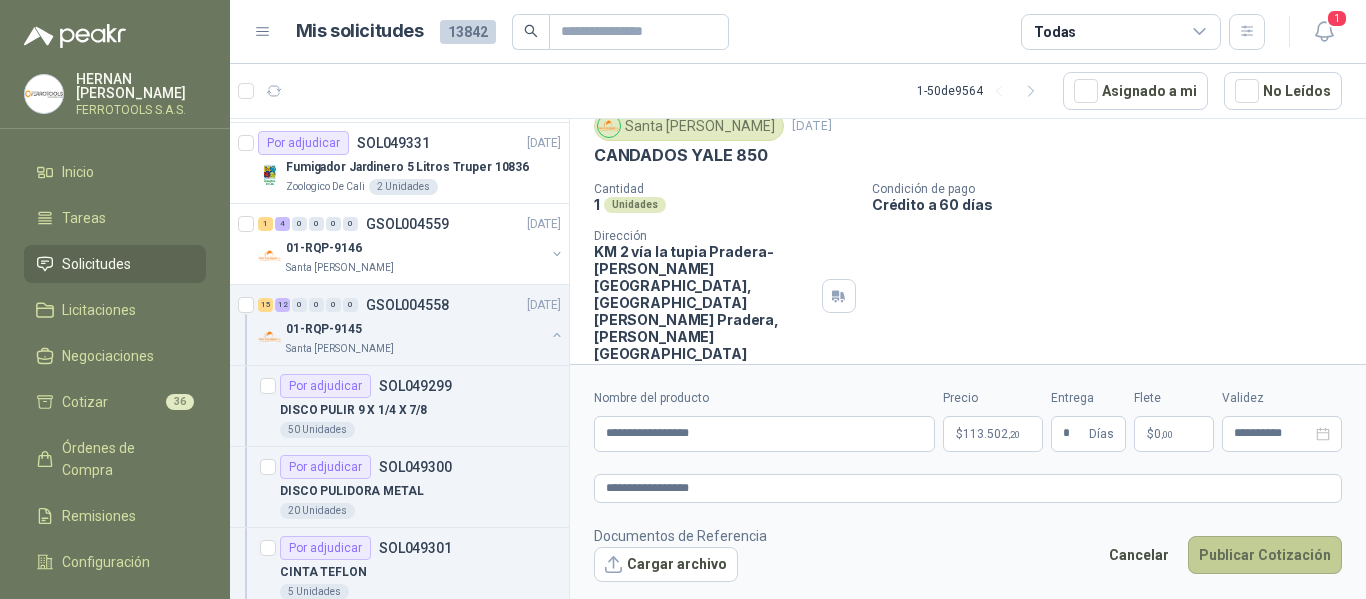 click on "Publicar Cotización" at bounding box center (1265, 555) 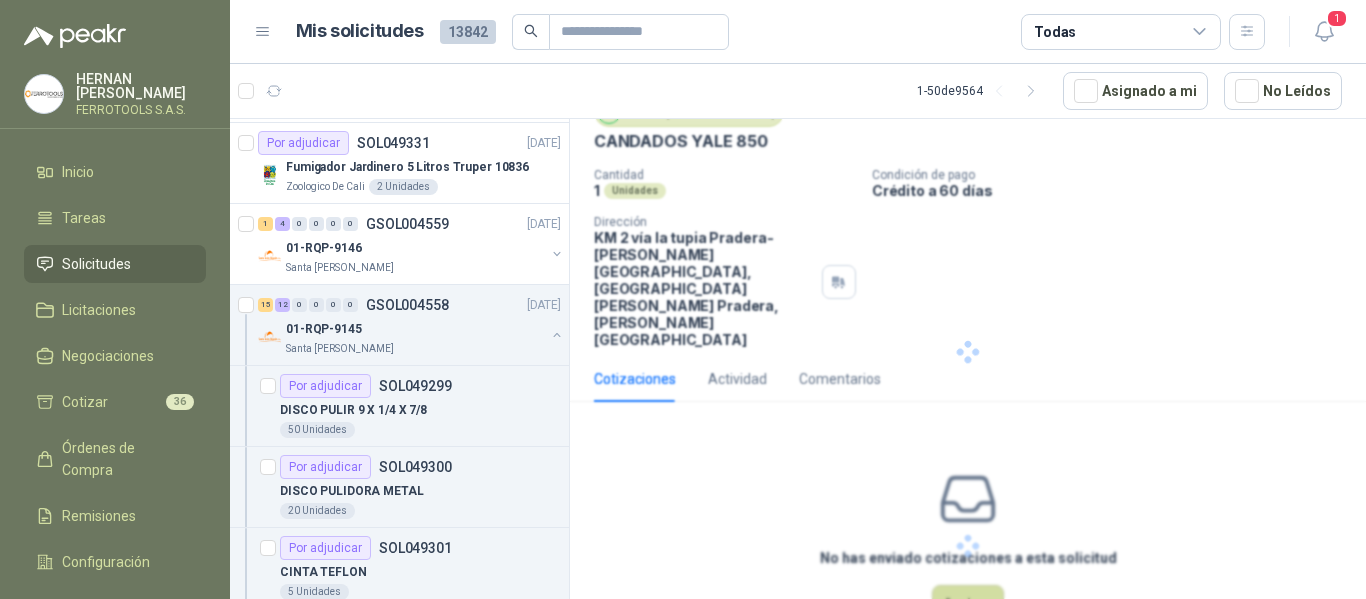 scroll, scrollTop: 0, scrollLeft: 0, axis: both 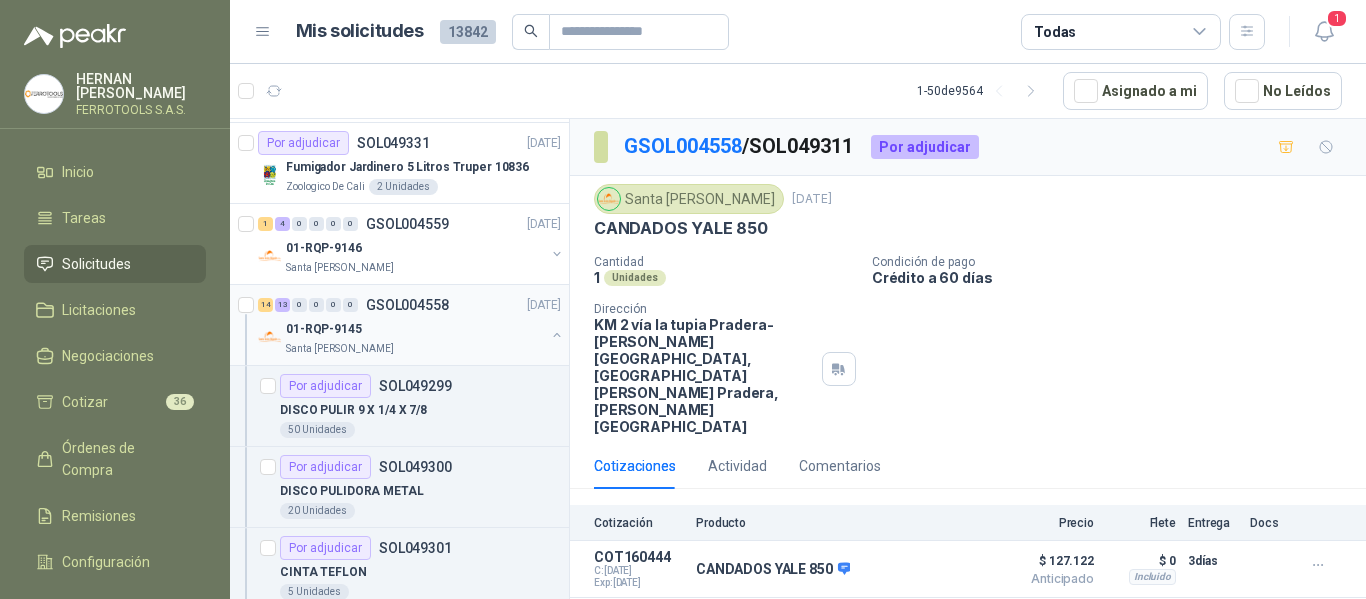 click on "14   13   0   0   0   0   GSOL004558 [DATE]" at bounding box center [411, 305] 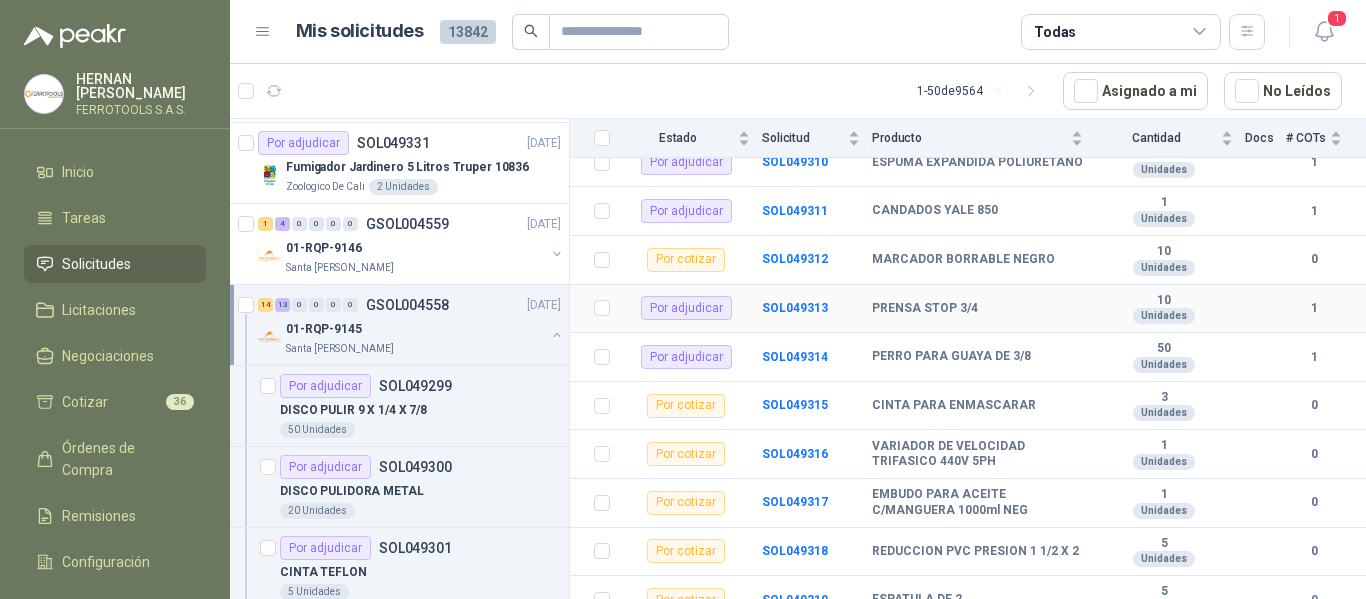 scroll, scrollTop: 817, scrollLeft: 0, axis: vertical 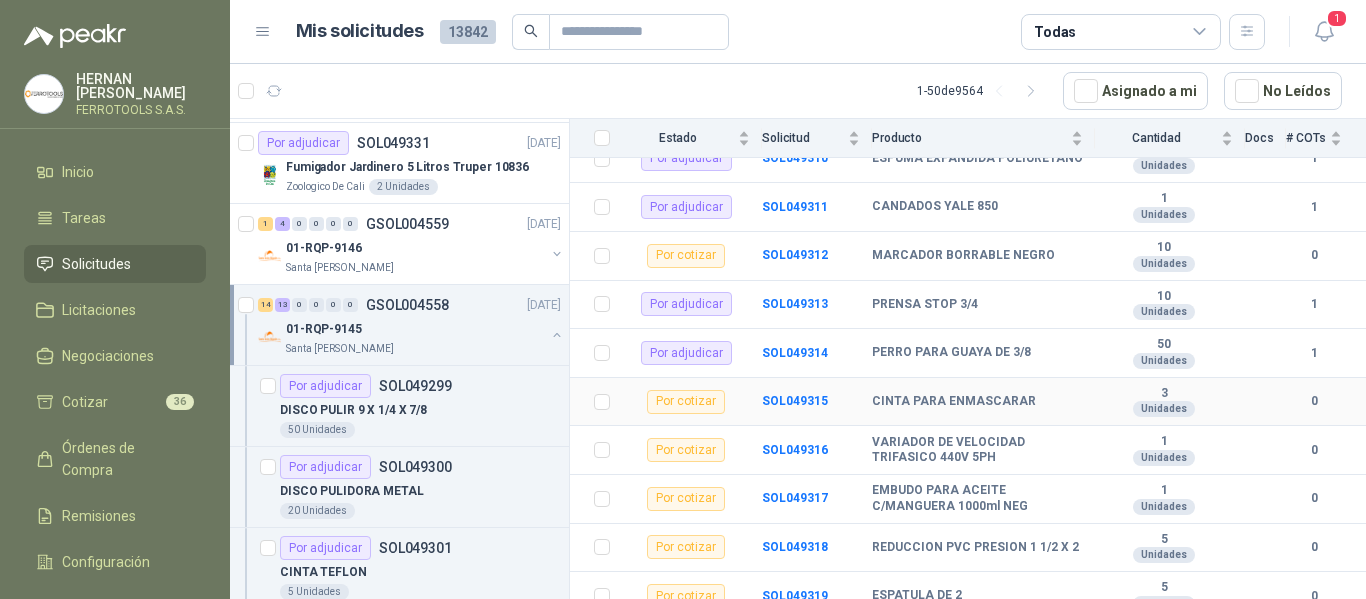 click on "CINTA PARA ENMASCARAR" at bounding box center (954, 402) 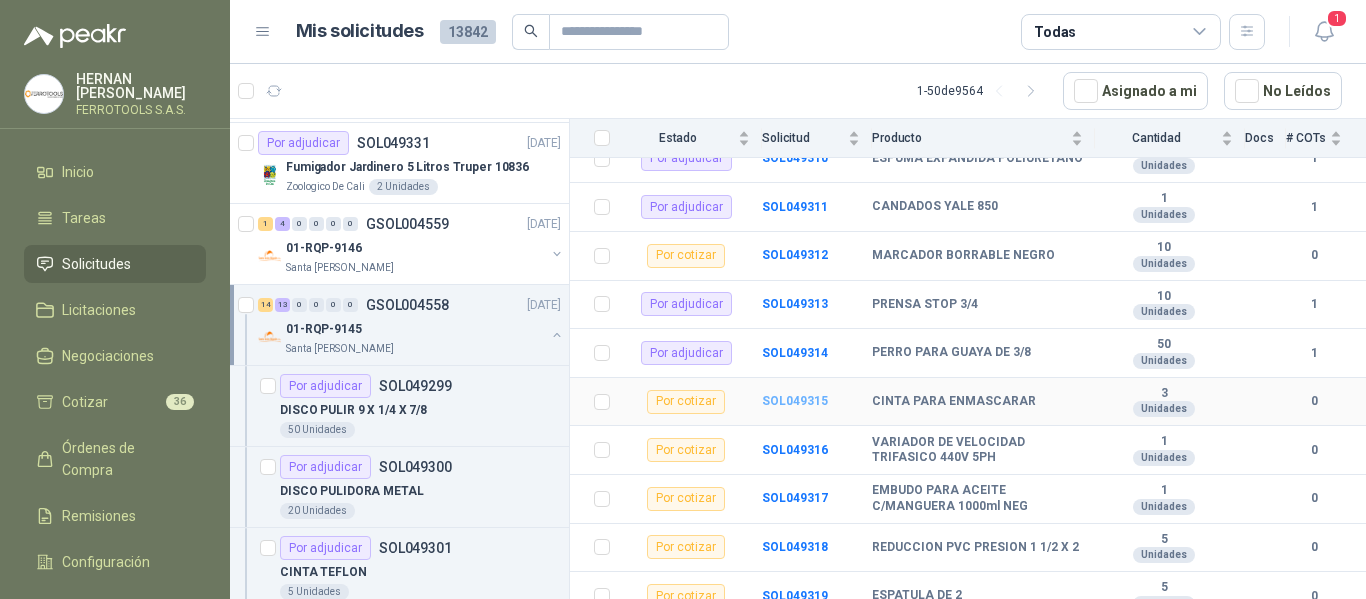 click on "SOL049315" at bounding box center [795, 401] 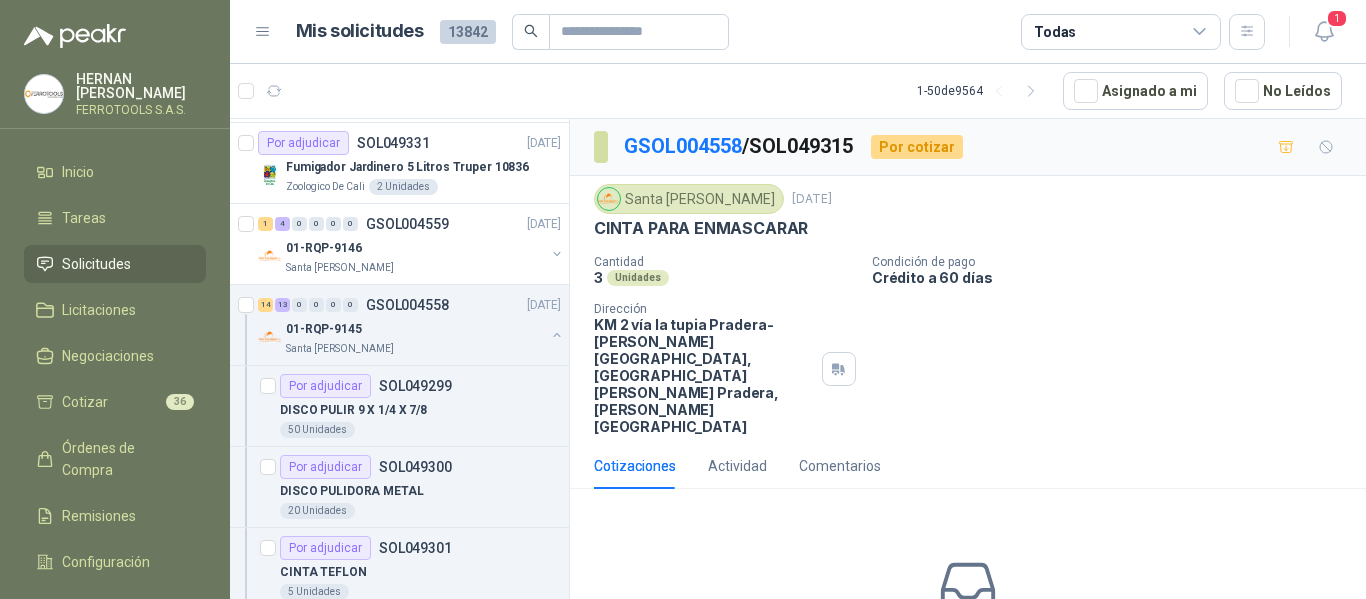scroll, scrollTop: 87, scrollLeft: 0, axis: vertical 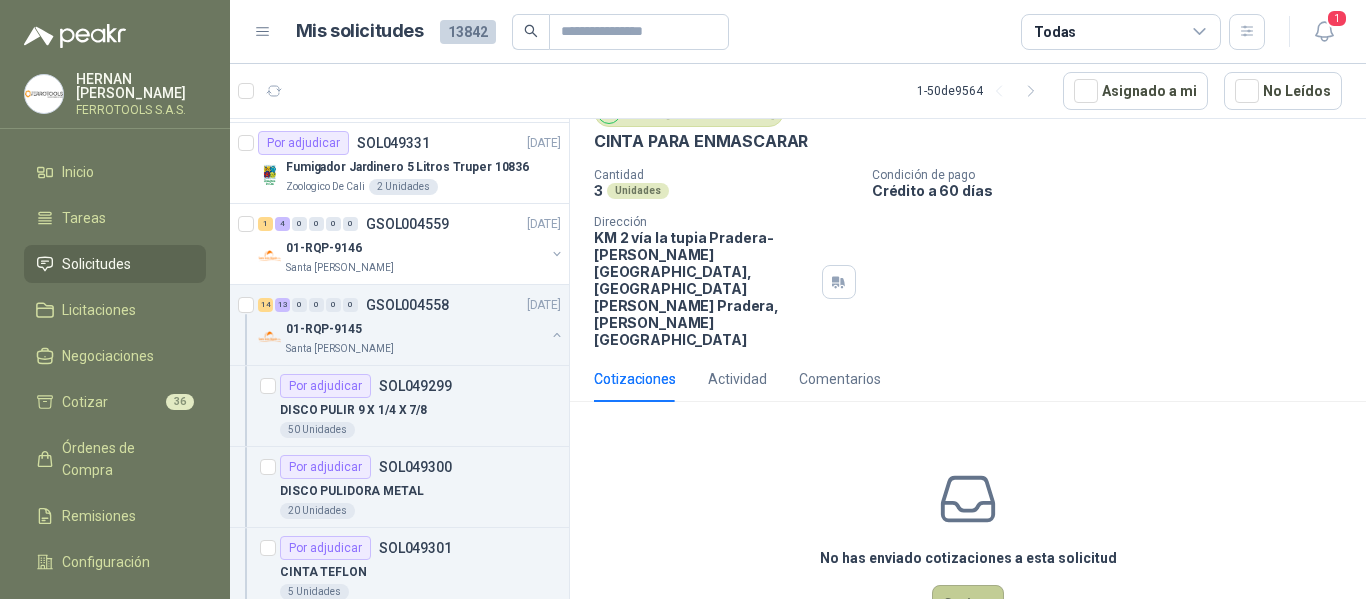 click on "Cotizar" at bounding box center (968, 604) 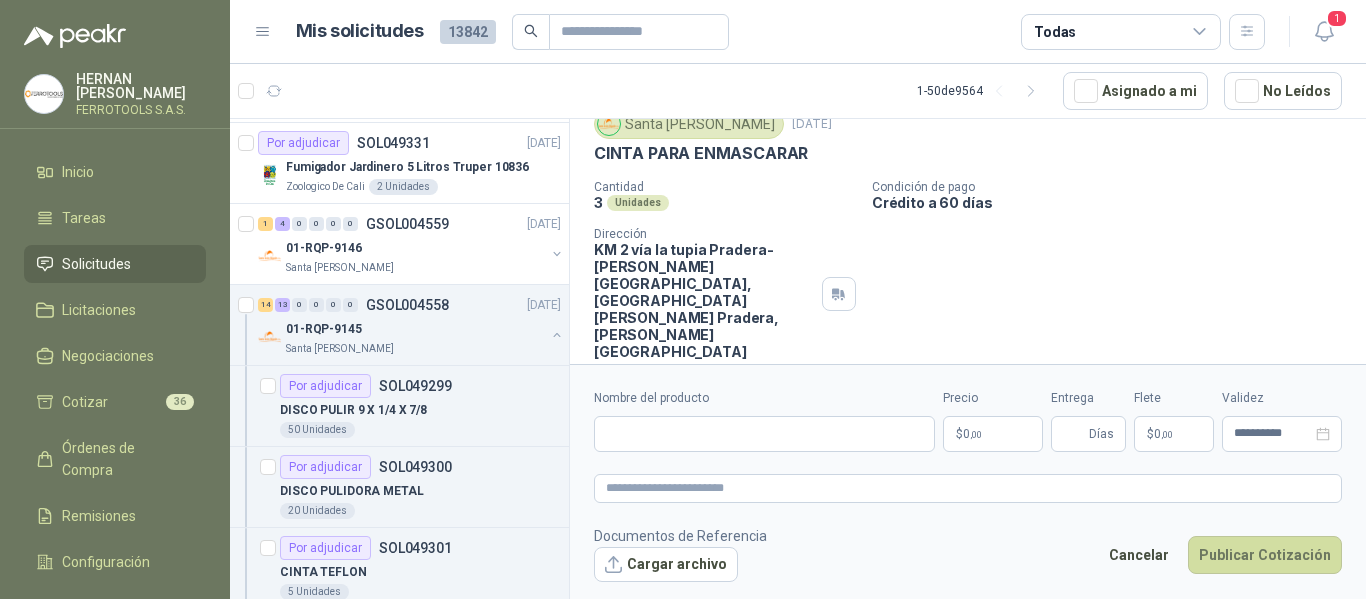 type 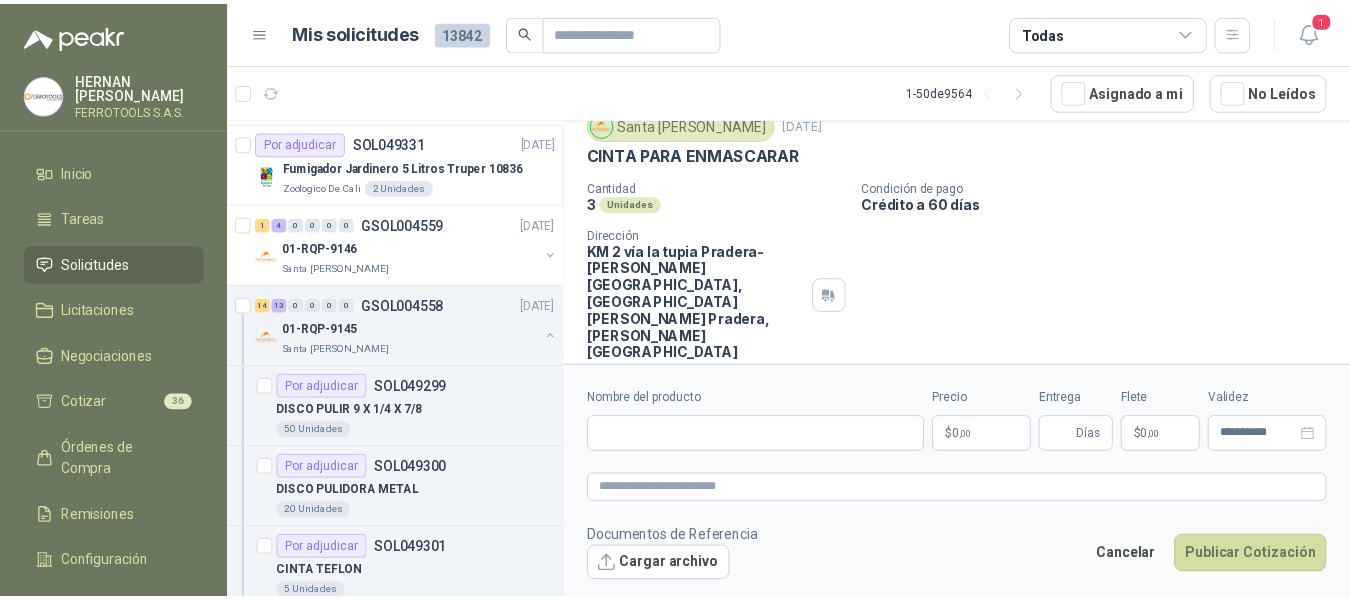 scroll, scrollTop: 73, scrollLeft: 0, axis: vertical 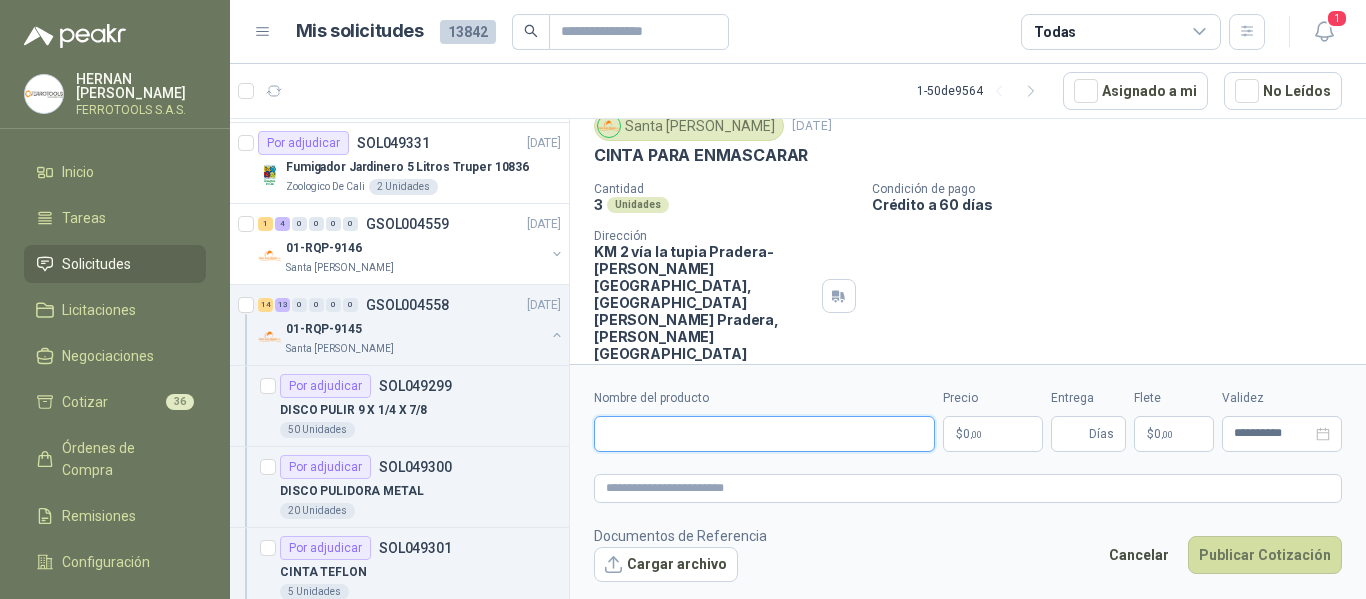 click on "Nombre del producto" at bounding box center [764, 434] 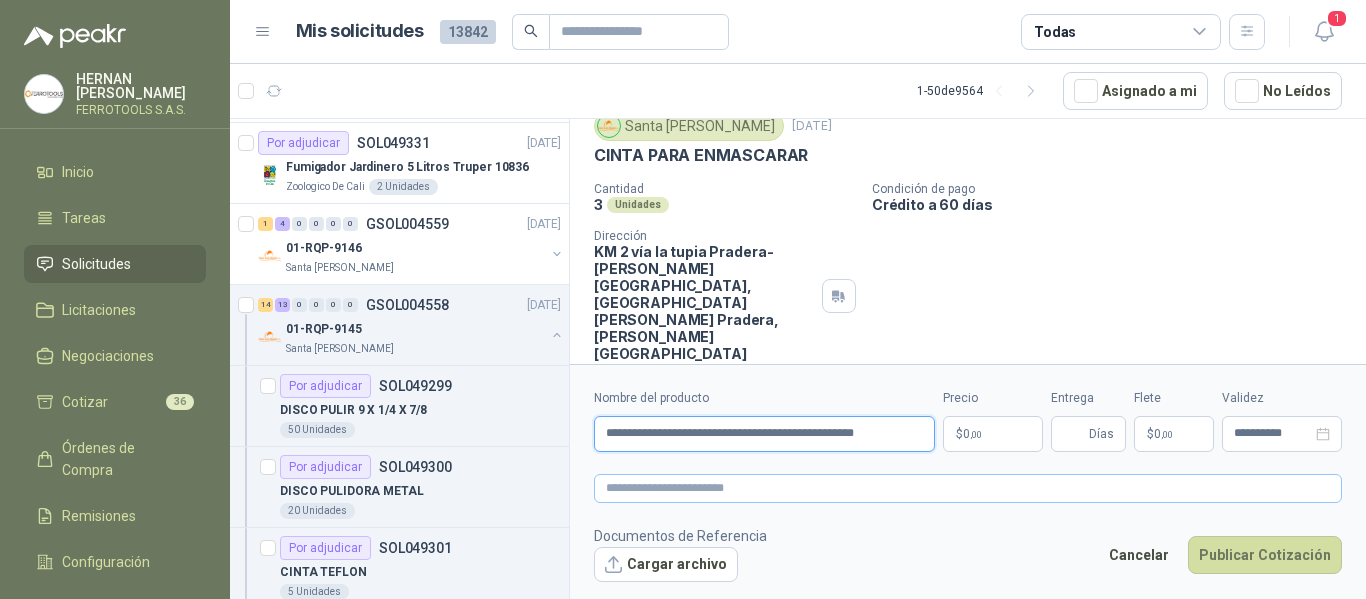 type on "**********" 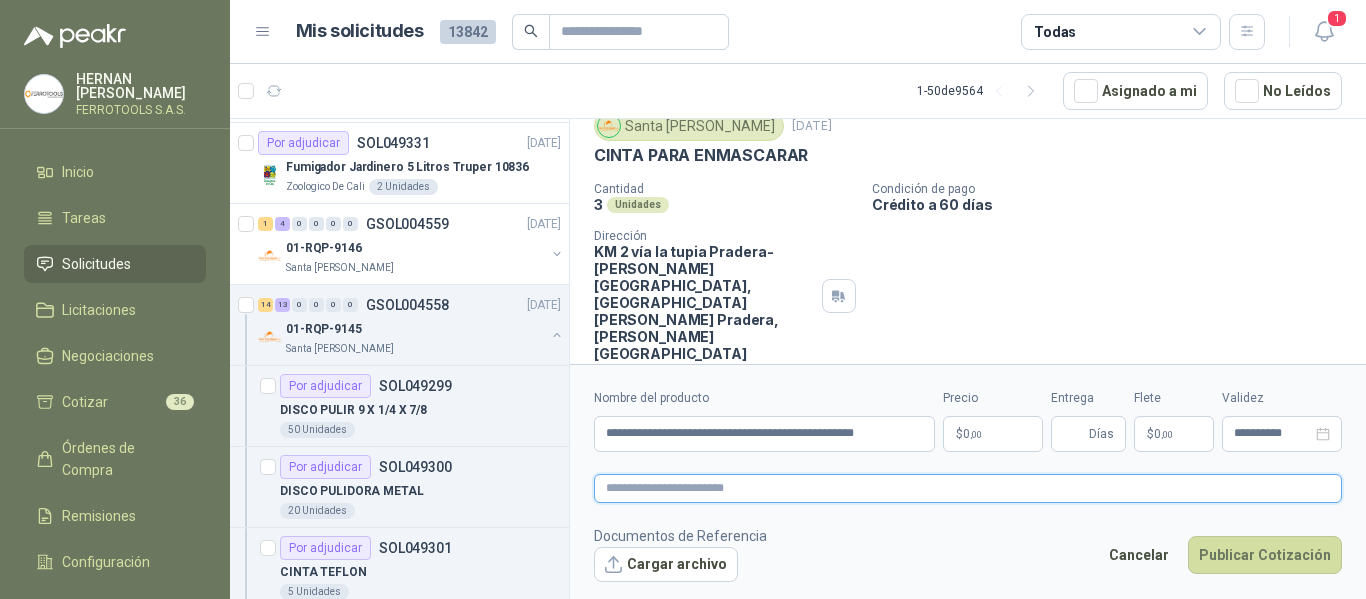 click at bounding box center (968, 488) 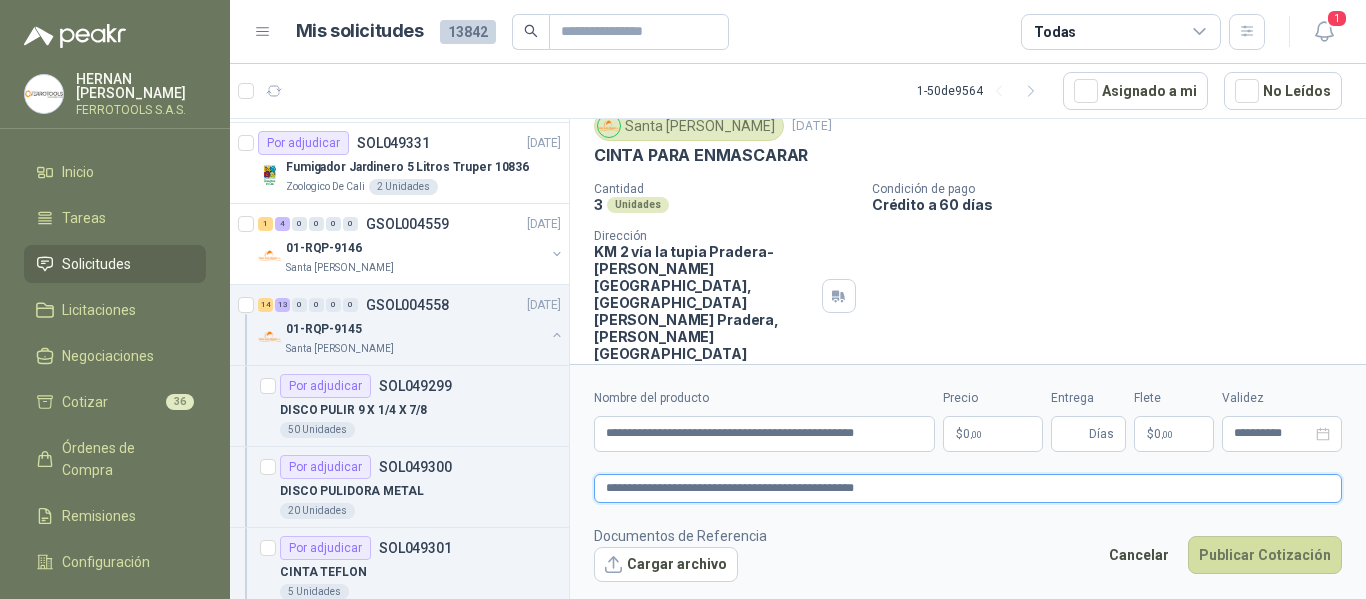 type on "**********" 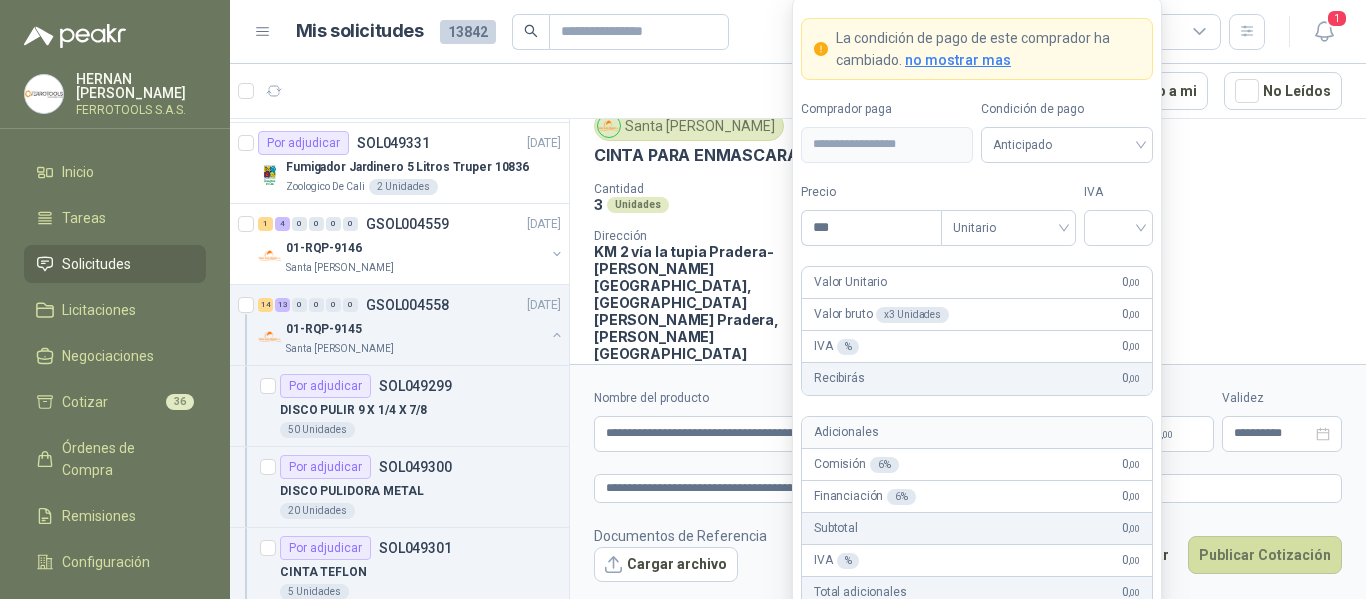 type 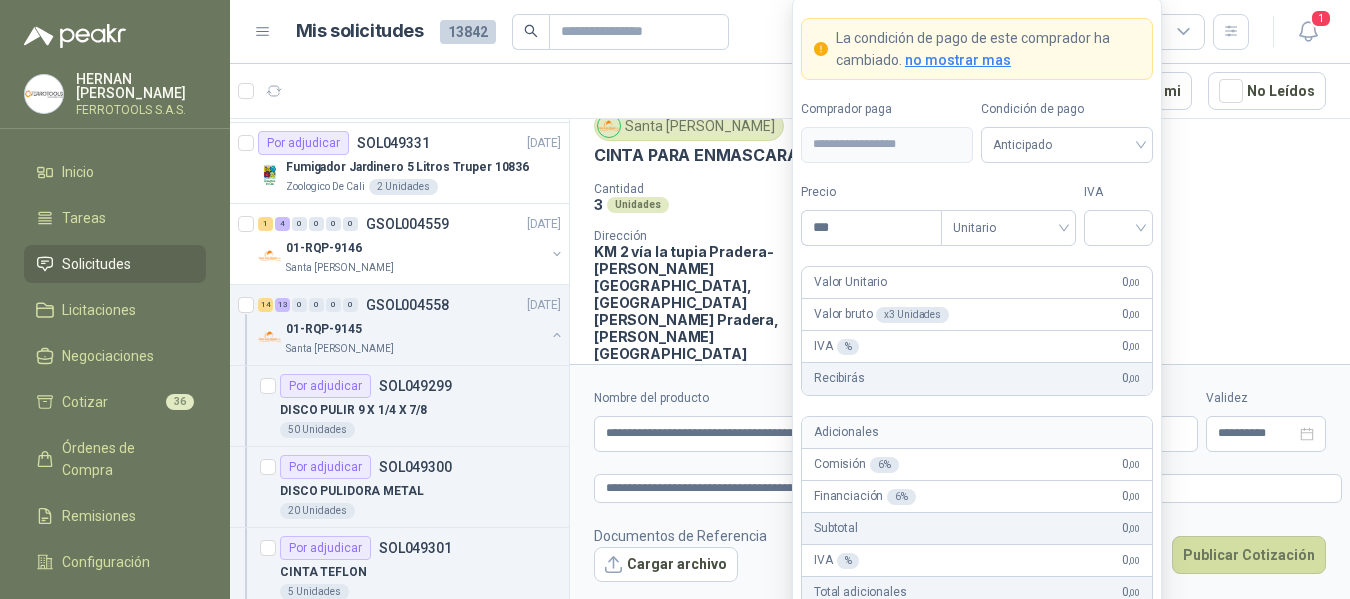 click on "[PERSON_NAME] FERROTOOLS S.A.S.   Inicio   Tareas   Solicitudes   Licitaciones   Negociaciones   Cotizar 36   Órdenes de Compra   Remisiones   Configuración   Manuales y ayuda Mis solicitudes 13842 Todas 1 1 - 50  de  9564 Asignado a mi No Leídos 1   0   0   0   0   0   GSOL004567 [DATE]   01-RQU-2133 Santa [PERSON_NAME]   Por cotizar SOL049353 [DATE]   Módem Portable y Recargable WiFi 4G LTE Caracol TV 15   Unidades 2   0   0   0   0   0   GSOL004566 [DATE]   ALICATER Y JUEGO DE DESTORNILLADORES Almatec   Por cotizar SOL049350 [DATE]   ESTACION DE LLENADO DE BOTELLAS - USO ANTIVANDALICO EXTERIOR / INTERIOR Zoologico De Cali  1   Unidades Cerrado SOL049349 [DATE]   FORRO PLASTICOS PARA CAMILLA Almatec 3   Unidades Por adjudicar SOL049348 [DATE]   AIRE ACONDICIONADO MIRAGE Salamanca Oleaginosas SAS 1   Unidades Por adjudicar SOL049346 [DATE]   UPS UNITERRUPTIBLE POWER 6KVA  Blanquita 1   Unidades 0   1   0   0   0   0   GSOL004564 [DATE]   SOLICITUD CONTROL - [PERSON_NAME]   SOL049344" at bounding box center [675, 299] 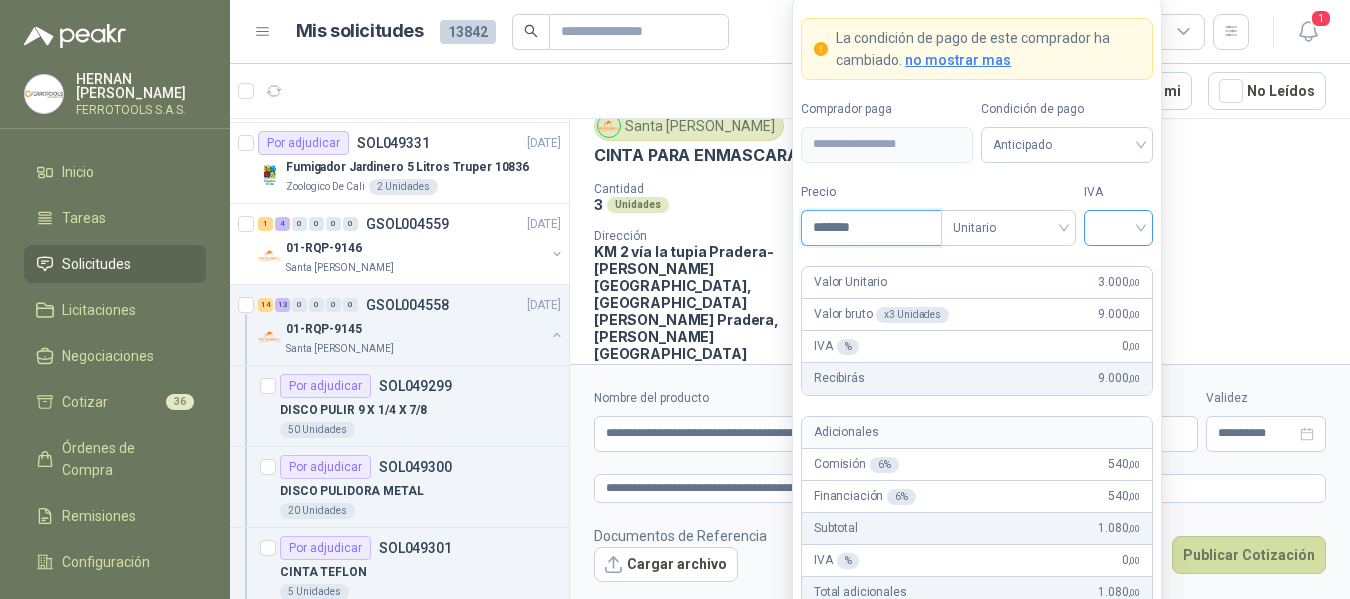 type on "*******" 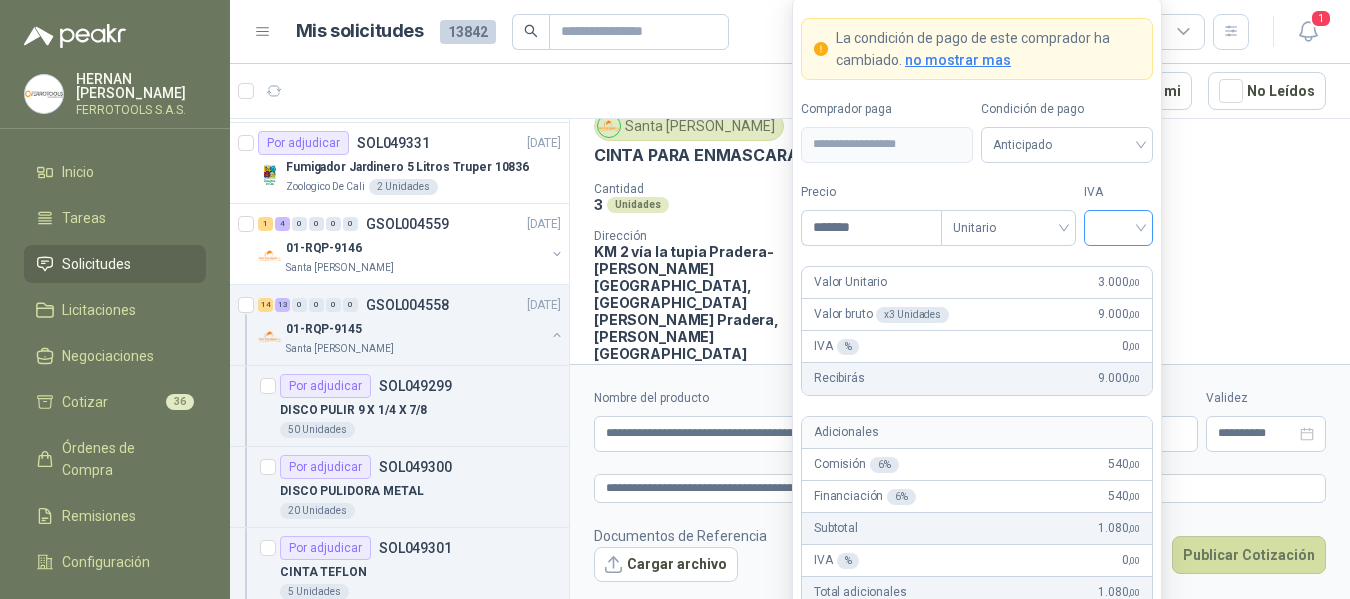 click at bounding box center (1118, 226) 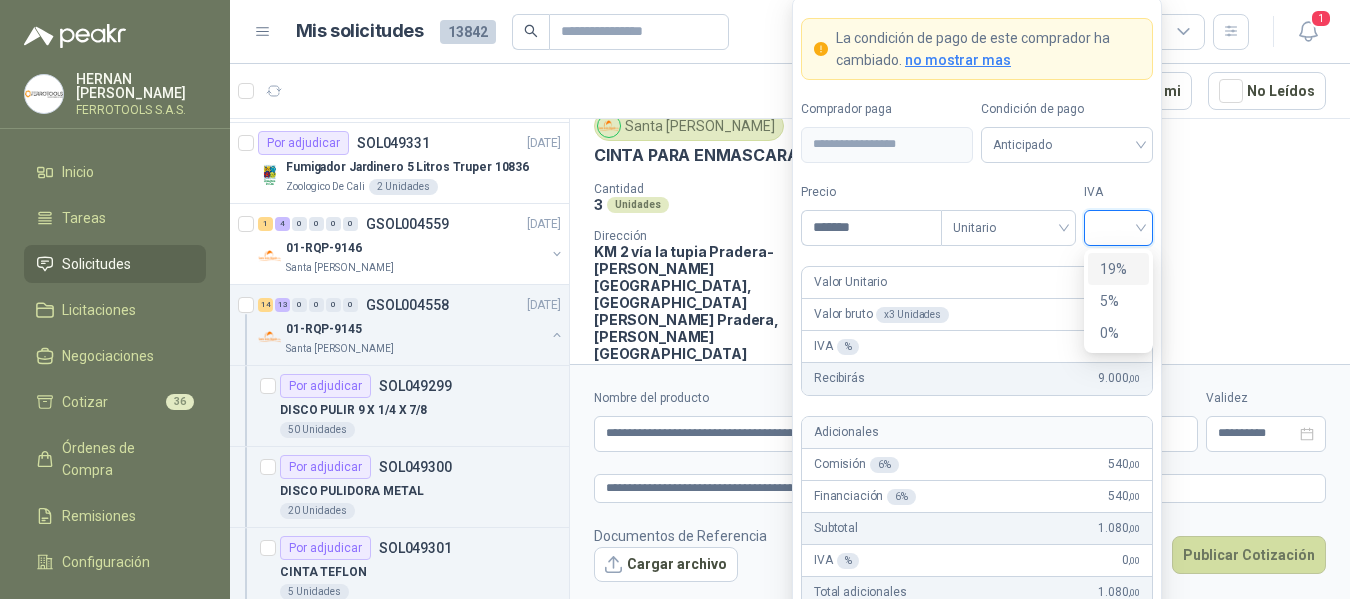click on "19%" at bounding box center (1118, 269) 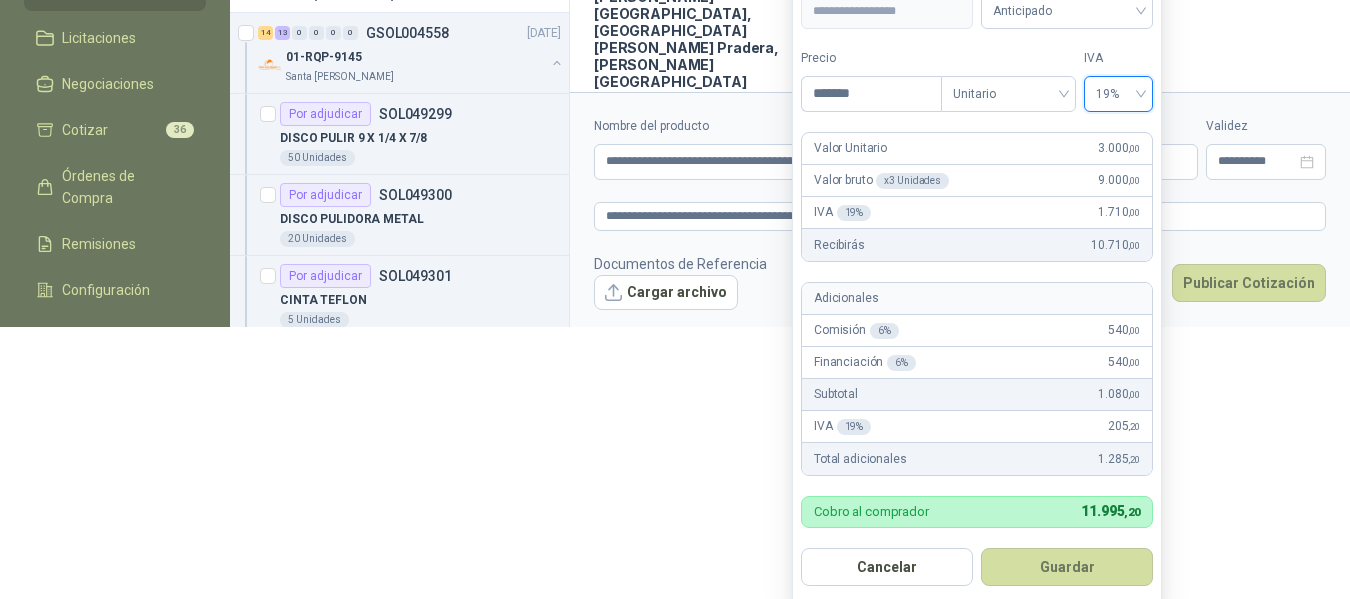 scroll, scrollTop: 278, scrollLeft: 0, axis: vertical 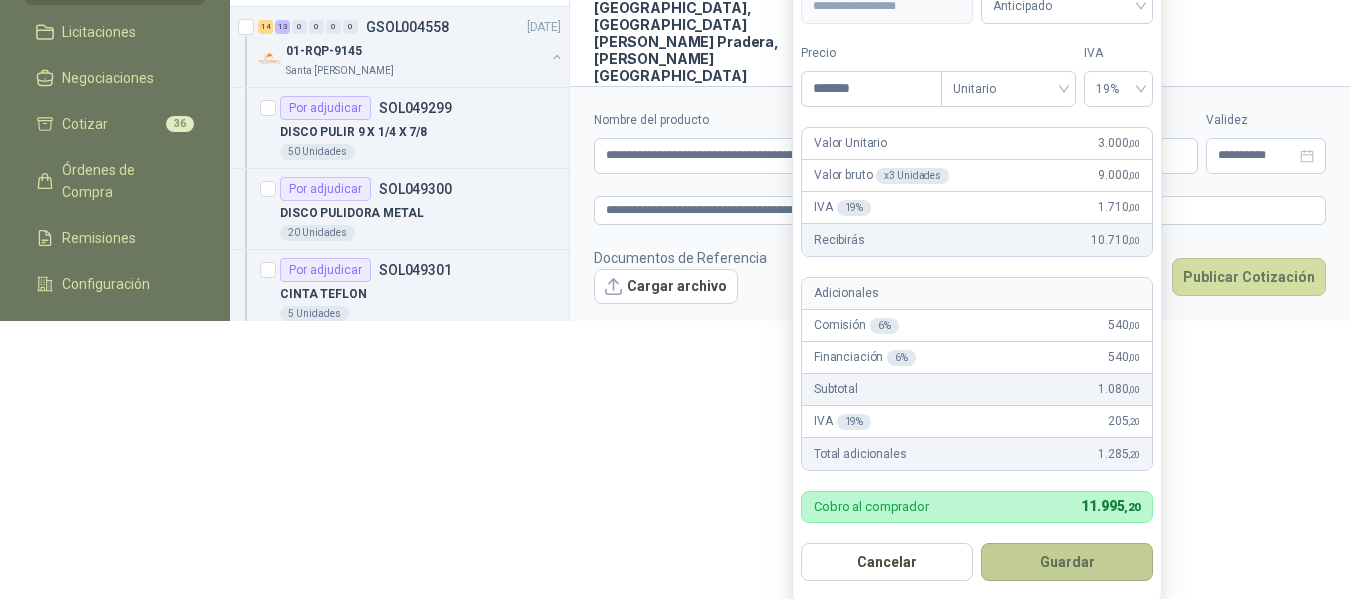 click on "Guardar" at bounding box center [1067, 562] 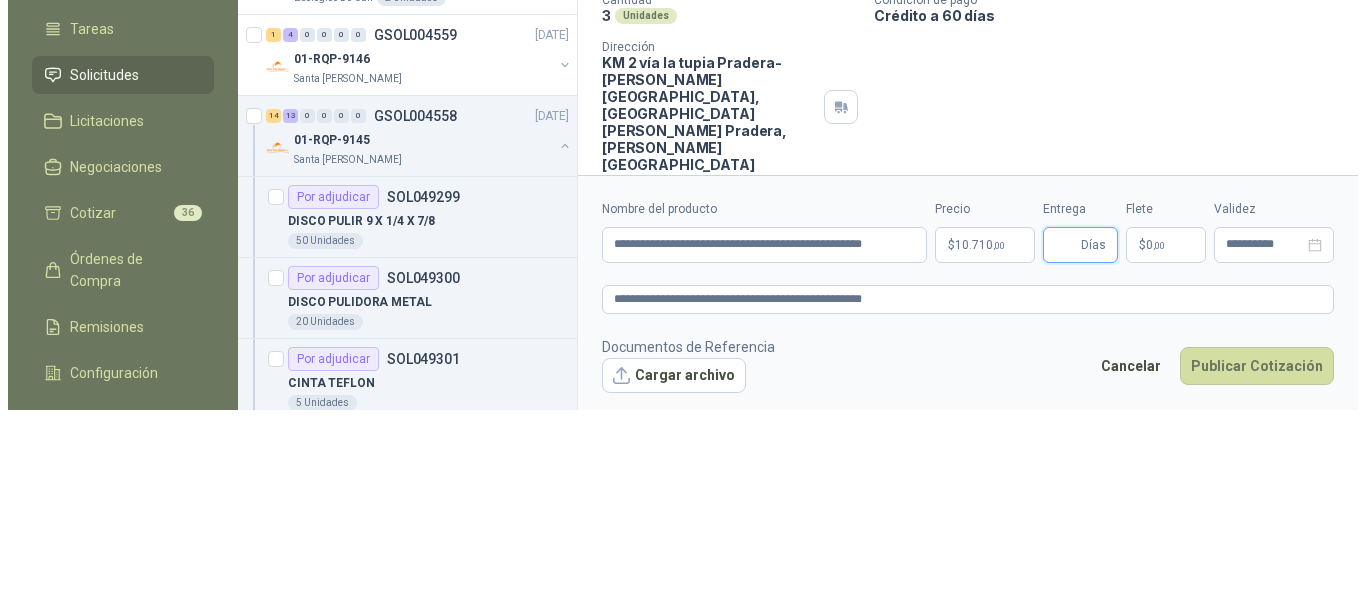 scroll, scrollTop: 0, scrollLeft: 0, axis: both 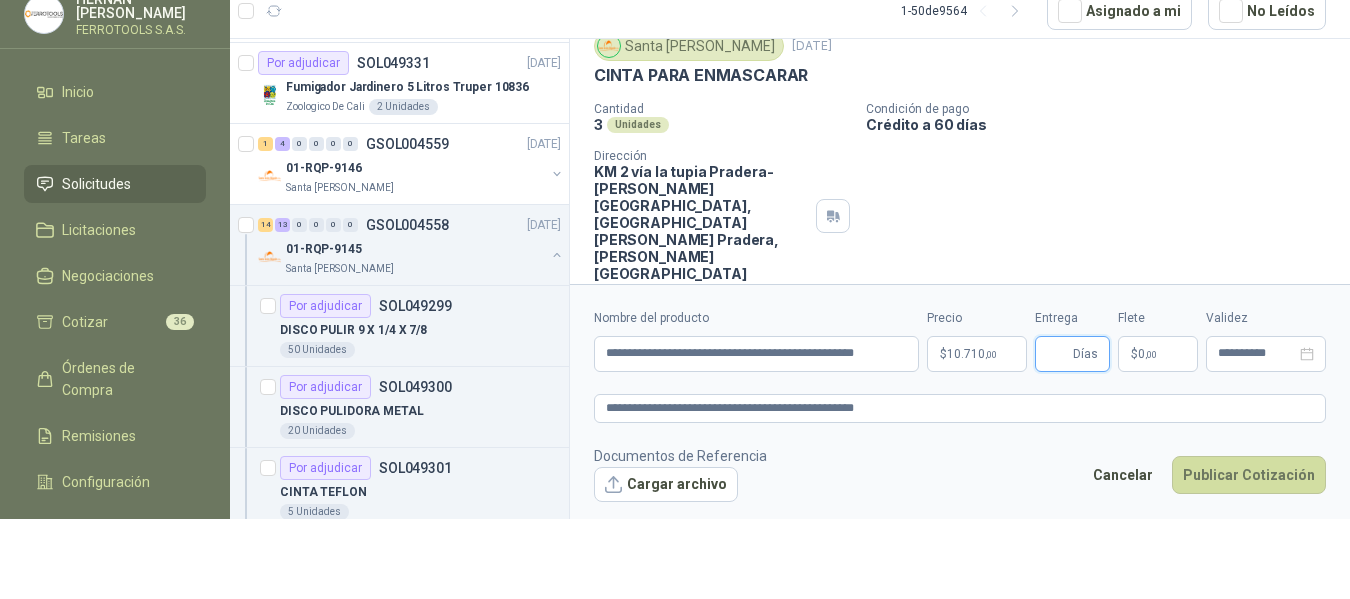 type 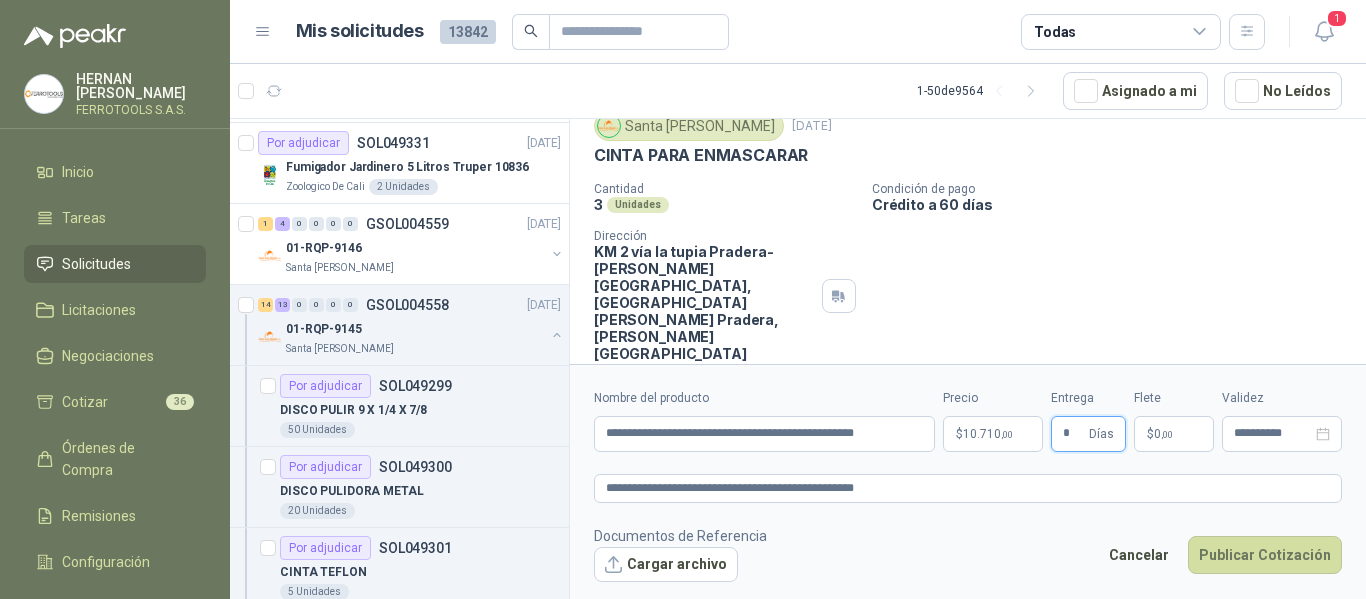 type on "*" 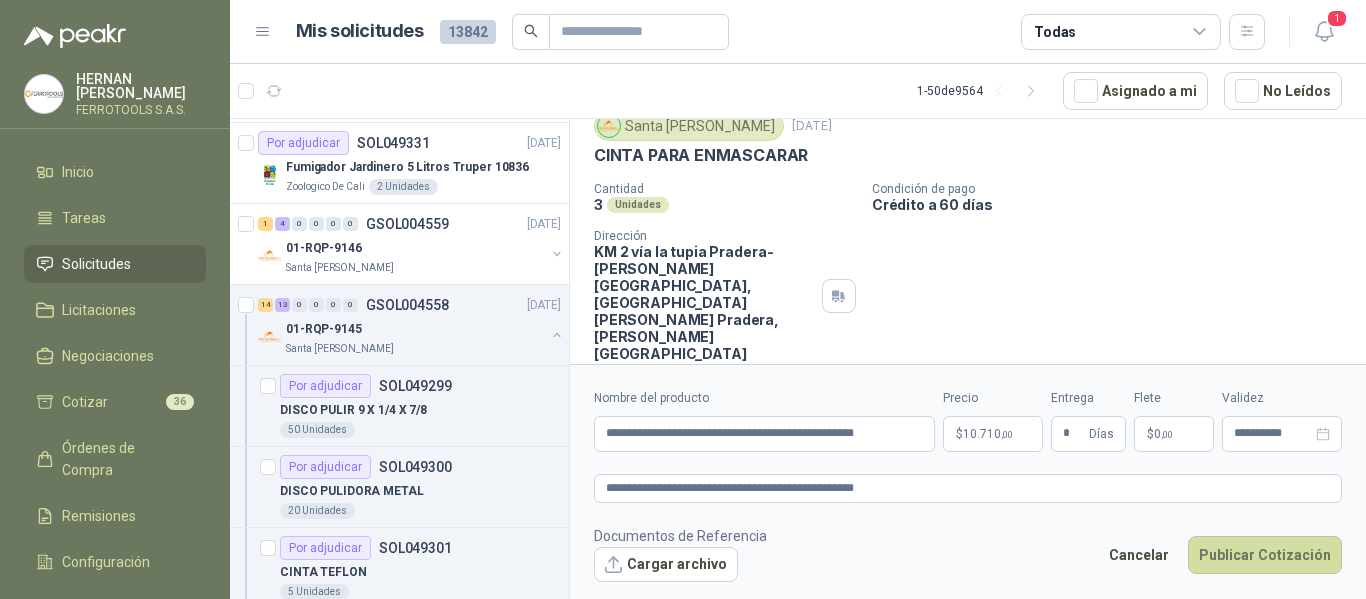click on "Documentos de Referencia Cargar archivo Cancelar Publicar Cotización" at bounding box center [968, 554] 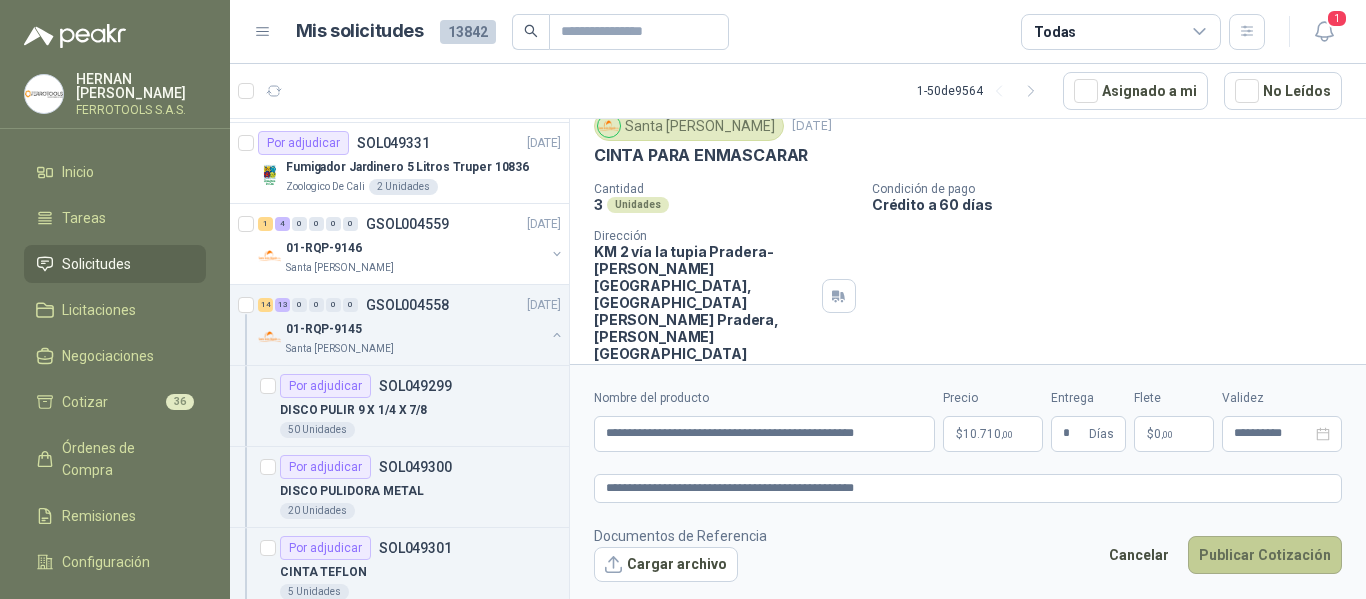 click on "Publicar Cotización" at bounding box center [1265, 555] 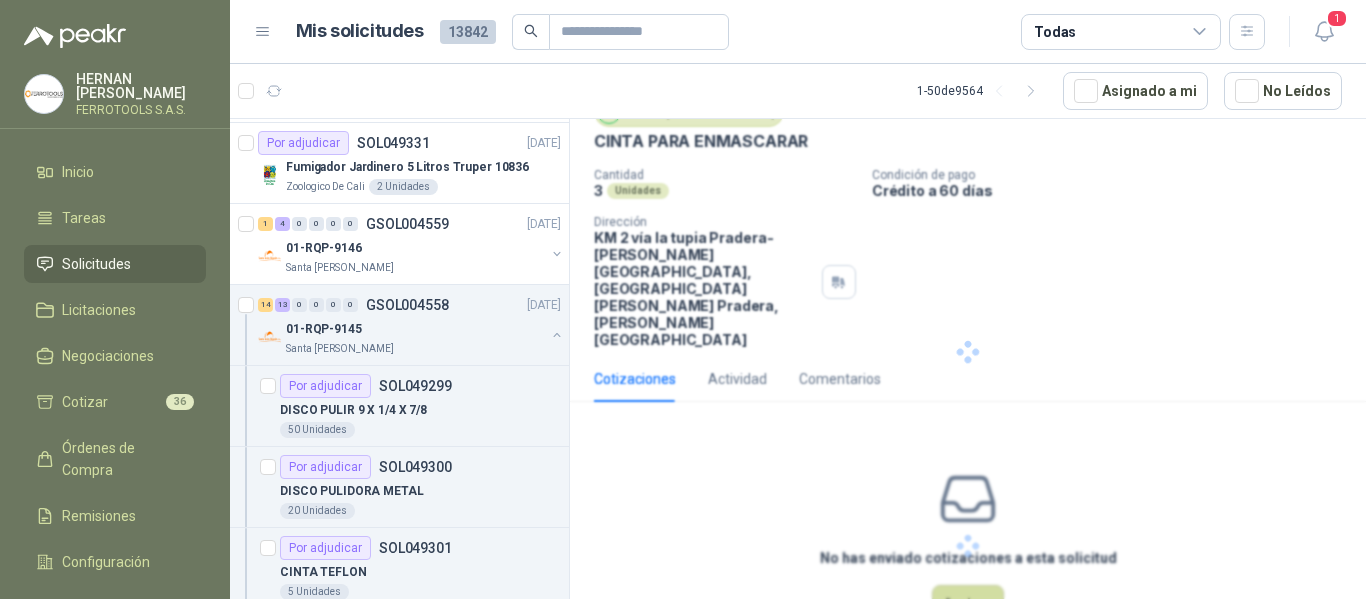 scroll, scrollTop: 0, scrollLeft: 0, axis: both 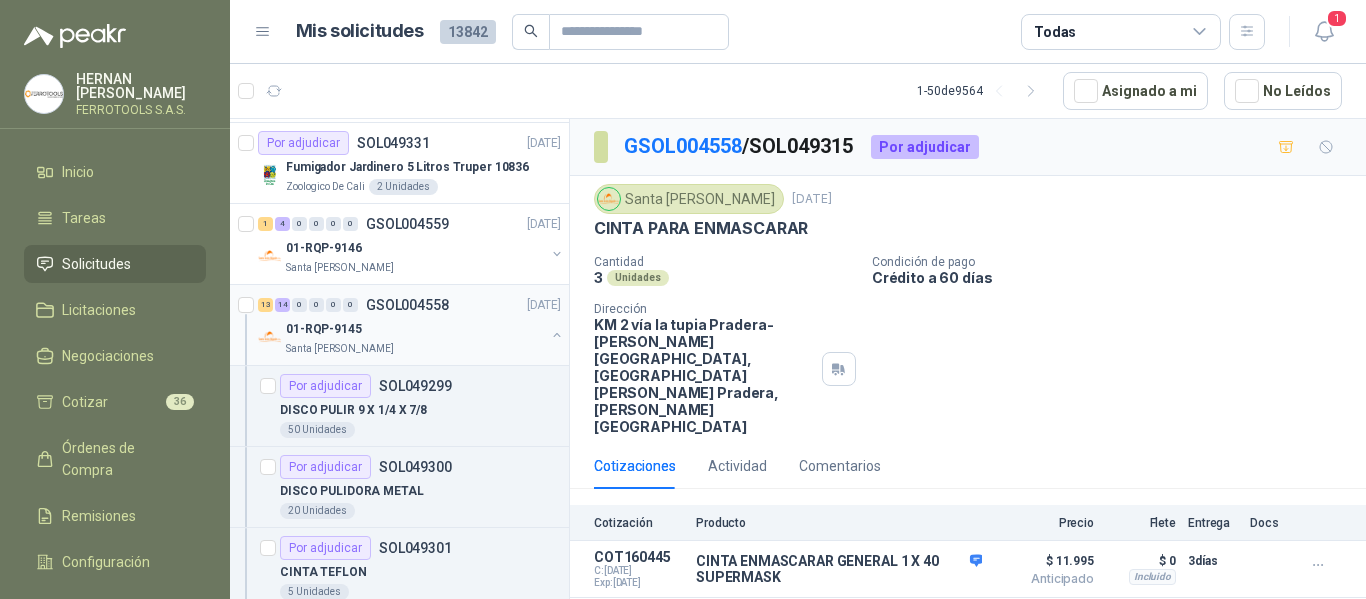 click on "01-RQP-9145" at bounding box center [415, 329] 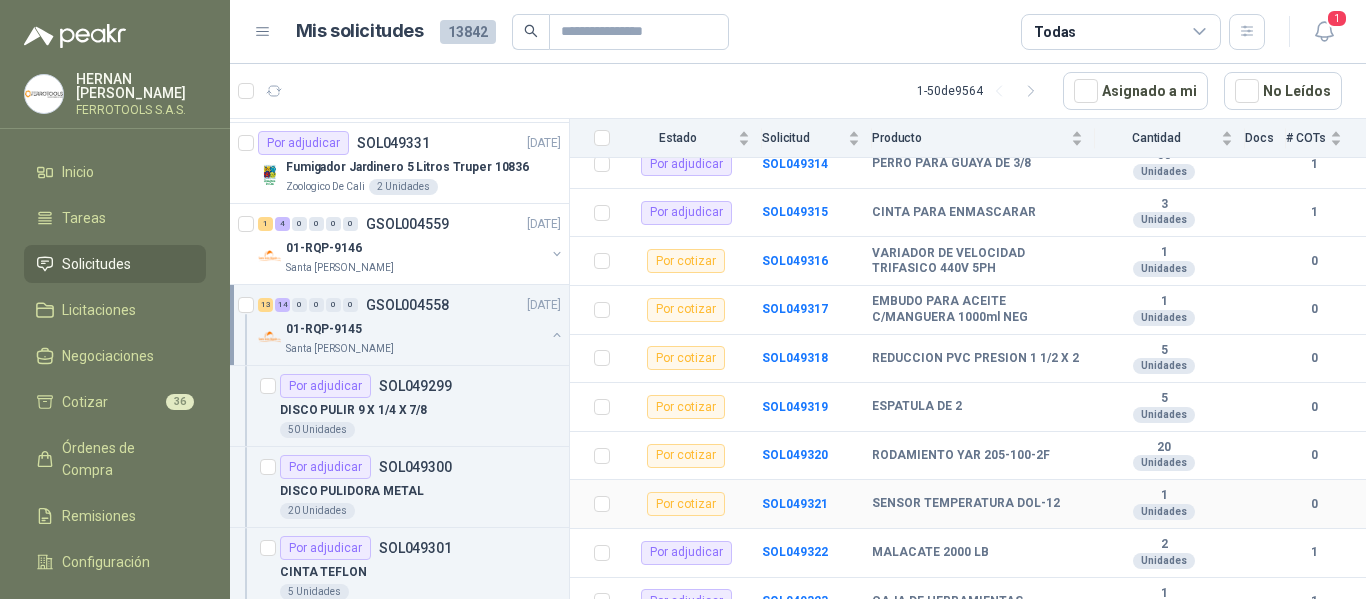 scroll, scrollTop: 1004, scrollLeft: 0, axis: vertical 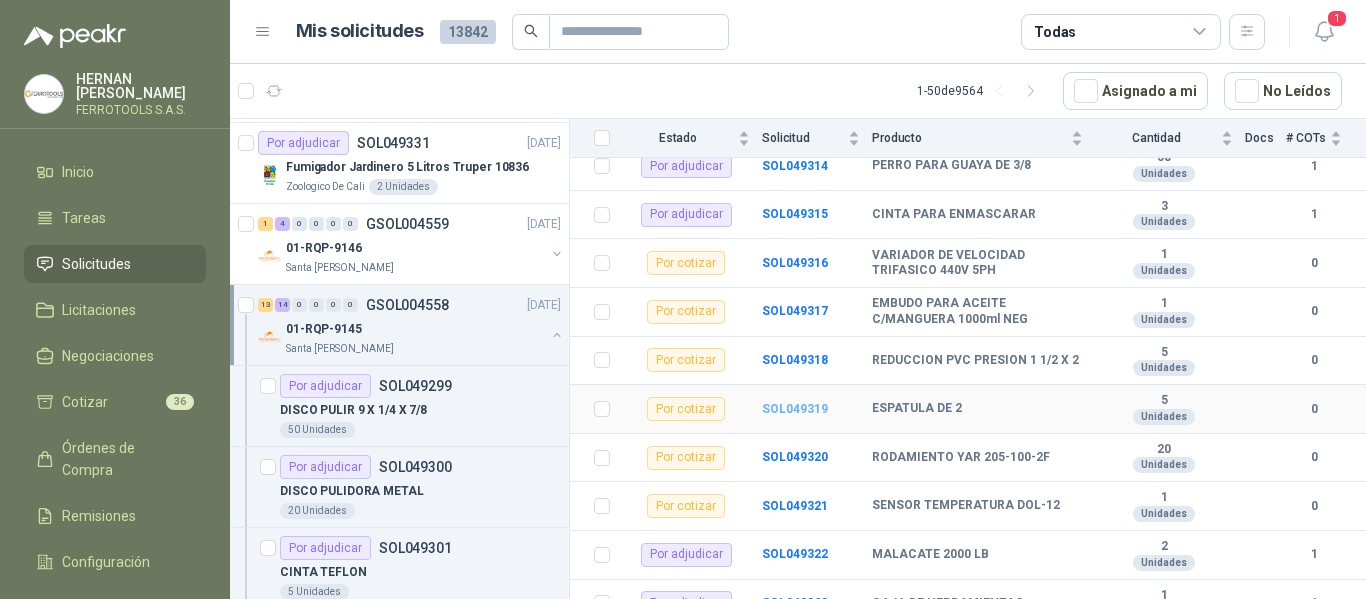 click on "SOL049319" at bounding box center [795, 409] 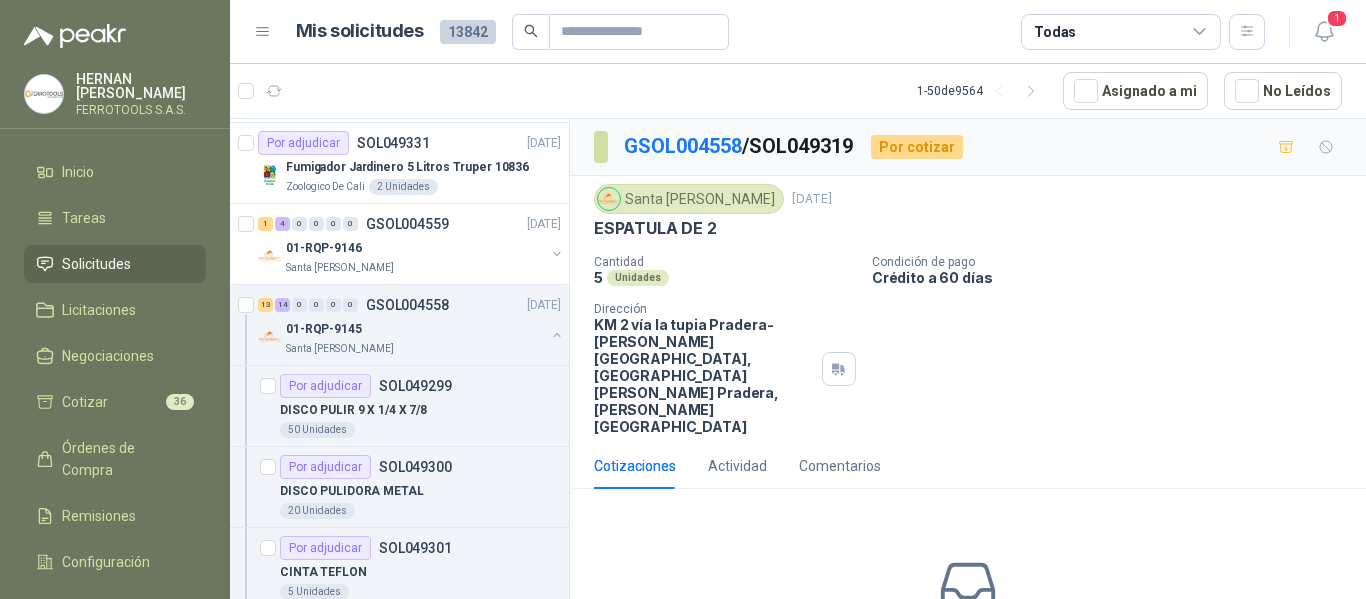 scroll, scrollTop: 87, scrollLeft: 0, axis: vertical 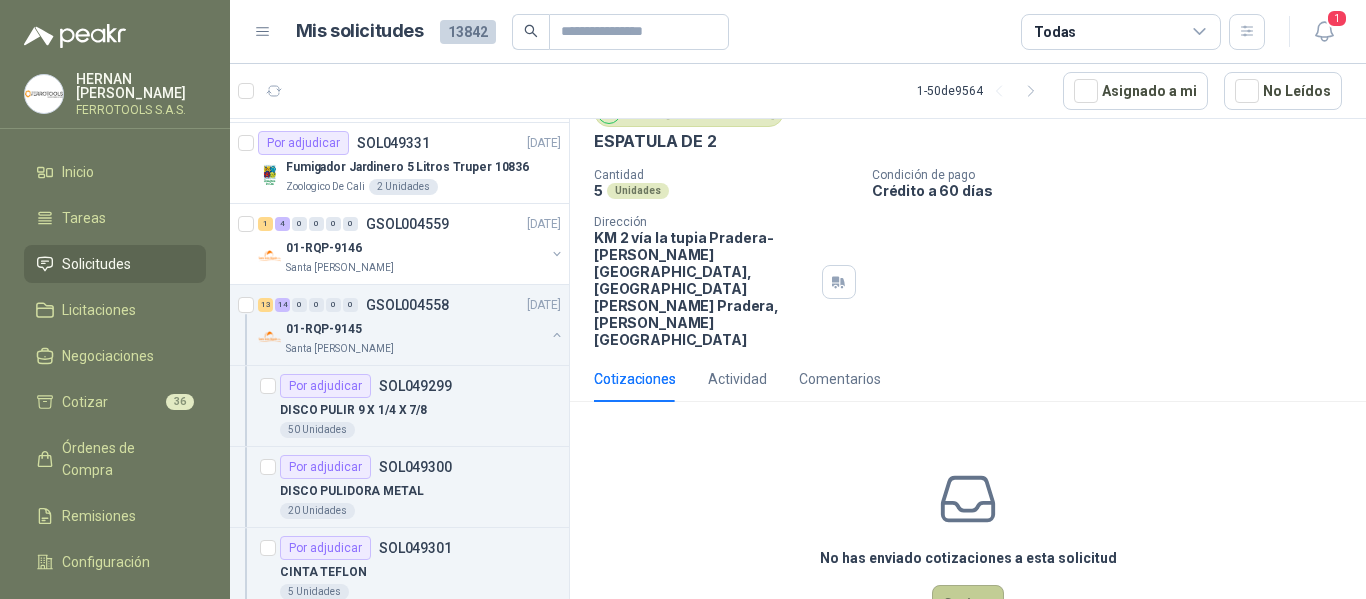 click on "Cotizar" at bounding box center [968, 604] 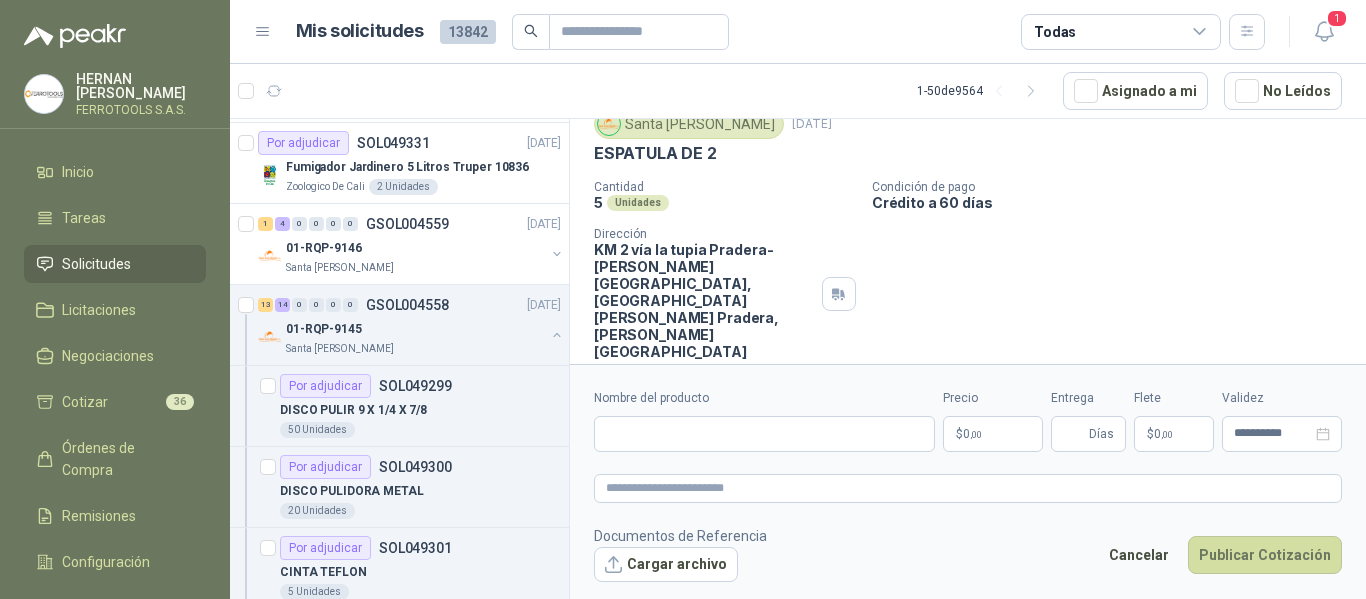 type 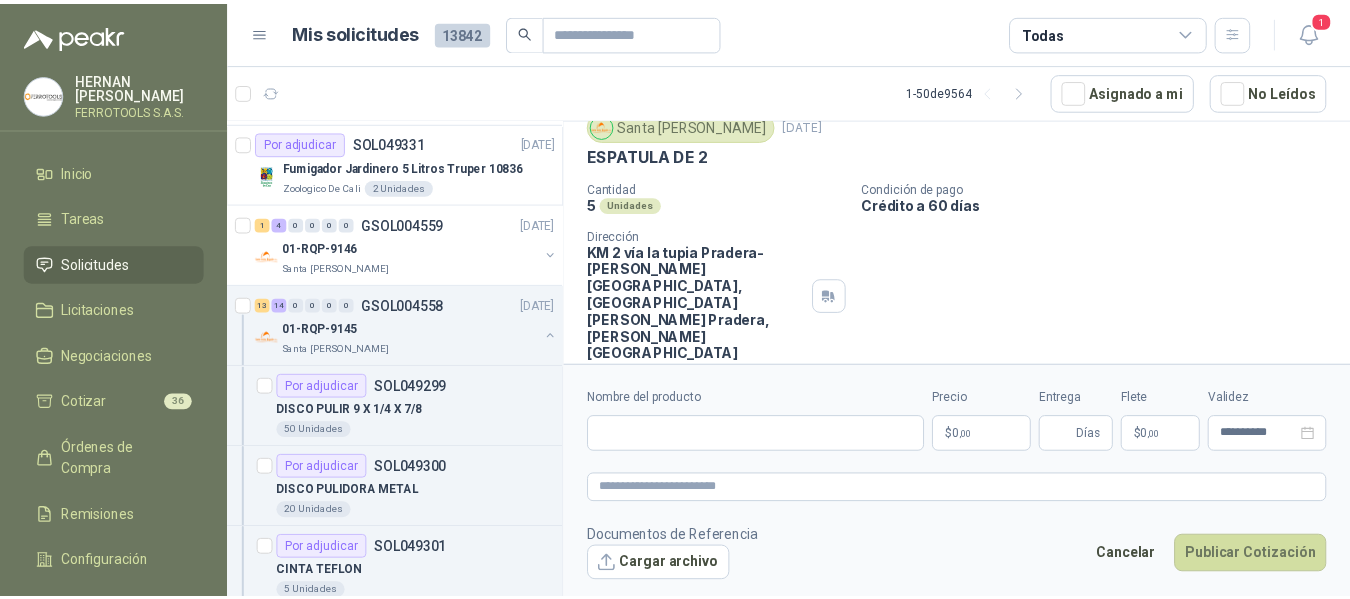 scroll, scrollTop: 73, scrollLeft: 0, axis: vertical 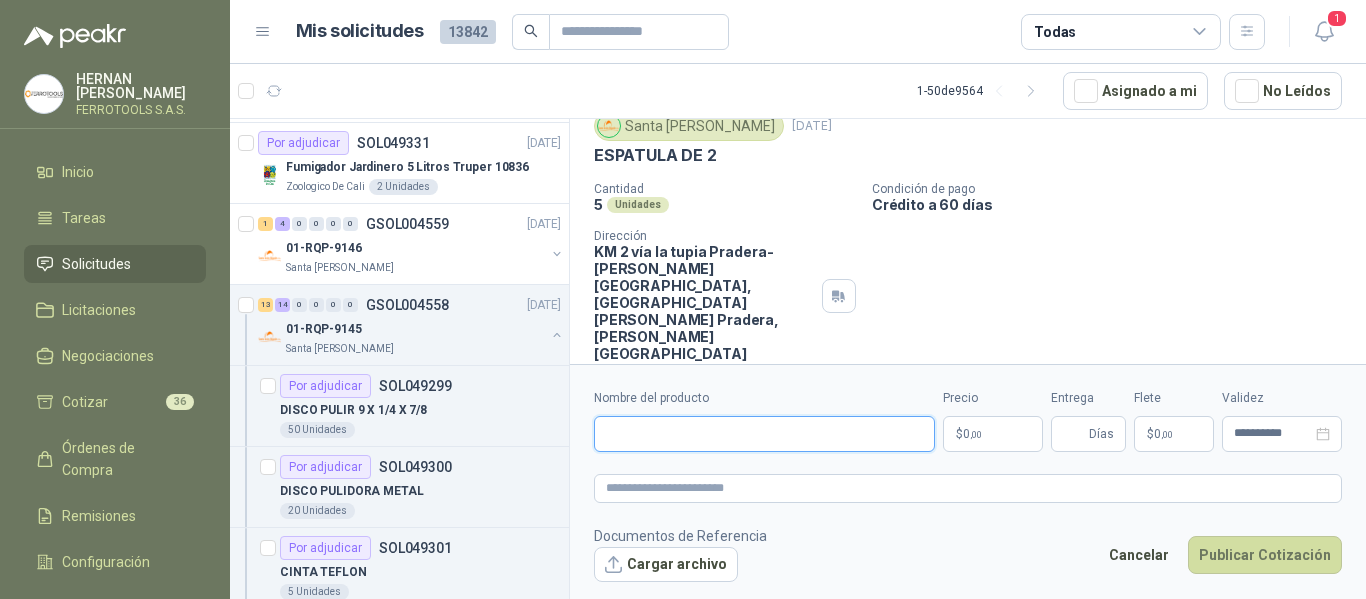 click on "Nombre del producto" at bounding box center [764, 434] 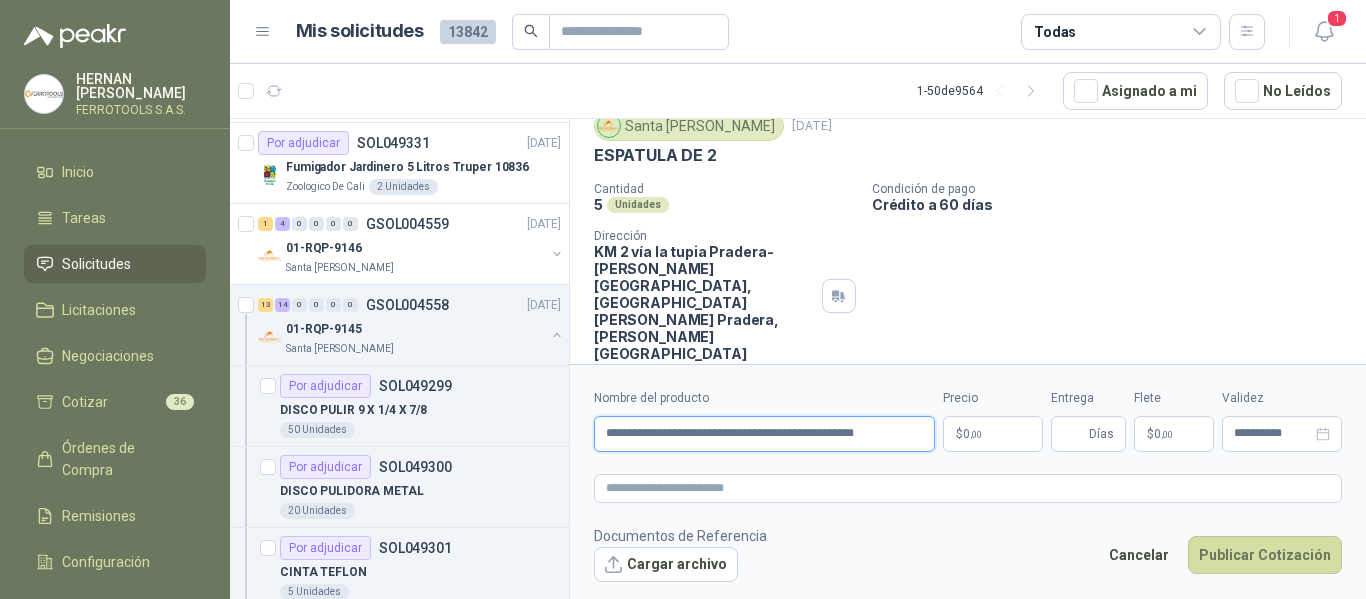 drag, startPoint x: 805, startPoint y: 431, endPoint x: 556, endPoint y: 431, distance: 249 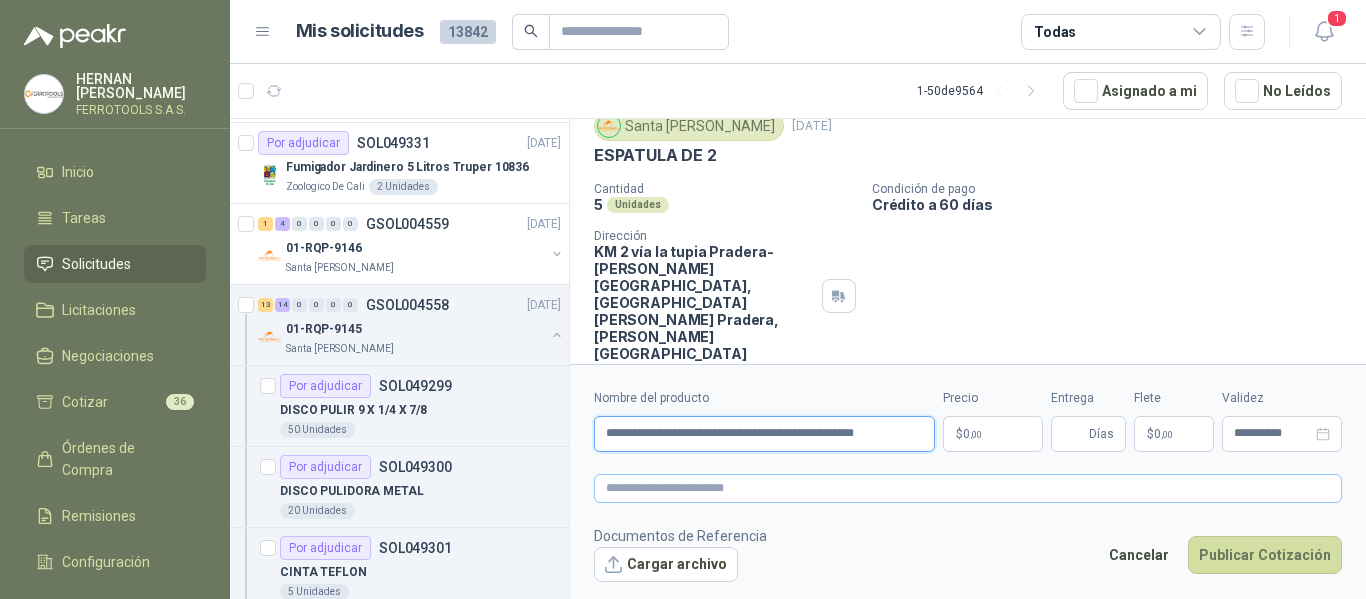 type on "**********" 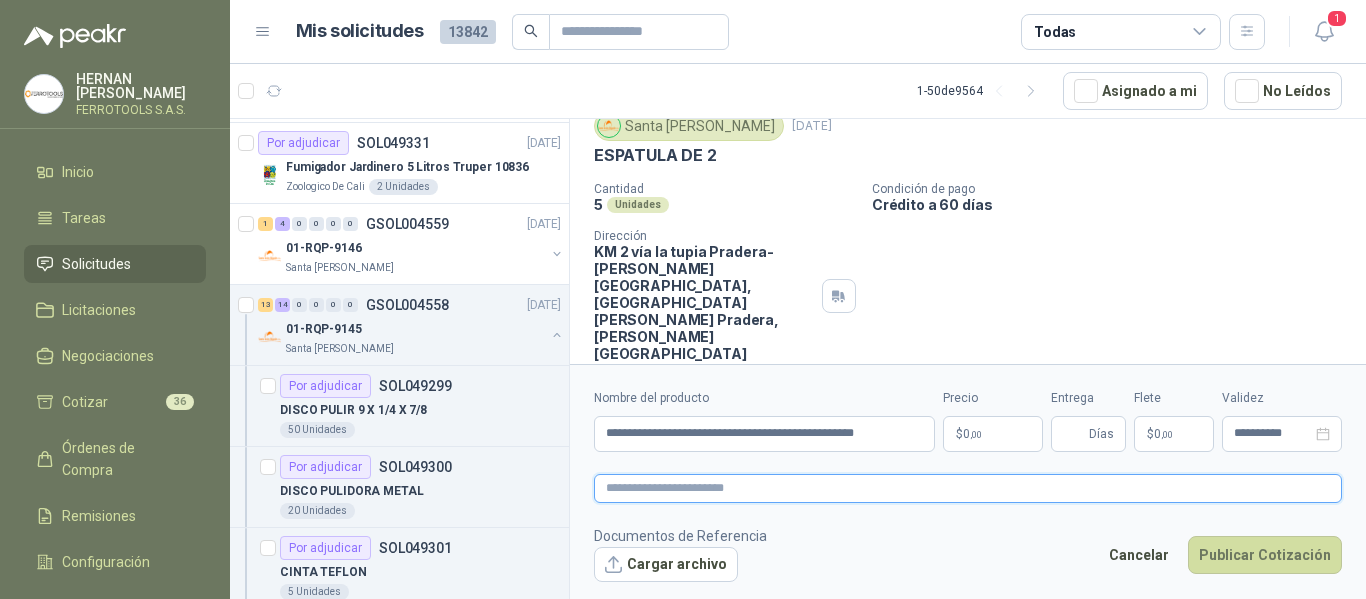 paste on "**********" 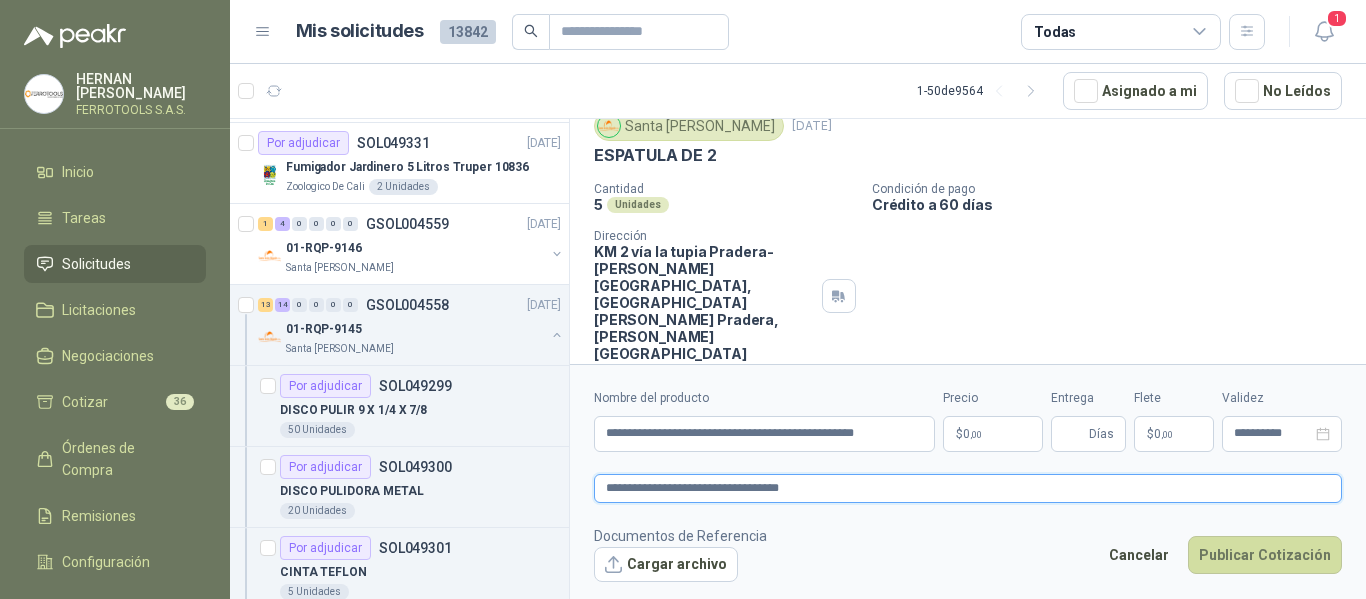 type on "**********" 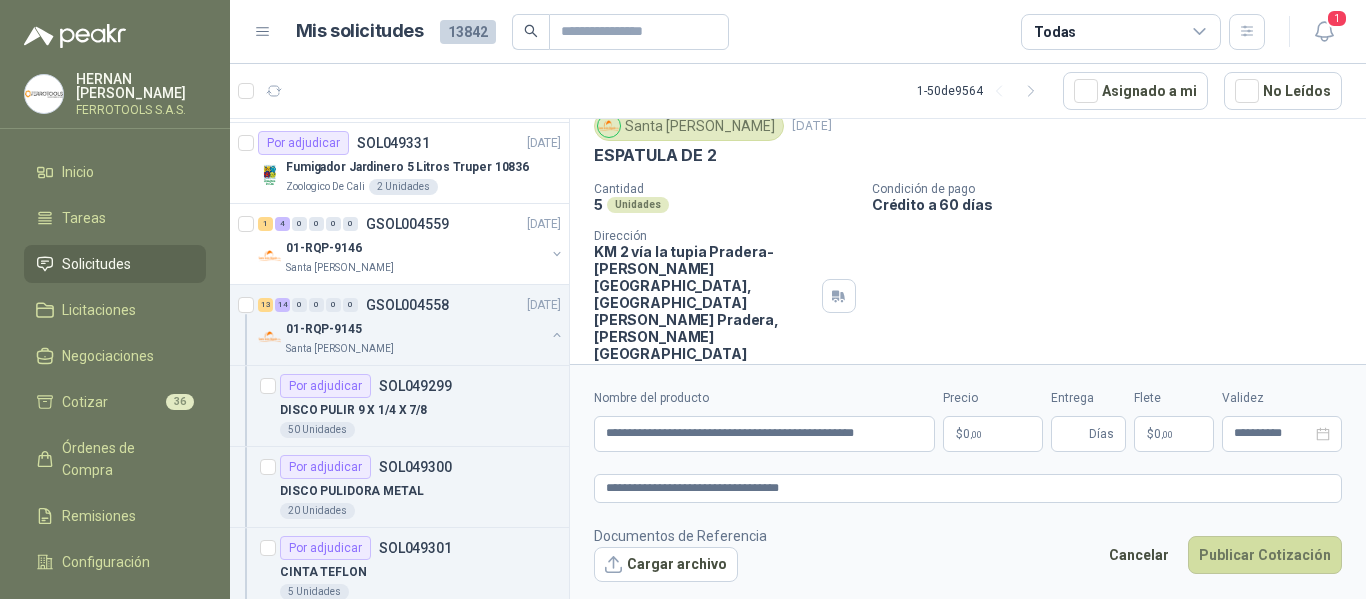 type 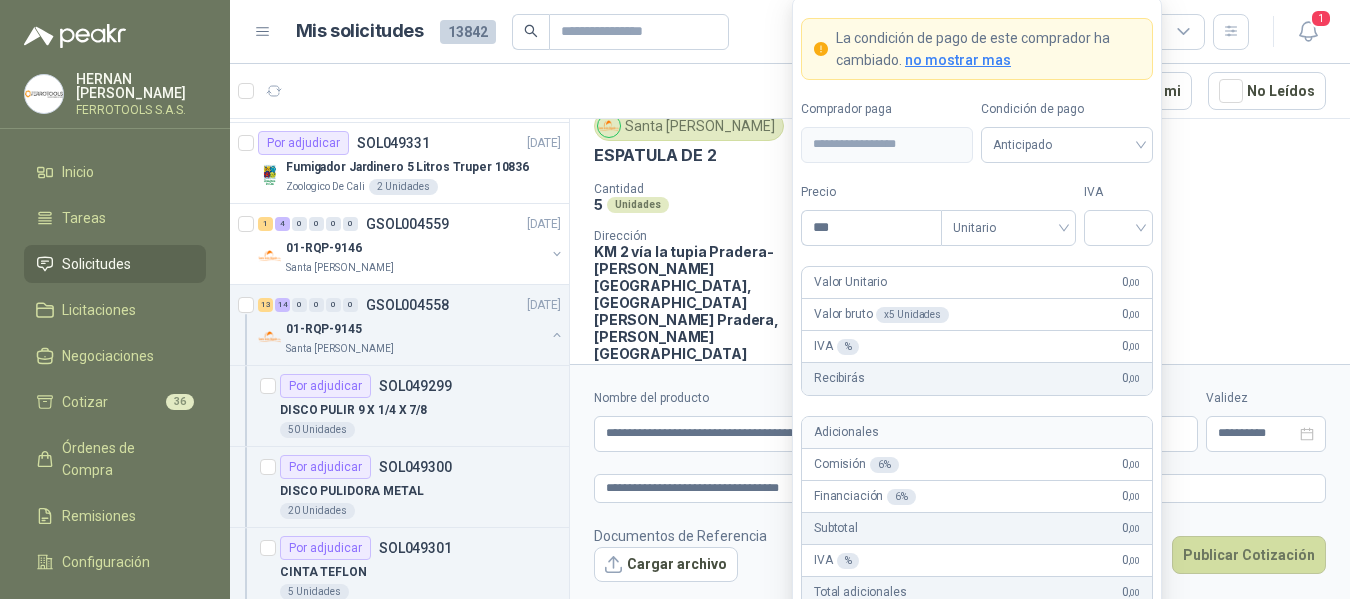 click on "[PERSON_NAME] FERROTOOLS S.A.S.   Inicio   Tareas   Solicitudes   Licitaciones   Negociaciones   Cotizar 36   Órdenes de Compra   Remisiones   Configuración   Manuales y ayuda Mis solicitudes 13842 Todas 1 1 - 50  de  9564 Asignado a mi No Leídos 1   0   0   0   0   0   GSOL004567 [DATE]   01-RQU-2133 Santa [PERSON_NAME]   Por cotizar SOL049353 [DATE]   Módem Portable y Recargable WiFi 4G LTE Caracol TV 15   Unidades 2   0   0   0   0   0   GSOL004566 [DATE]   ALICATER Y JUEGO DE DESTORNILLADORES Almatec   Por cotizar SOL049350 [DATE]   ESTACION DE LLENADO DE BOTELLAS - USO ANTIVANDALICO EXTERIOR / INTERIOR Zoologico De Cali  1   Unidades Cerrado SOL049349 [DATE]   FORRO PLASTICOS PARA CAMILLA Almatec 3   Unidades Por adjudicar SOL049348 [DATE]   AIRE ACONDICIONADO MIRAGE Salamanca Oleaginosas SAS 1   Unidades Por adjudicar SOL049346 [DATE]   UPS UNITERRUPTIBLE POWER 6KVA  Blanquita 1   Unidades 0   1   0   0   0   0   GSOL004564 [DATE]   SOLICITUD CONTROL - [PERSON_NAME]   SOL049344" at bounding box center [675, 299] 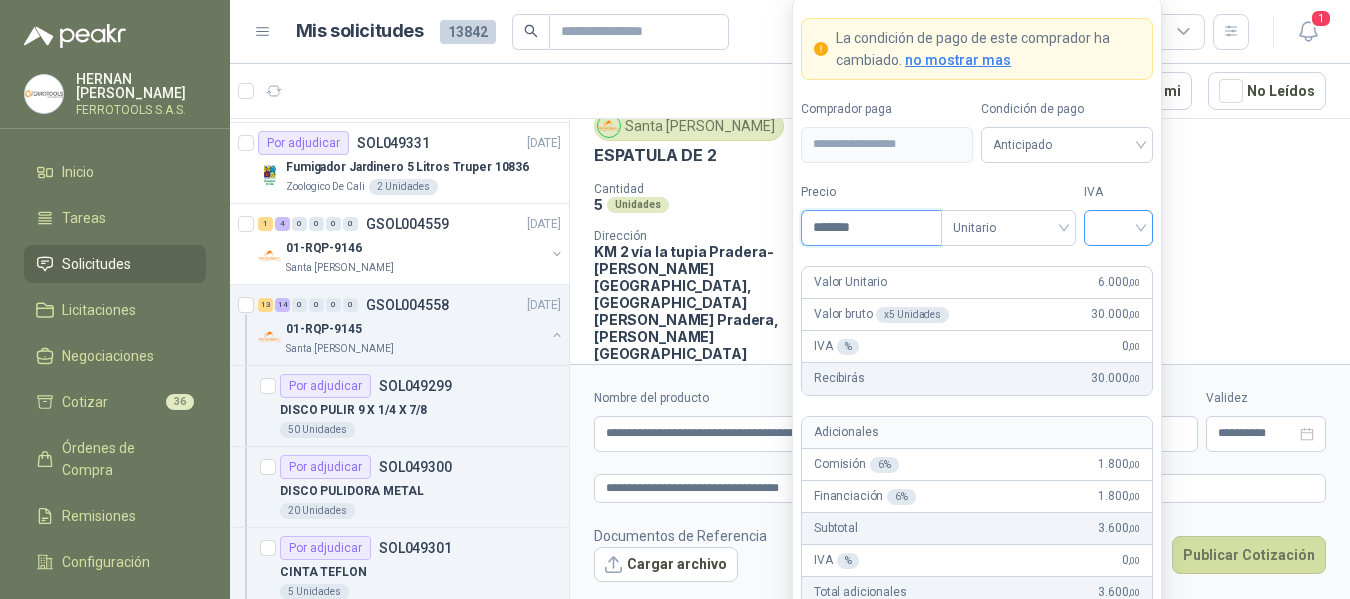 type on "*******" 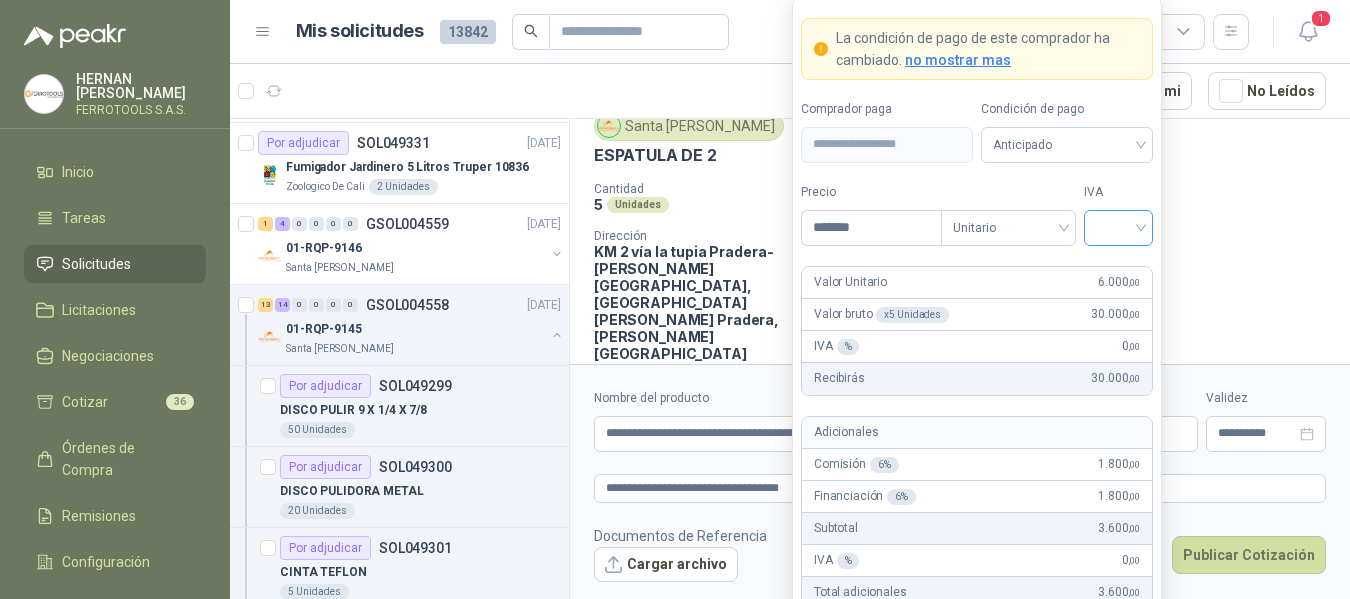 click at bounding box center [1118, 226] 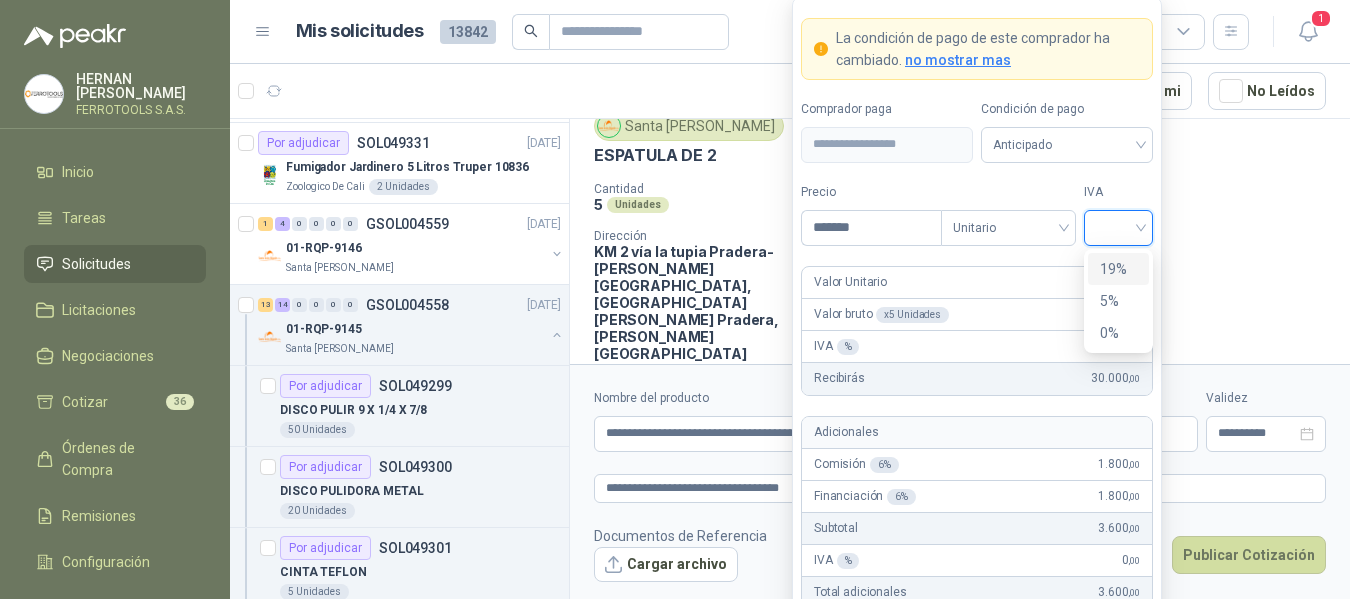 click on "19%" at bounding box center (1118, 269) 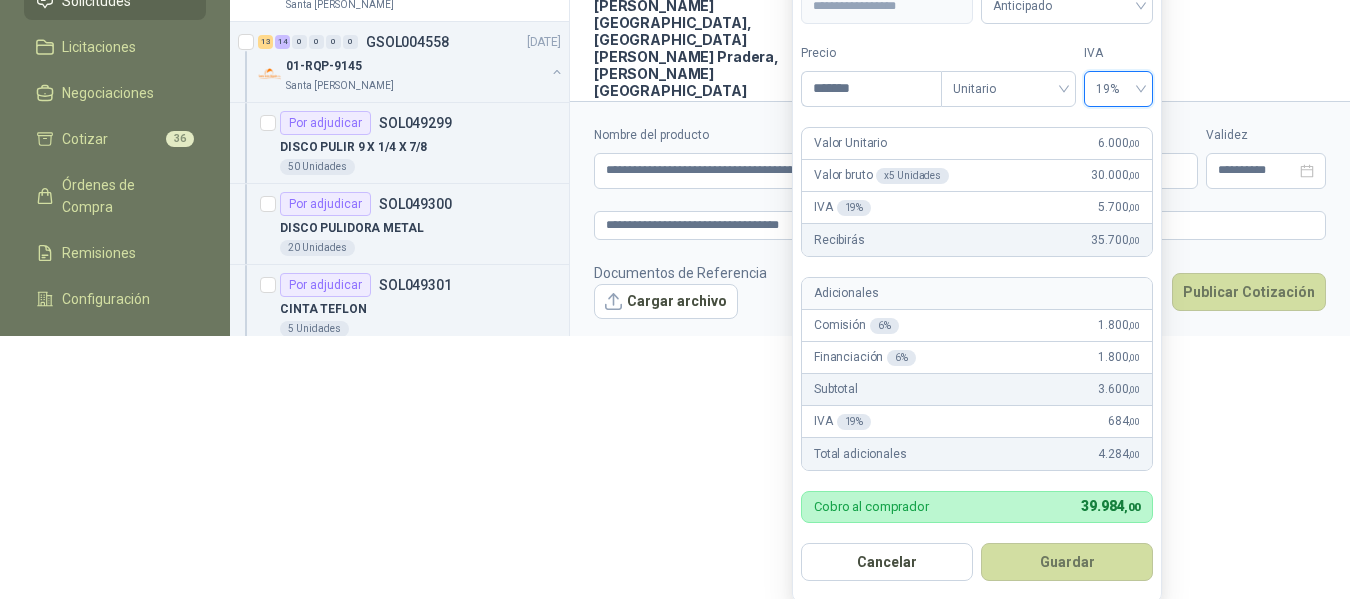 scroll, scrollTop: 264, scrollLeft: 0, axis: vertical 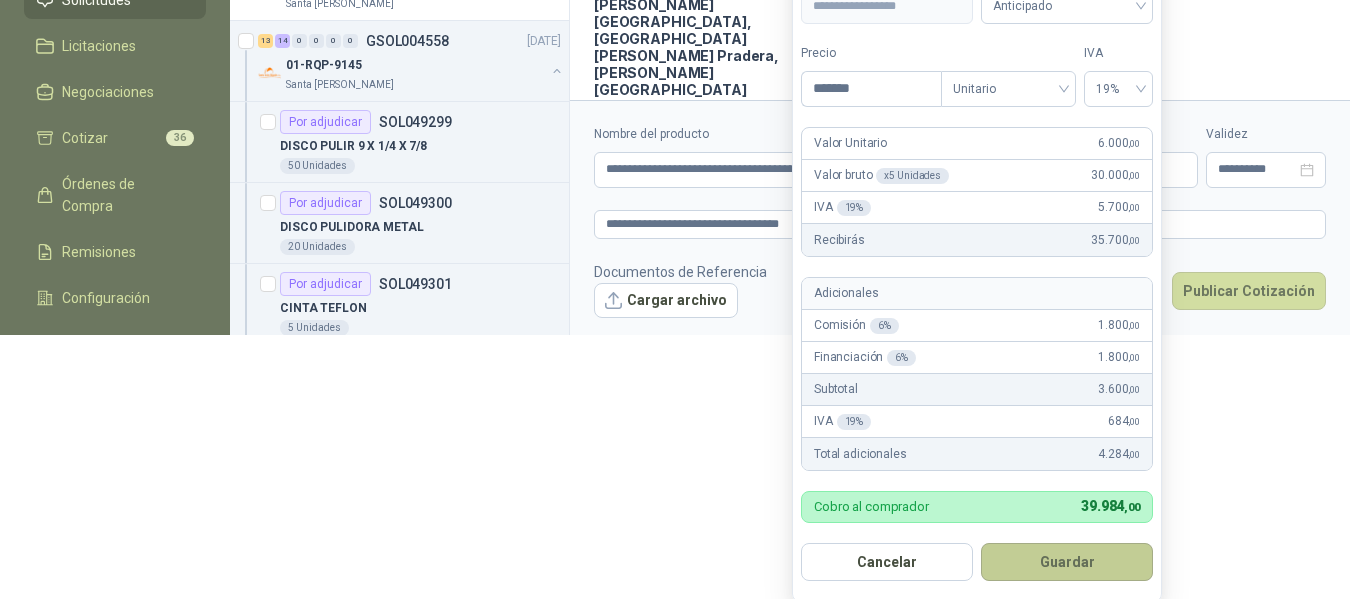 click on "Guardar" at bounding box center (1067, 562) 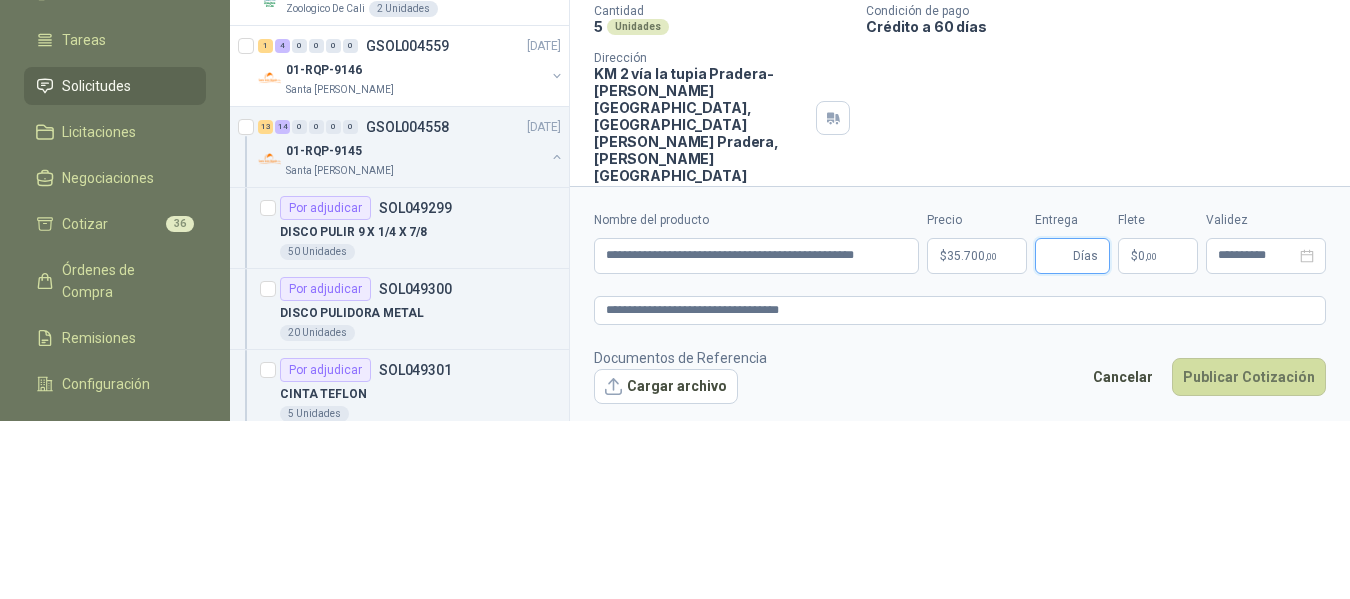 scroll, scrollTop: 182, scrollLeft: 0, axis: vertical 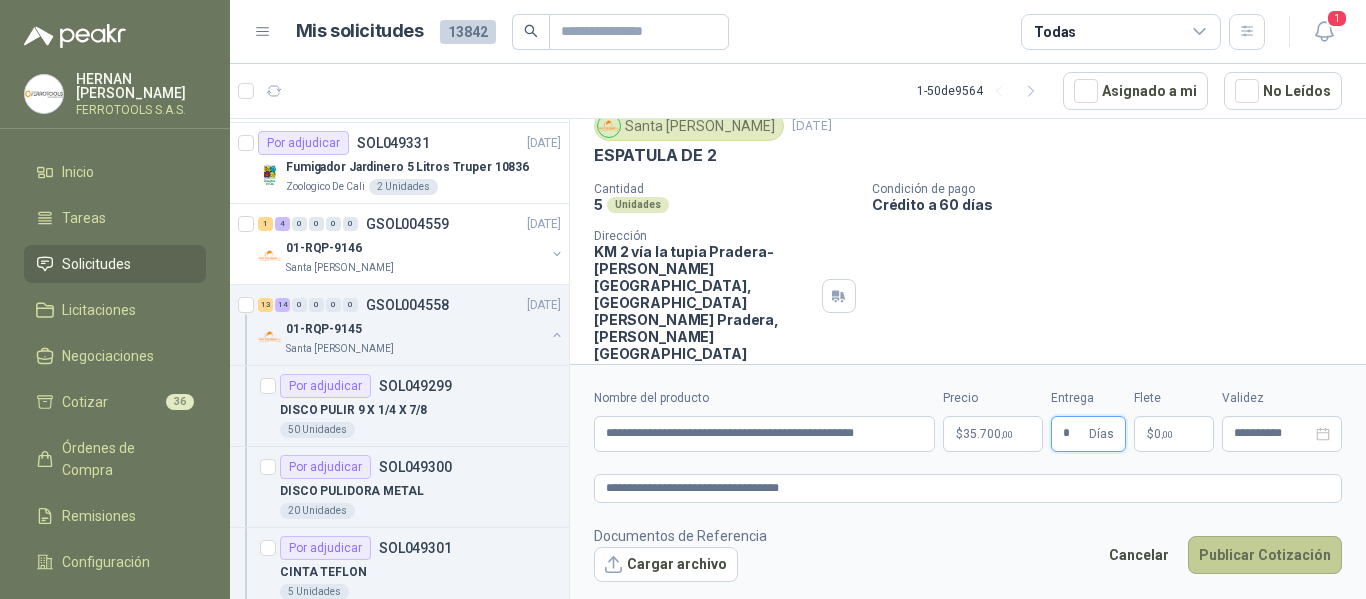 type on "*" 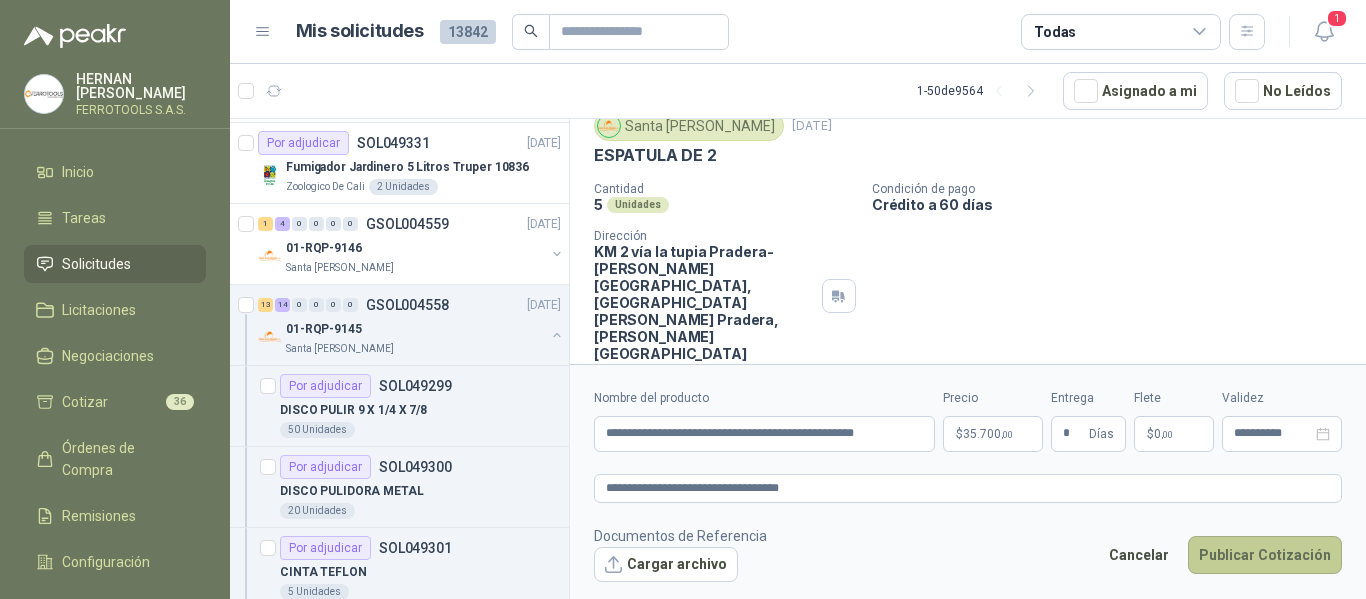 click on "Publicar Cotización" at bounding box center [1265, 555] 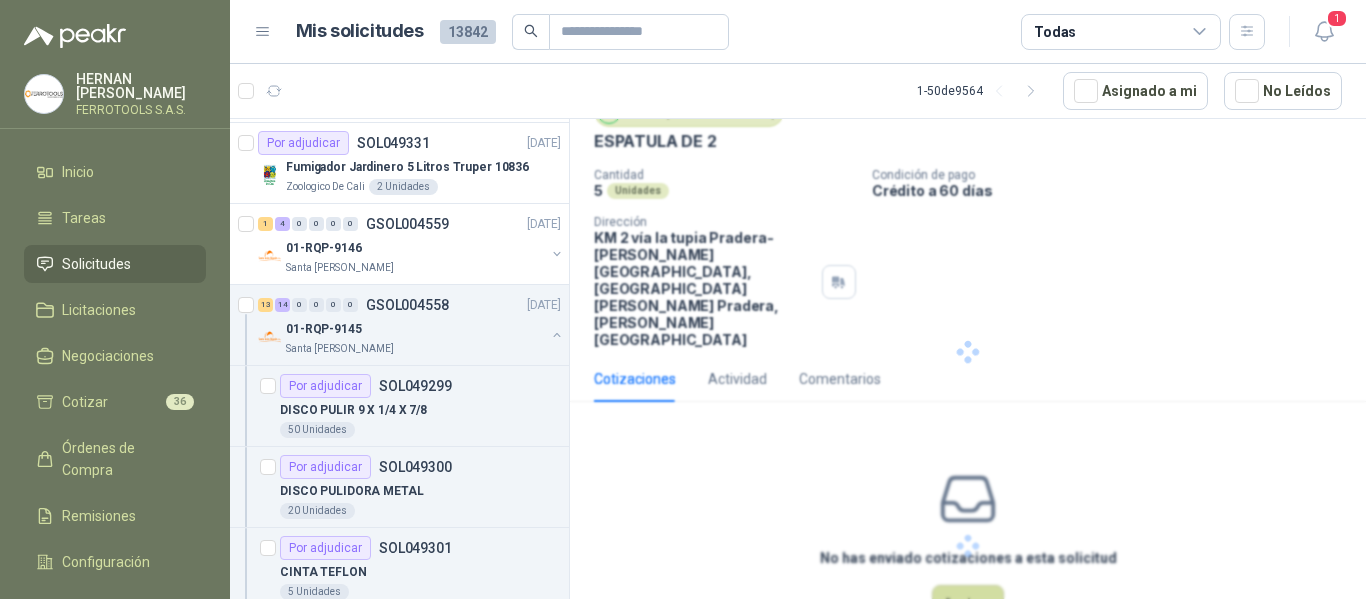 scroll, scrollTop: 0, scrollLeft: 0, axis: both 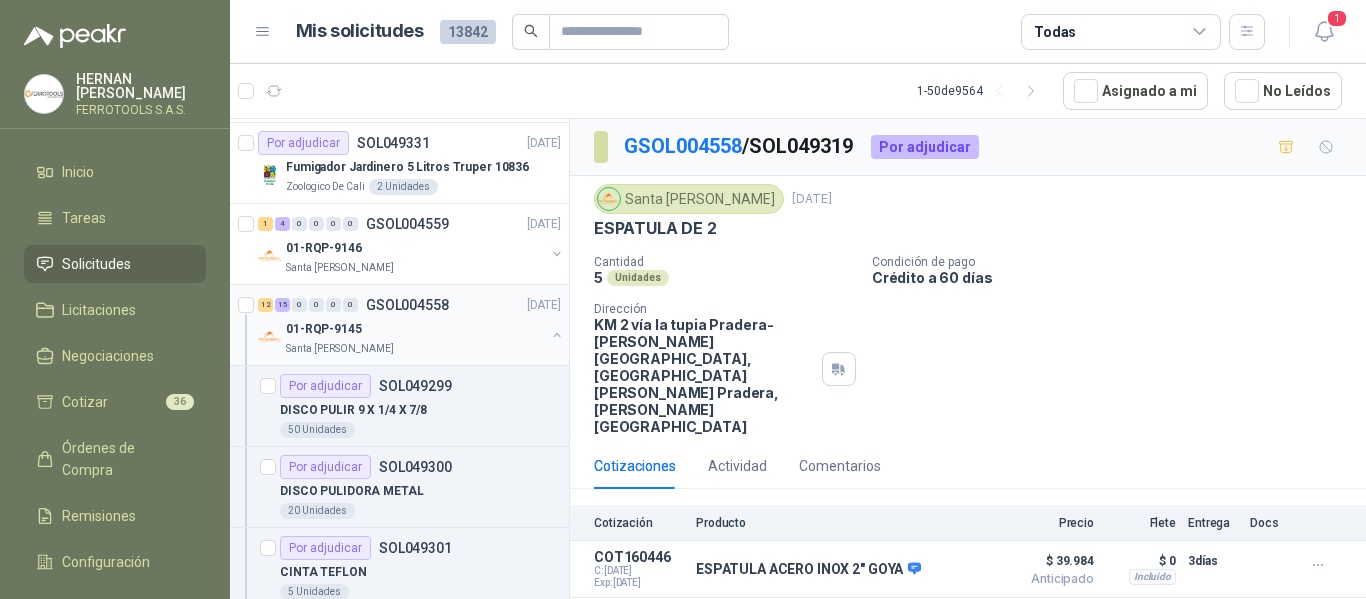 click on "01-RQP-9145" at bounding box center [415, 329] 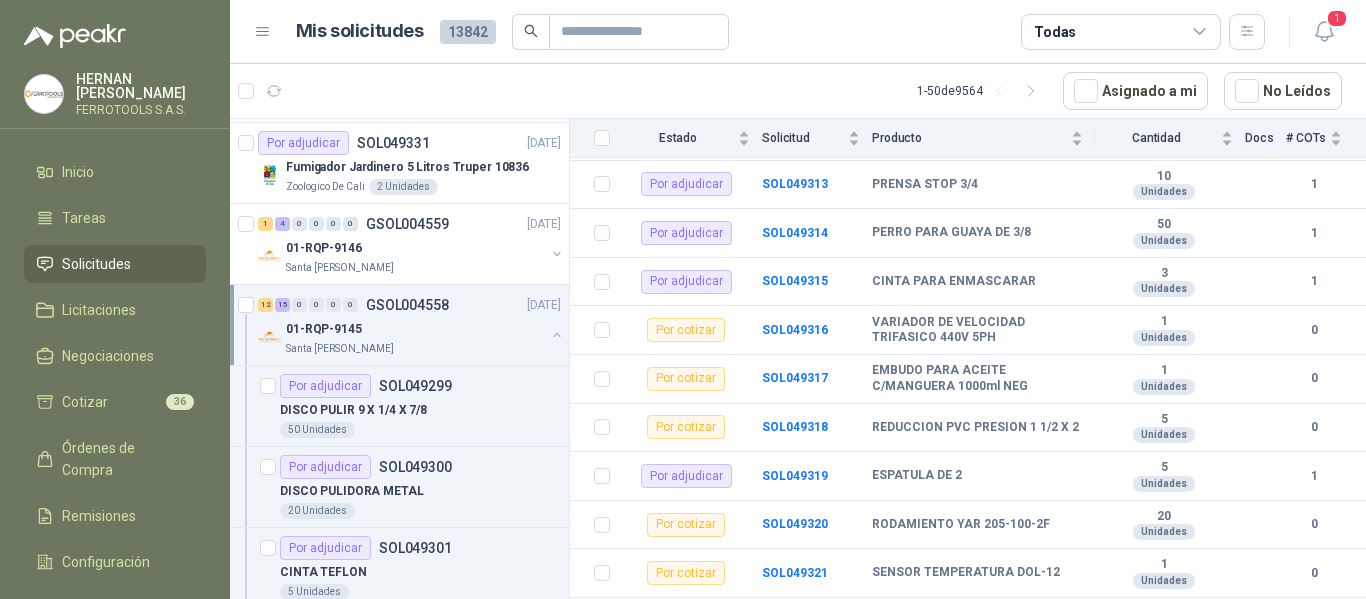 scroll, scrollTop: 1106, scrollLeft: 0, axis: vertical 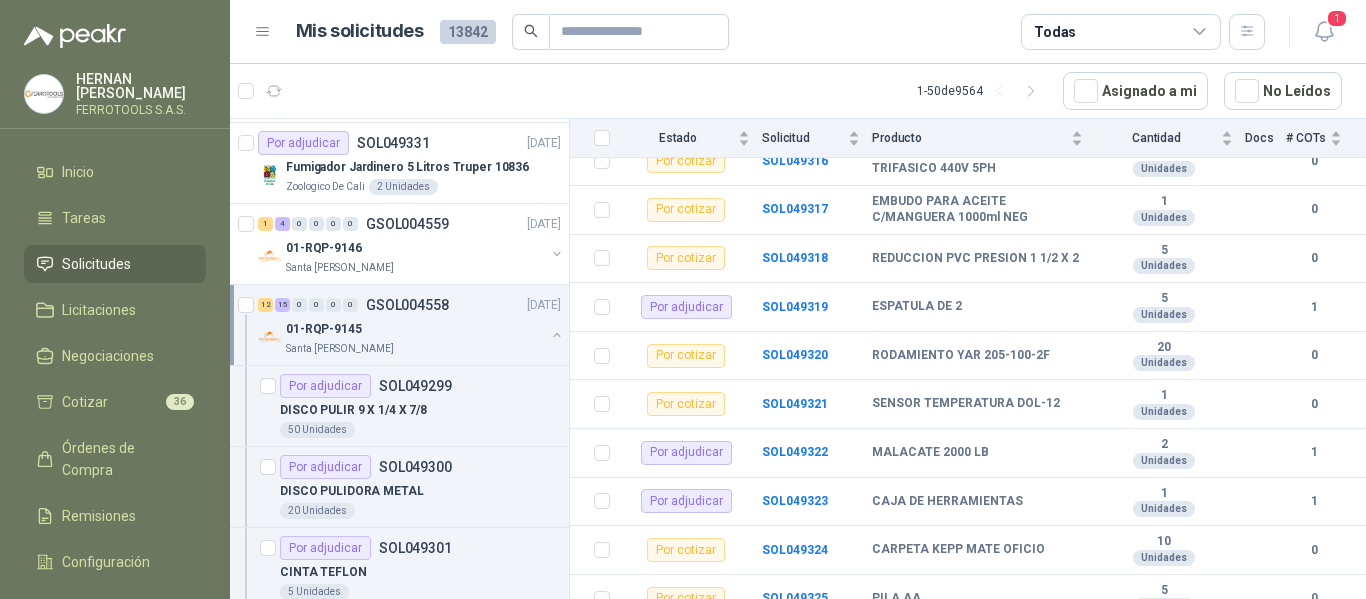 click on "01-RQP-9145" at bounding box center [415, 329] 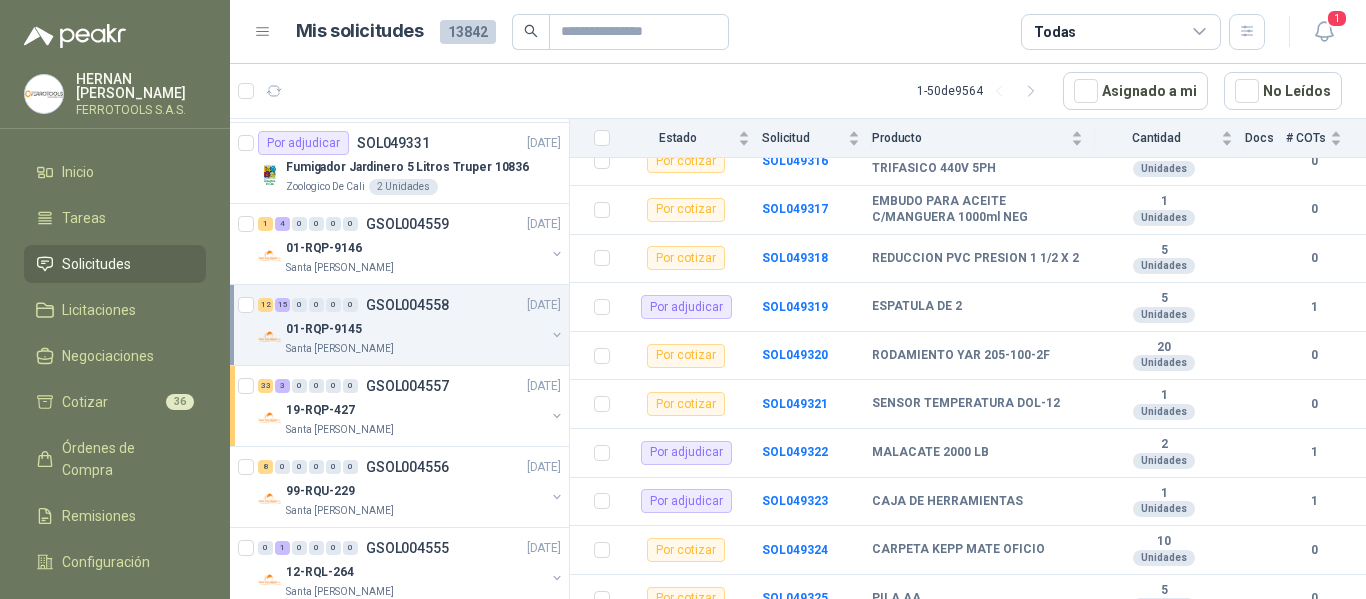 scroll, scrollTop: 7, scrollLeft: 0, axis: vertical 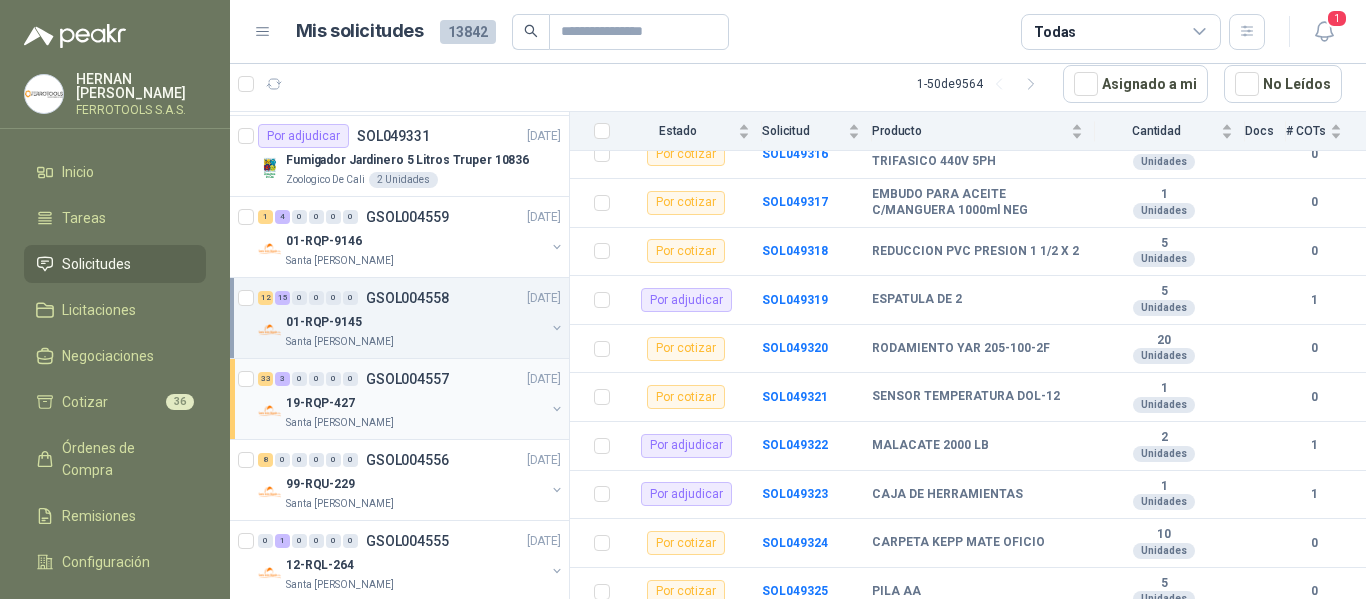 click on "19-RQP-427" at bounding box center [415, 403] 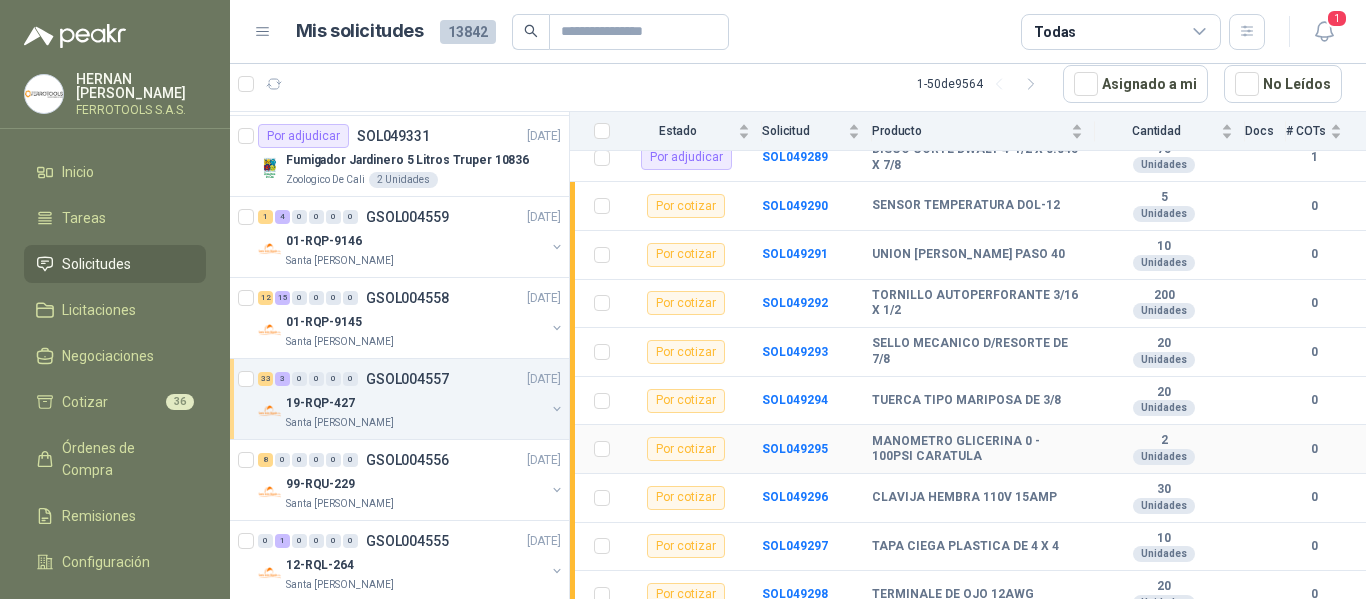 scroll, scrollTop: 1544, scrollLeft: 0, axis: vertical 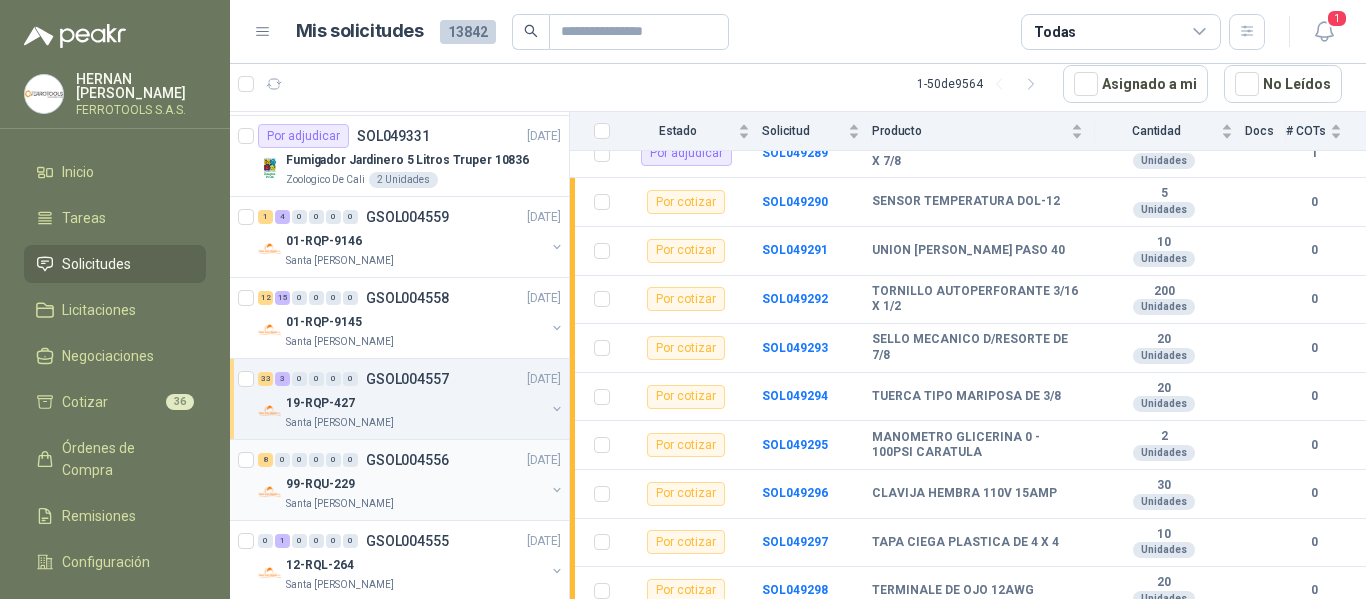 click on "99-RQU-229" at bounding box center [415, 484] 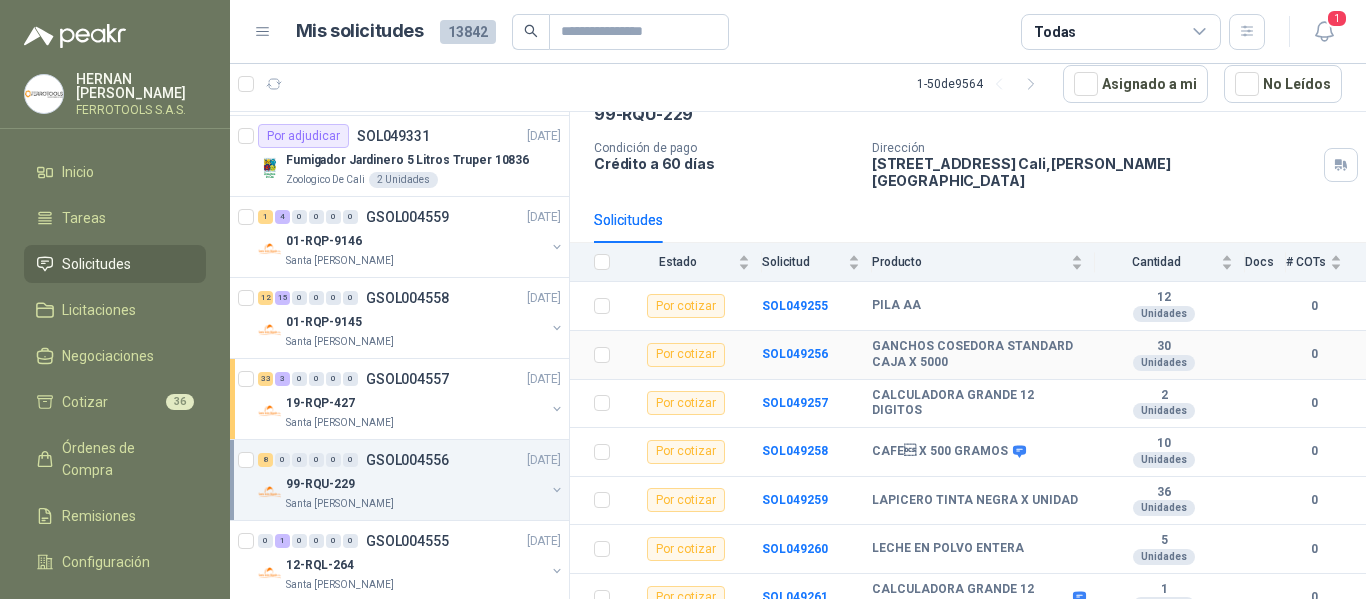 scroll, scrollTop: 169, scrollLeft: 0, axis: vertical 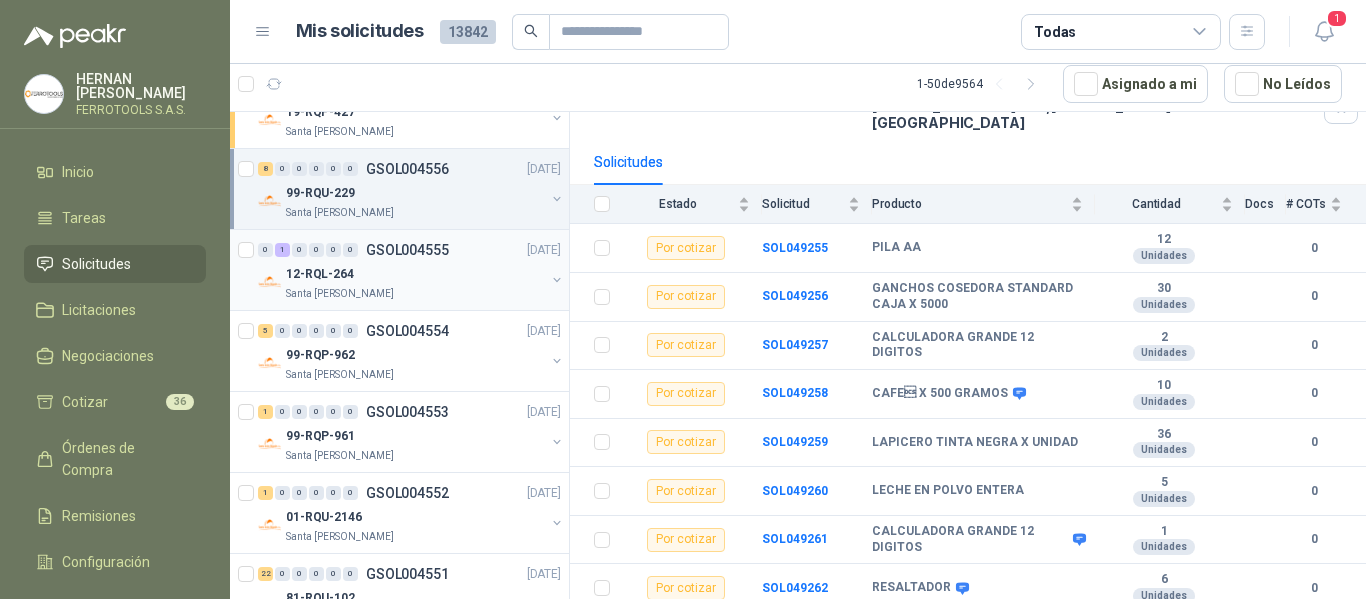 click on "12-RQL-264" at bounding box center [415, 274] 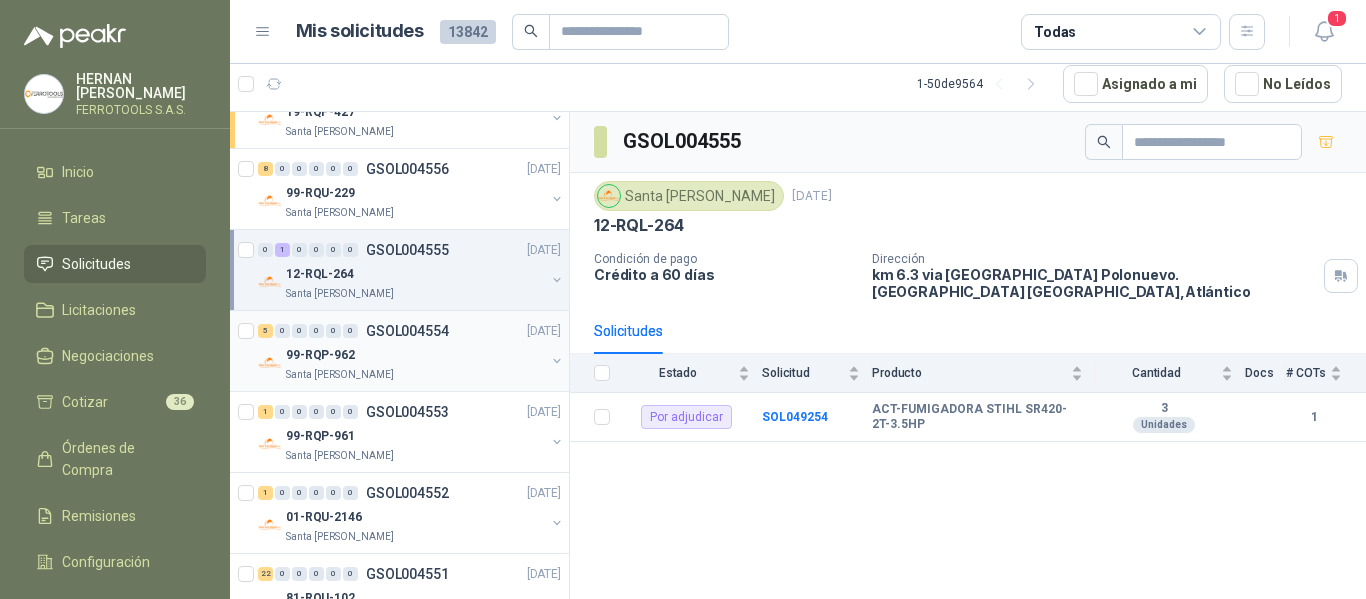 click on "99-RQP-962" at bounding box center (415, 355) 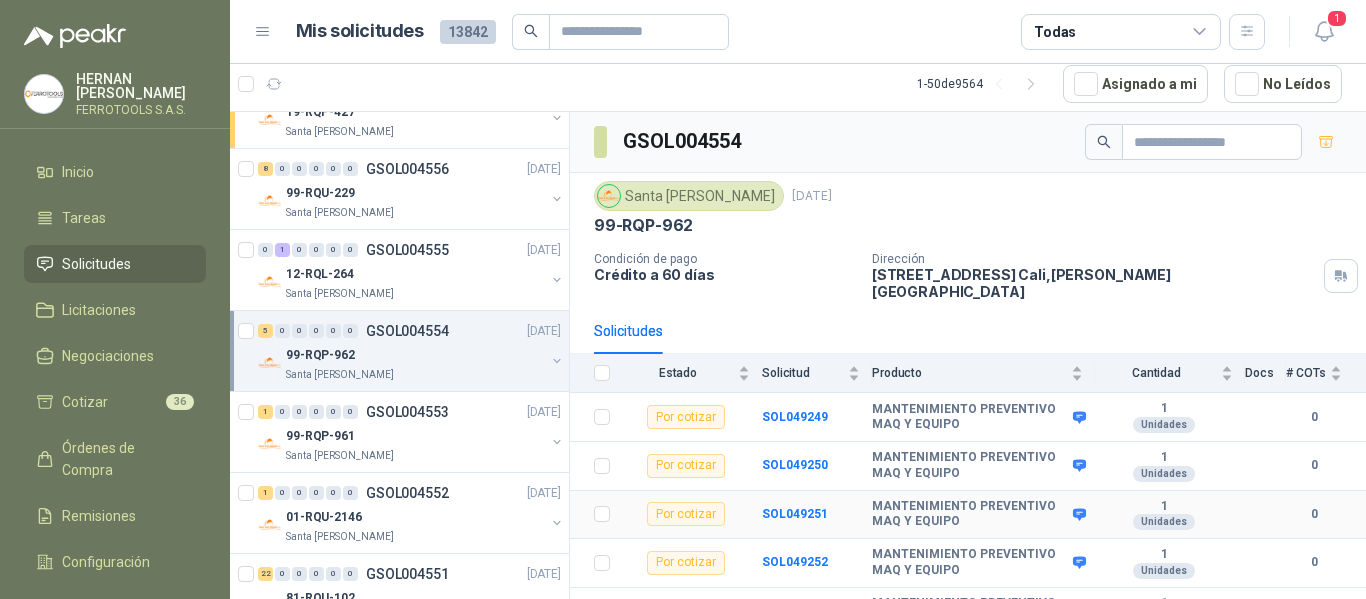 scroll, scrollTop: 23, scrollLeft: 0, axis: vertical 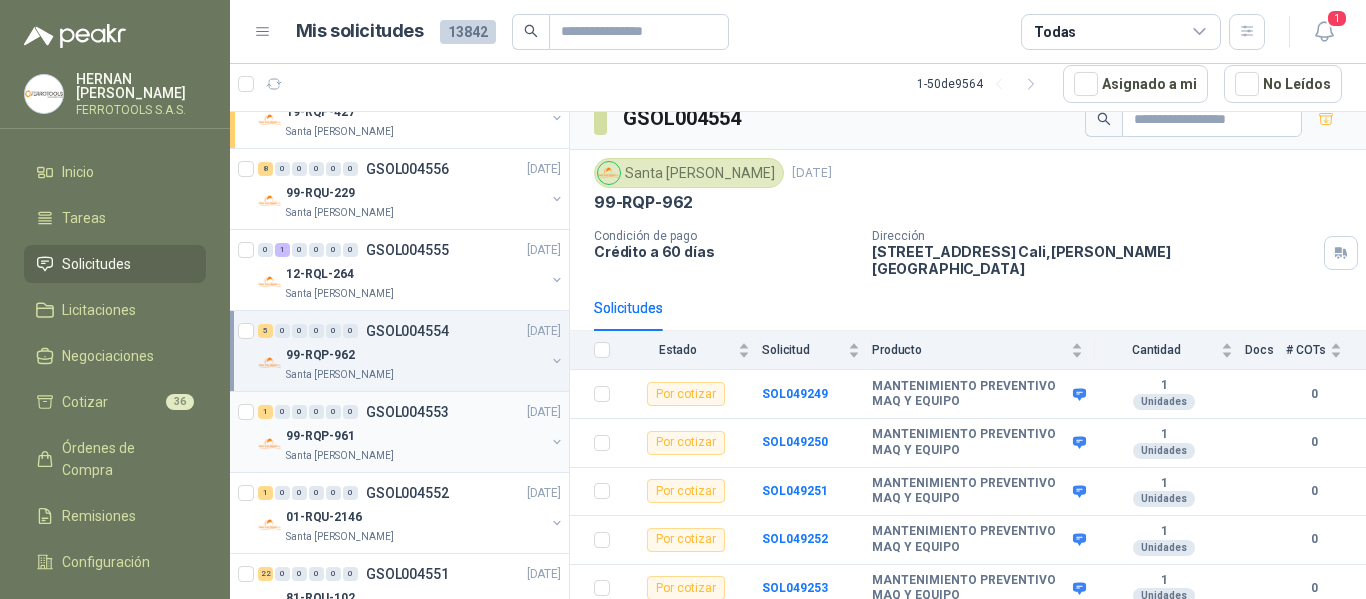 click on "Santa [PERSON_NAME]" at bounding box center (415, 456) 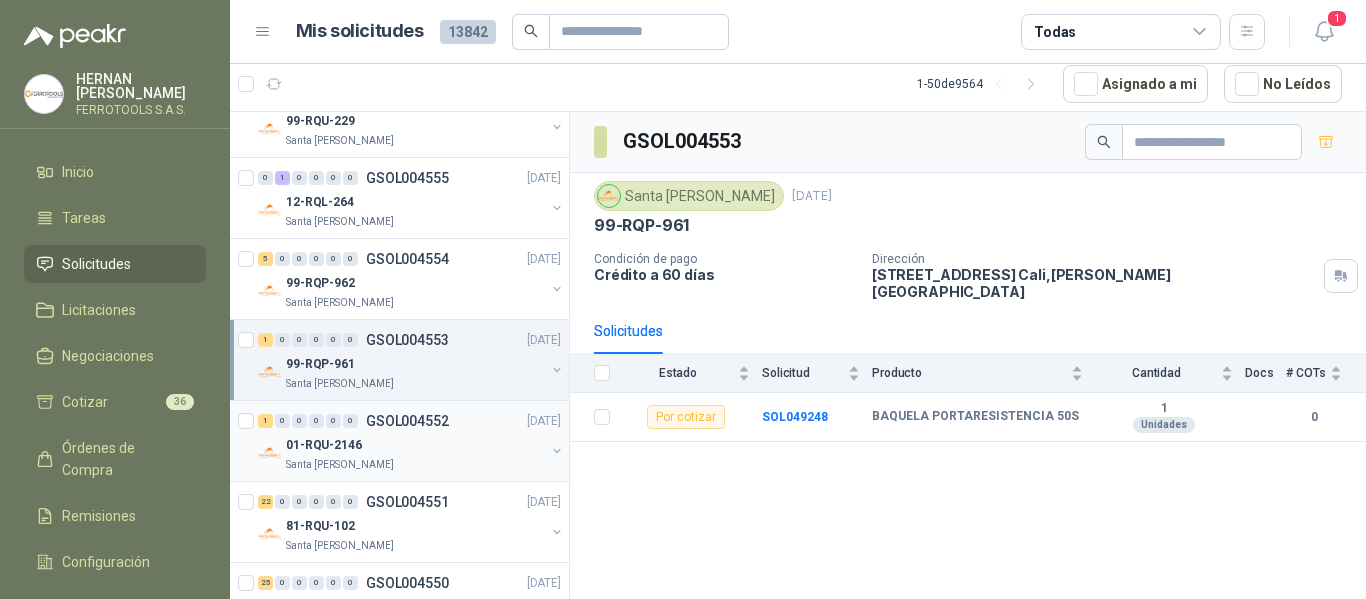 scroll, scrollTop: 1575, scrollLeft: 0, axis: vertical 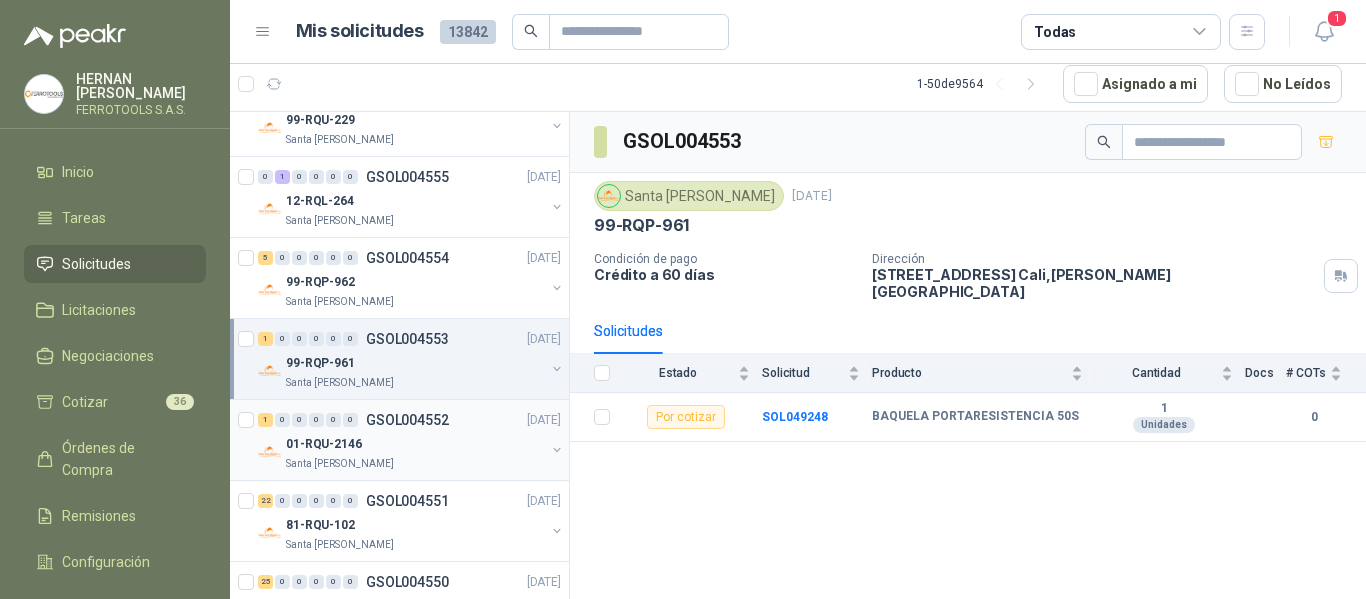 click on "01-RQU-2146" at bounding box center [415, 444] 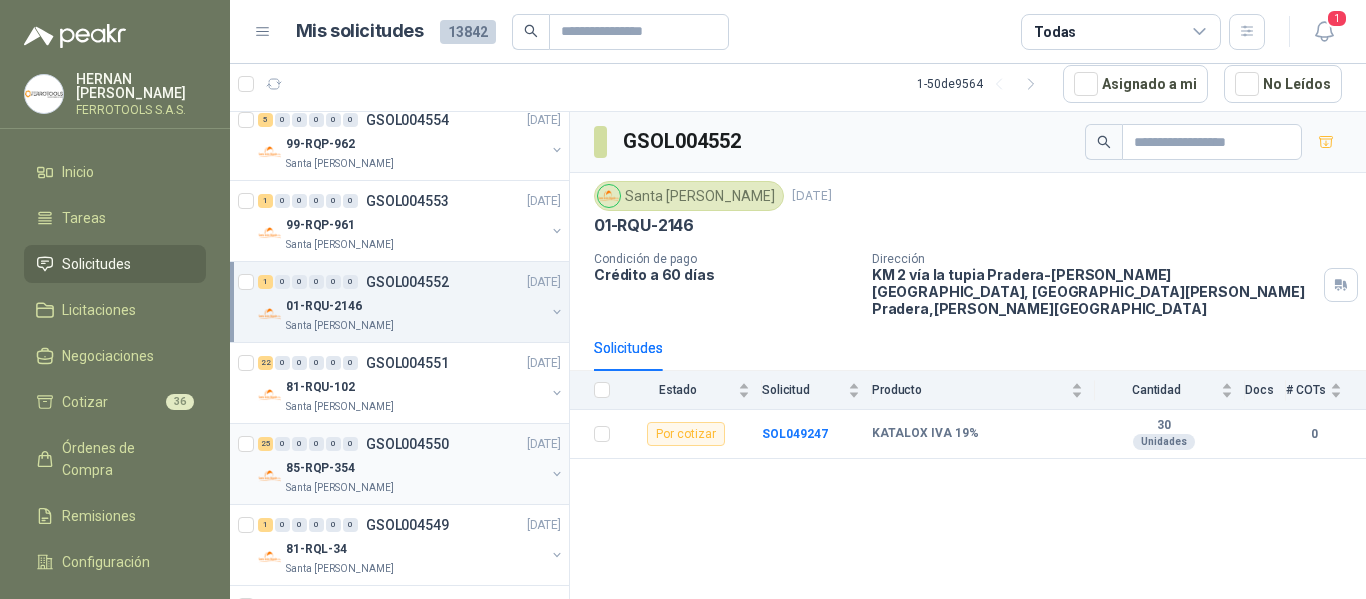 scroll, scrollTop: 1715, scrollLeft: 0, axis: vertical 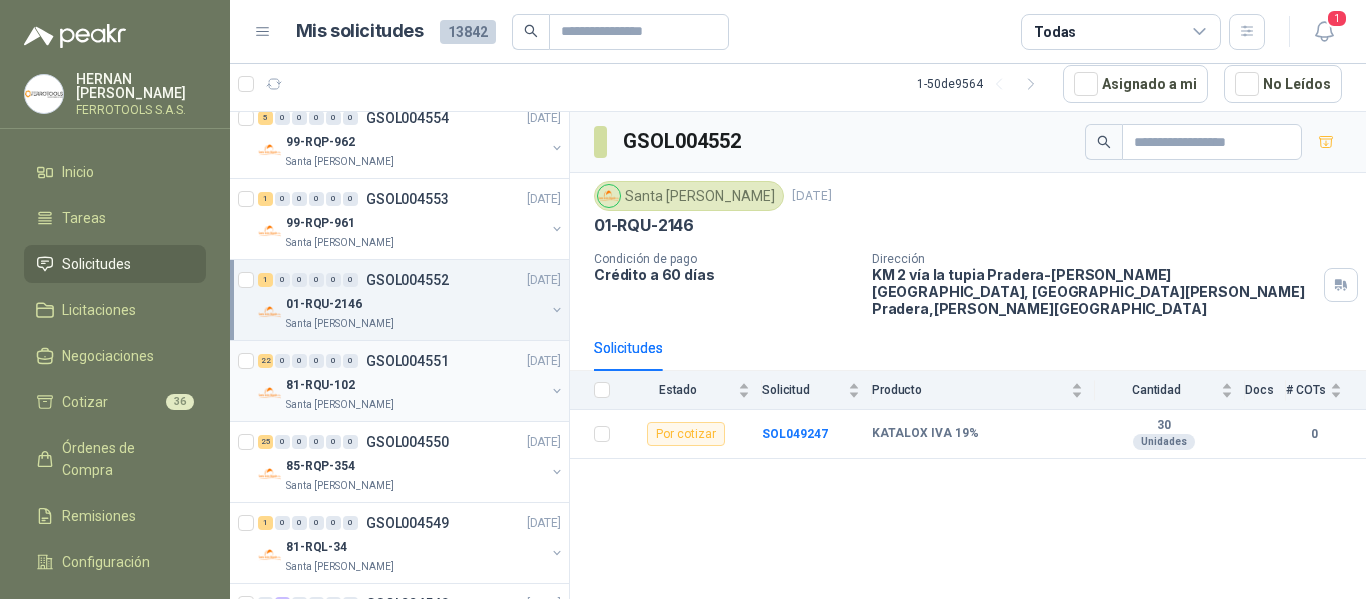 click on "81-RQU-102" at bounding box center (415, 385) 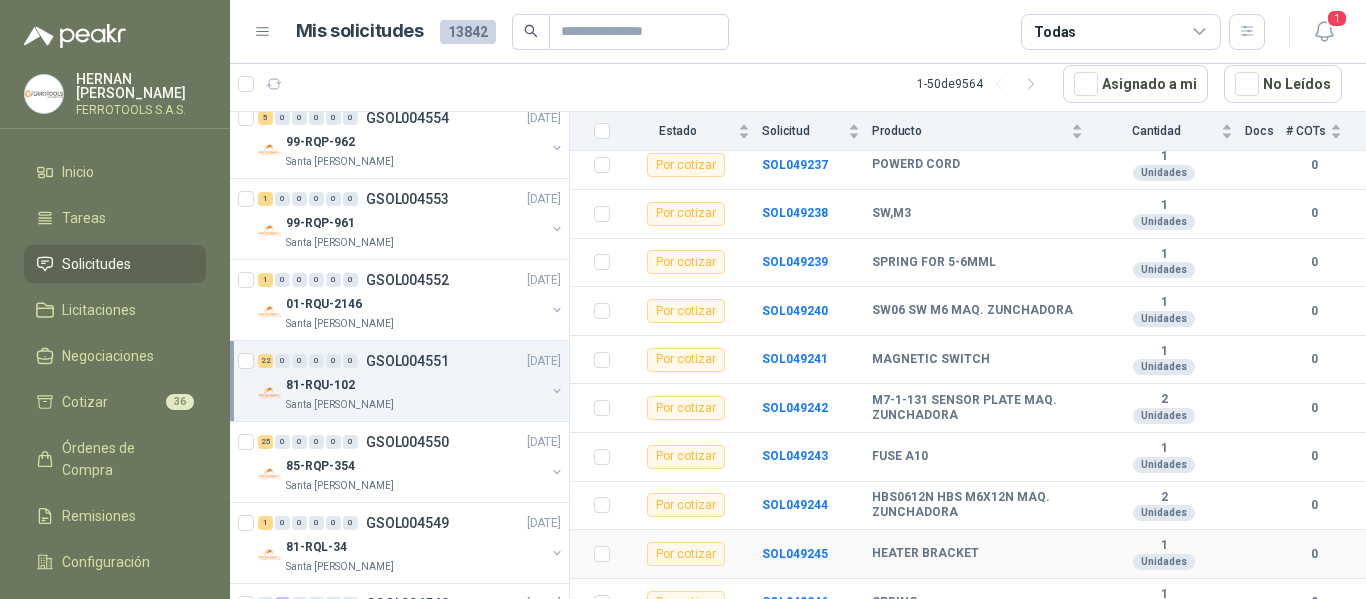 scroll, scrollTop: 863, scrollLeft: 0, axis: vertical 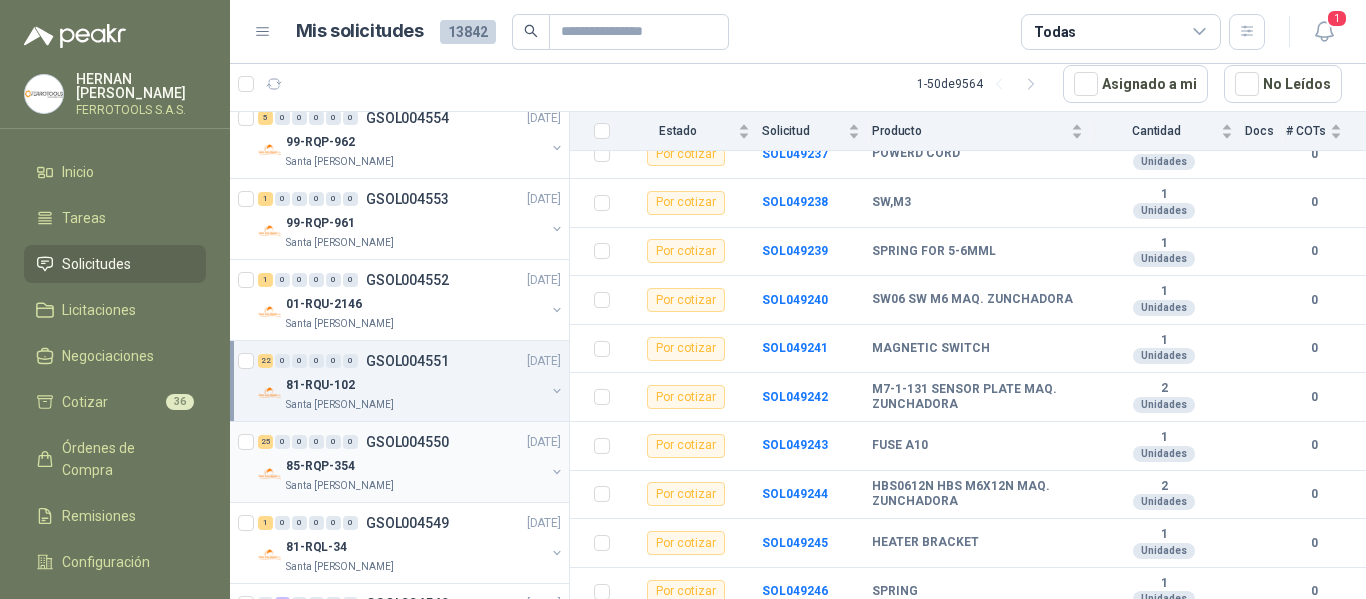 click on "Santa [PERSON_NAME]" at bounding box center [415, 486] 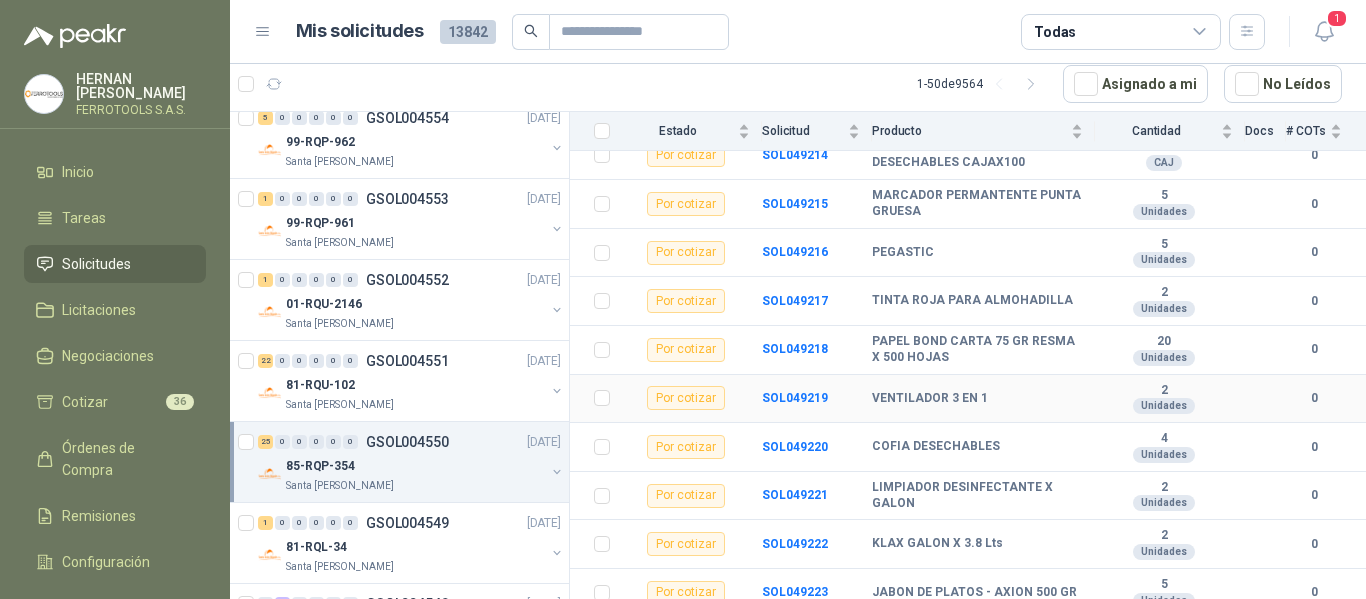 scroll, scrollTop: 1009, scrollLeft: 0, axis: vertical 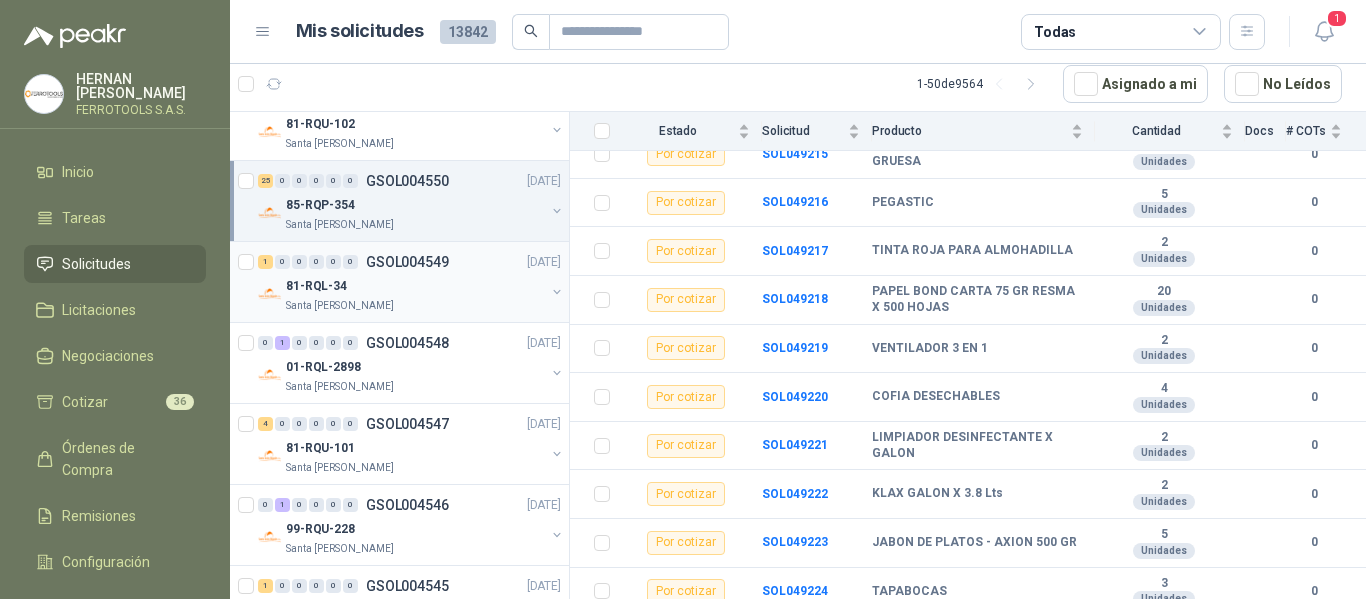 click on "81-RQL-34" at bounding box center (415, 286) 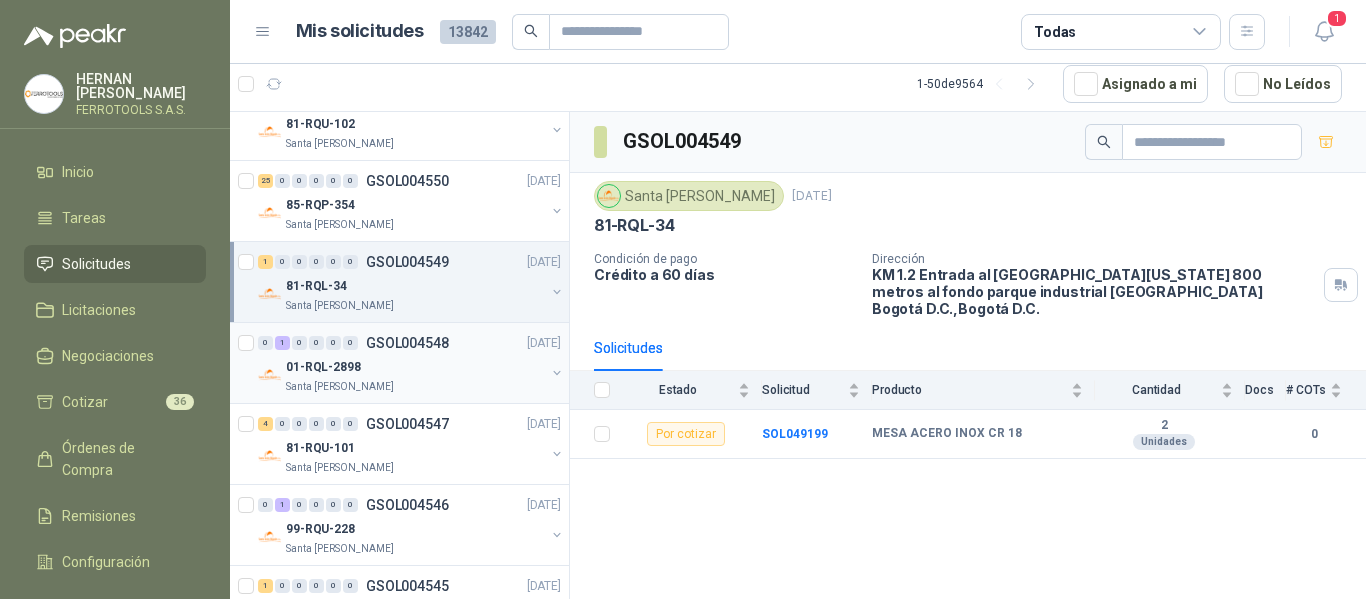 click on "Santa [PERSON_NAME]" at bounding box center (415, 387) 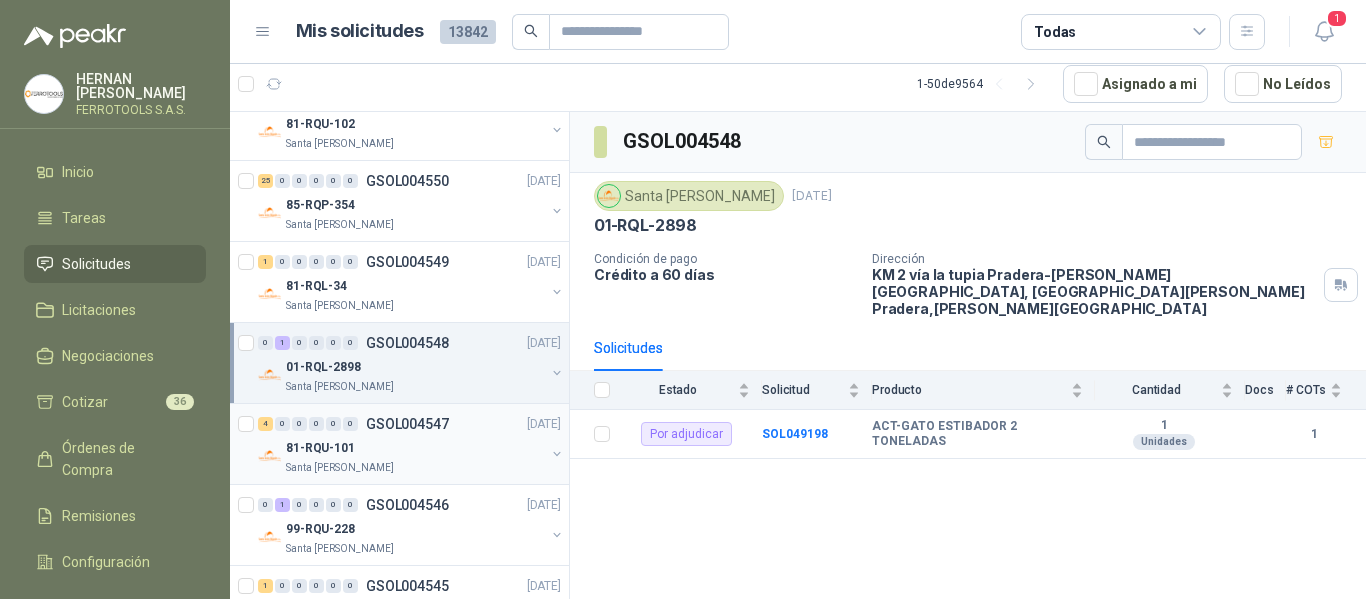 click on "Santa [PERSON_NAME]" at bounding box center (415, 468) 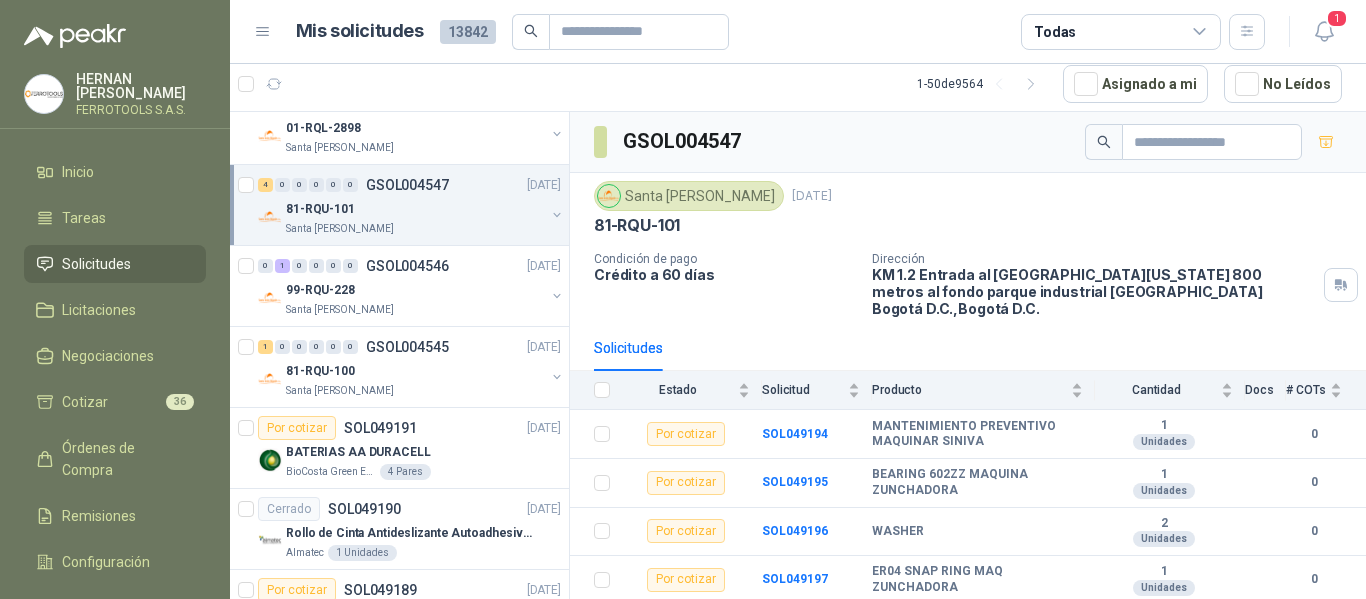 scroll, scrollTop: 2217, scrollLeft: 0, axis: vertical 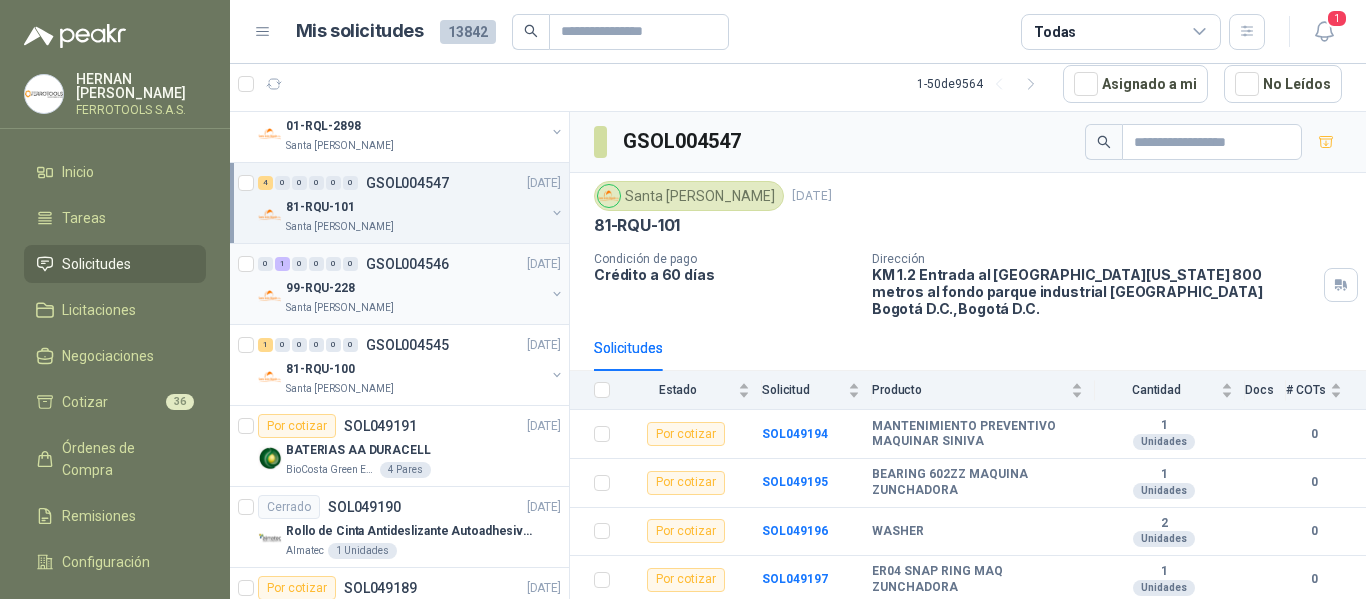 click on "99-RQU-228" at bounding box center (415, 288) 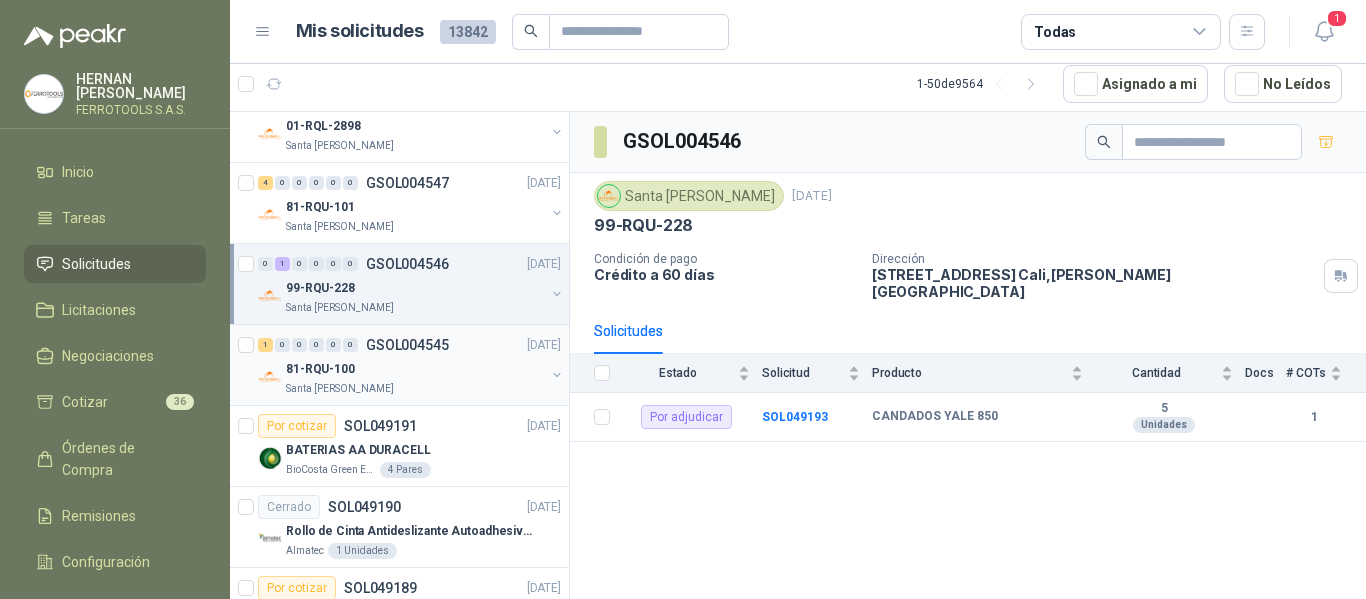 click on "81-RQU-100" at bounding box center (415, 369) 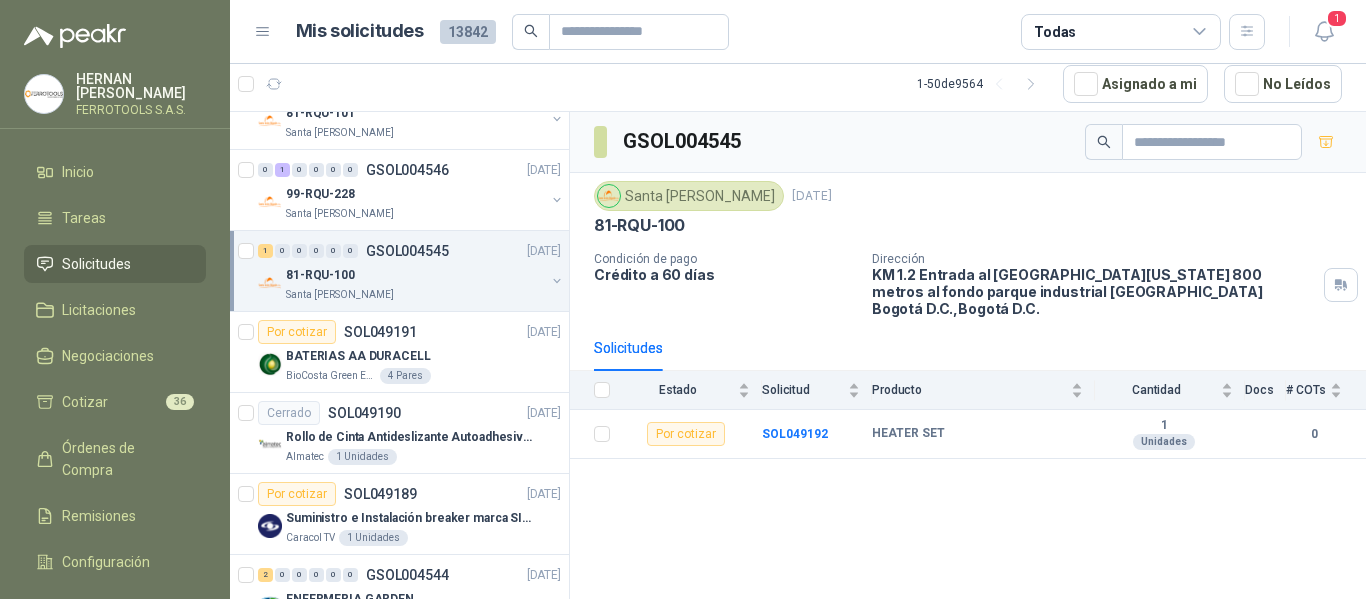 scroll, scrollTop: 2321, scrollLeft: 0, axis: vertical 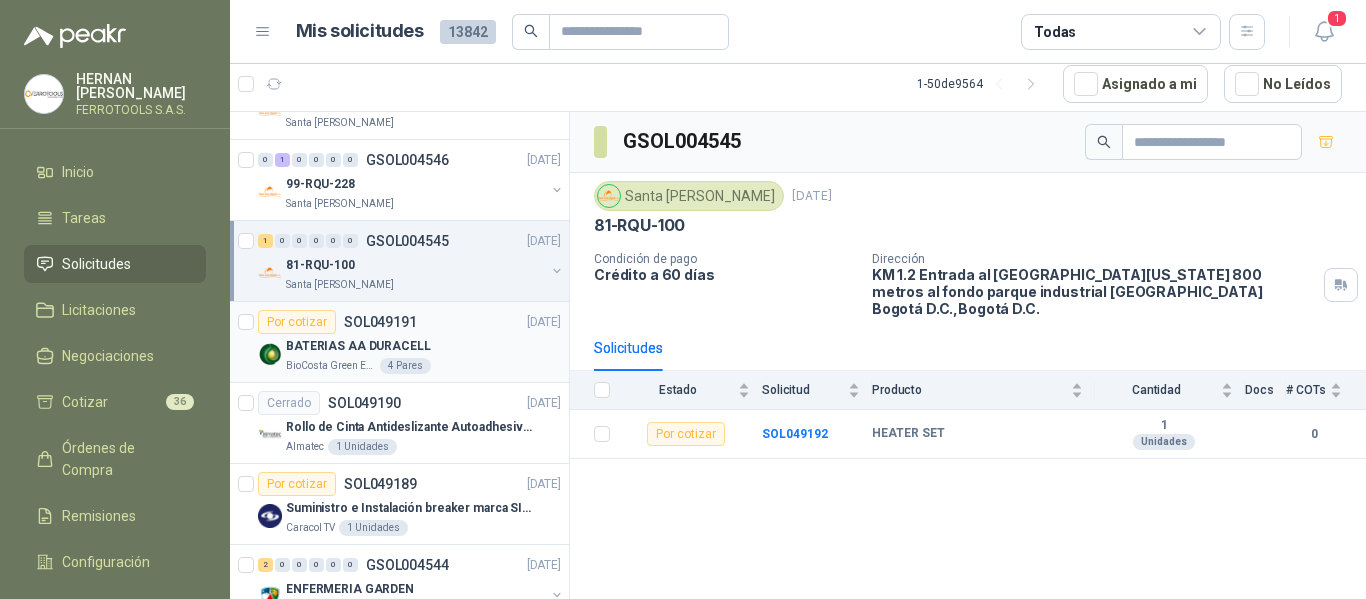 click on "BioCosta [PERSON_NAME] Energy S.A.S 4   Pares" at bounding box center (423, 366) 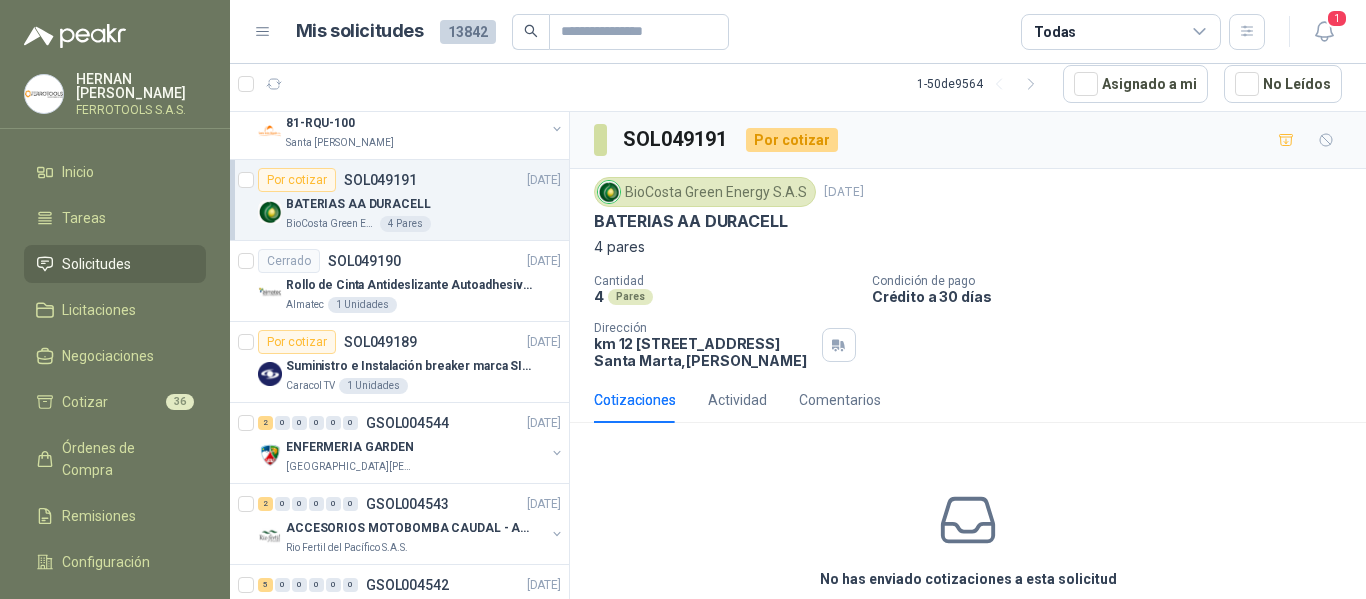 scroll, scrollTop: 2464, scrollLeft: 0, axis: vertical 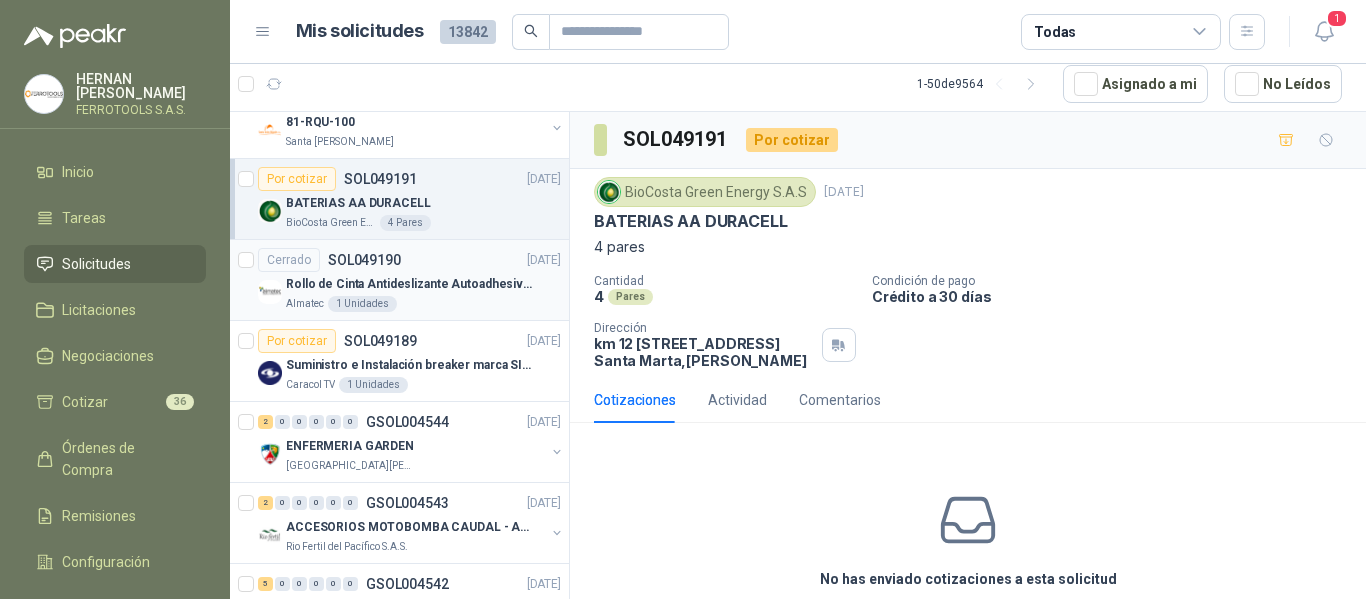 click on "Rollo de Cinta Antideslizante Autoadhesiva Amarillo" at bounding box center [410, 284] 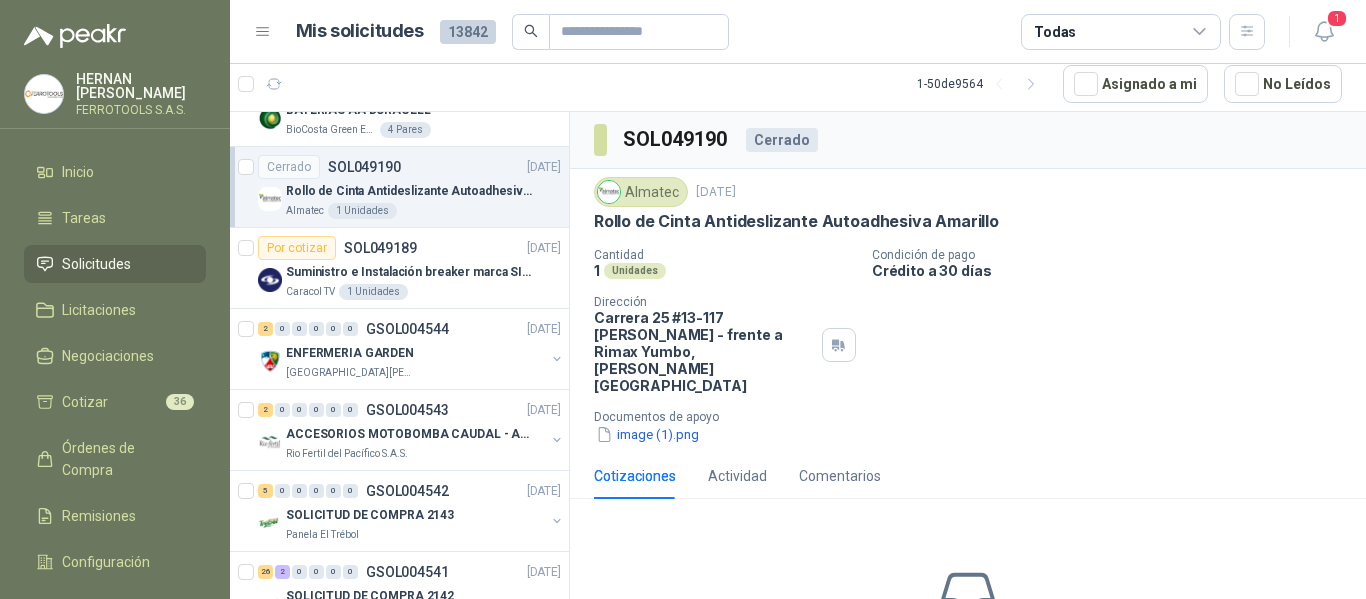 scroll, scrollTop: 2558, scrollLeft: 0, axis: vertical 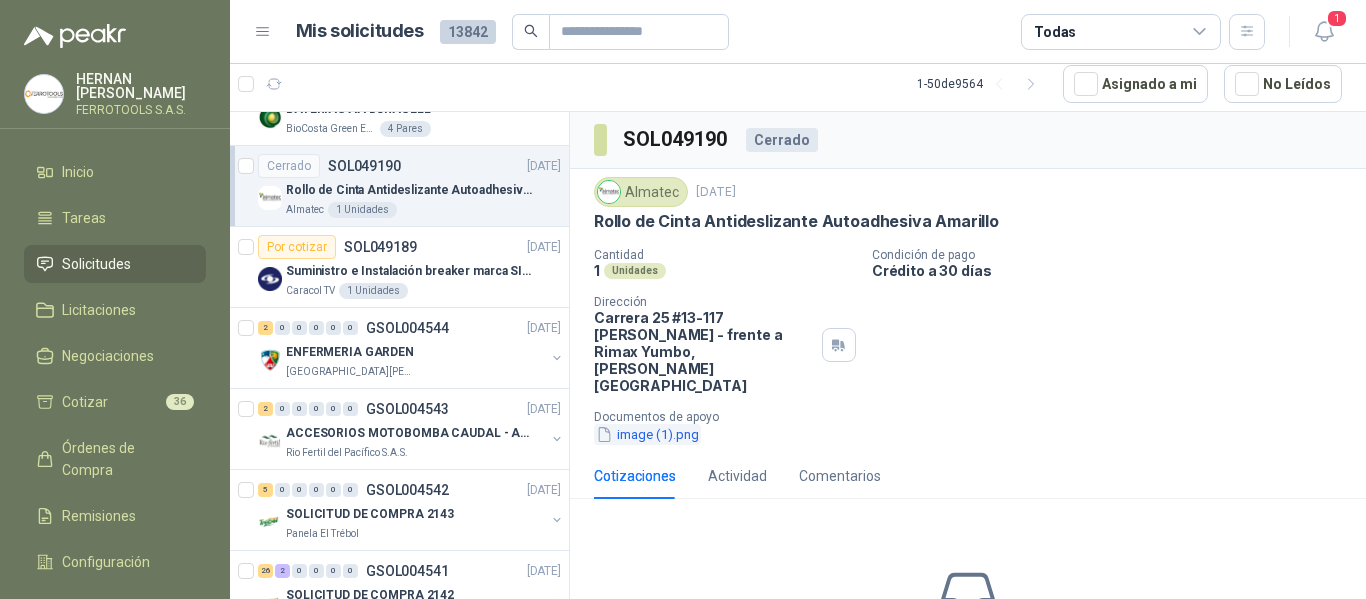 click on "image (1).png" at bounding box center (647, 434) 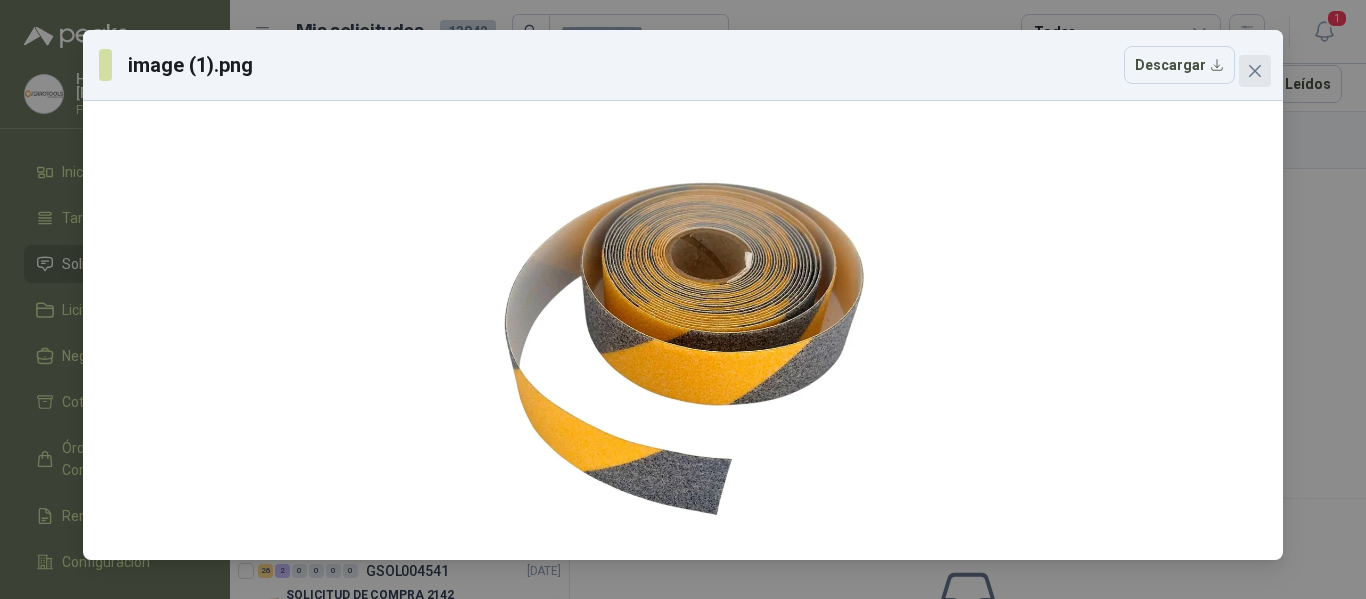 click 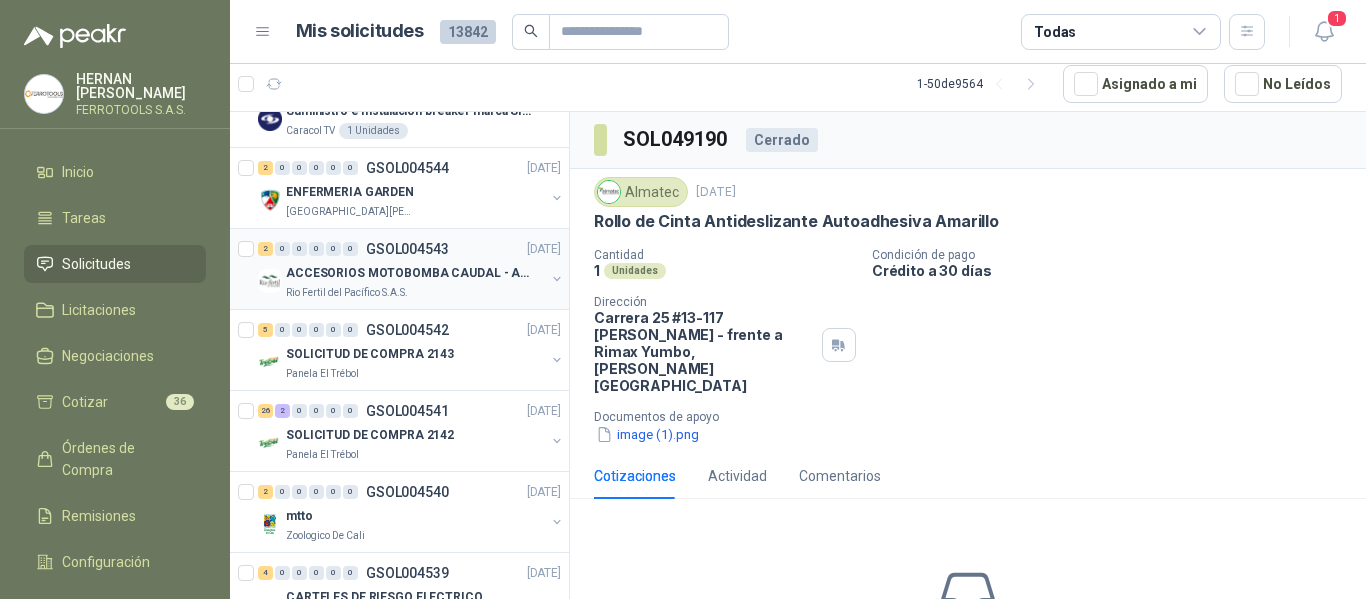 scroll, scrollTop: 2717, scrollLeft: 0, axis: vertical 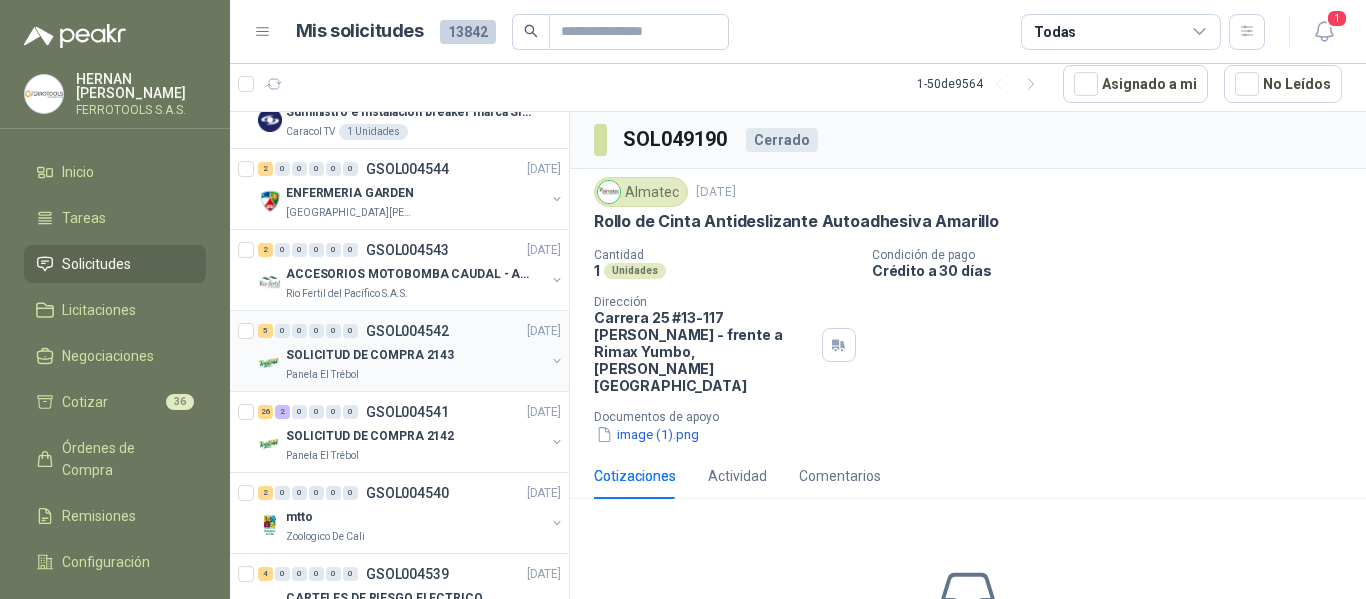 click on "SOLICITUD DE COMPRA 2143" at bounding box center (370, 355) 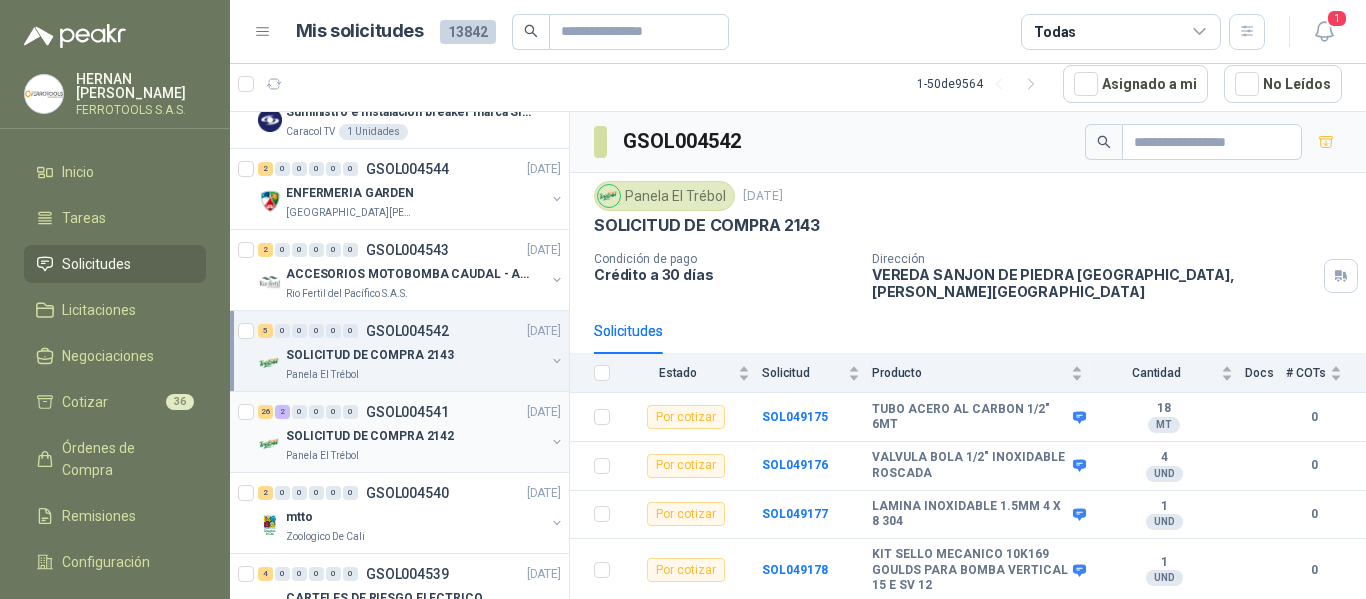 click on "SOLICITUD DE COMPRA 2142" at bounding box center (370, 436) 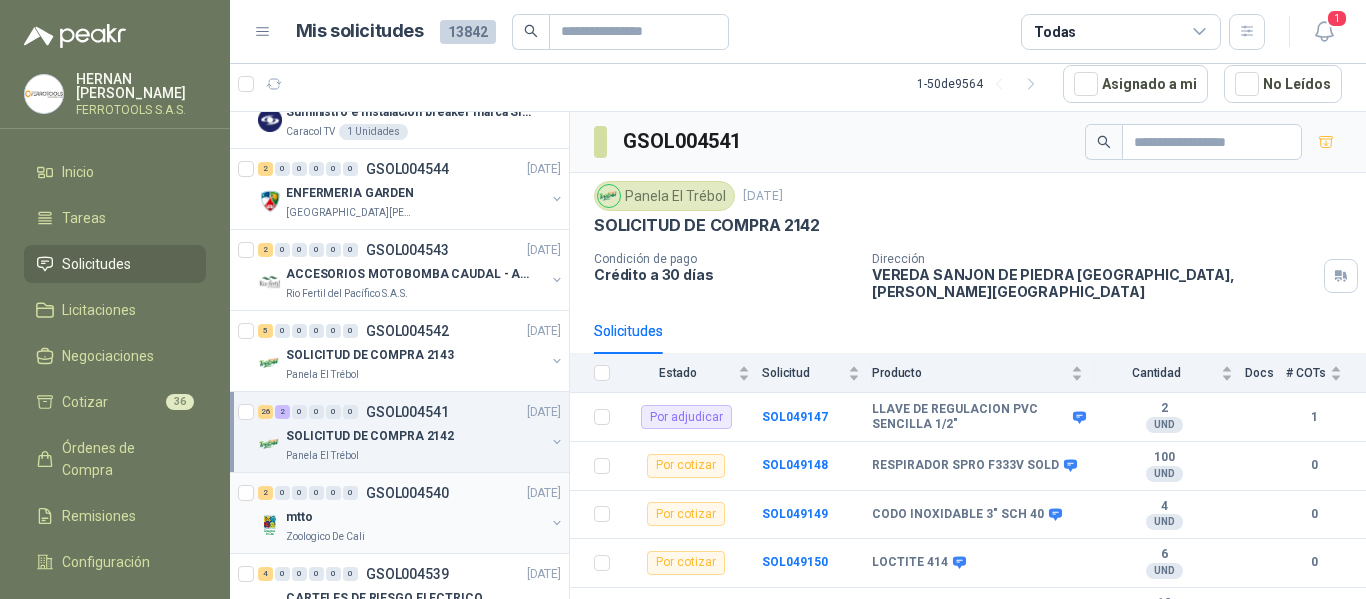 click on "mtto" at bounding box center [415, 517] 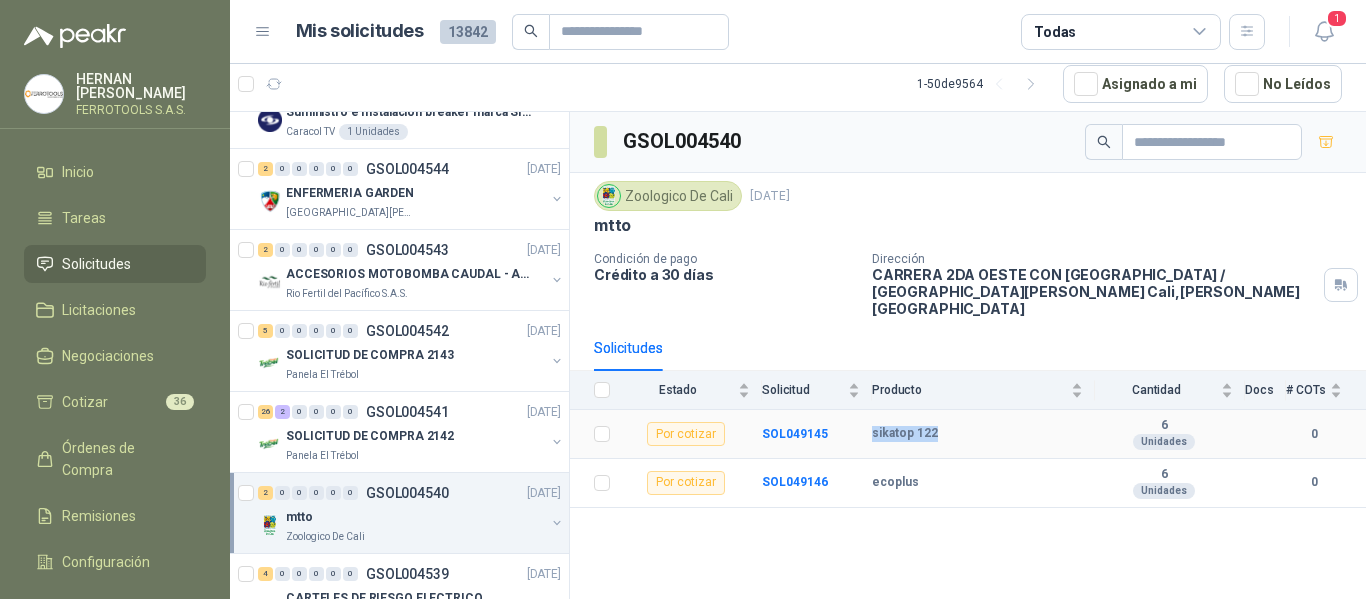 drag, startPoint x: 875, startPoint y: 420, endPoint x: 942, endPoint y: 416, distance: 67.11929 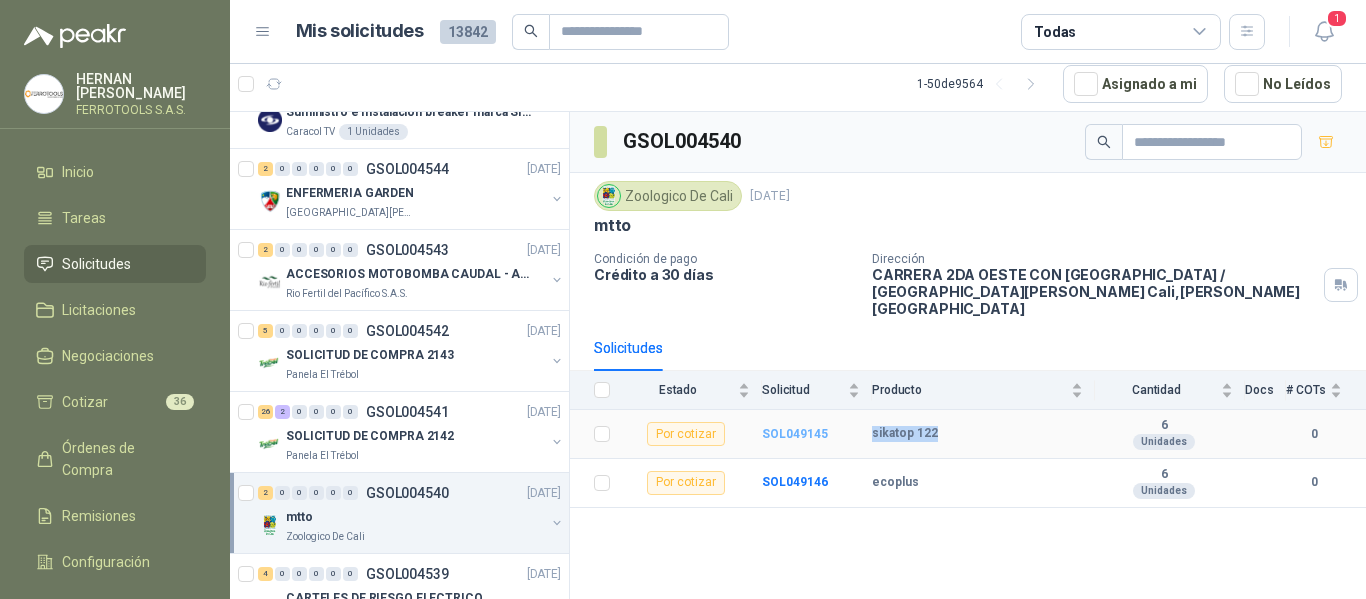 click on "SOL049145" at bounding box center (795, 434) 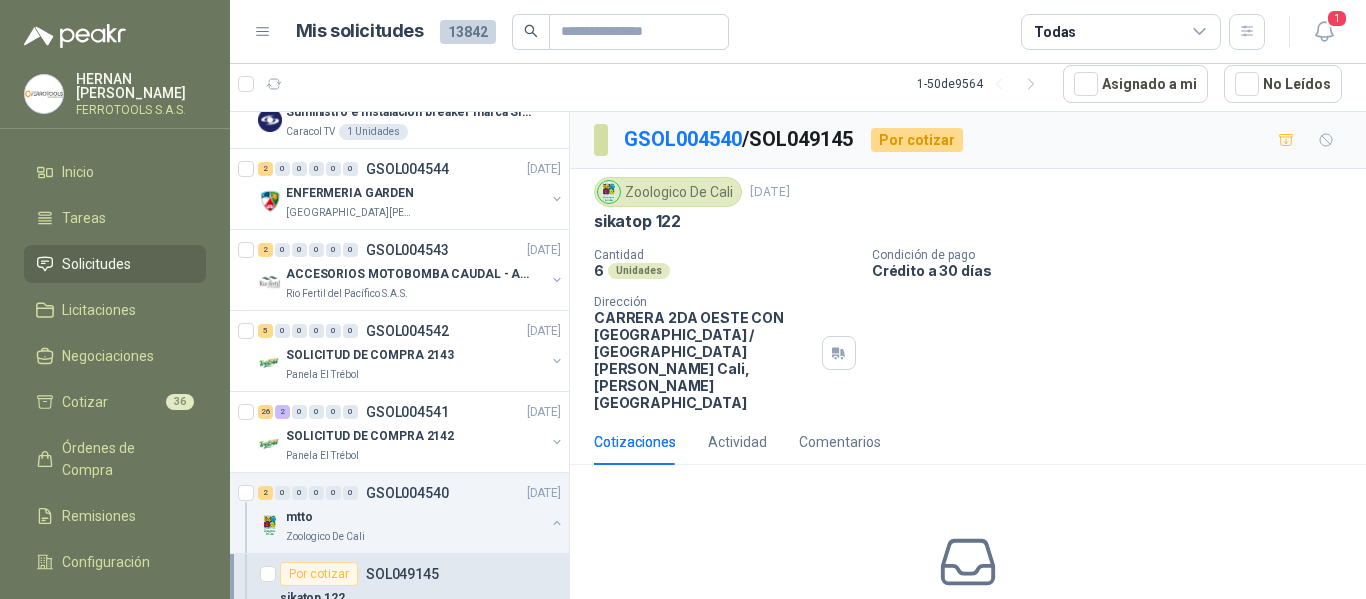 scroll, scrollTop: 104, scrollLeft: 0, axis: vertical 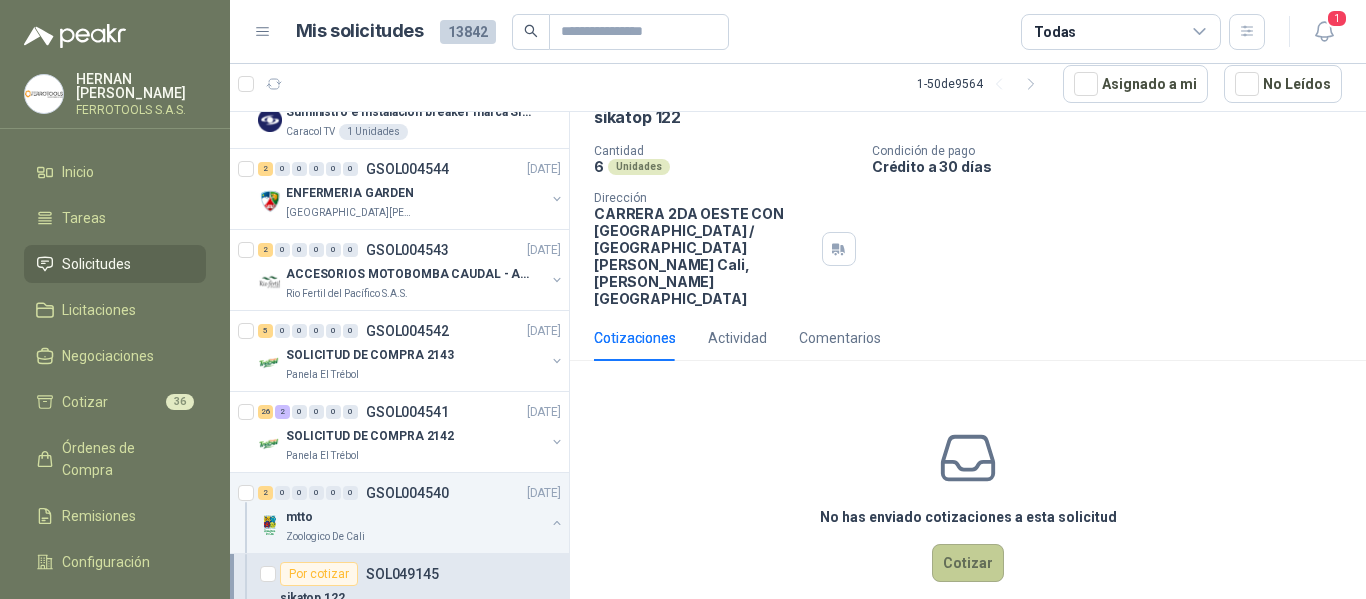 click on "Cotizar" at bounding box center [968, 563] 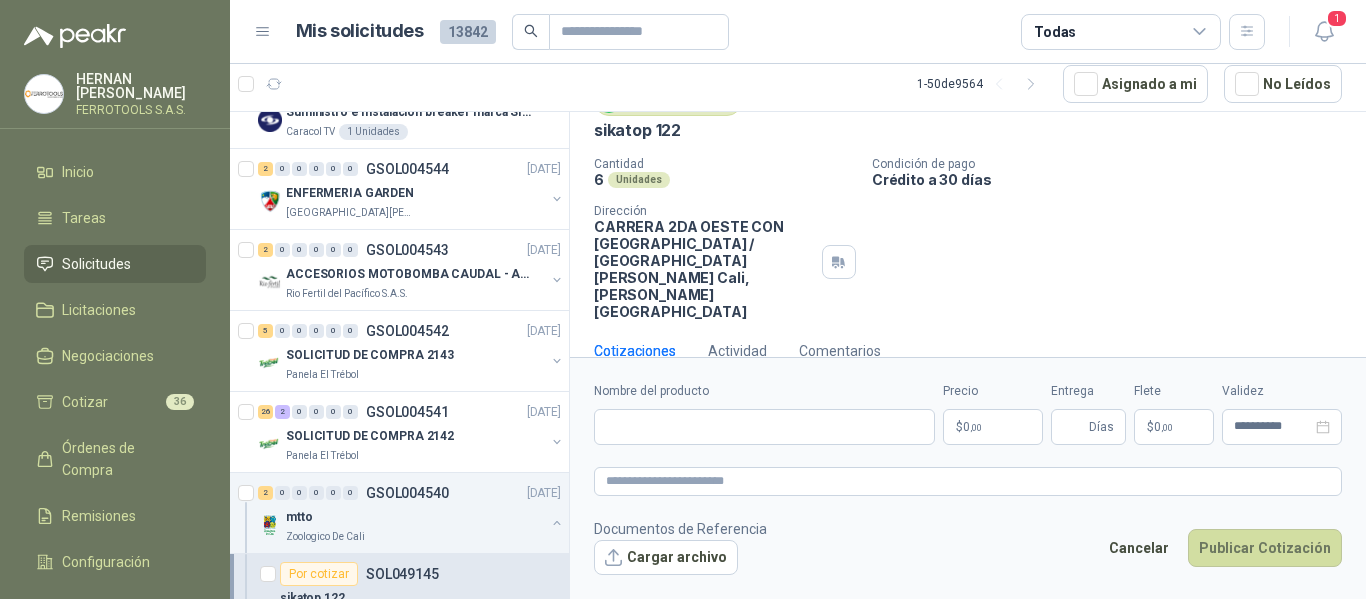 type 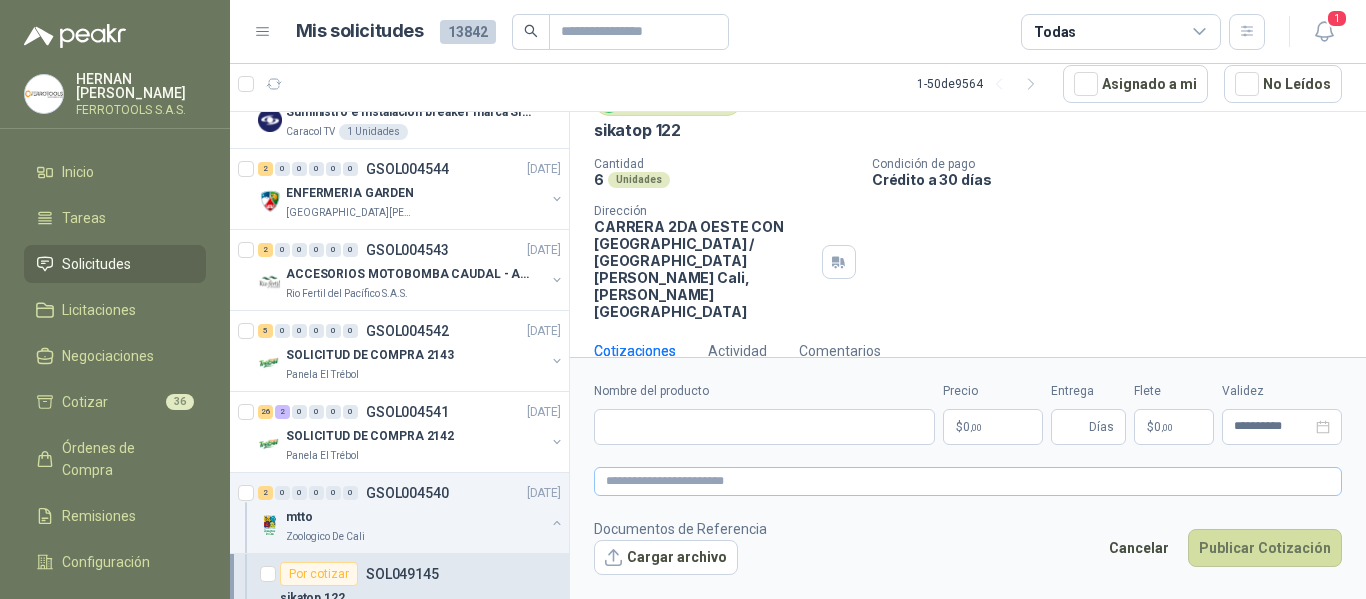 scroll, scrollTop: 90, scrollLeft: 0, axis: vertical 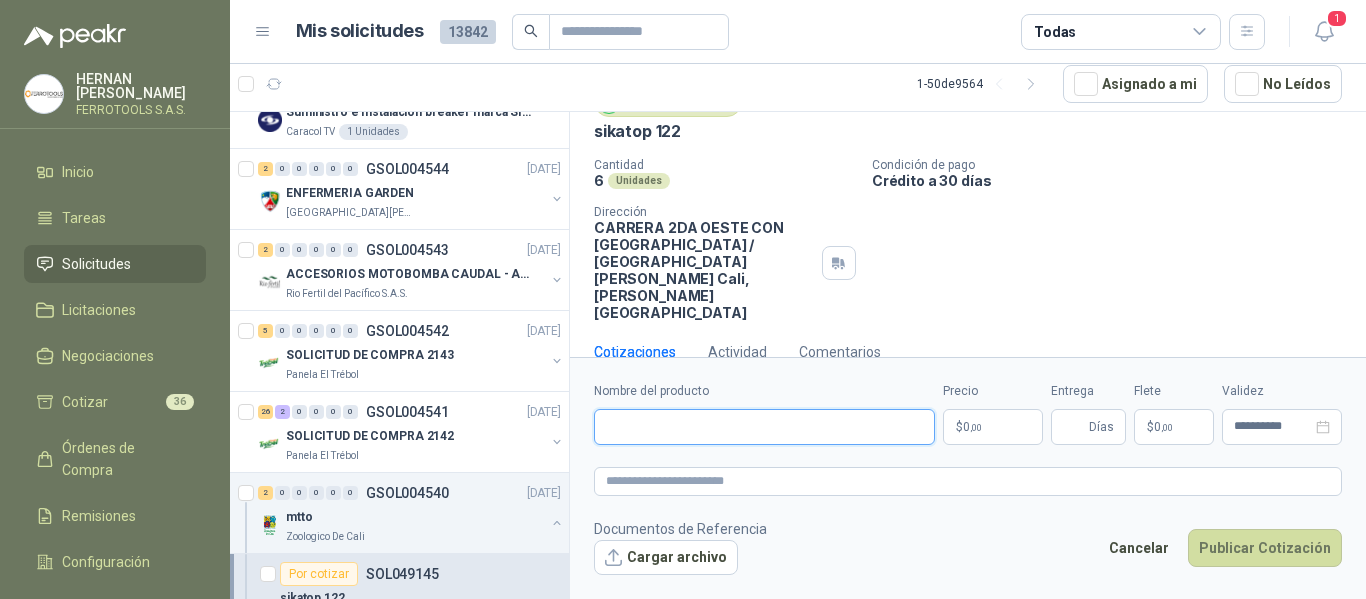 click on "Nombre del producto" at bounding box center (764, 427) 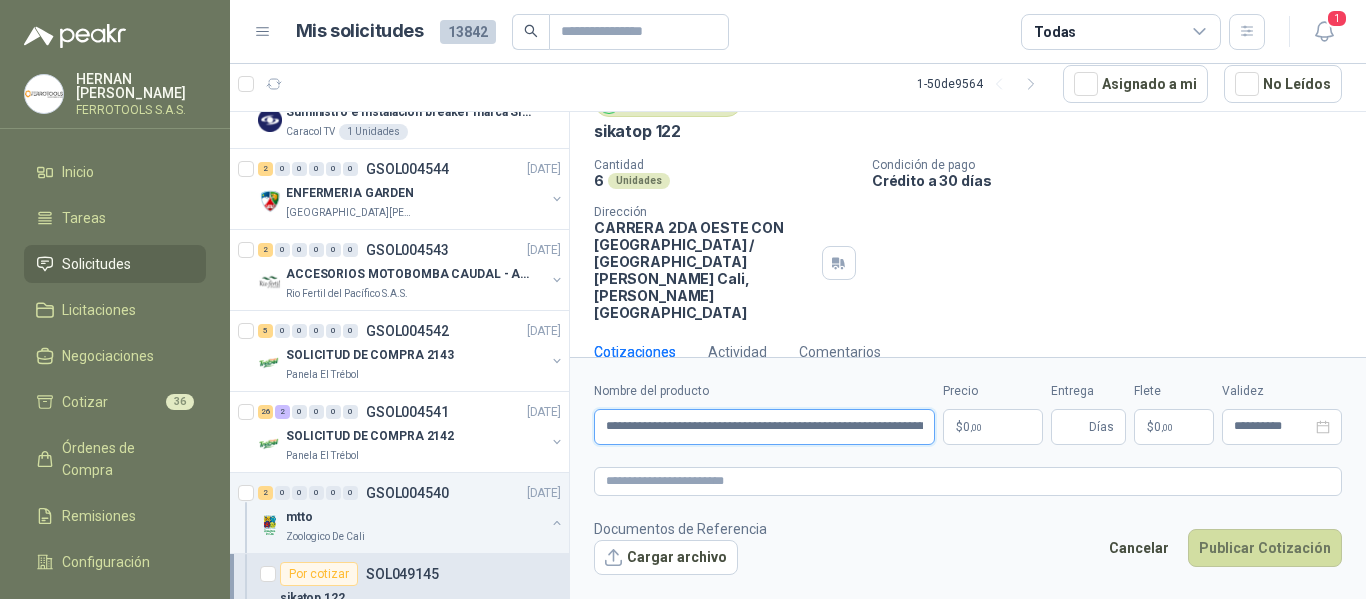 scroll, scrollTop: 0, scrollLeft: 89, axis: horizontal 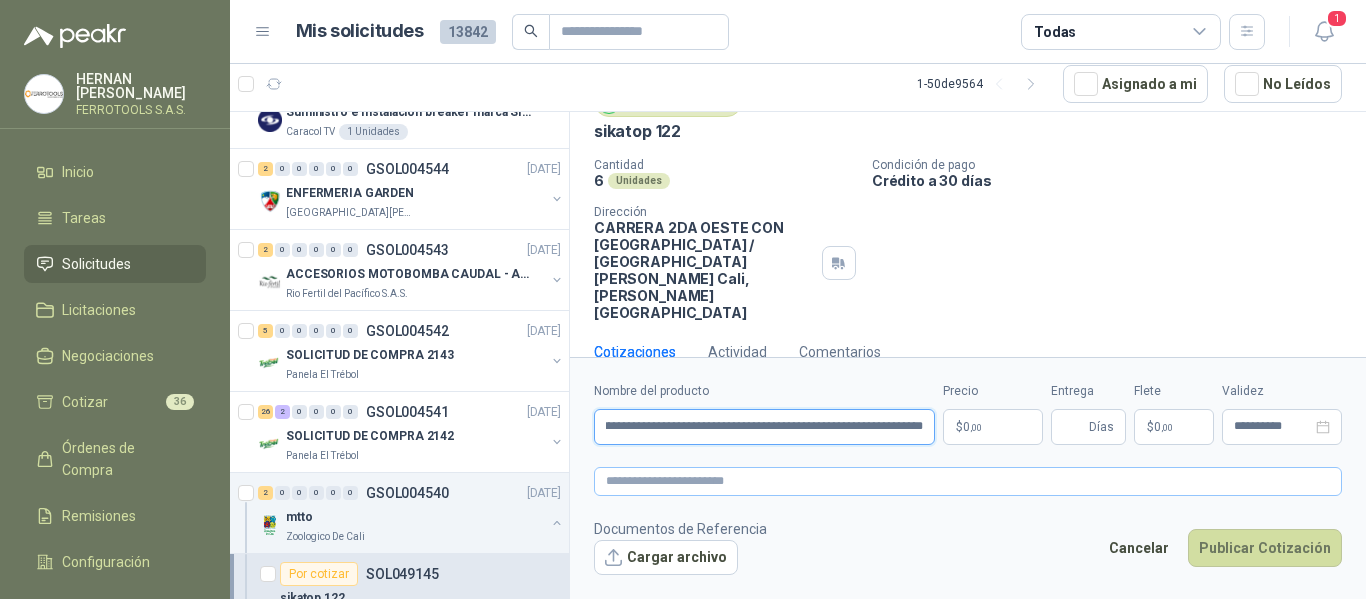 type on "**********" 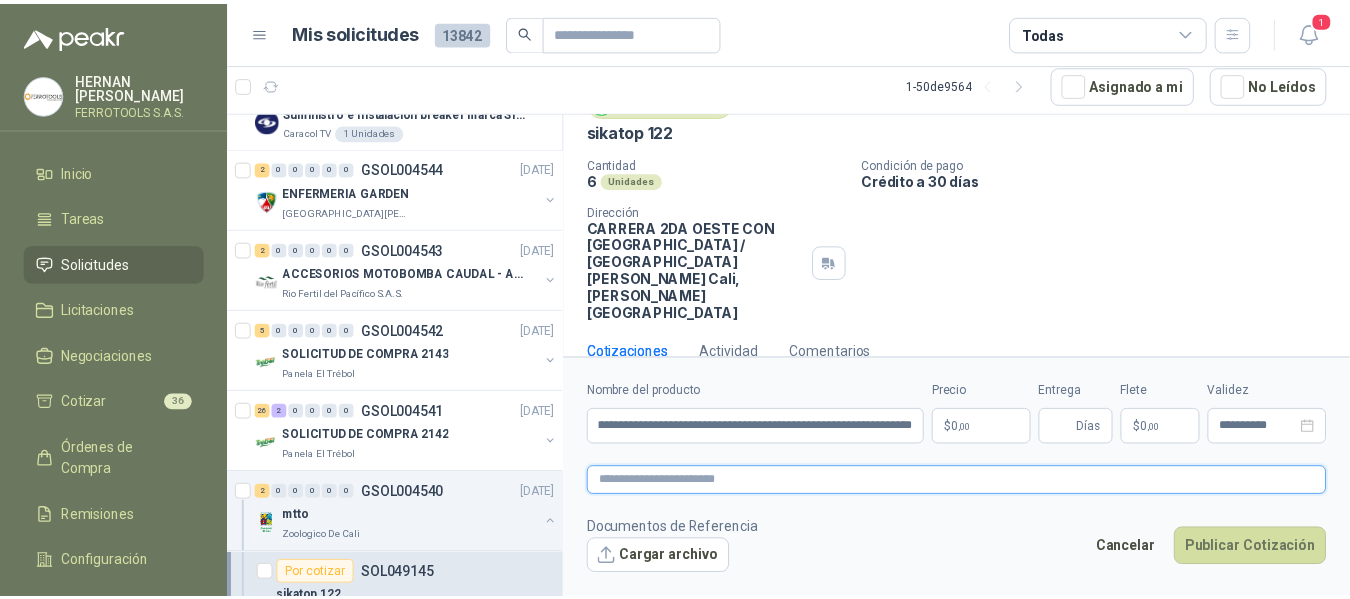 scroll, scrollTop: 0, scrollLeft: 0, axis: both 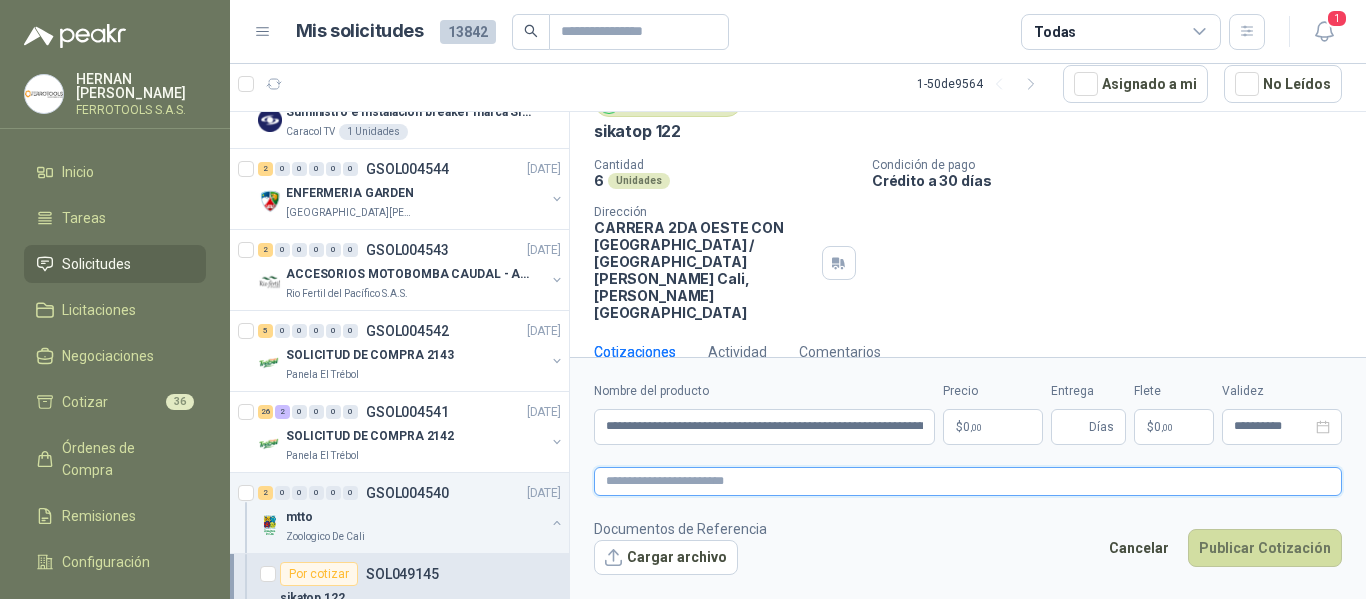 click at bounding box center (968, 481) 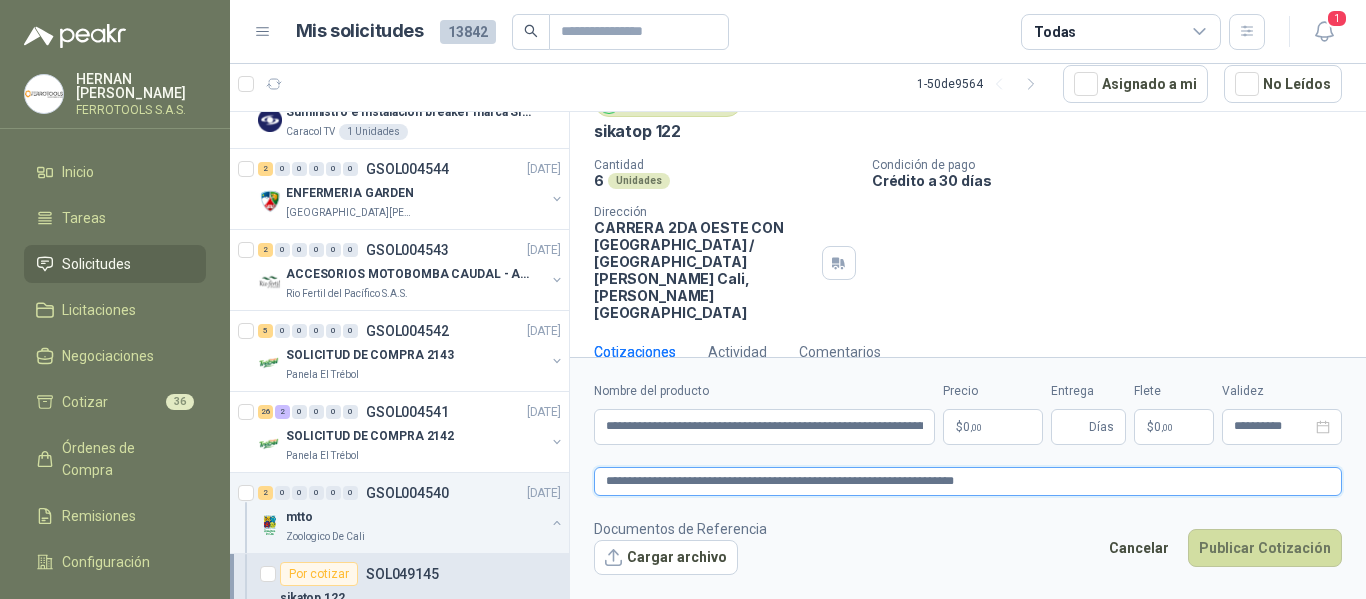 type on "**********" 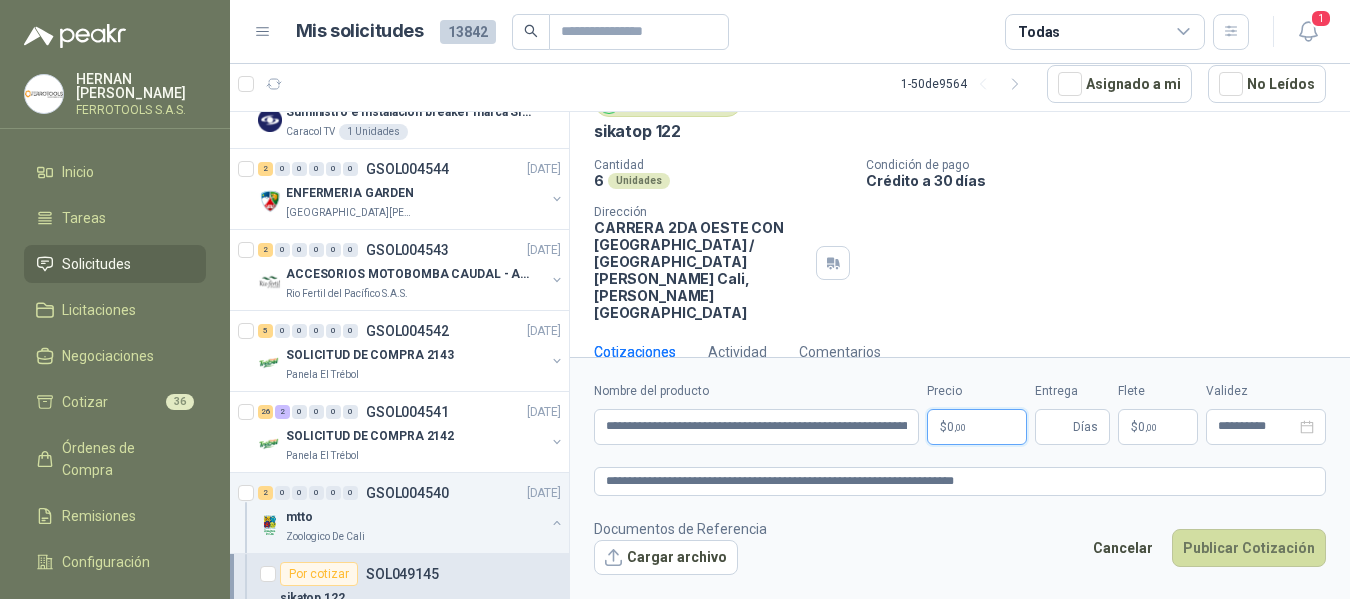 type 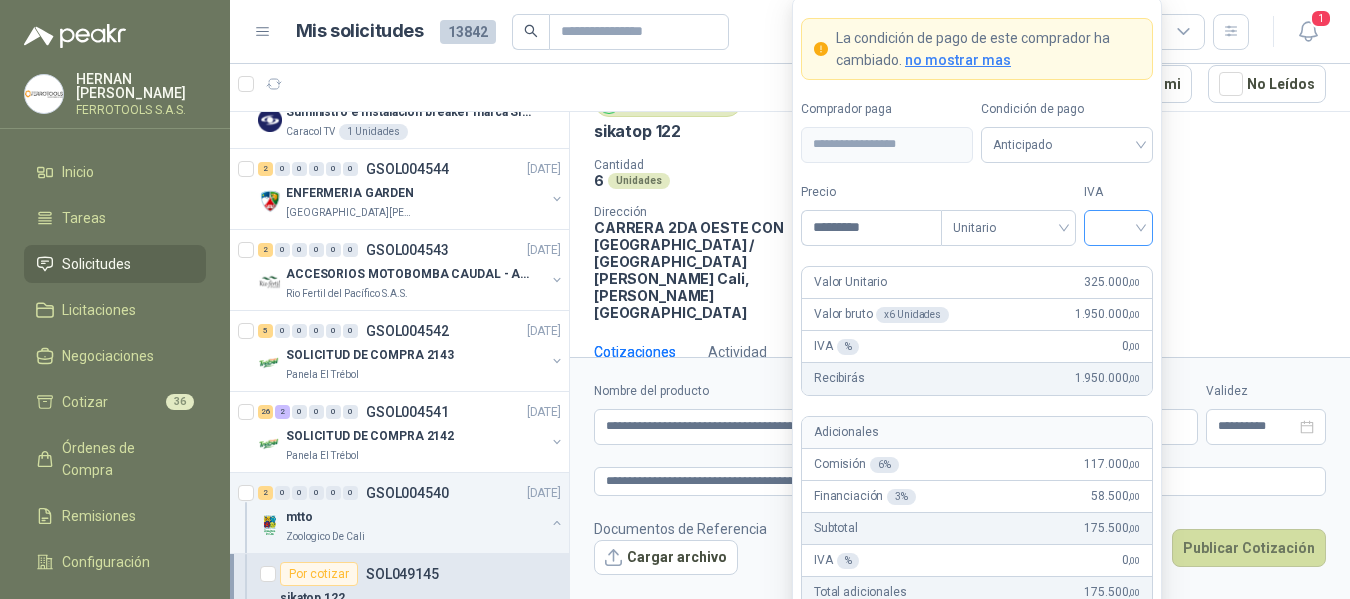 type on "*********" 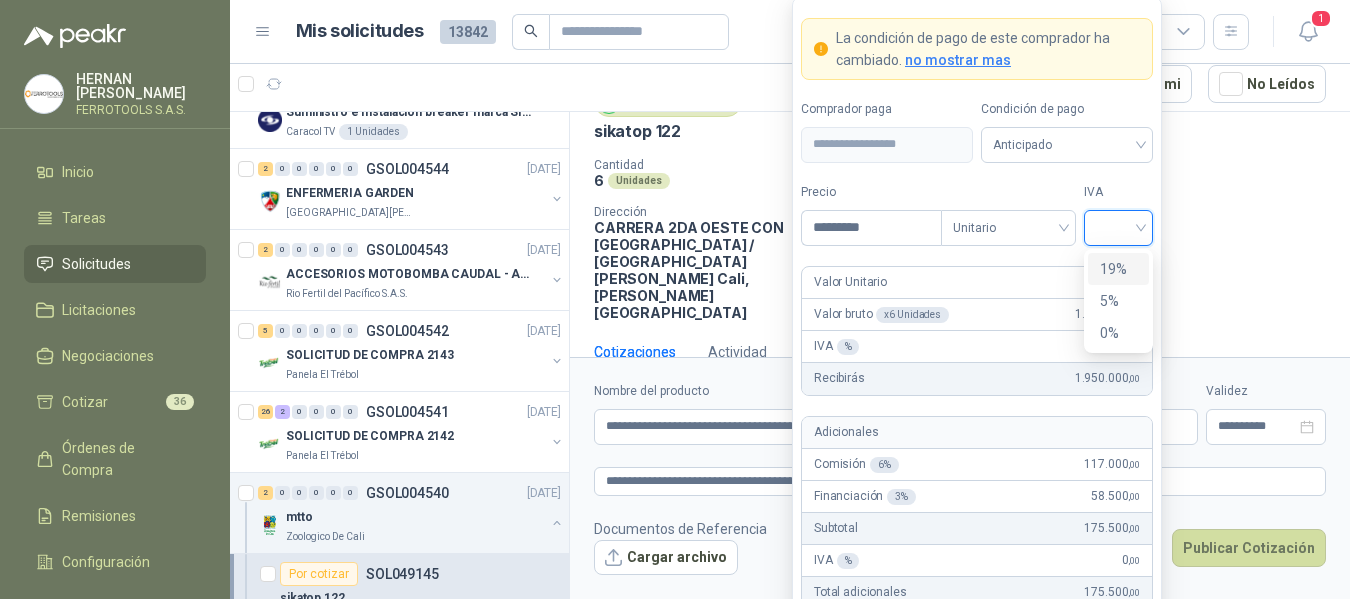 click at bounding box center [1118, 226] 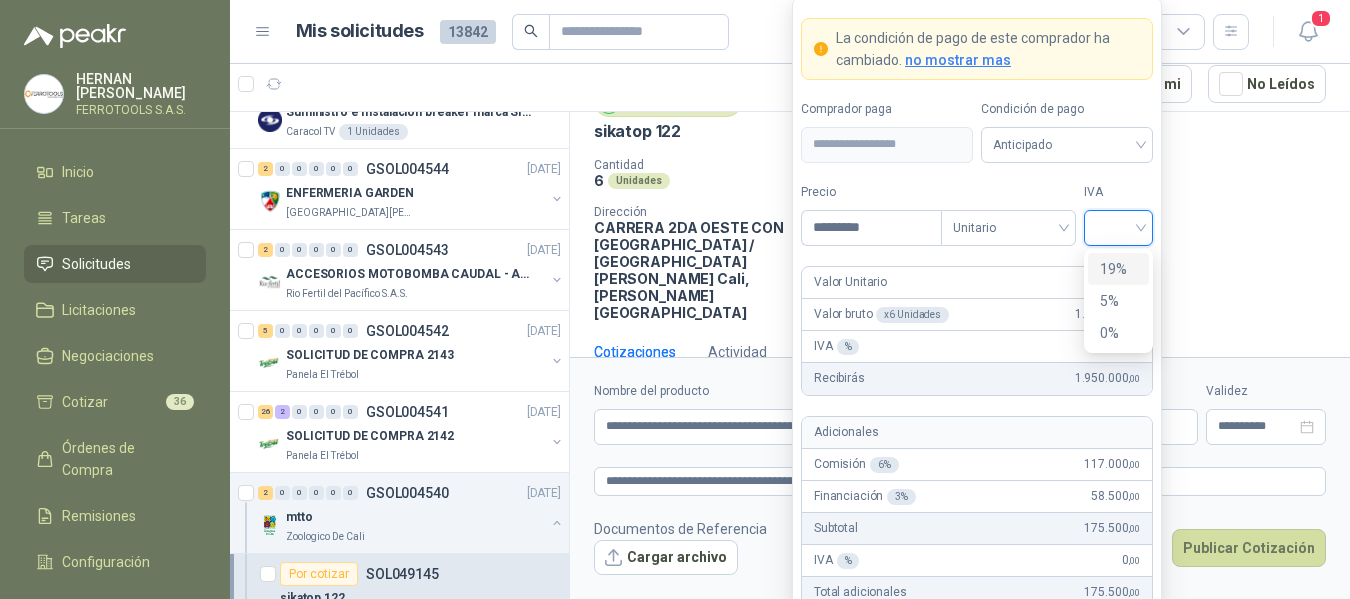 click on "19%" at bounding box center [1118, 269] 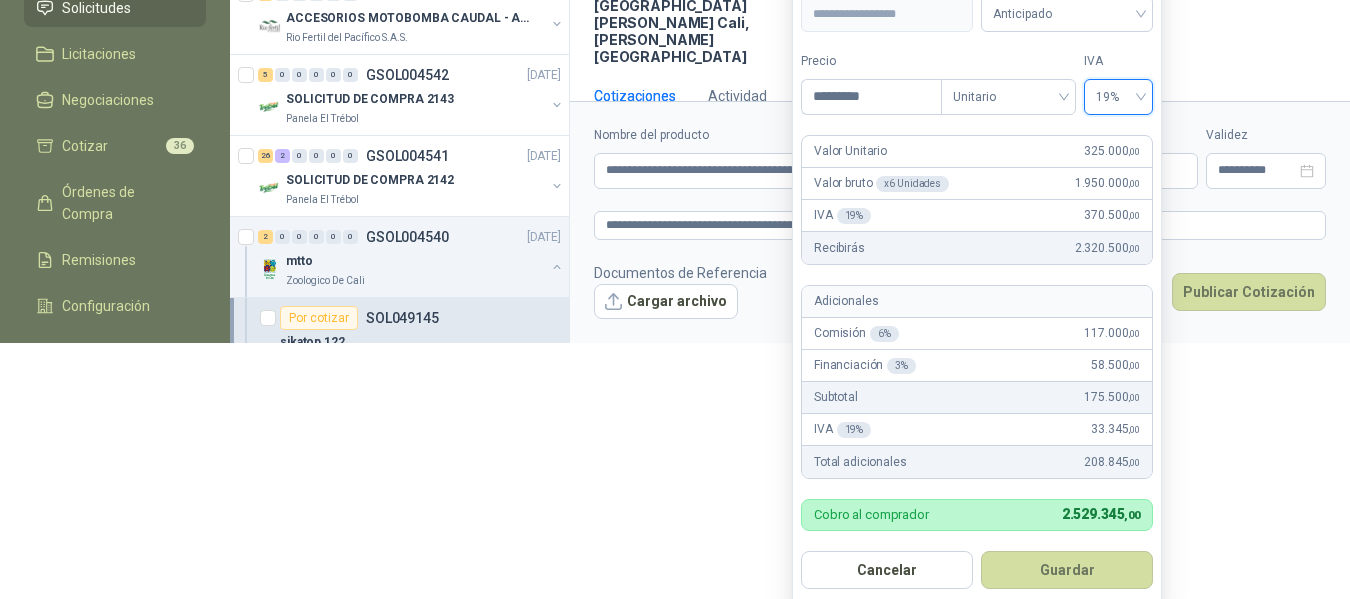 scroll, scrollTop: 266, scrollLeft: 0, axis: vertical 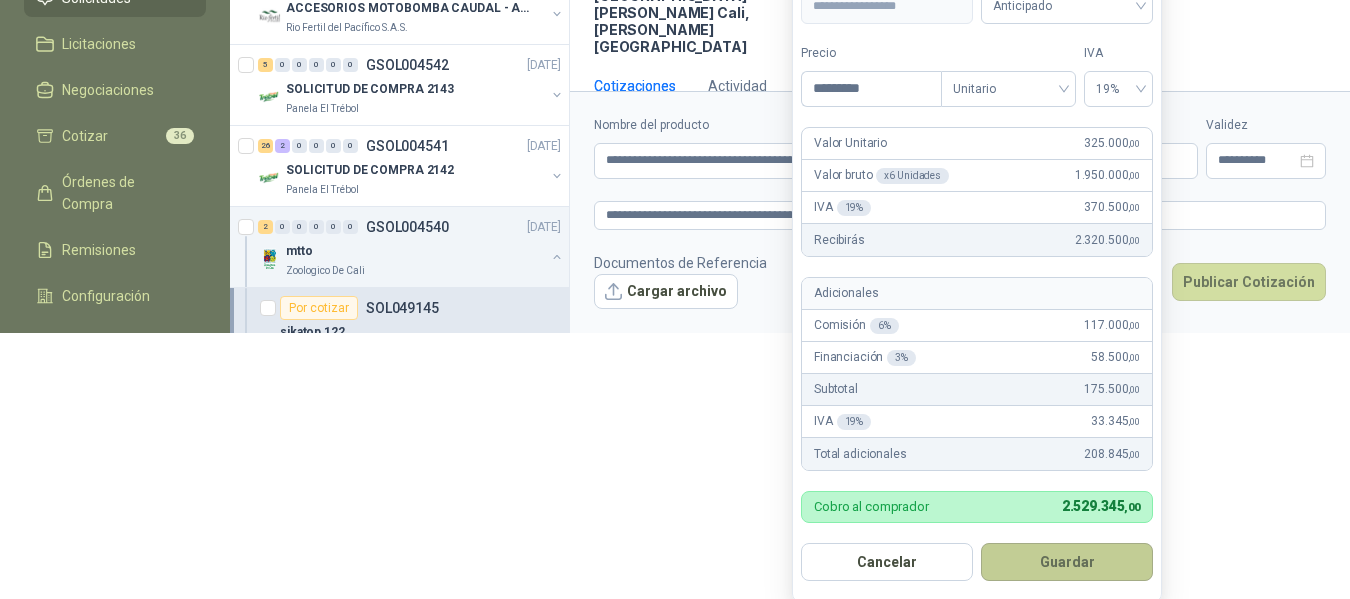 click on "Guardar" at bounding box center (1067, 562) 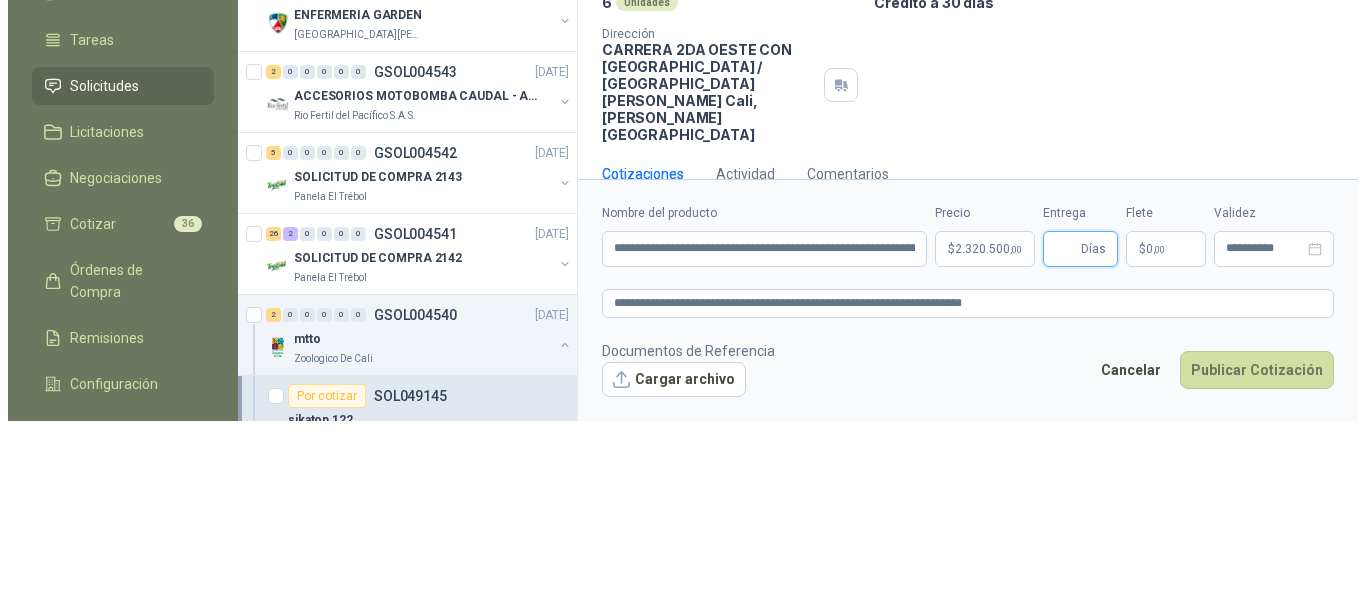 scroll, scrollTop: 0, scrollLeft: 0, axis: both 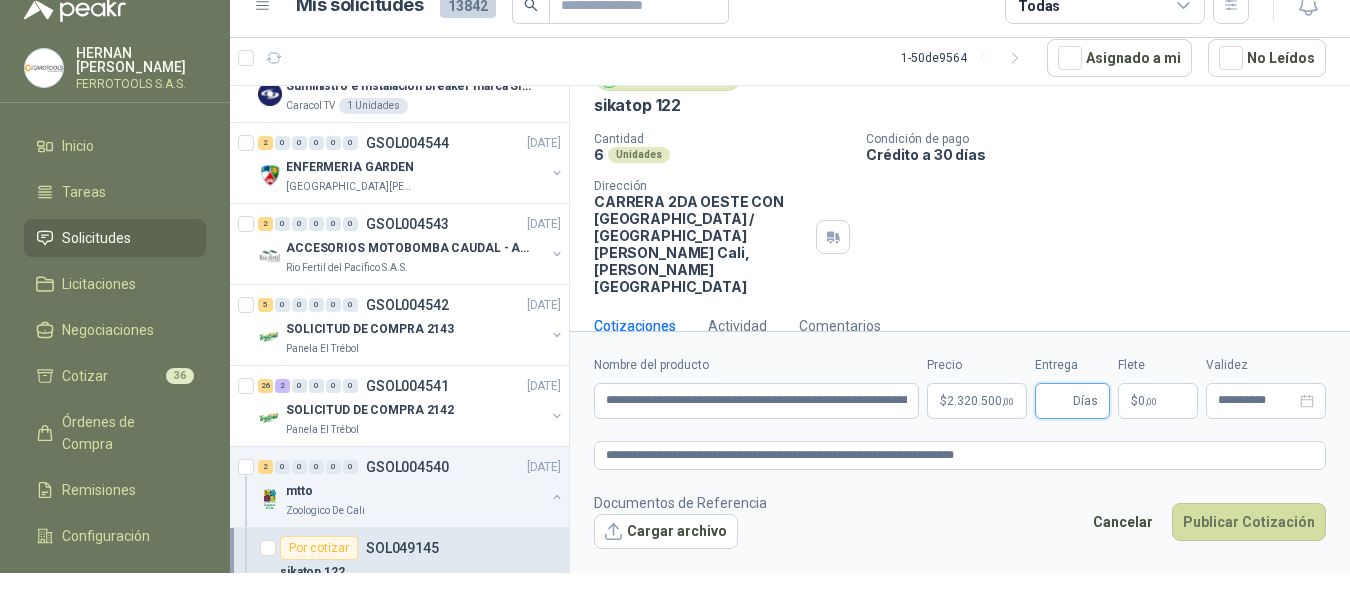 type 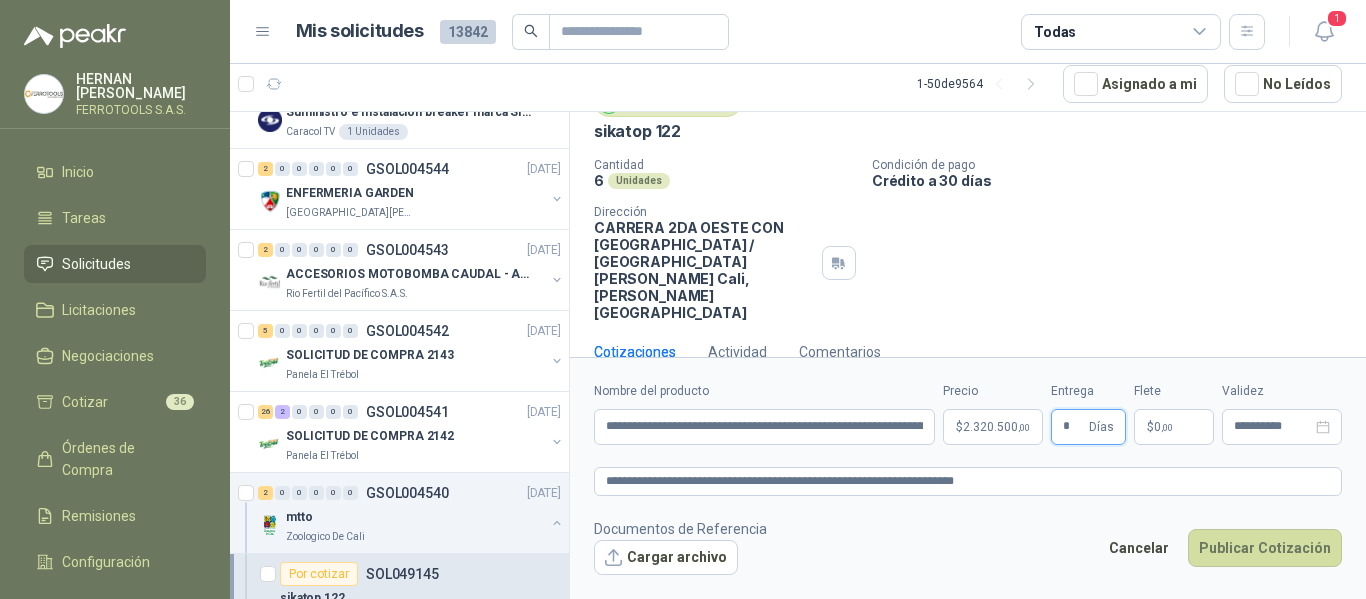 type on "*" 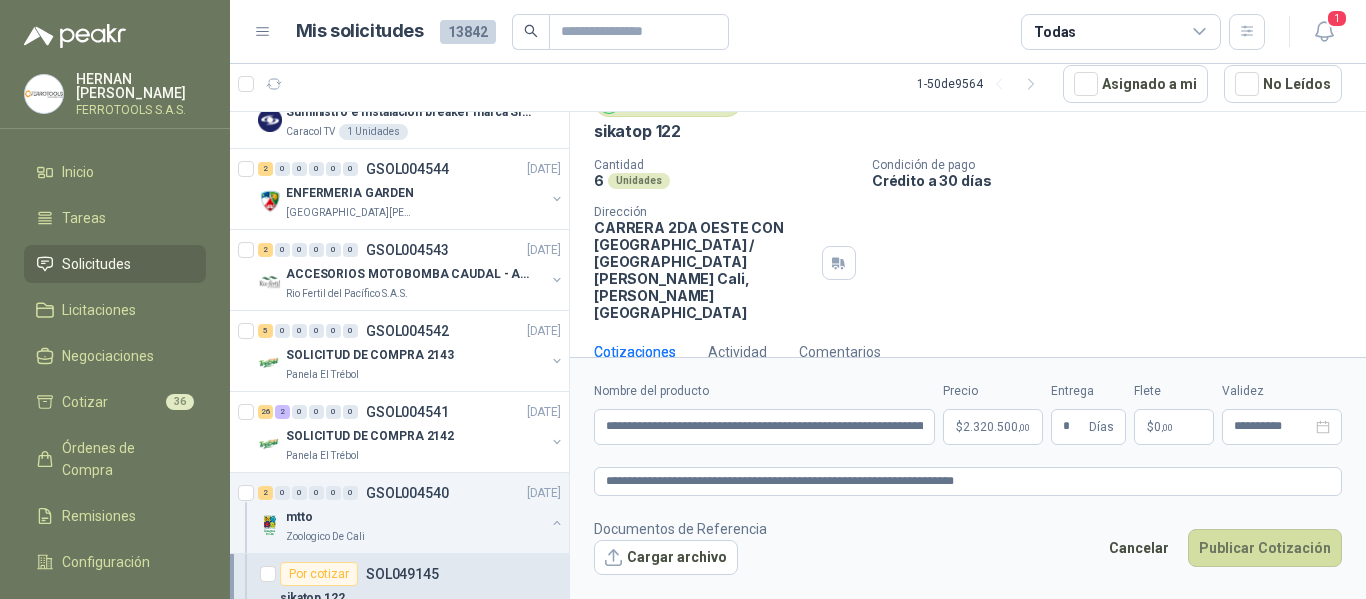 click on "Documentos de Referencia Cargar archivo Cancelar Publicar Cotización" at bounding box center [968, 547] 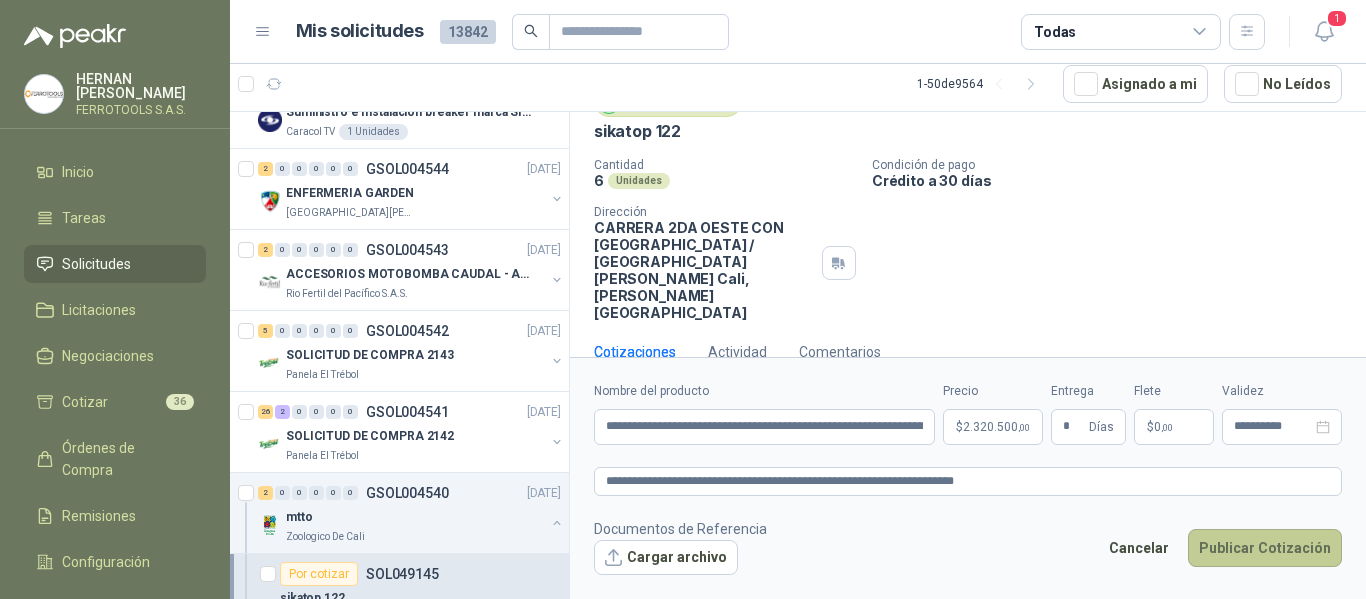 click on "Publicar Cotización" at bounding box center [1265, 548] 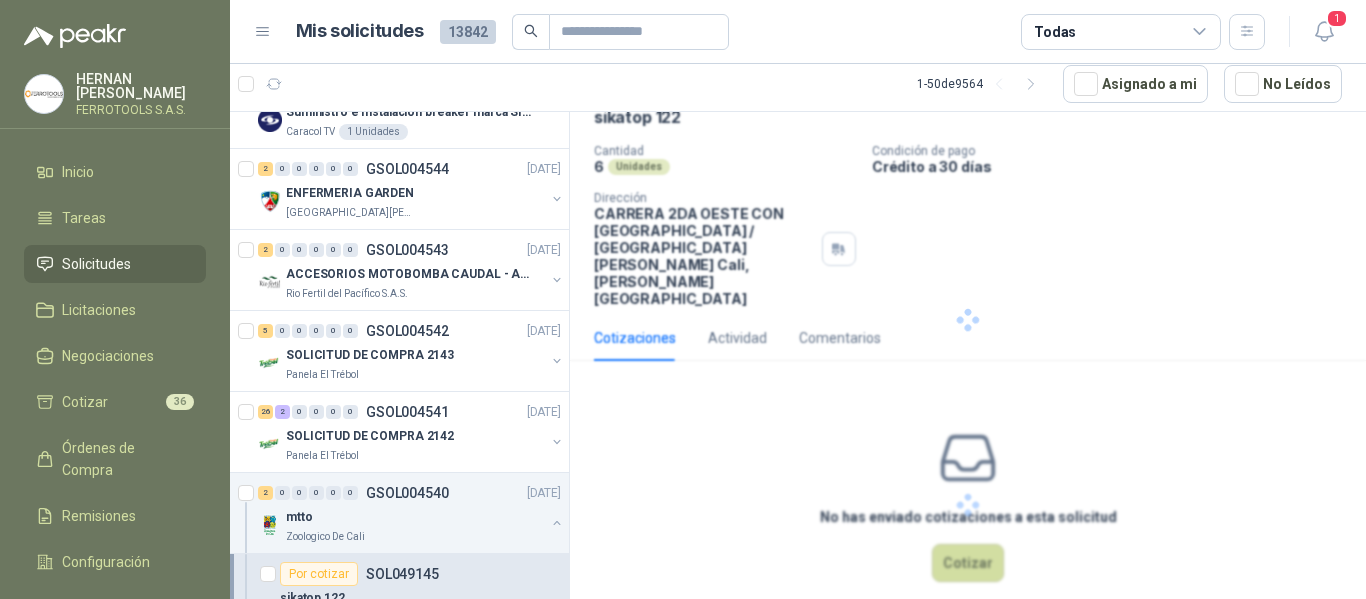 scroll, scrollTop: 0, scrollLeft: 0, axis: both 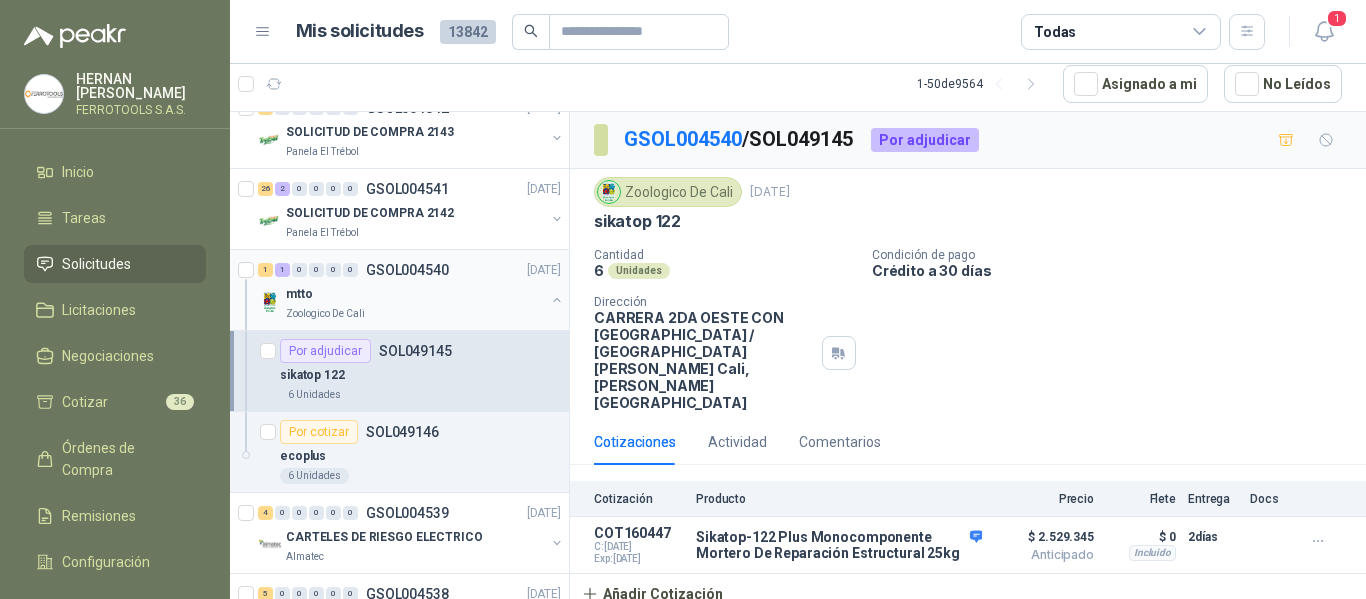 click on "Zoologico De Cali" at bounding box center (415, 314) 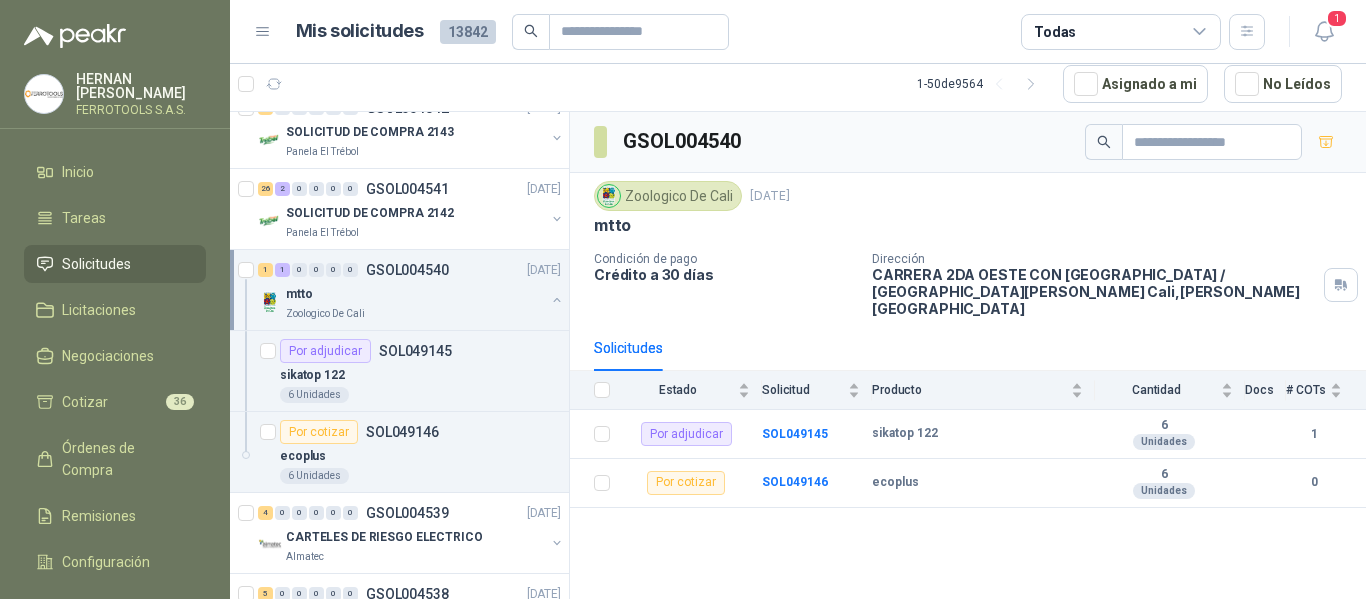 click on "mtto" at bounding box center (415, 294) 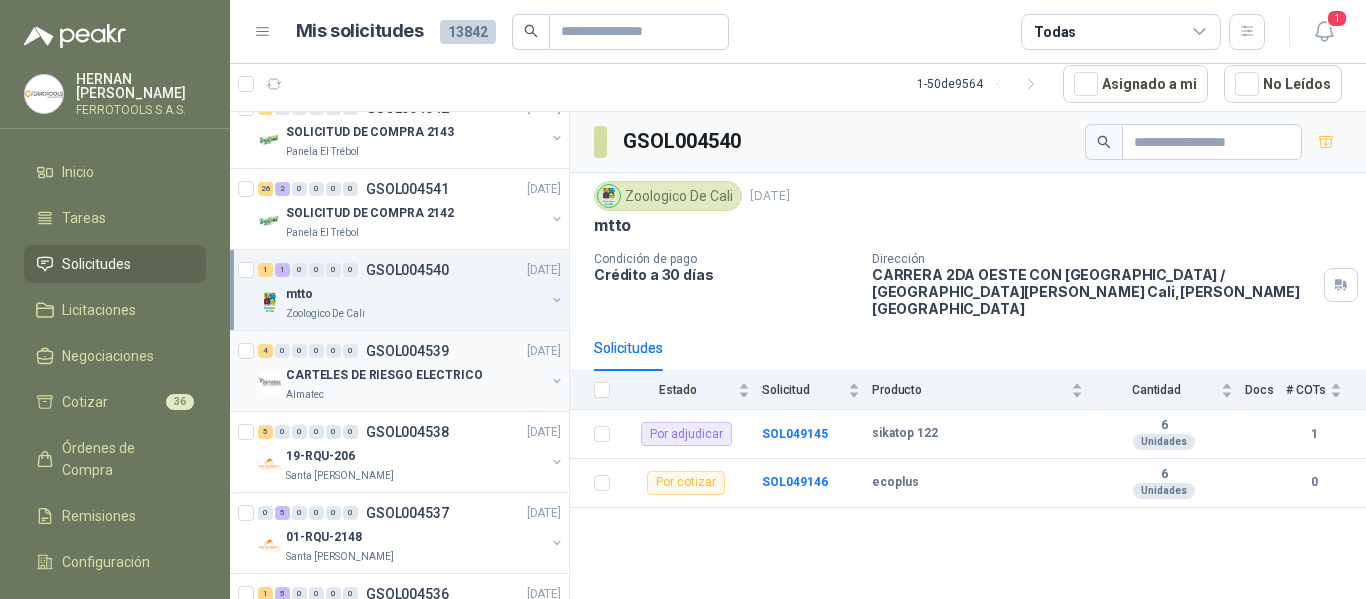 click on "Almatec" at bounding box center [415, 395] 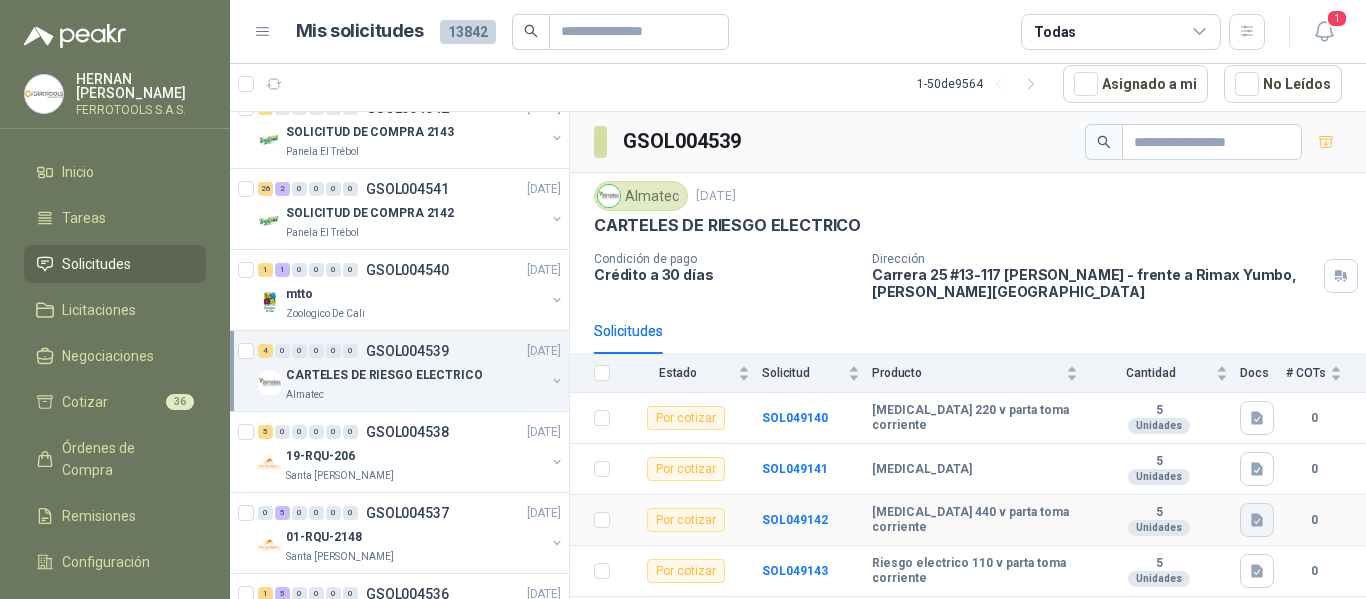 click 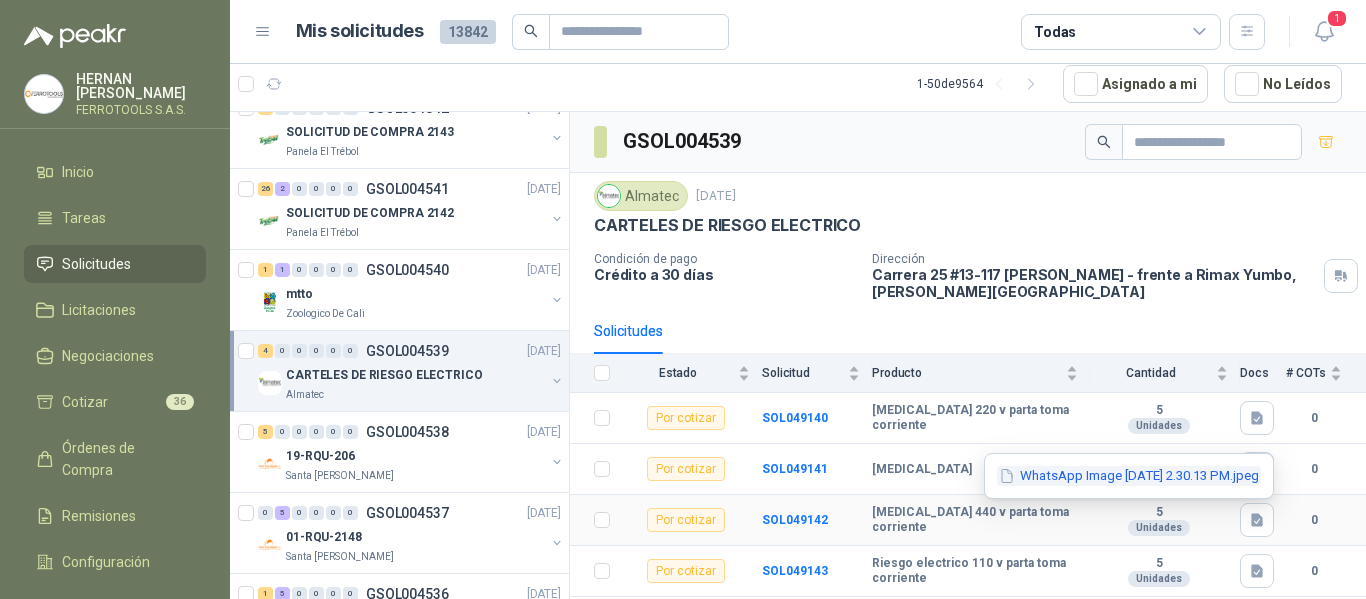 click on "WhatsApp Image [DATE] 2.30.13 PM.jpeg" at bounding box center [1129, 476] 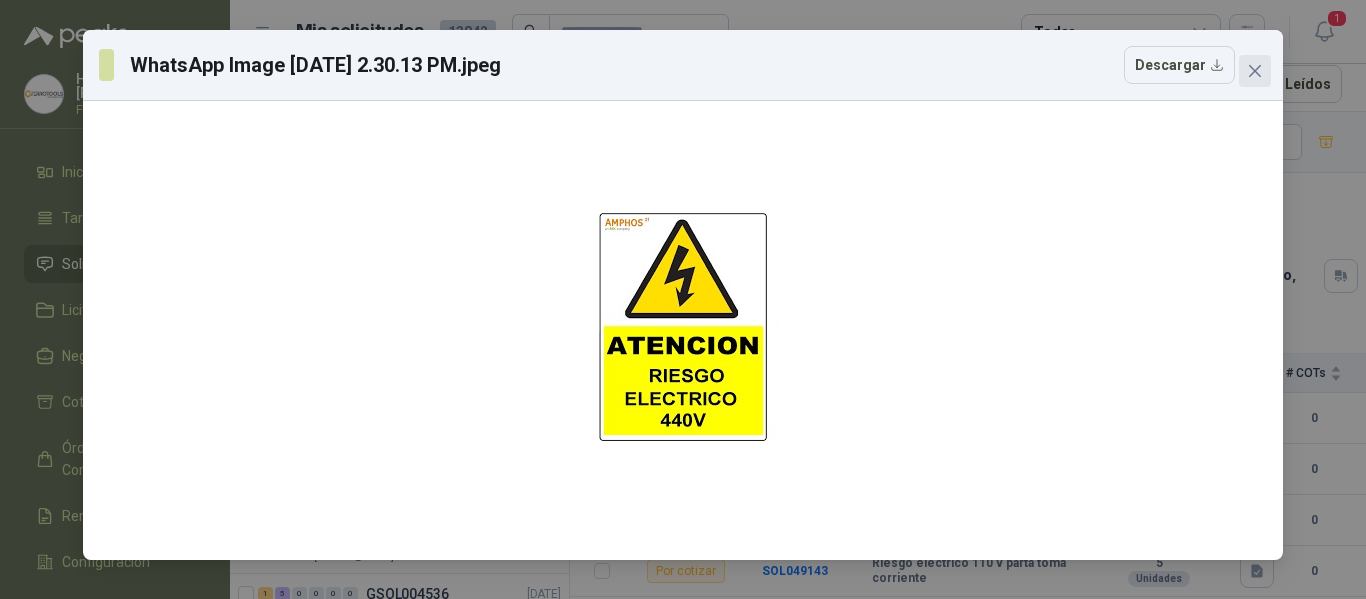 click 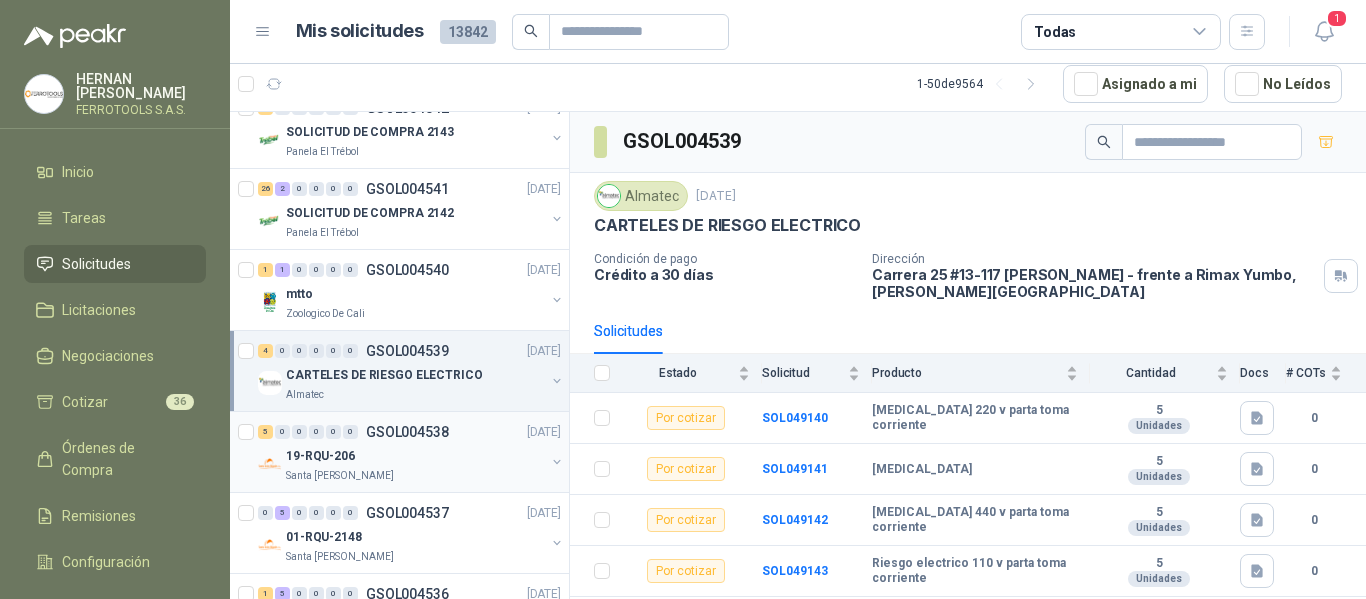 click on "Santa [PERSON_NAME]" at bounding box center (415, 476) 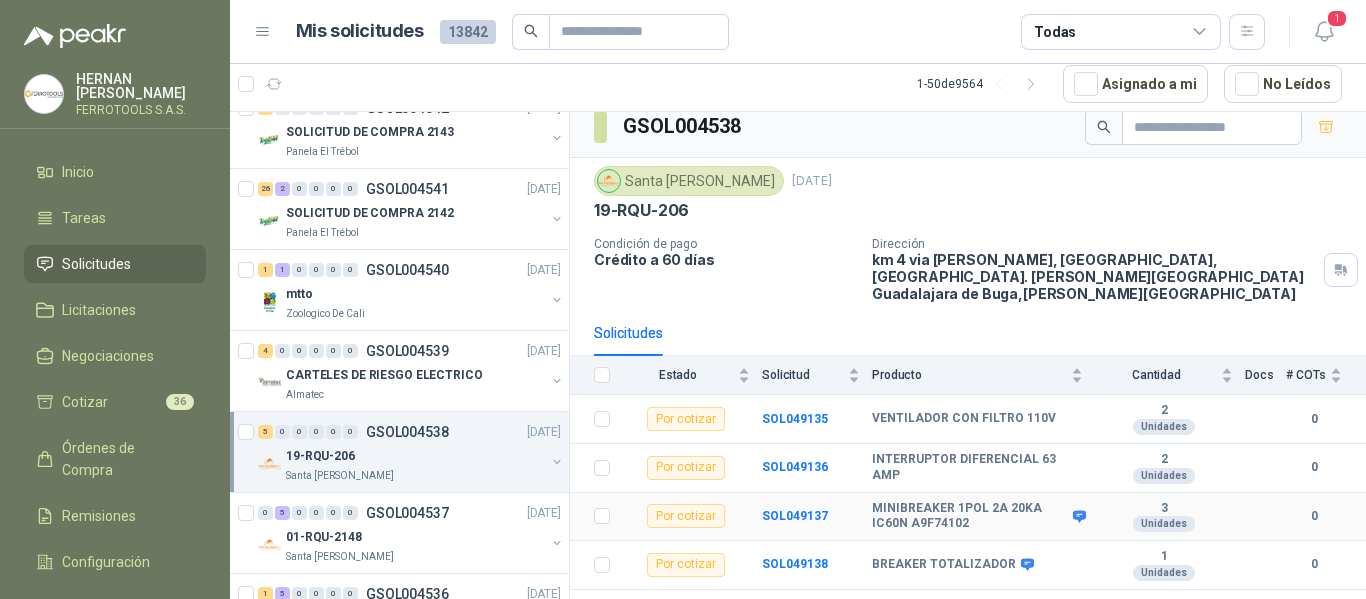 scroll, scrollTop: 37, scrollLeft: 0, axis: vertical 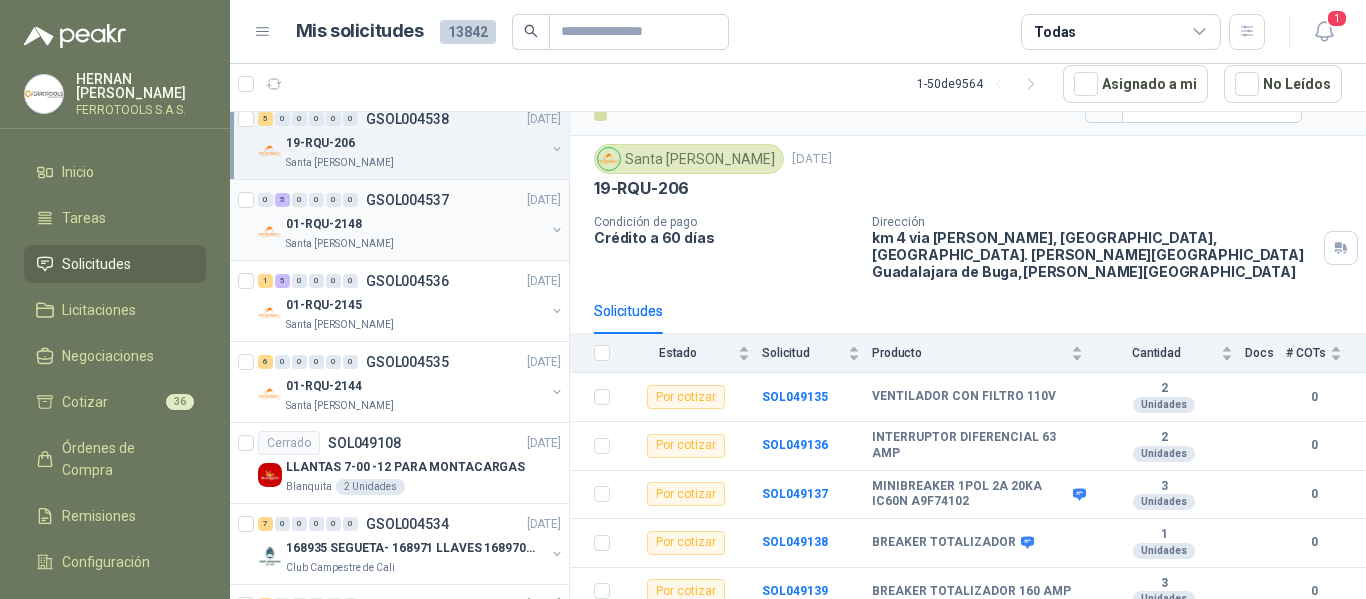 click on "01-RQU-2148" at bounding box center (415, 224) 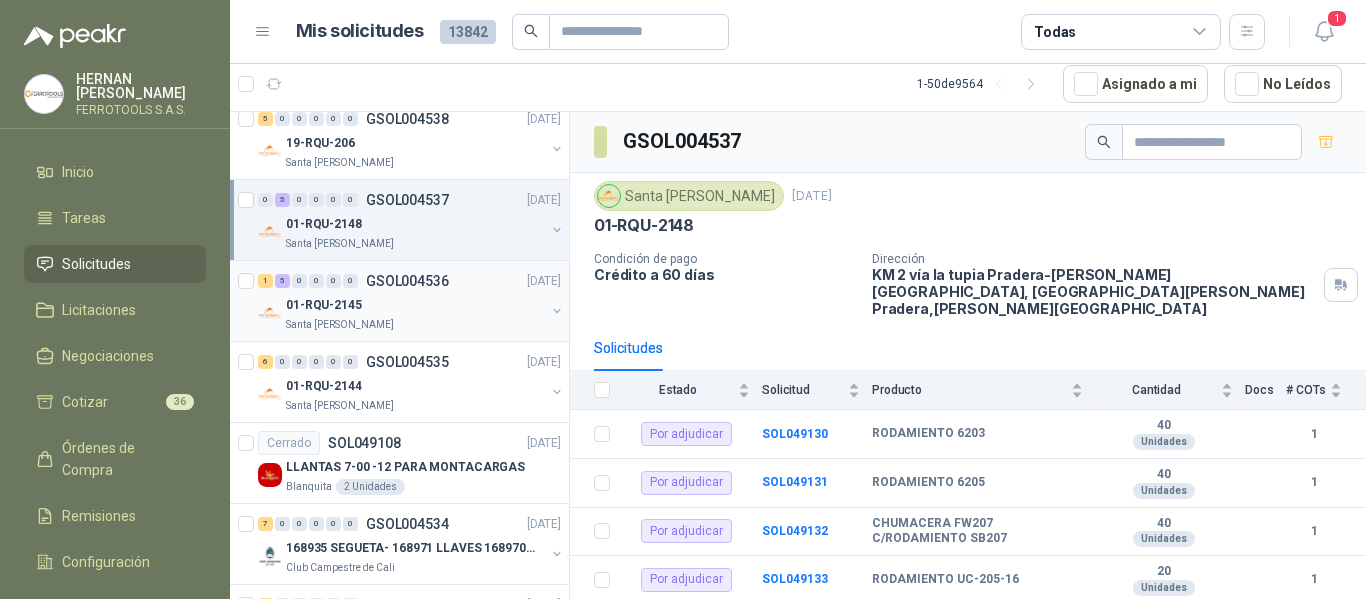 click on "01-RQU-2145" at bounding box center [415, 305] 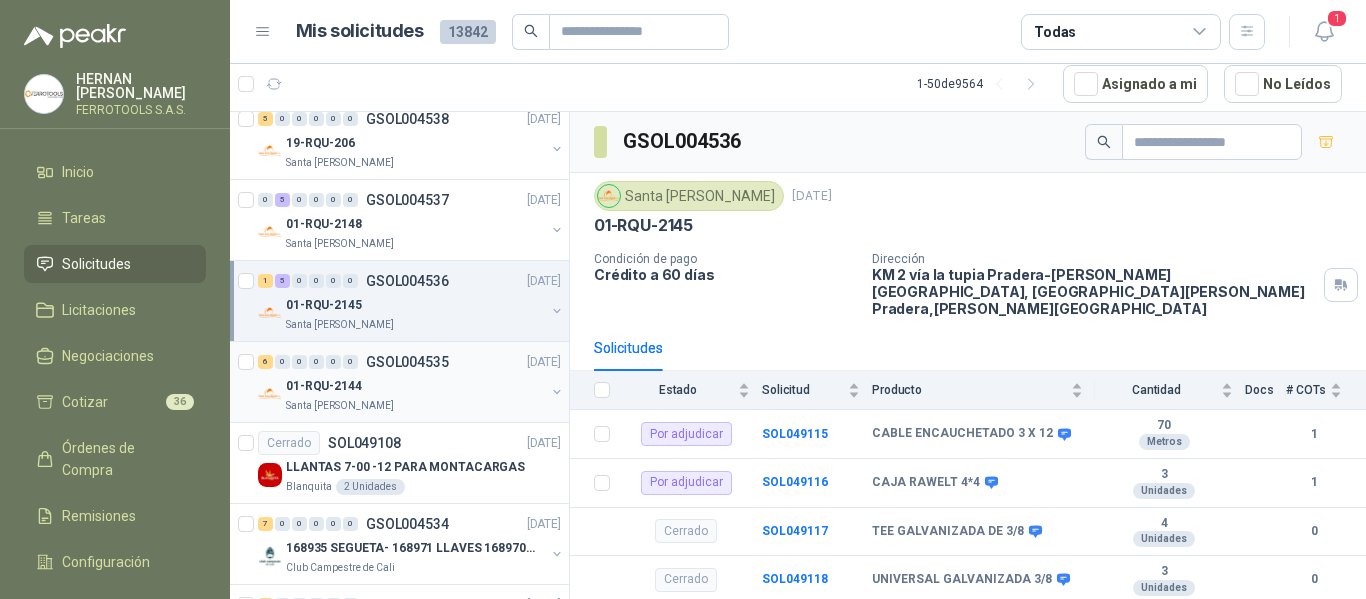 click on "6   0   0   0   0   0   GSOL004535 [DATE]   01-RQU-2144 Santa [PERSON_NAME]" at bounding box center (399, 382) 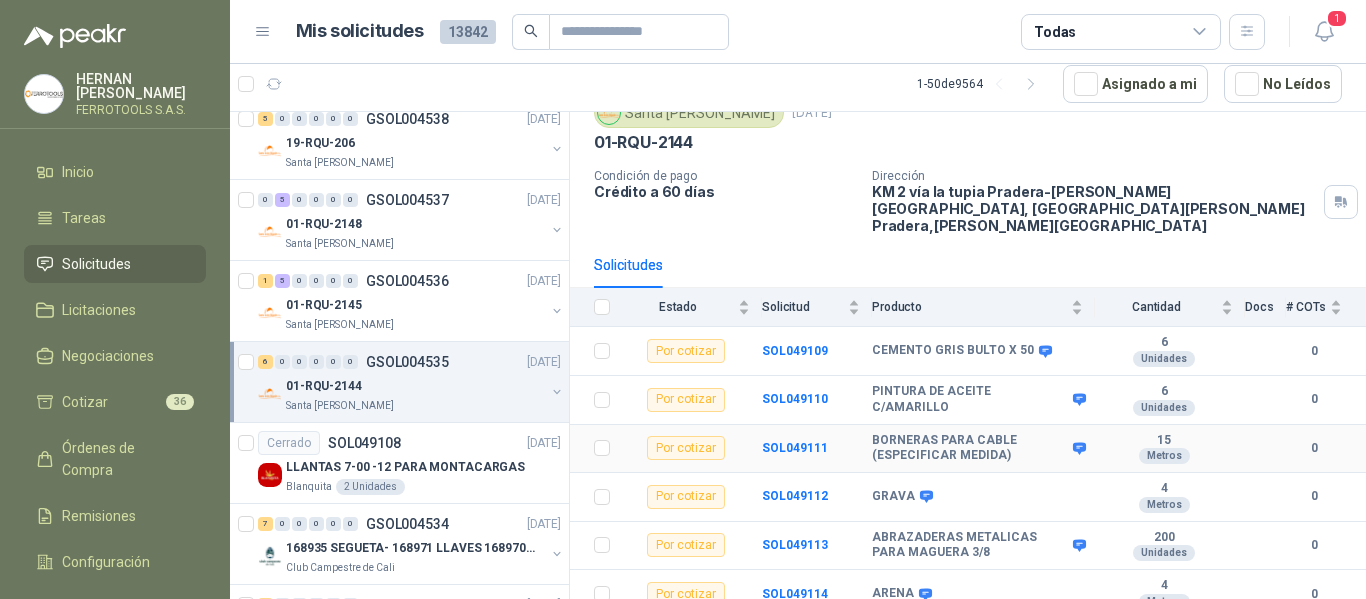 scroll, scrollTop: 86, scrollLeft: 0, axis: vertical 